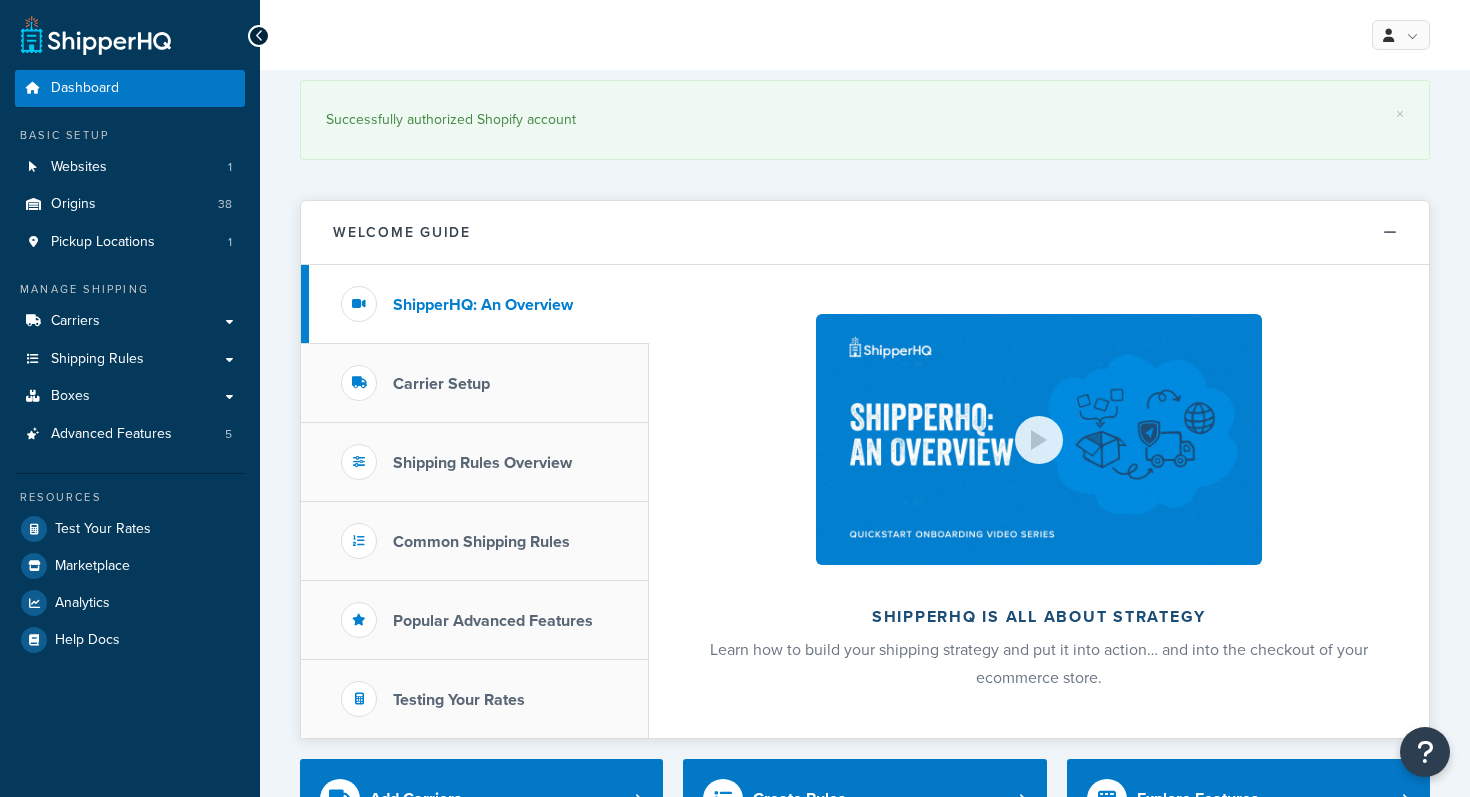 scroll, scrollTop: 0, scrollLeft: 0, axis: both 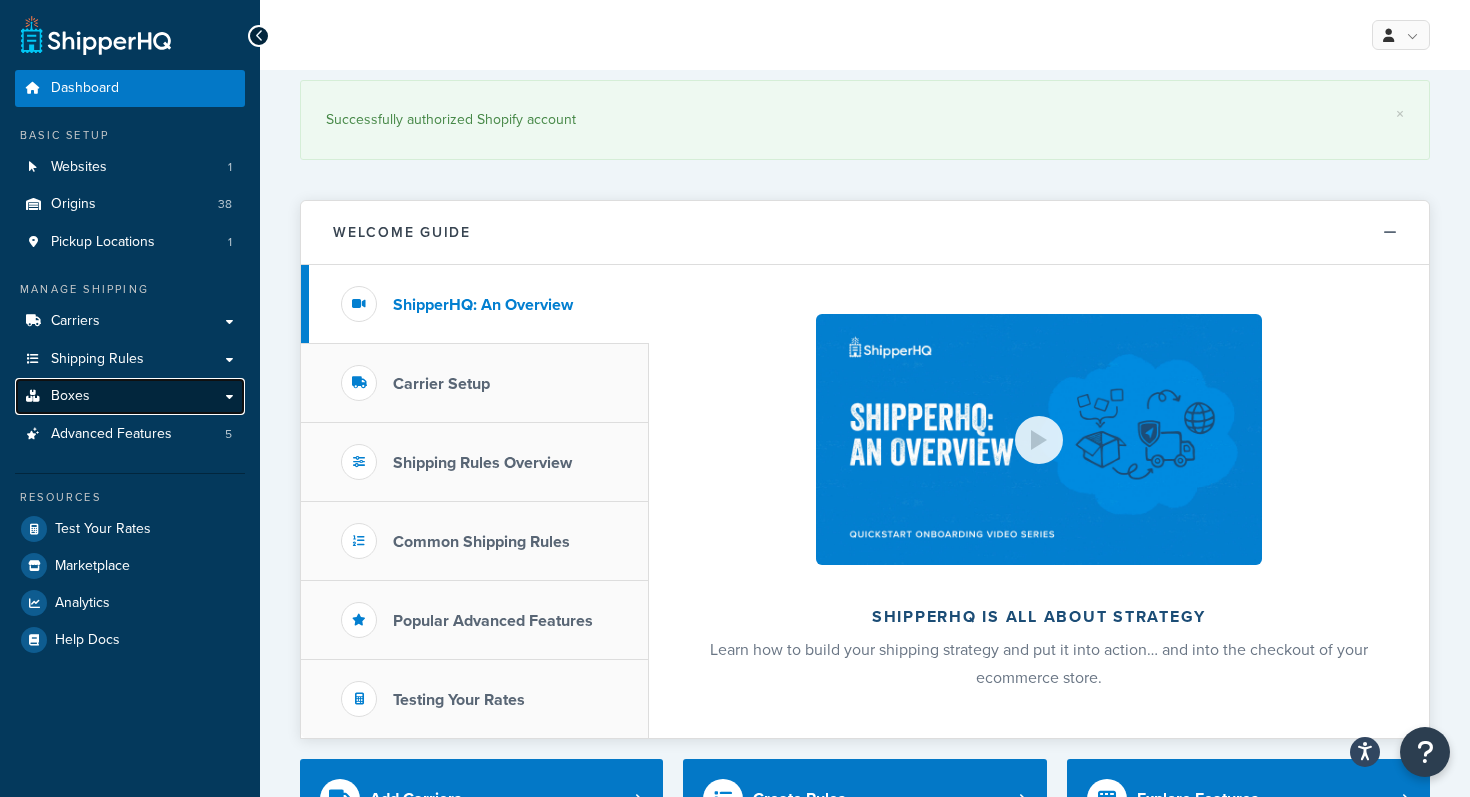 click on "Boxes" at bounding box center (130, 396) 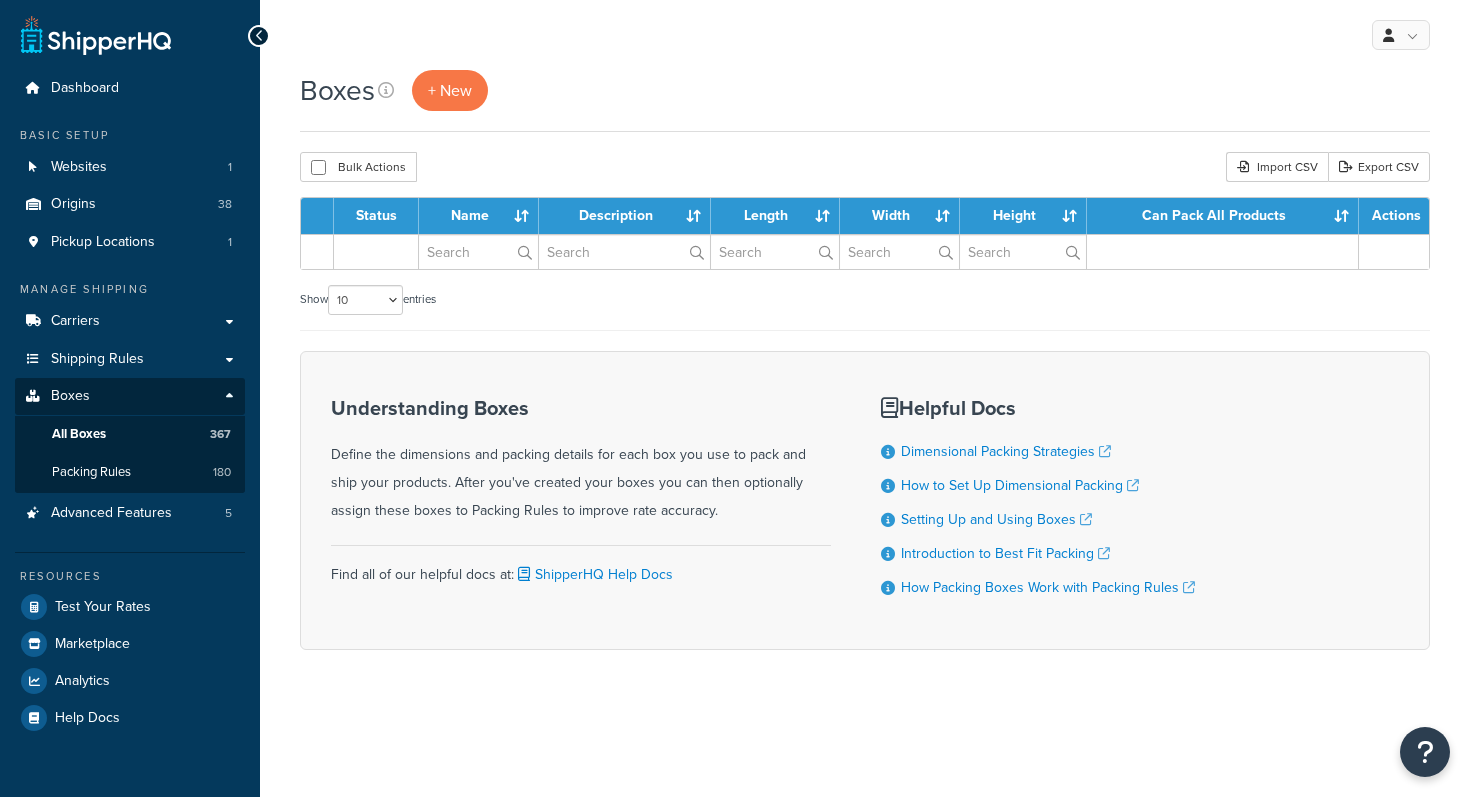 scroll, scrollTop: 0, scrollLeft: 0, axis: both 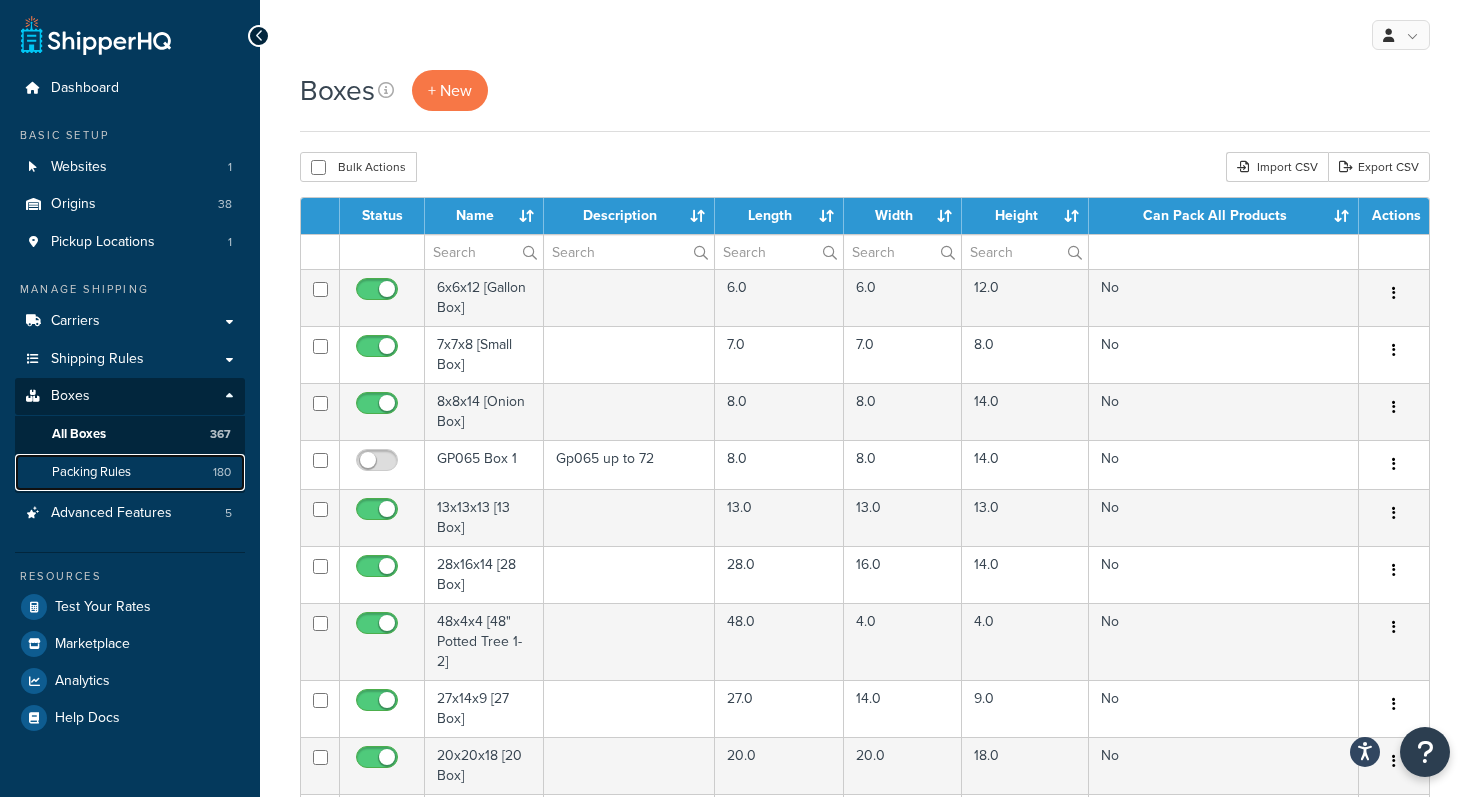 click on "Packing Rules" at bounding box center (91, 472) 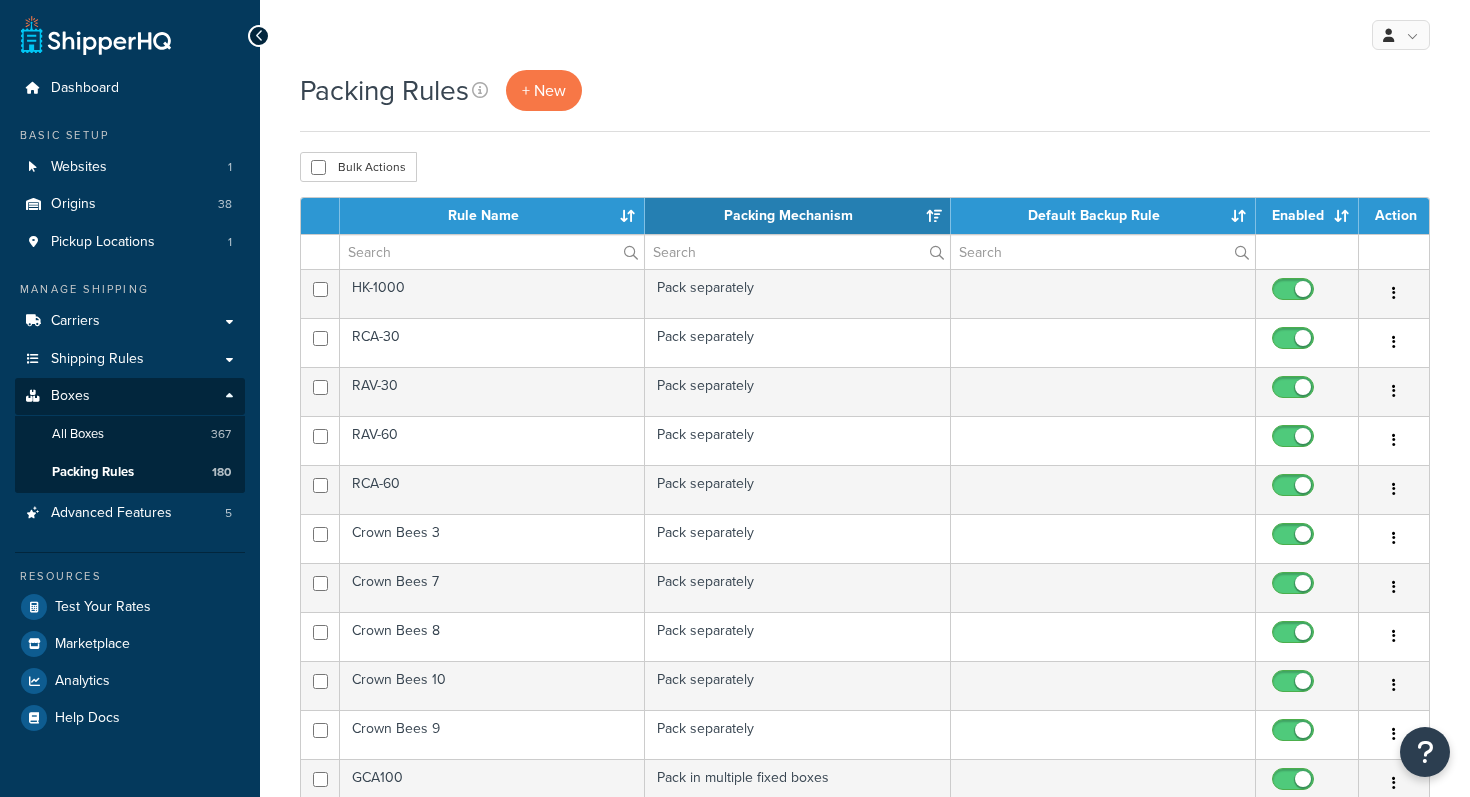 scroll, scrollTop: 0, scrollLeft: 0, axis: both 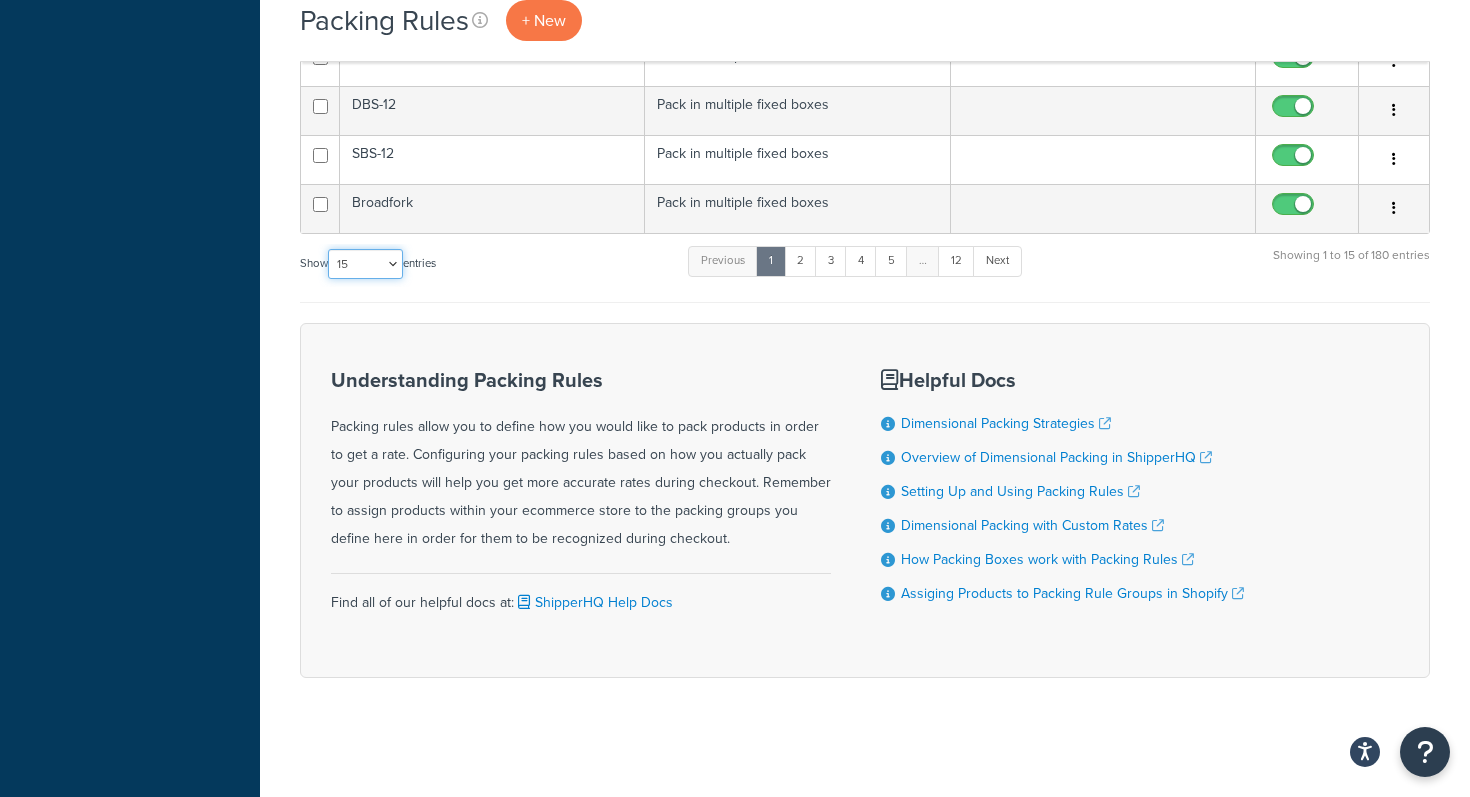 click on "10 15 25 50 100" at bounding box center (365, 264) 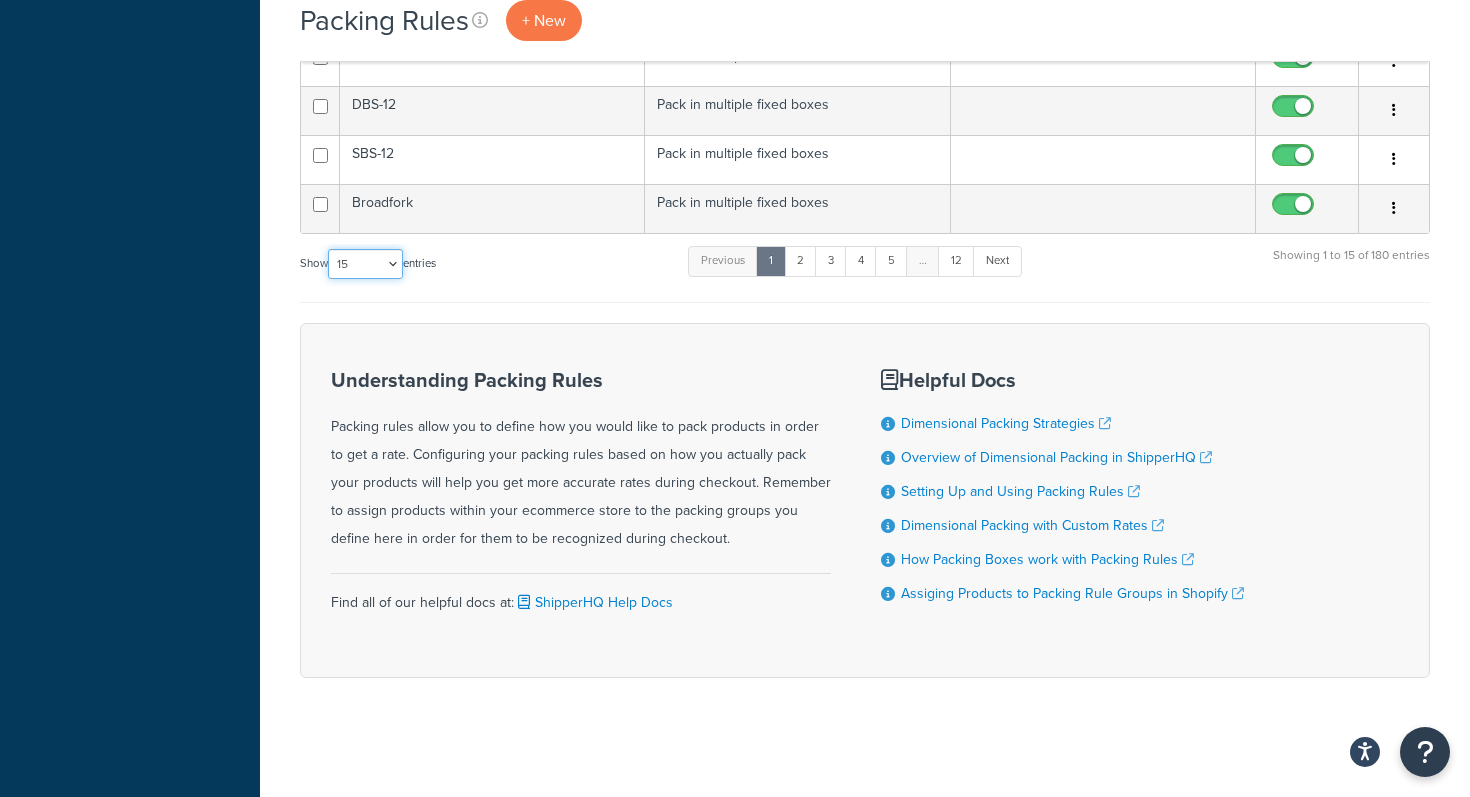 select on "100" 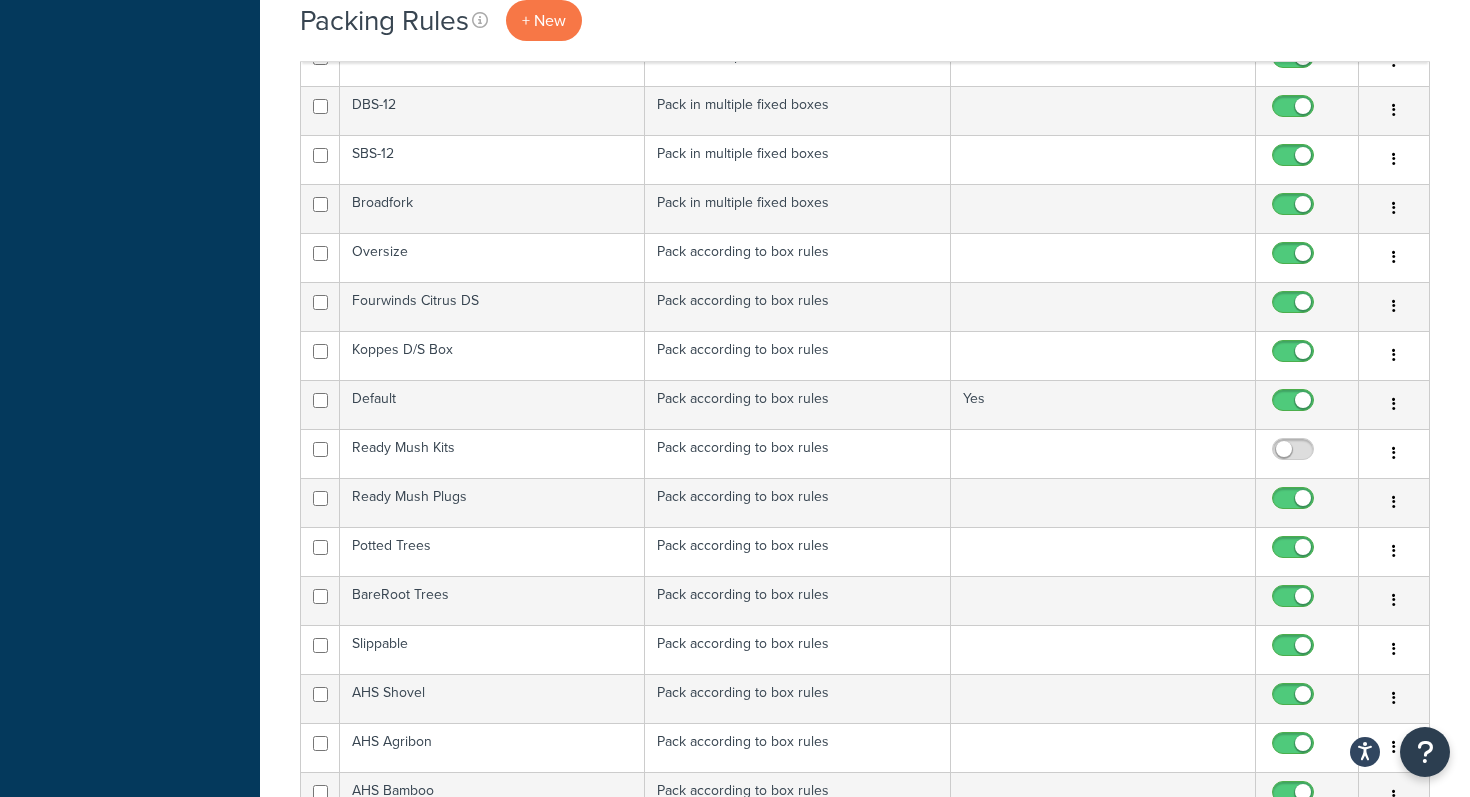 scroll, scrollTop: 2487, scrollLeft: 0, axis: vertical 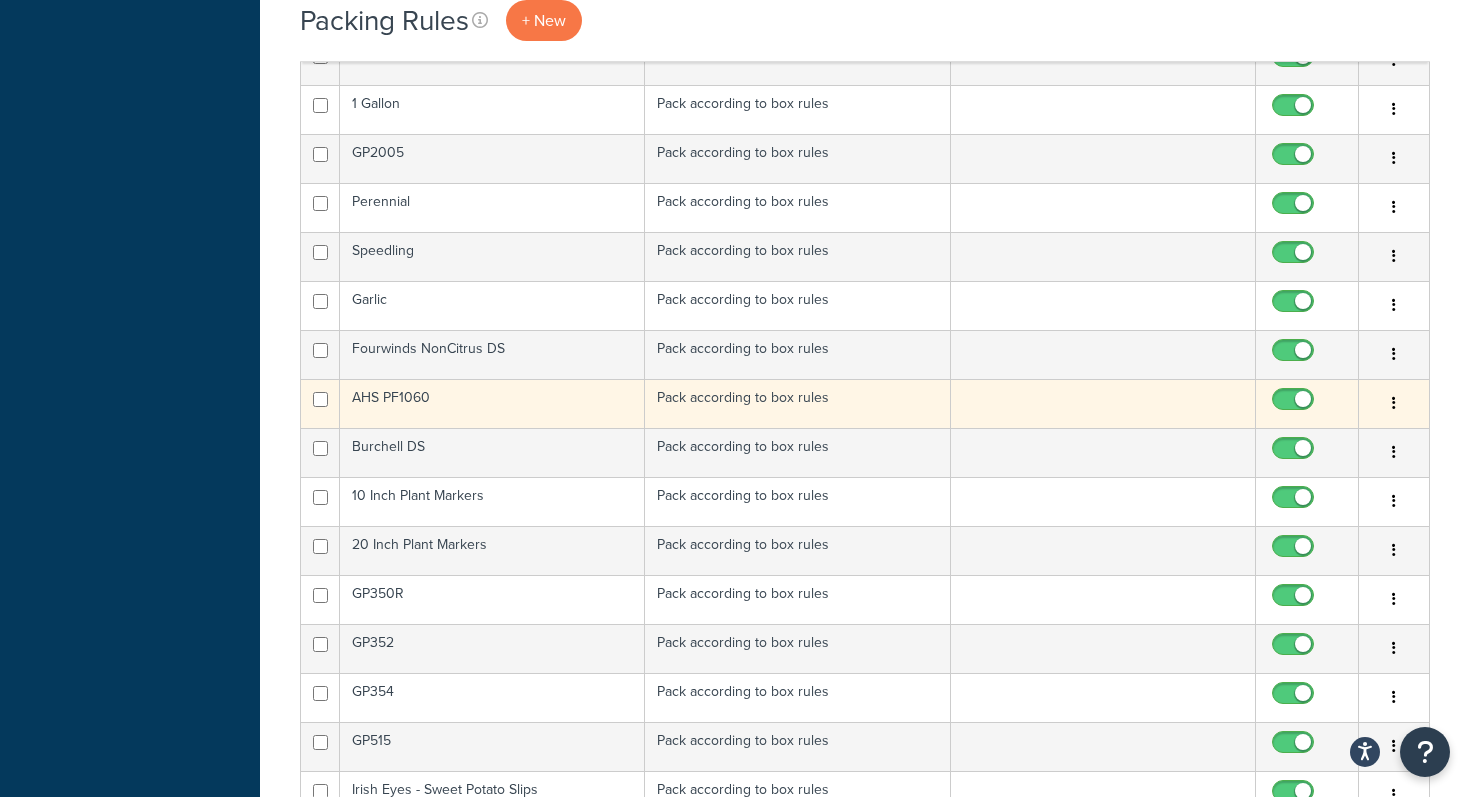 click on "AHS PF1060" at bounding box center (492, 403) 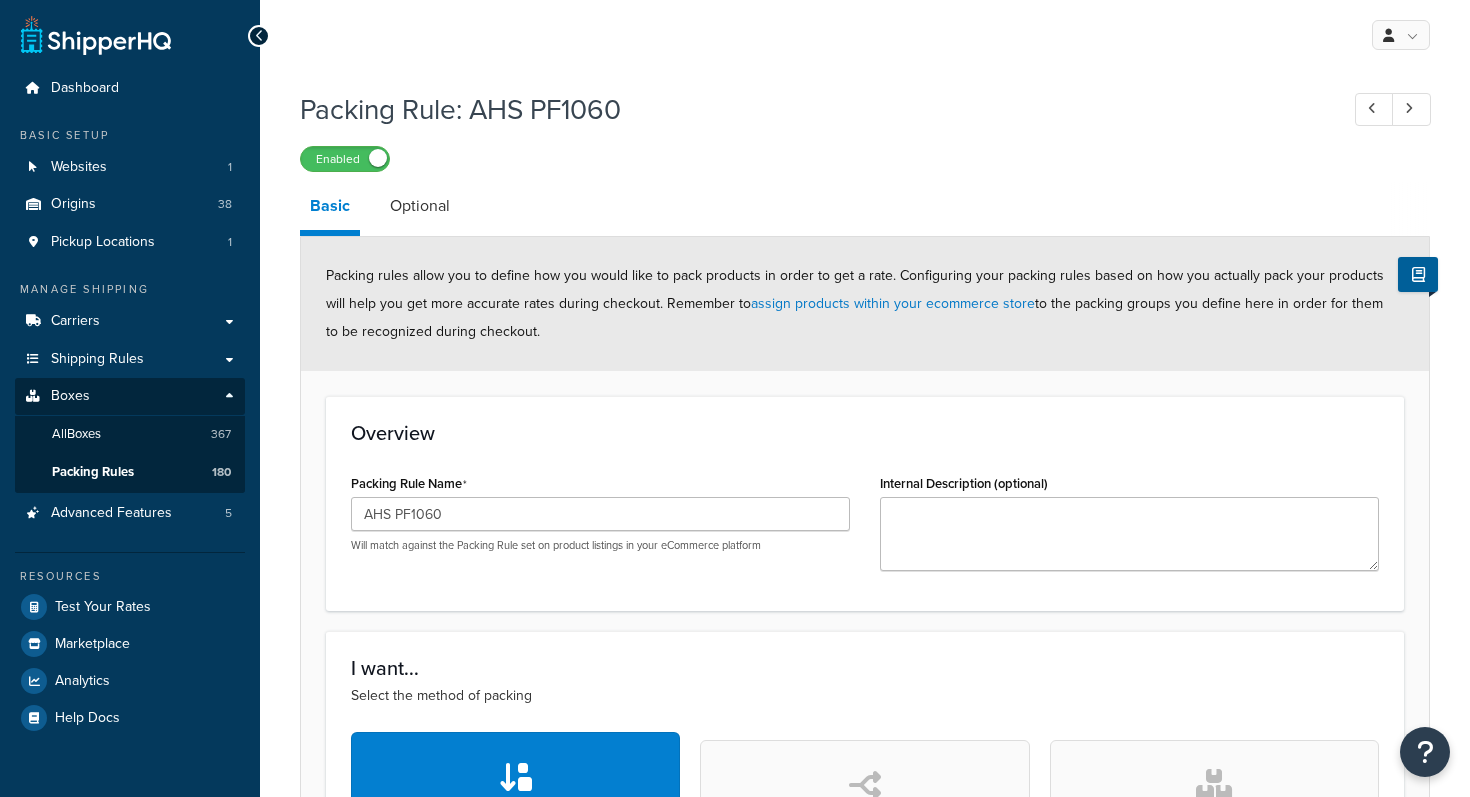 scroll, scrollTop: 0, scrollLeft: 0, axis: both 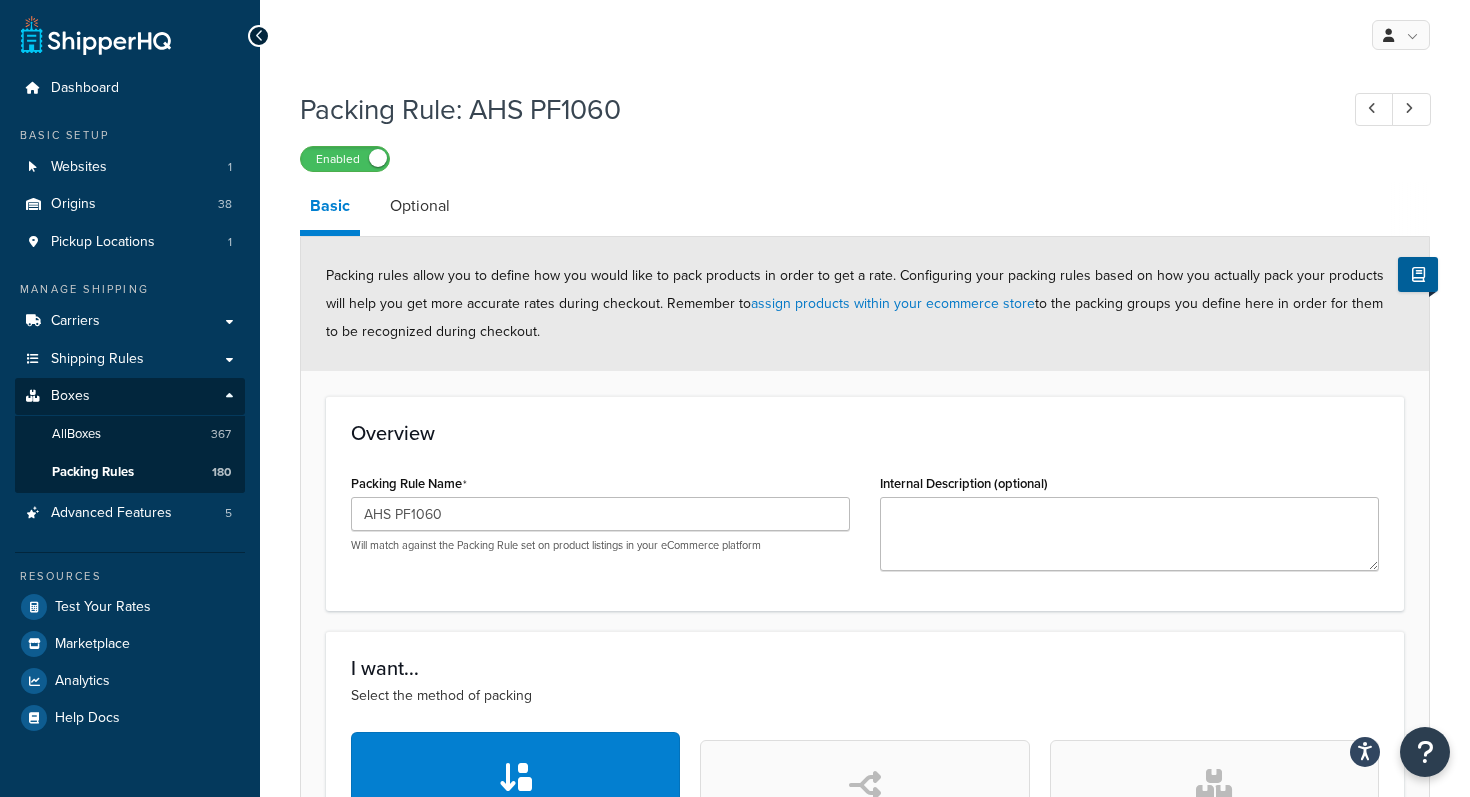 click on "Overview Packing Rule Name   AHS PF1060 Will match against the Packing Rule set on product listings in your eCommerce platform Internal Description (optional)" at bounding box center (865, 503) 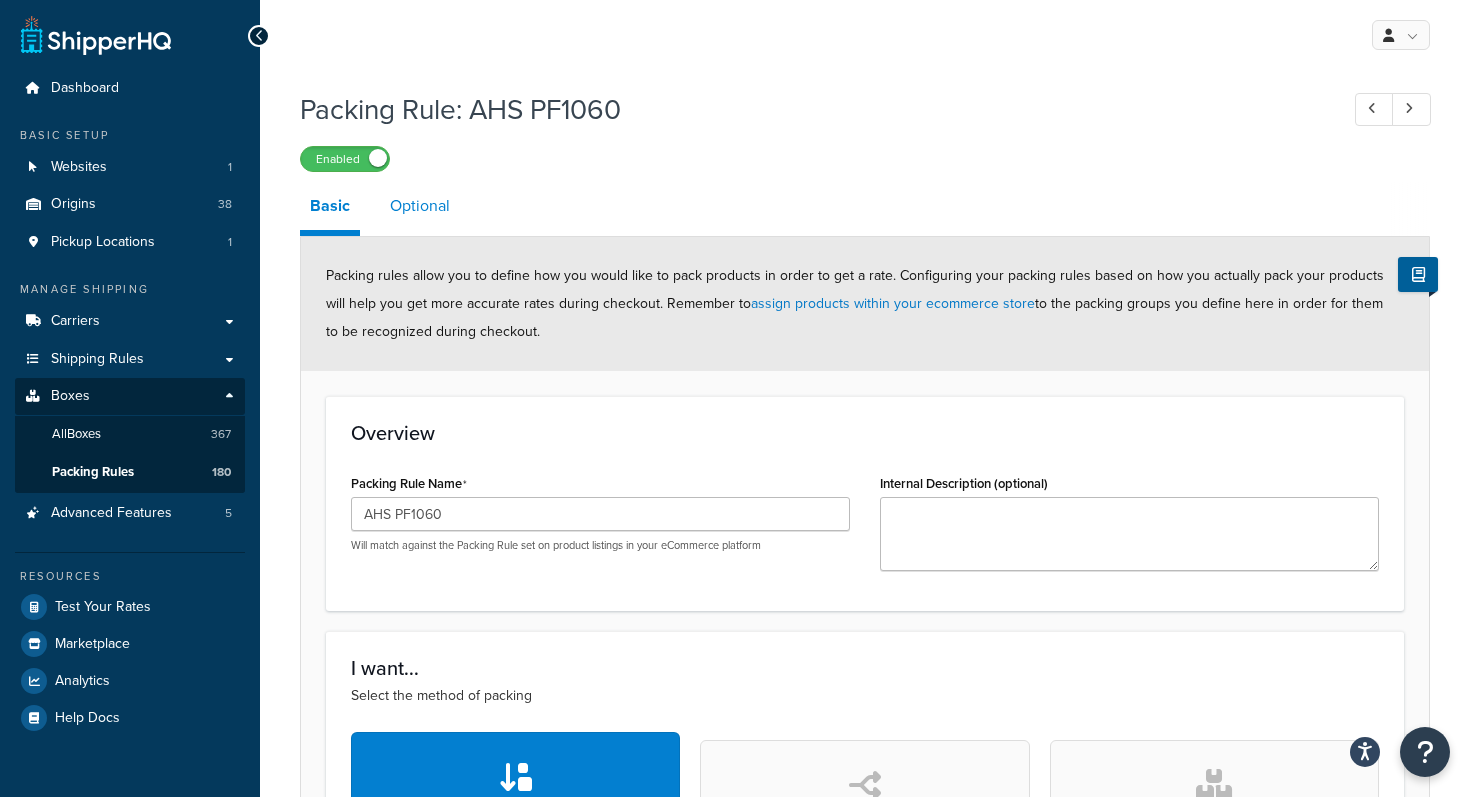 click on "Optional" at bounding box center [420, 206] 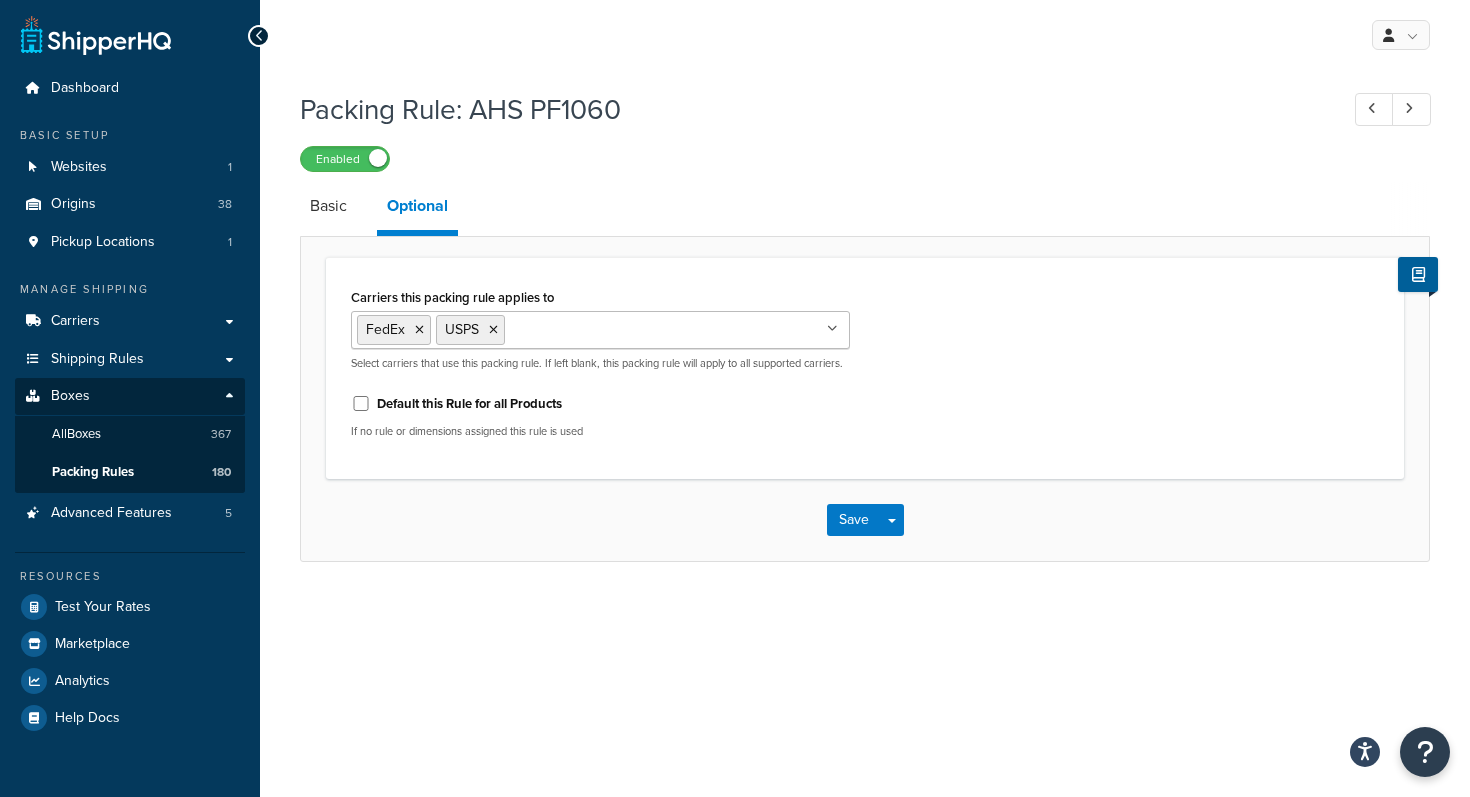 click on "Carriers this packing rule applies to" at bounding box center [598, 329] 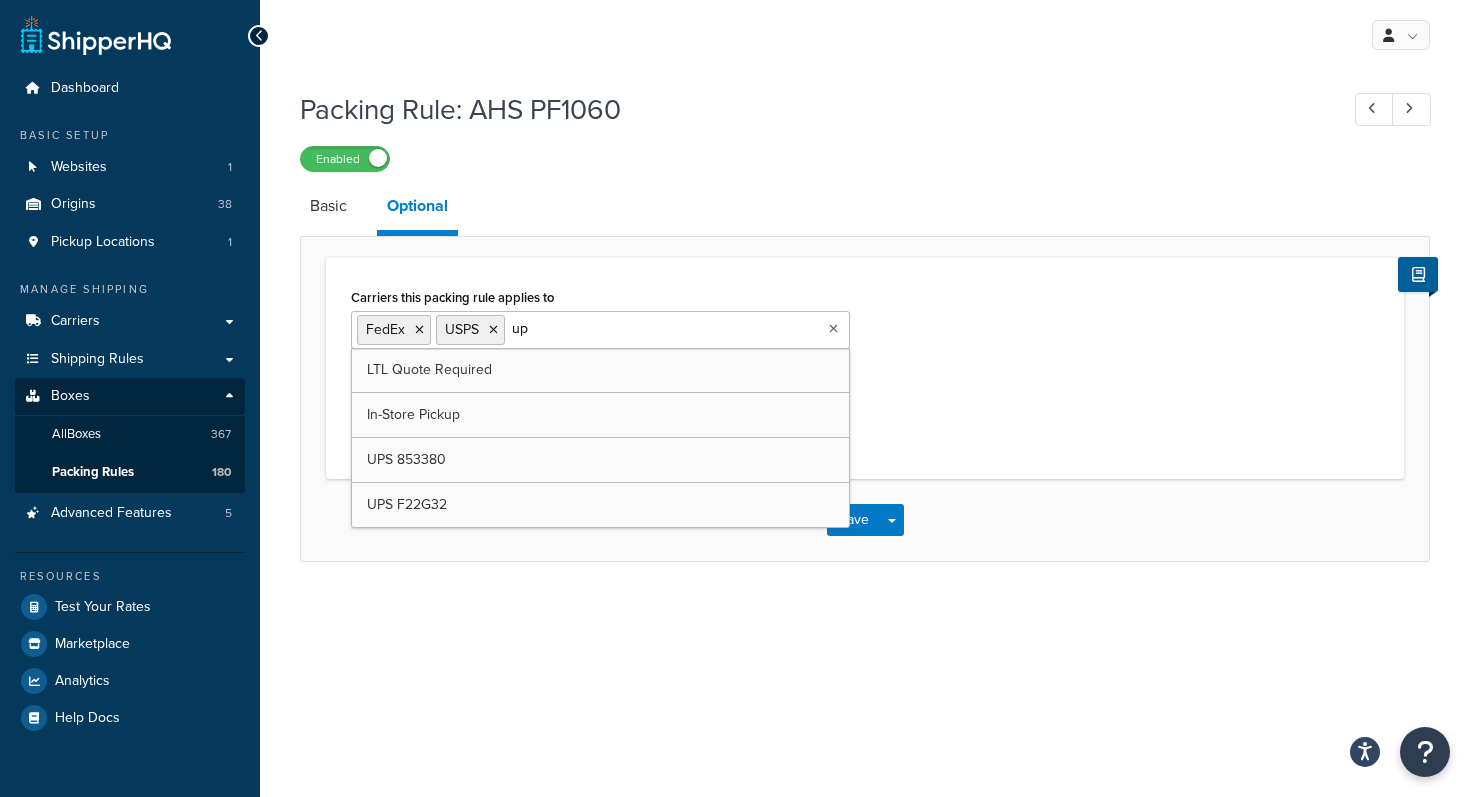 type on "ups" 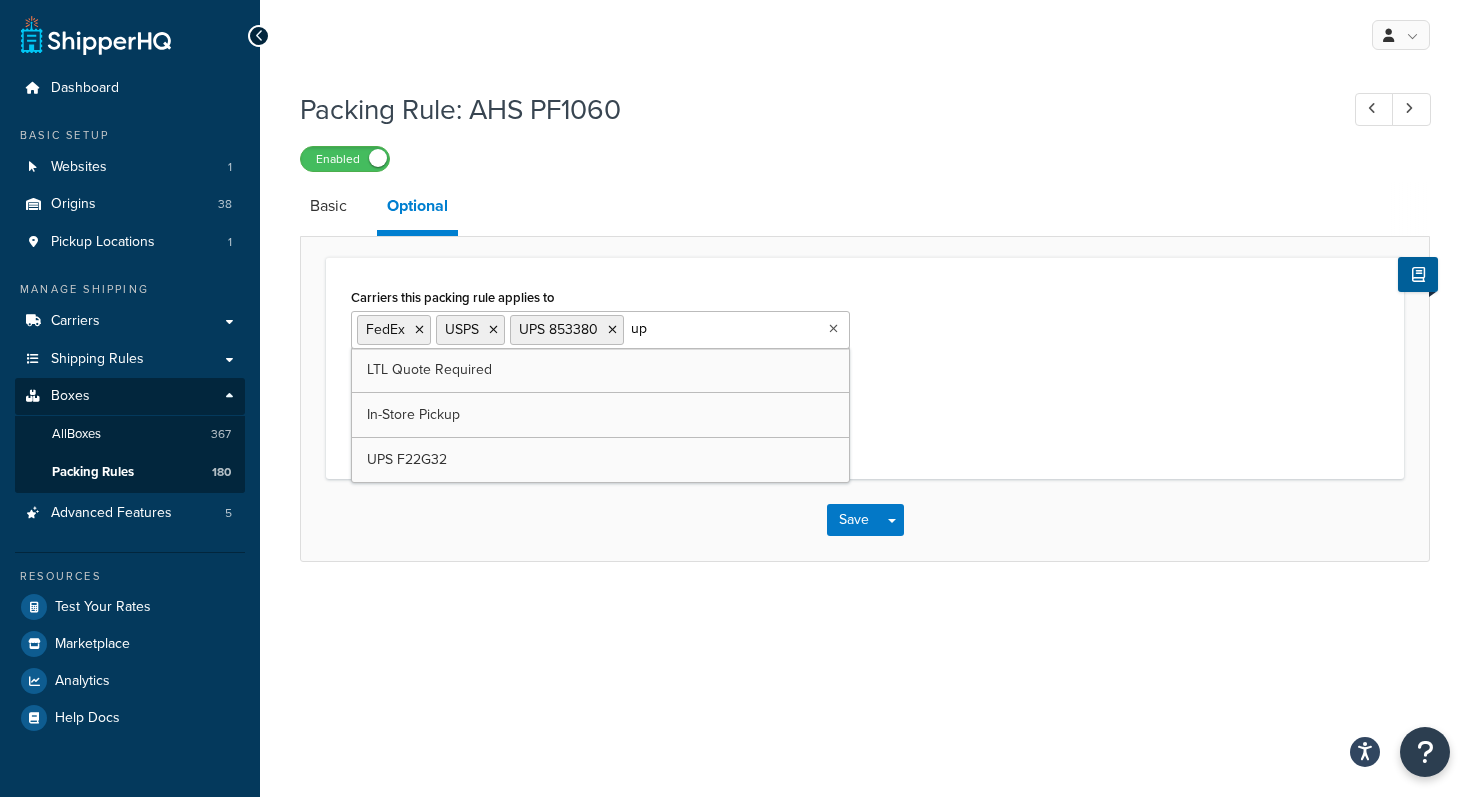 type on "ups" 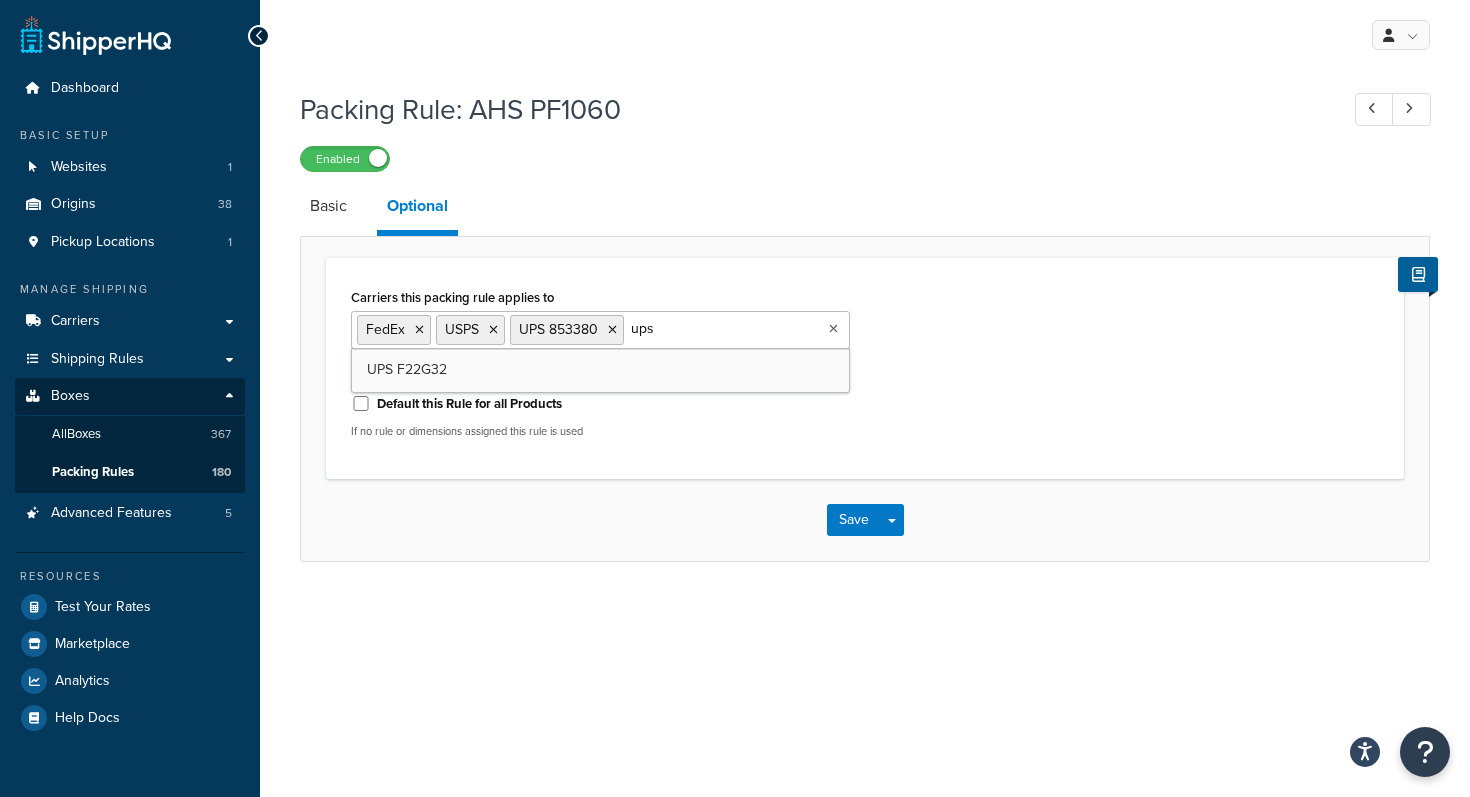 type 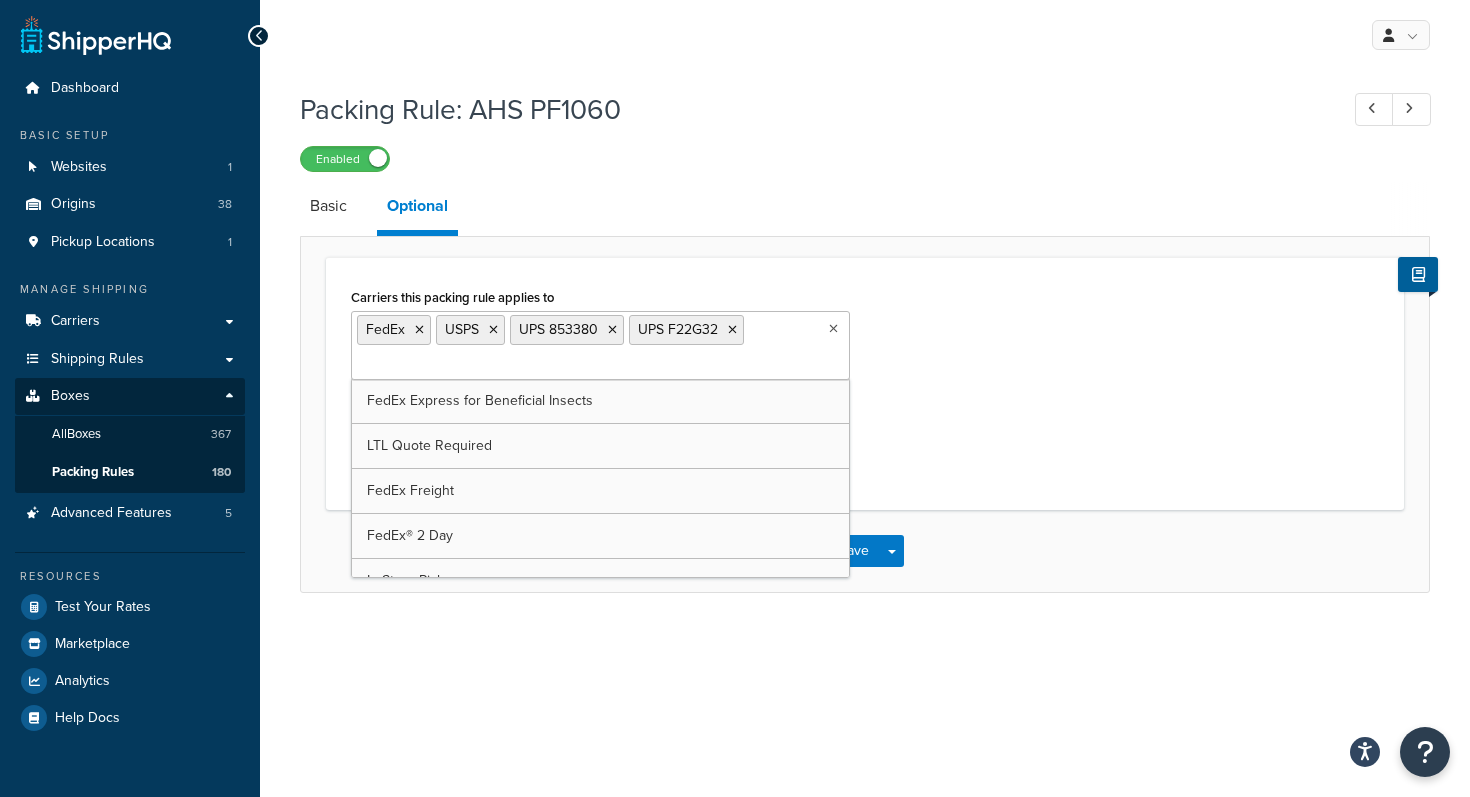 click on "Basic   Optional" at bounding box center (5250, 209) 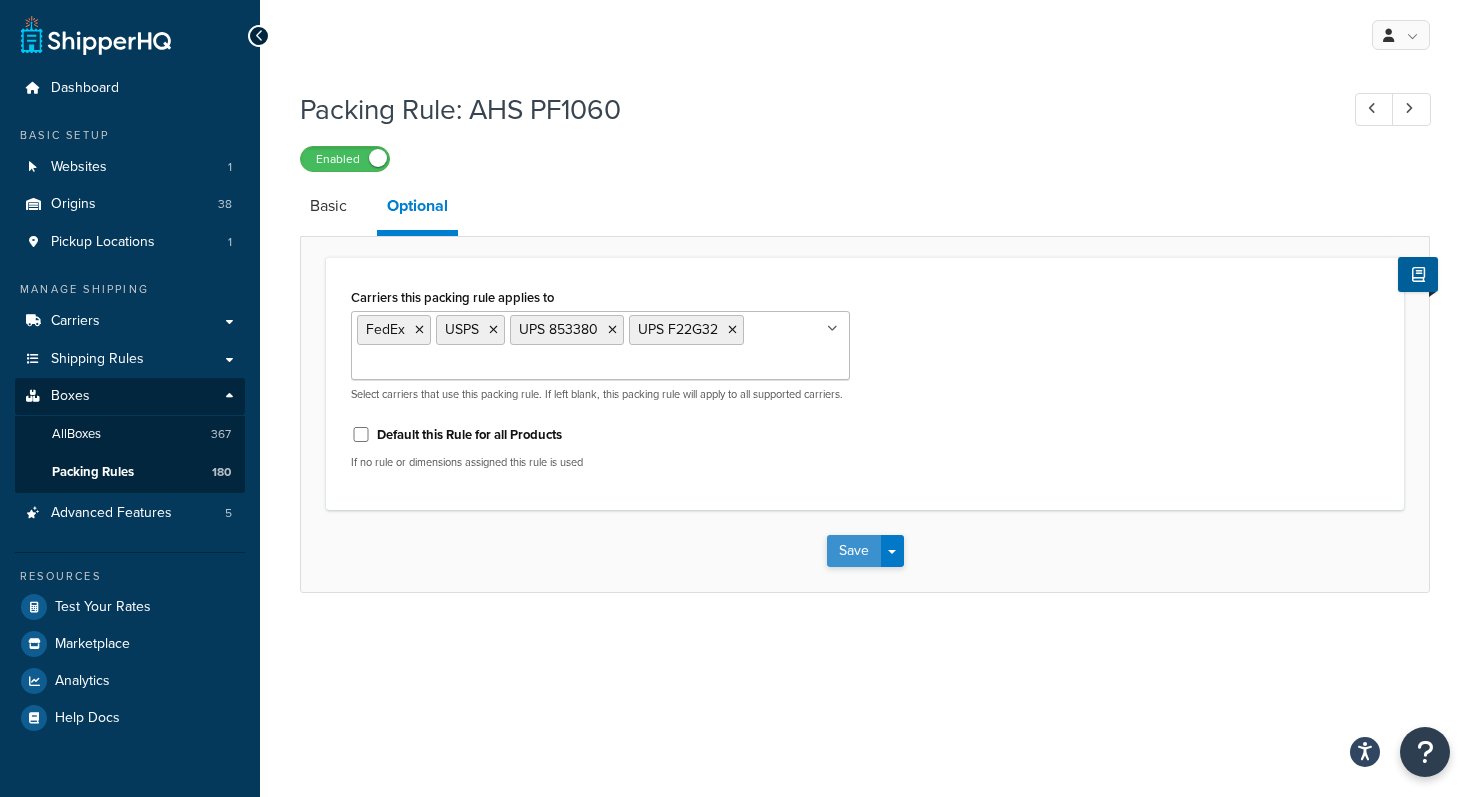 click on "Save" at bounding box center (854, 551) 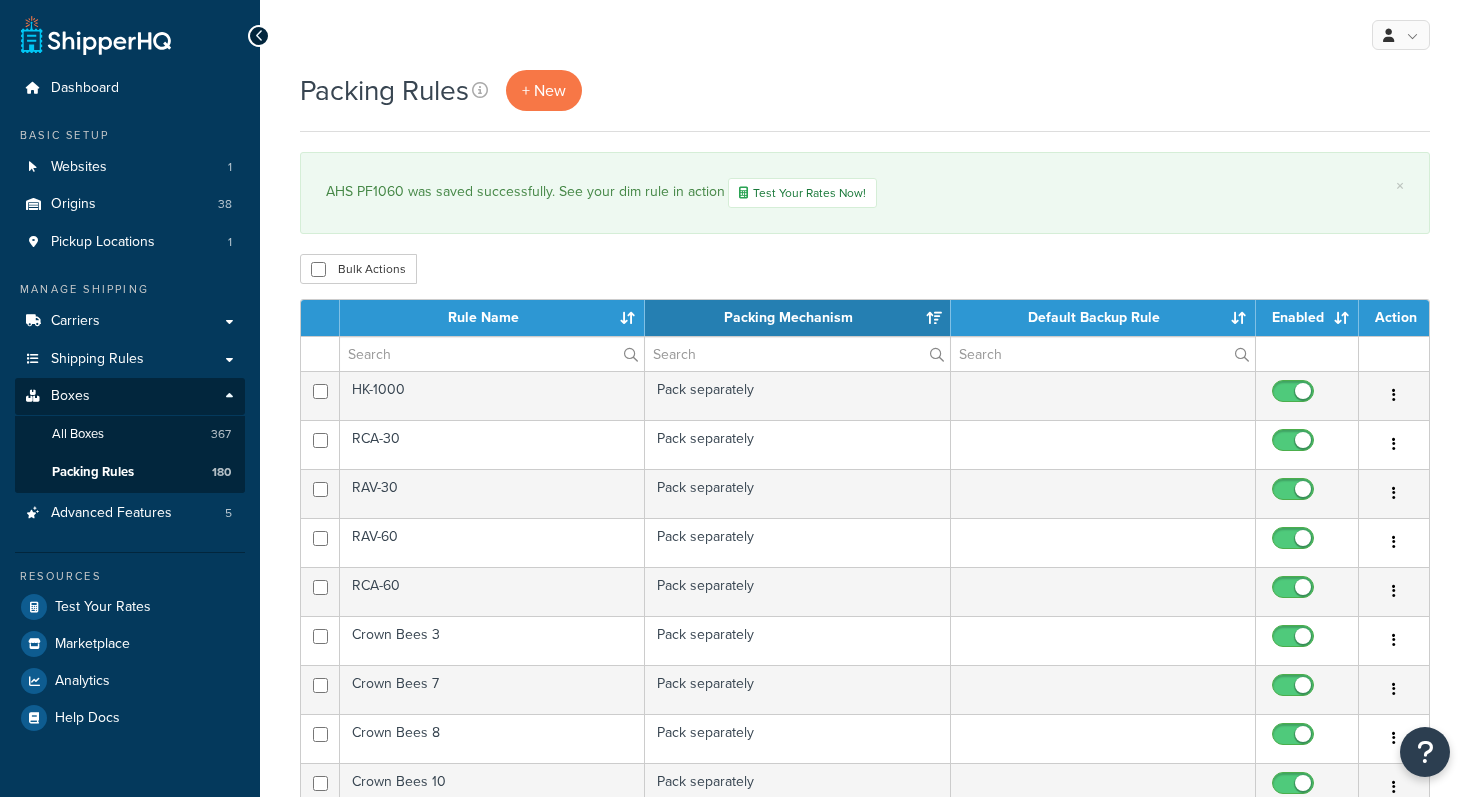 scroll, scrollTop: 0, scrollLeft: 0, axis: both 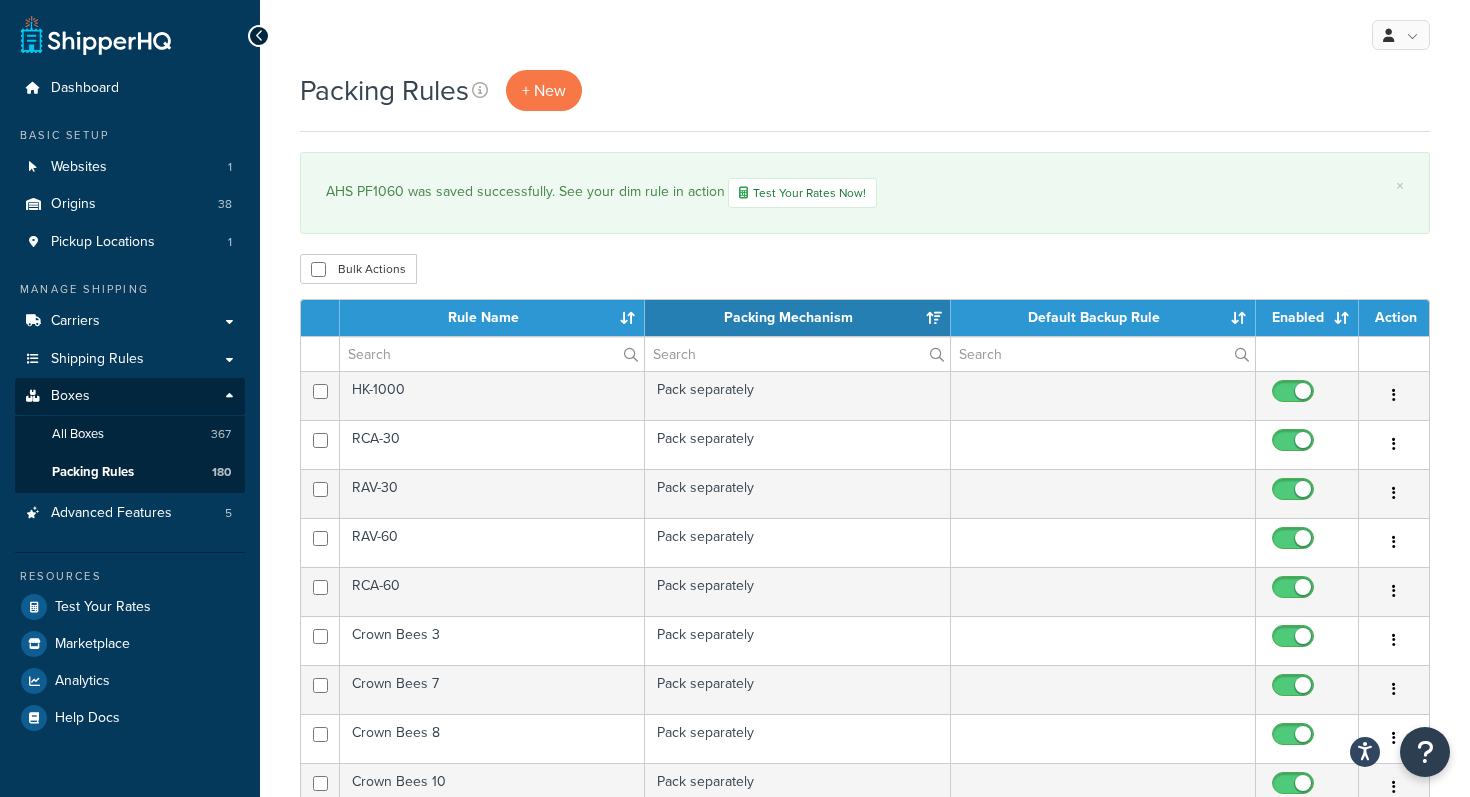 click on "Bulk Actions
Duplicate
Delete" at bounding box center [865, 269] 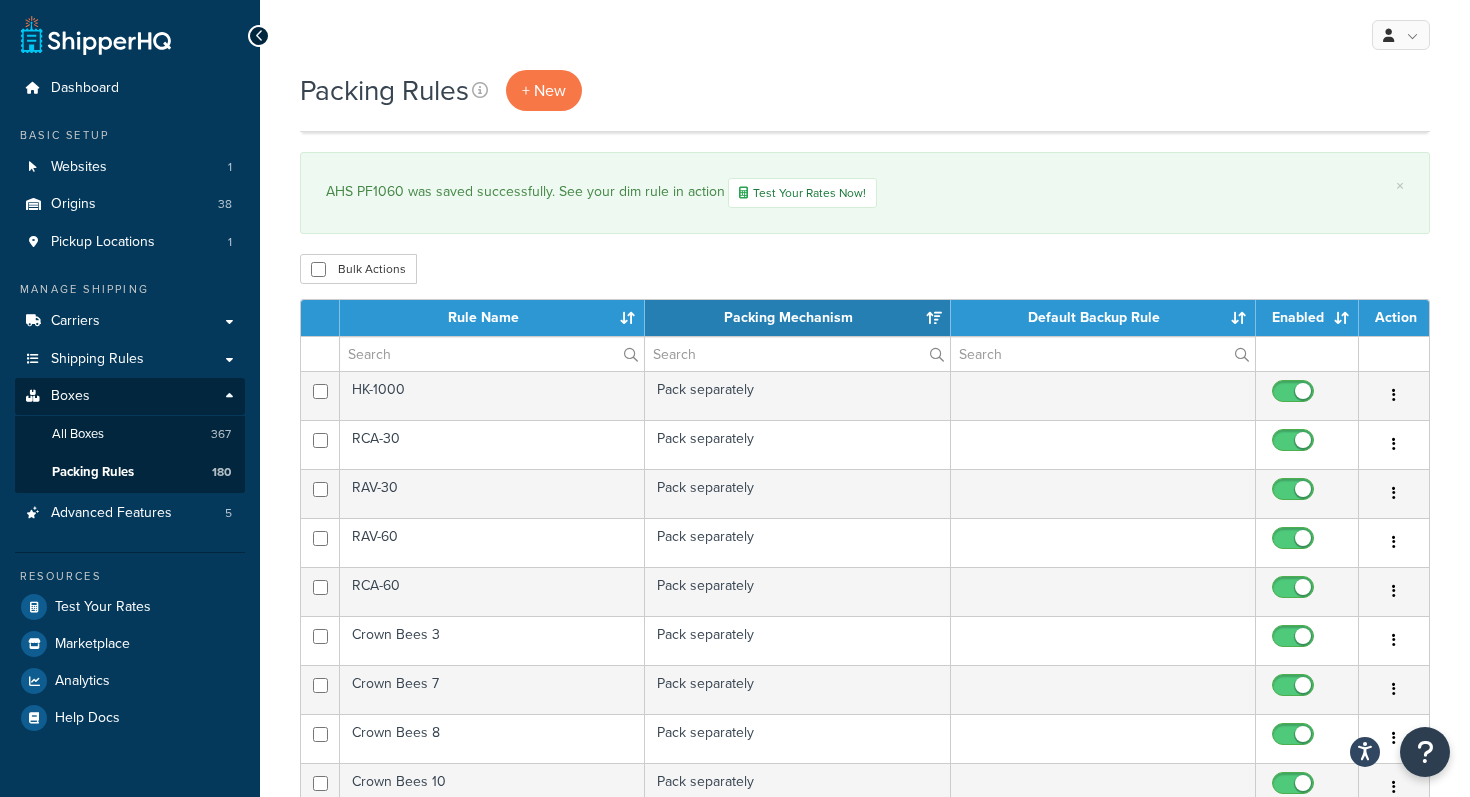 scroll, scrollTop: 873, scrollLeft: 0, axis: vertical 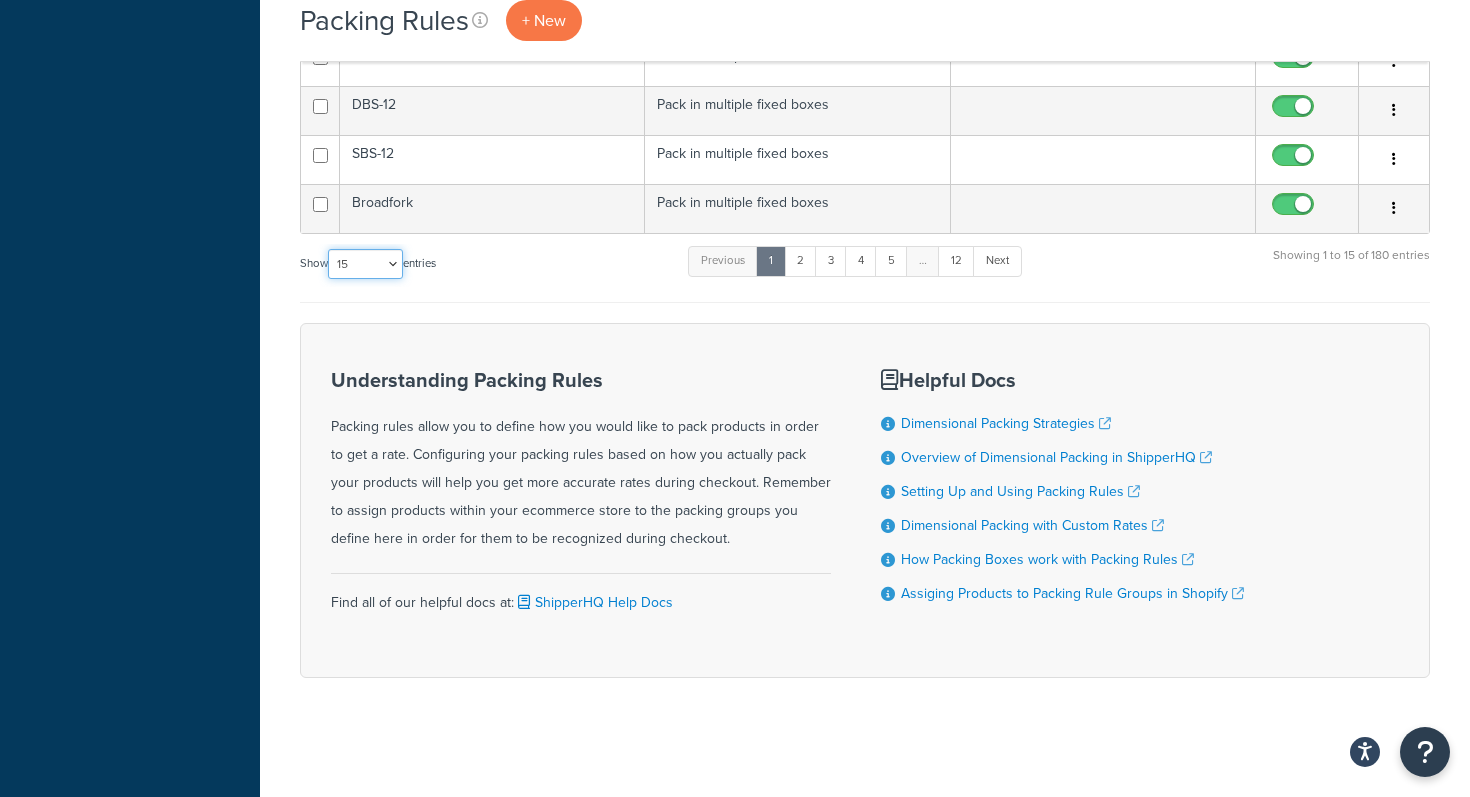click on "10 15 25 50 100" at bounding box center [365, 264] 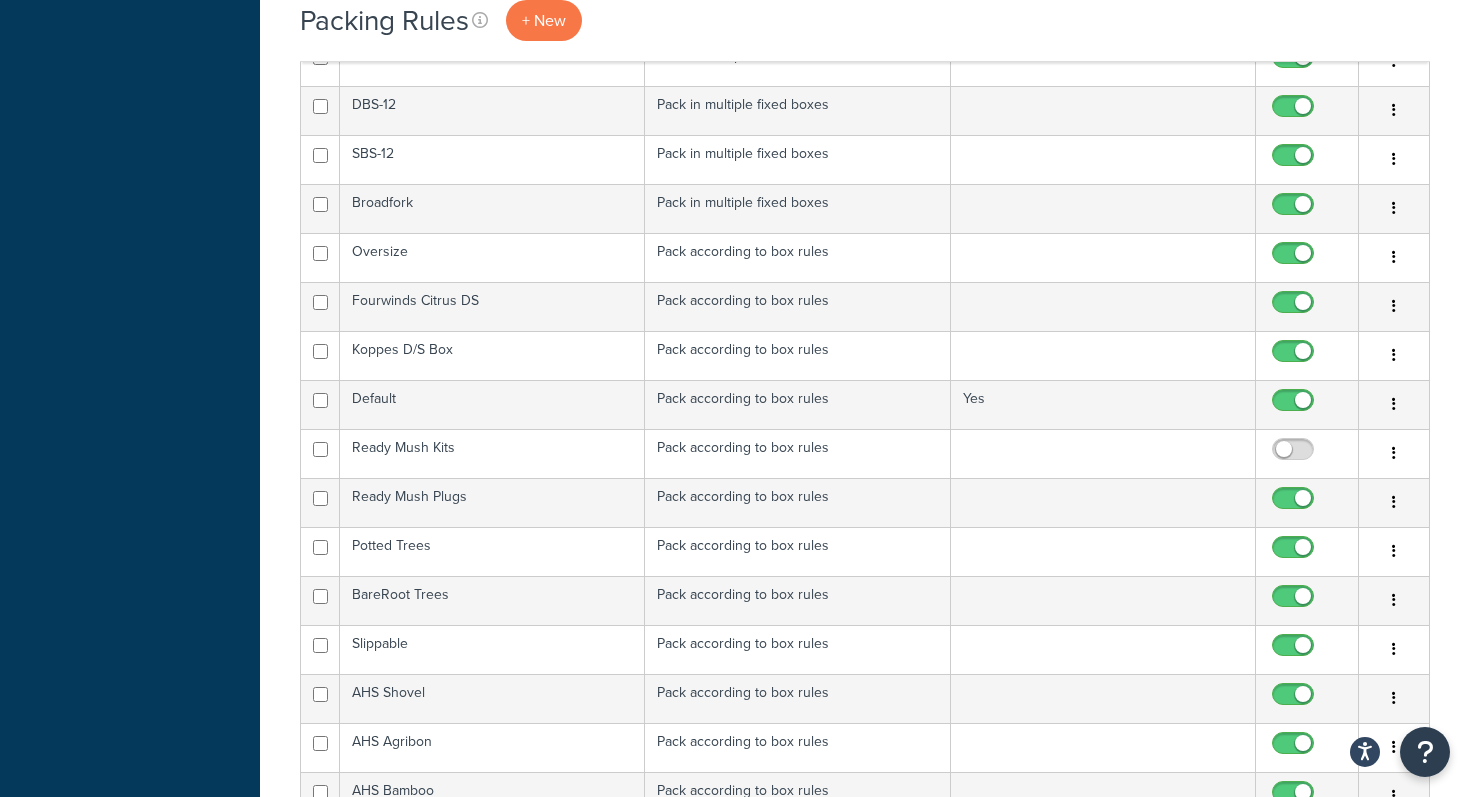 click on "Packing Rules
+ New
×
AHS PF1060 was saved successfully. See your dim rule in action   Test Your Rates Now!
Bulk Actions
Duplicate
Delete
Contact Us
Send Us A Message
Contact Information
*" at bounding box center [865, 2055] 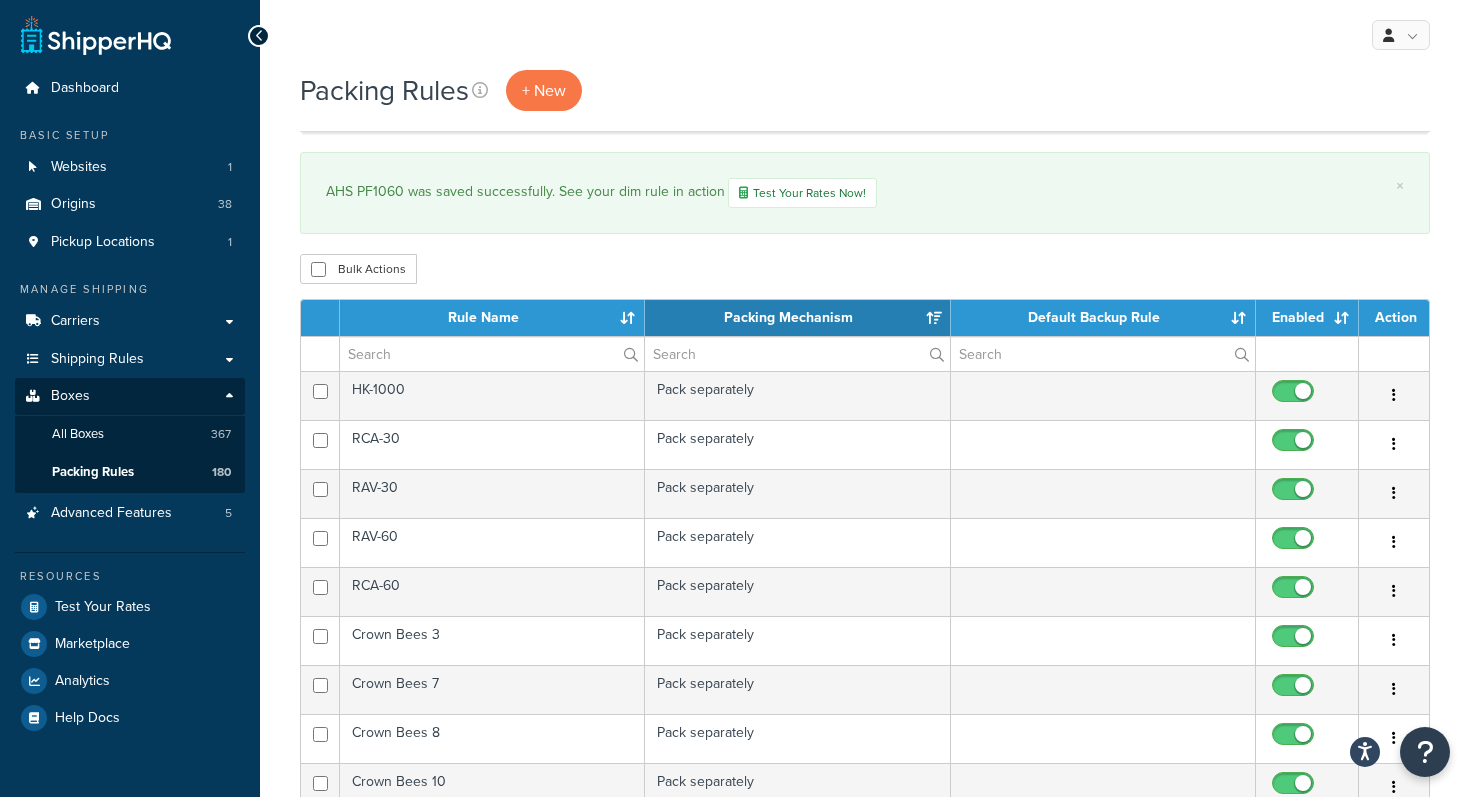 scroll, scrollTop: 2589, scrollLeft: 0, axis: vertical 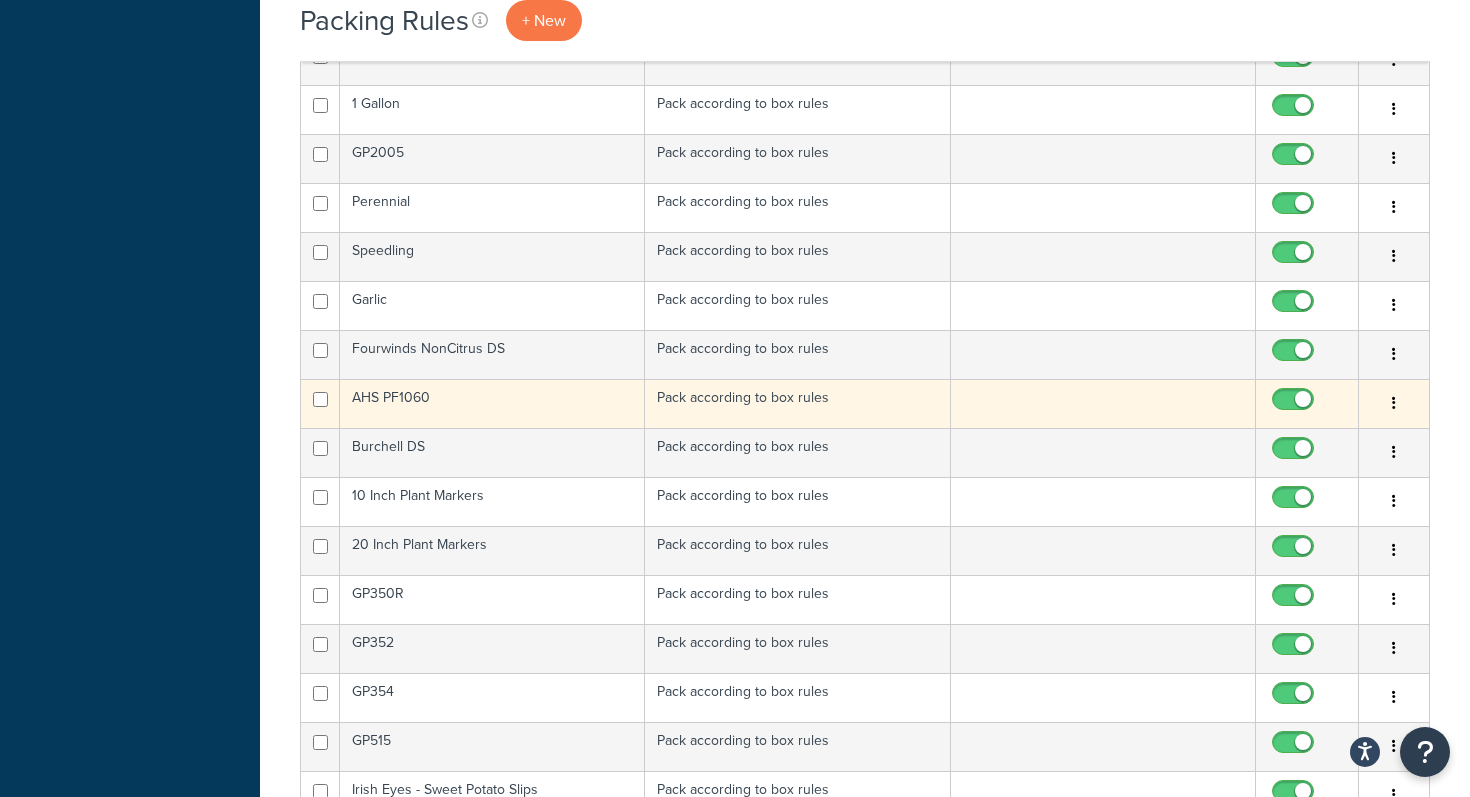 click on "AHS PF1060" at bounding box center [492, 403] 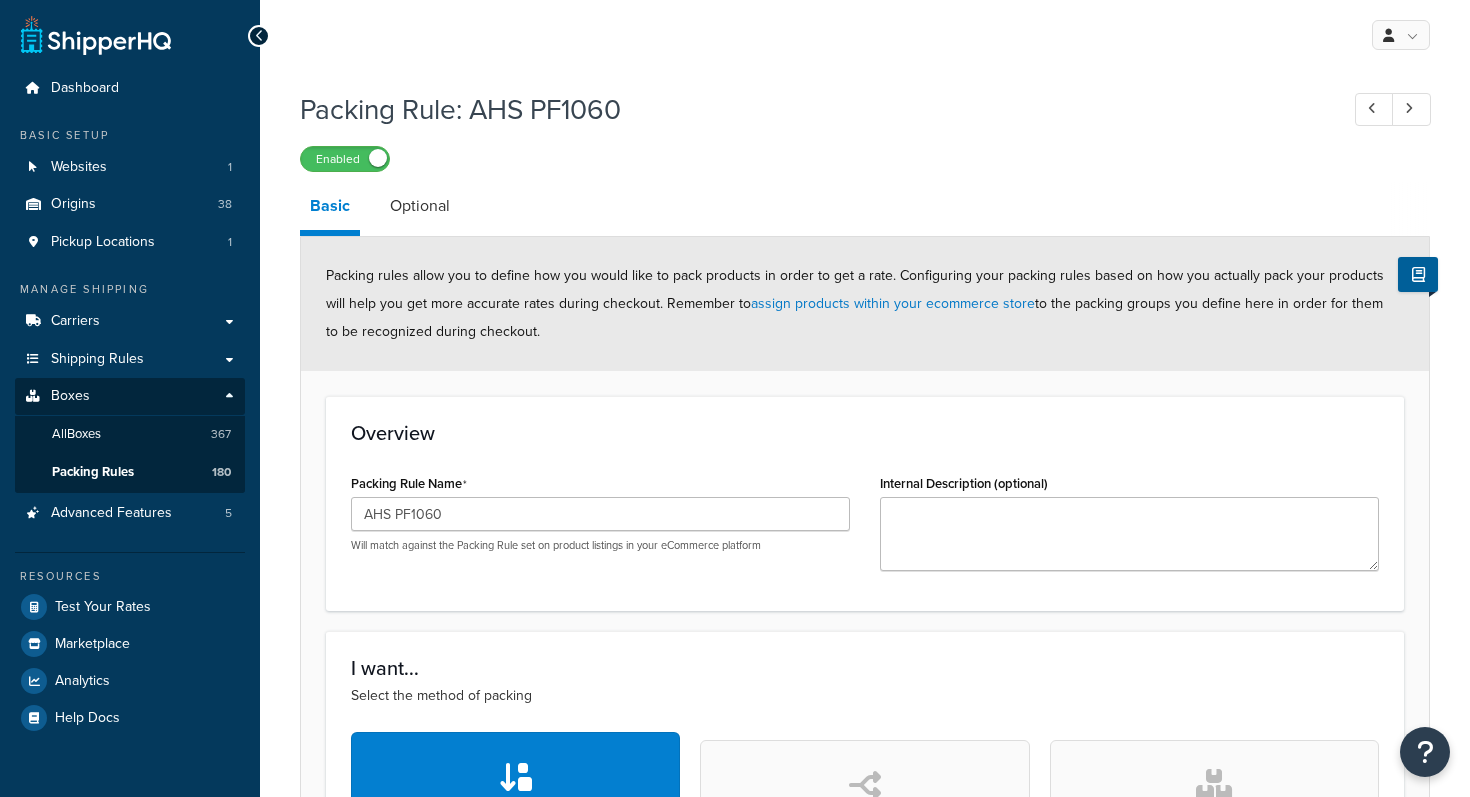 scroll, scrollTop: 0, scrollLeft: 0, axis: both 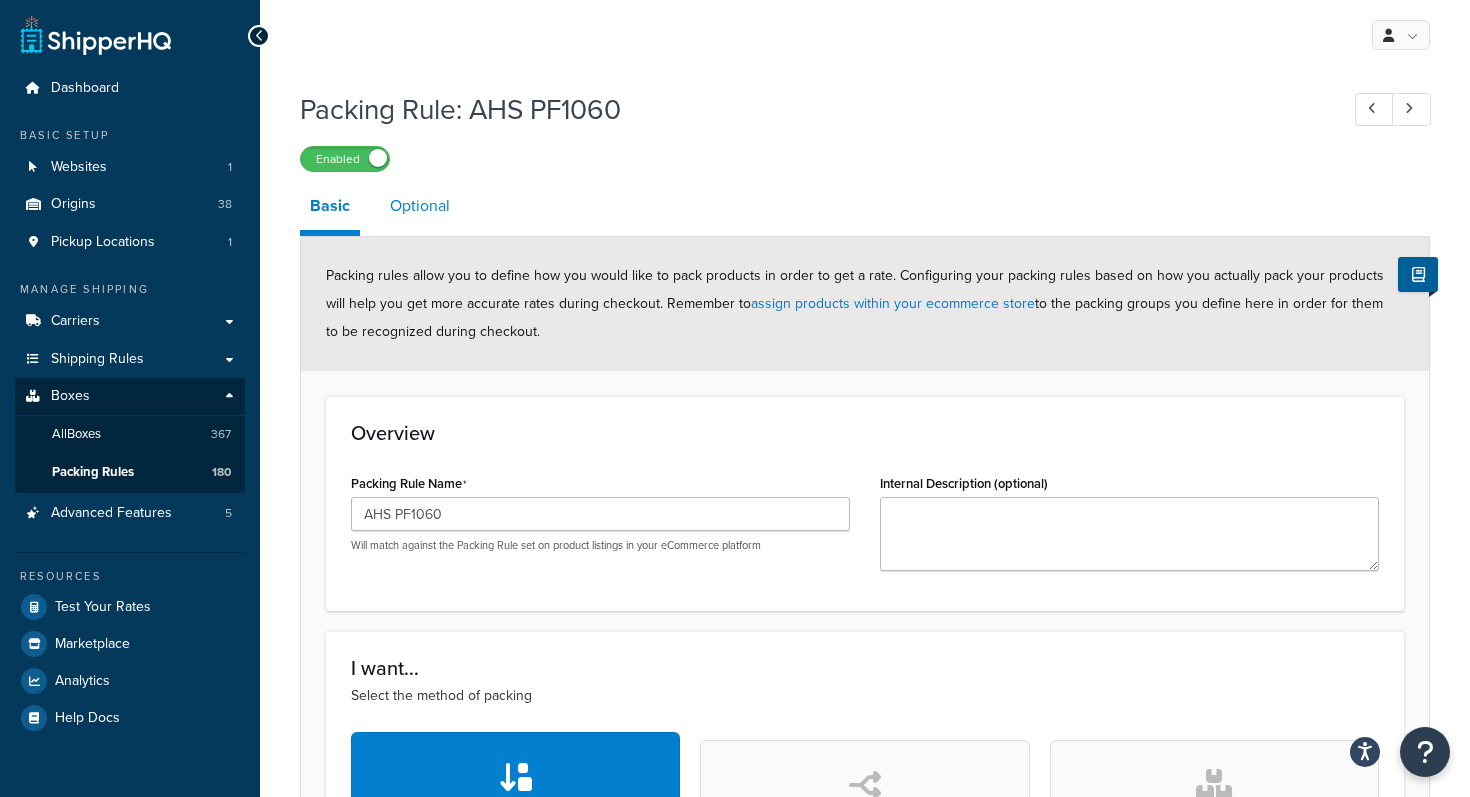 click on "Optional" at bounding box center [420, 206] 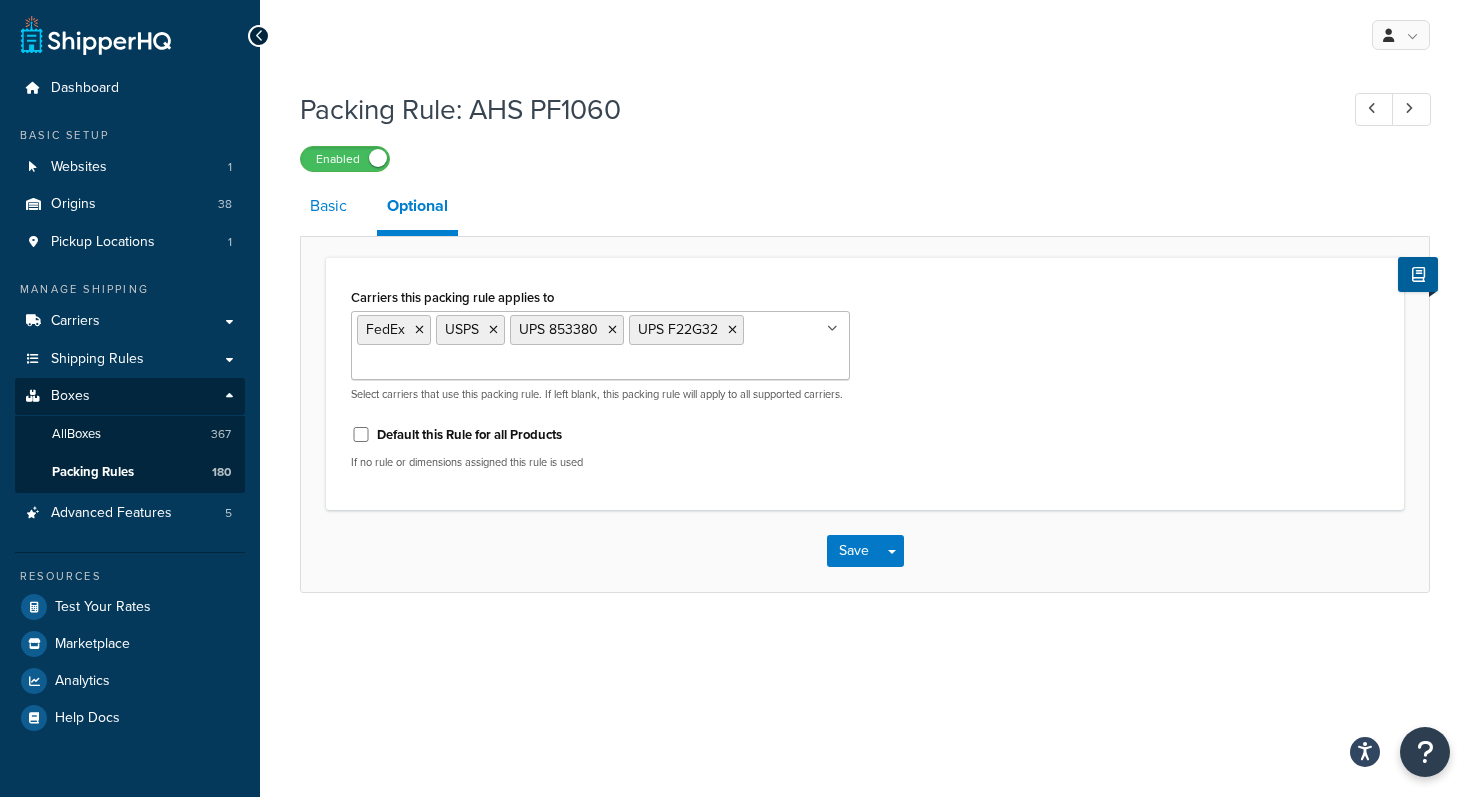 click on "Basic" at bounding box center [328, 206] 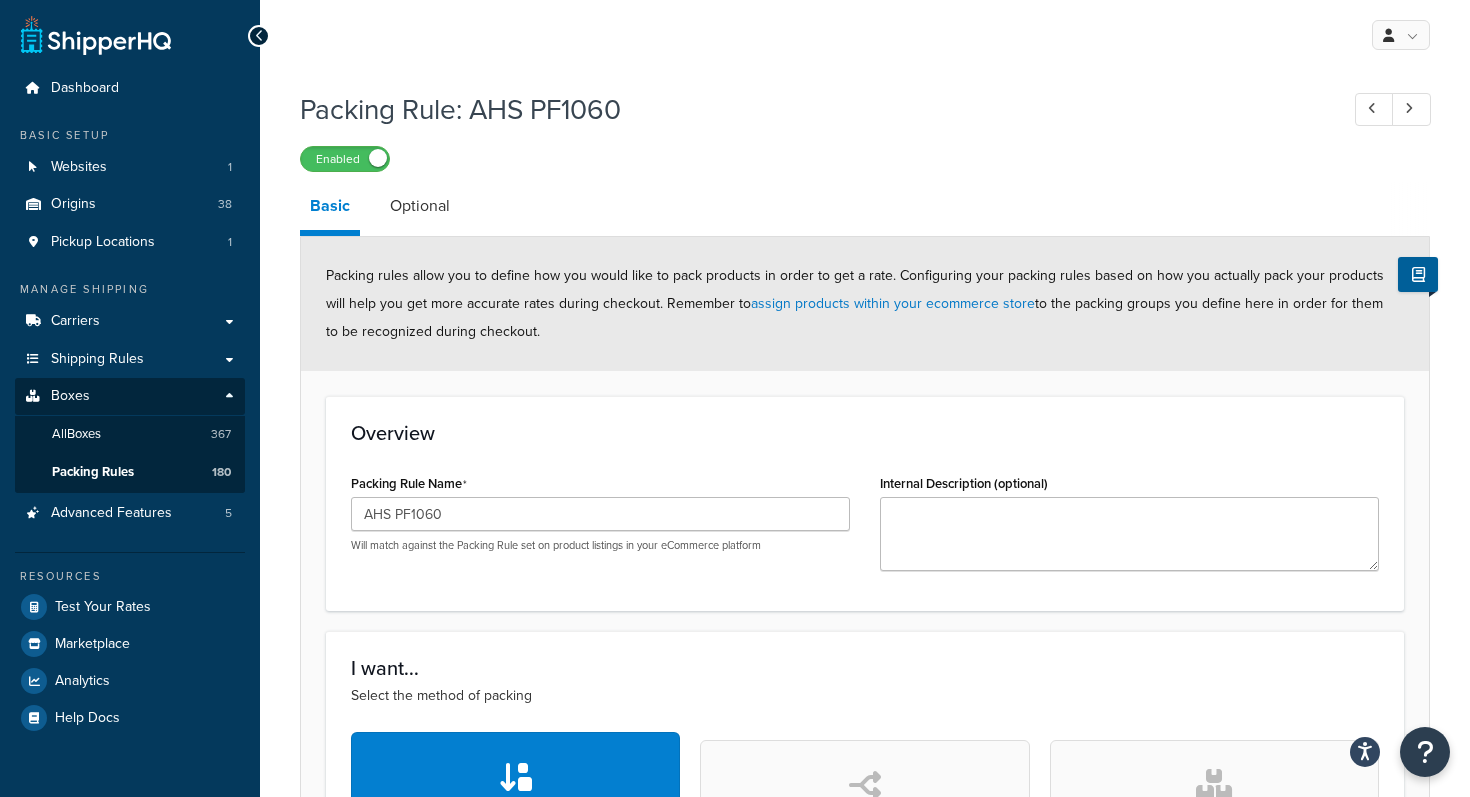 click on "Enabled" at bounding box center (865, 158) 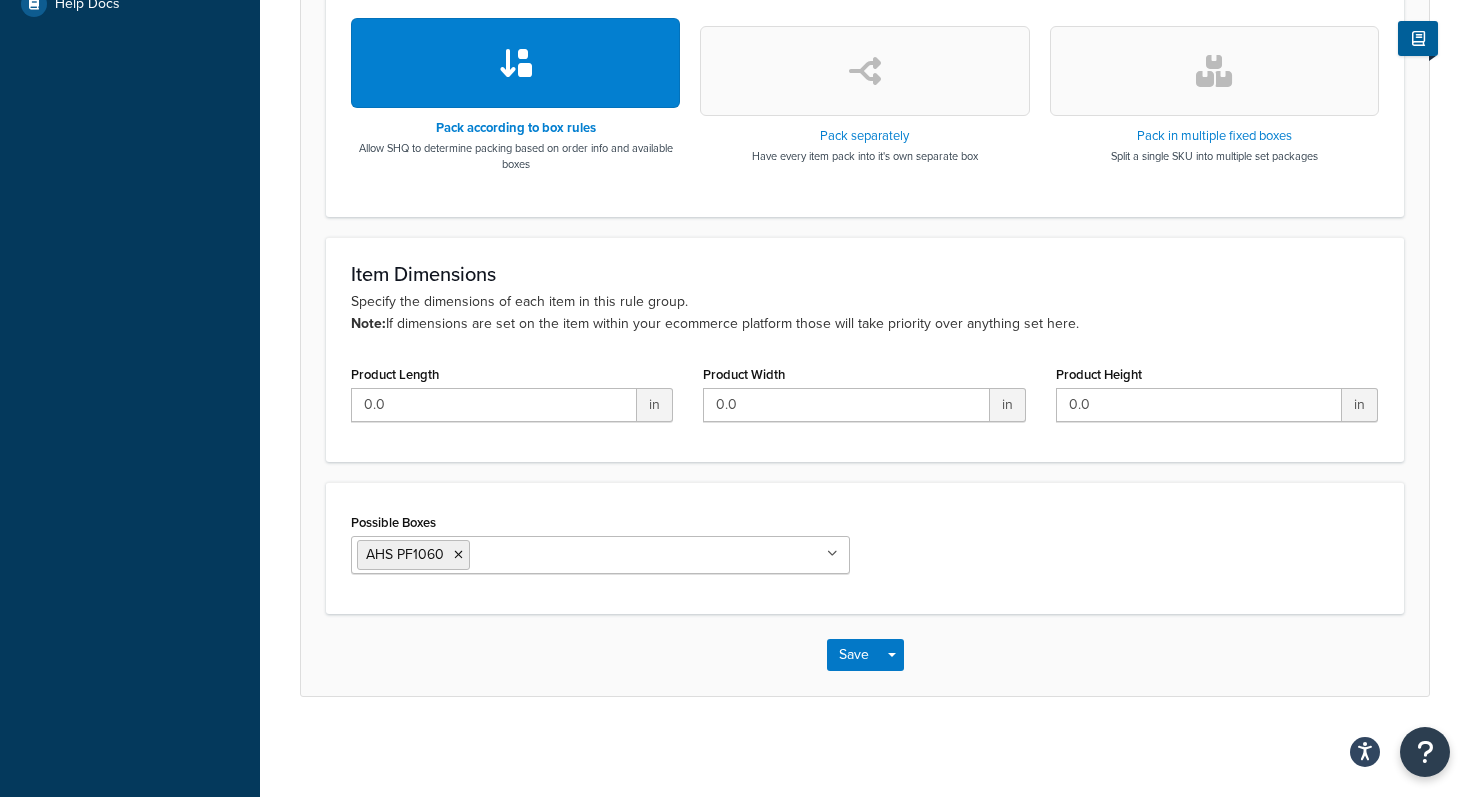 scroll, scrollTop: 0, scrollLeft: 0, axis: both 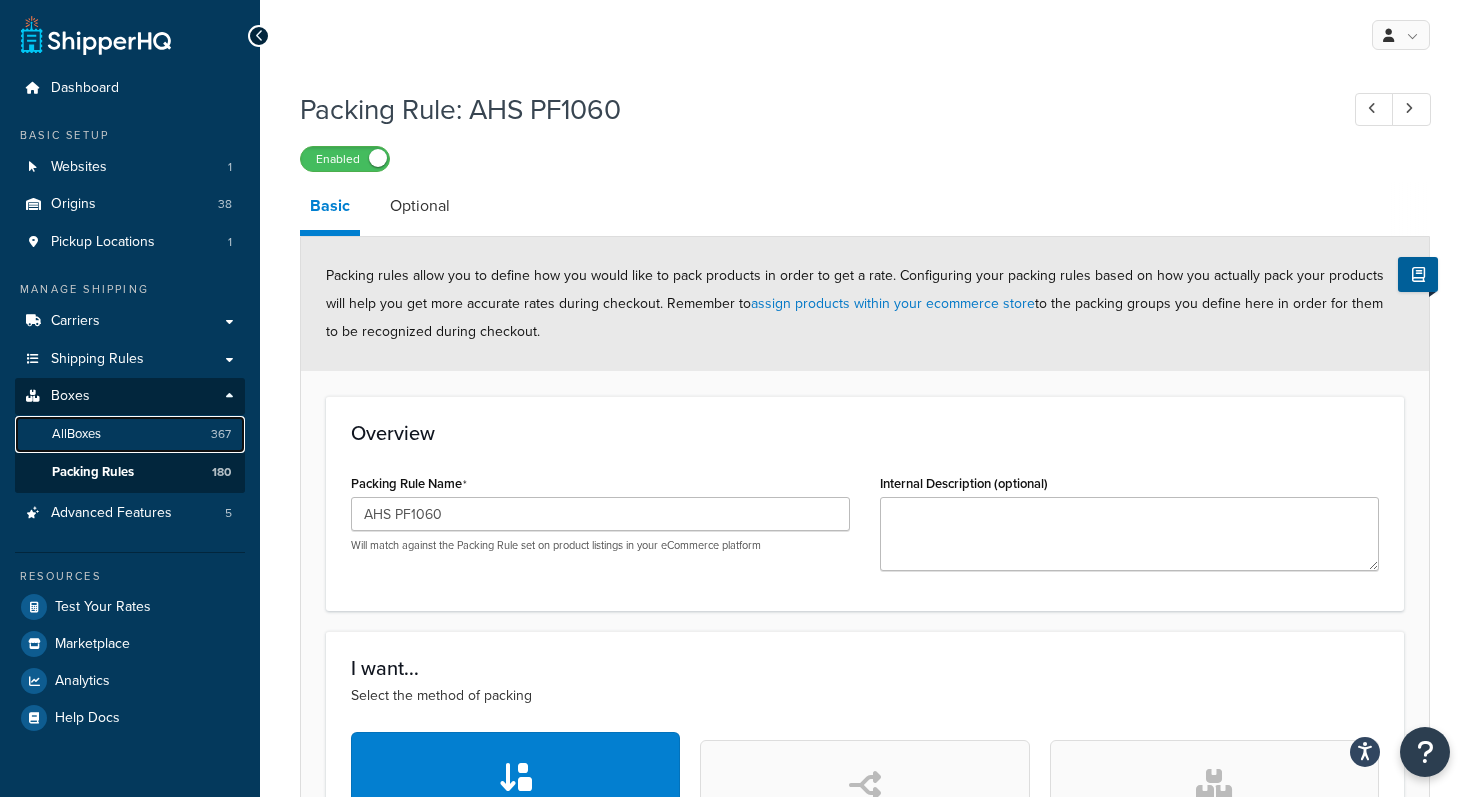 click on "All  Boxes 367" at bounding box center (130, 434) 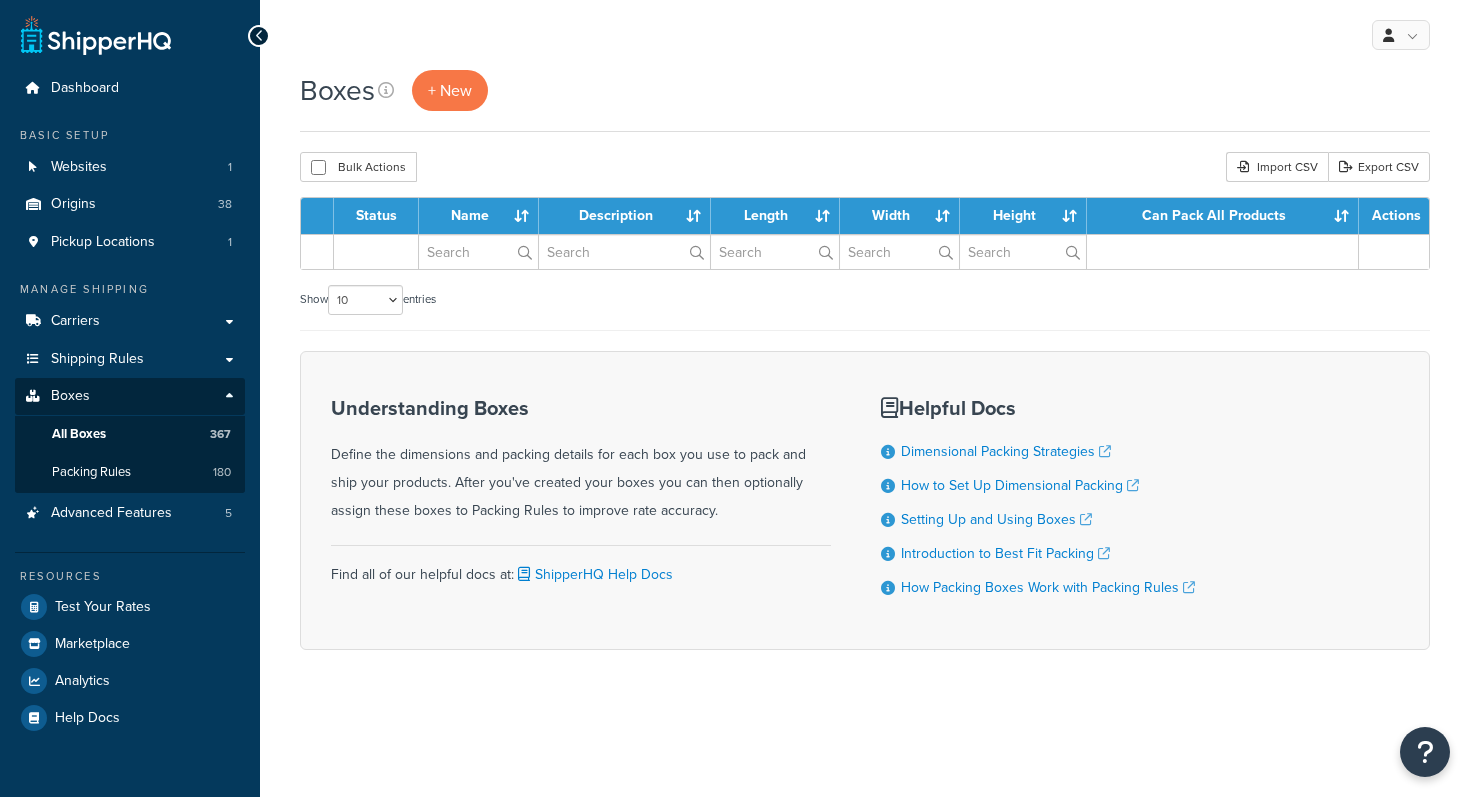 scroll, scrollTop: 0, scrollLeft: 0, axis: both 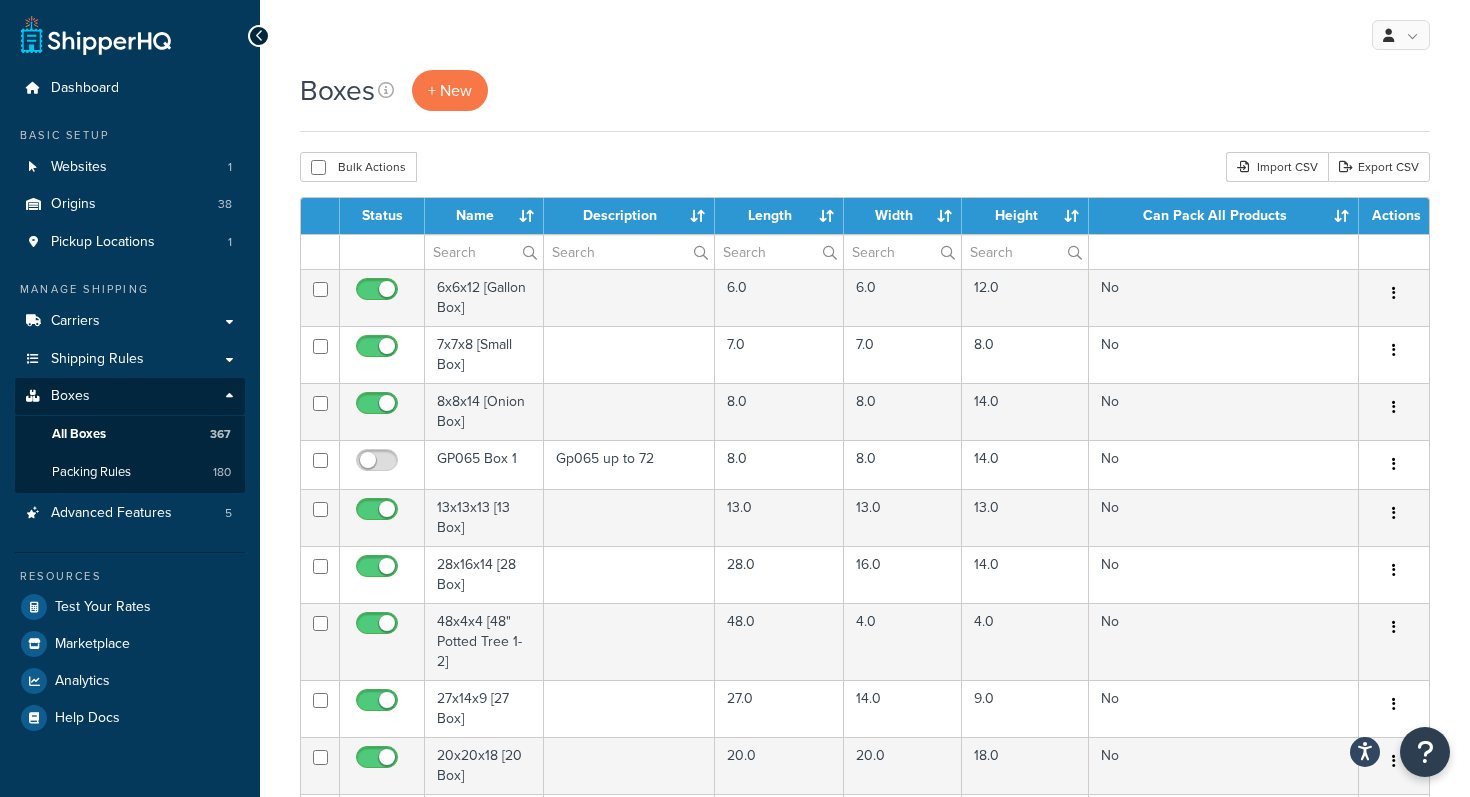 click on "Bulk Actions
Duplicate
Delete
Import CSV
Export CSV" at bounding box center [865, 167] 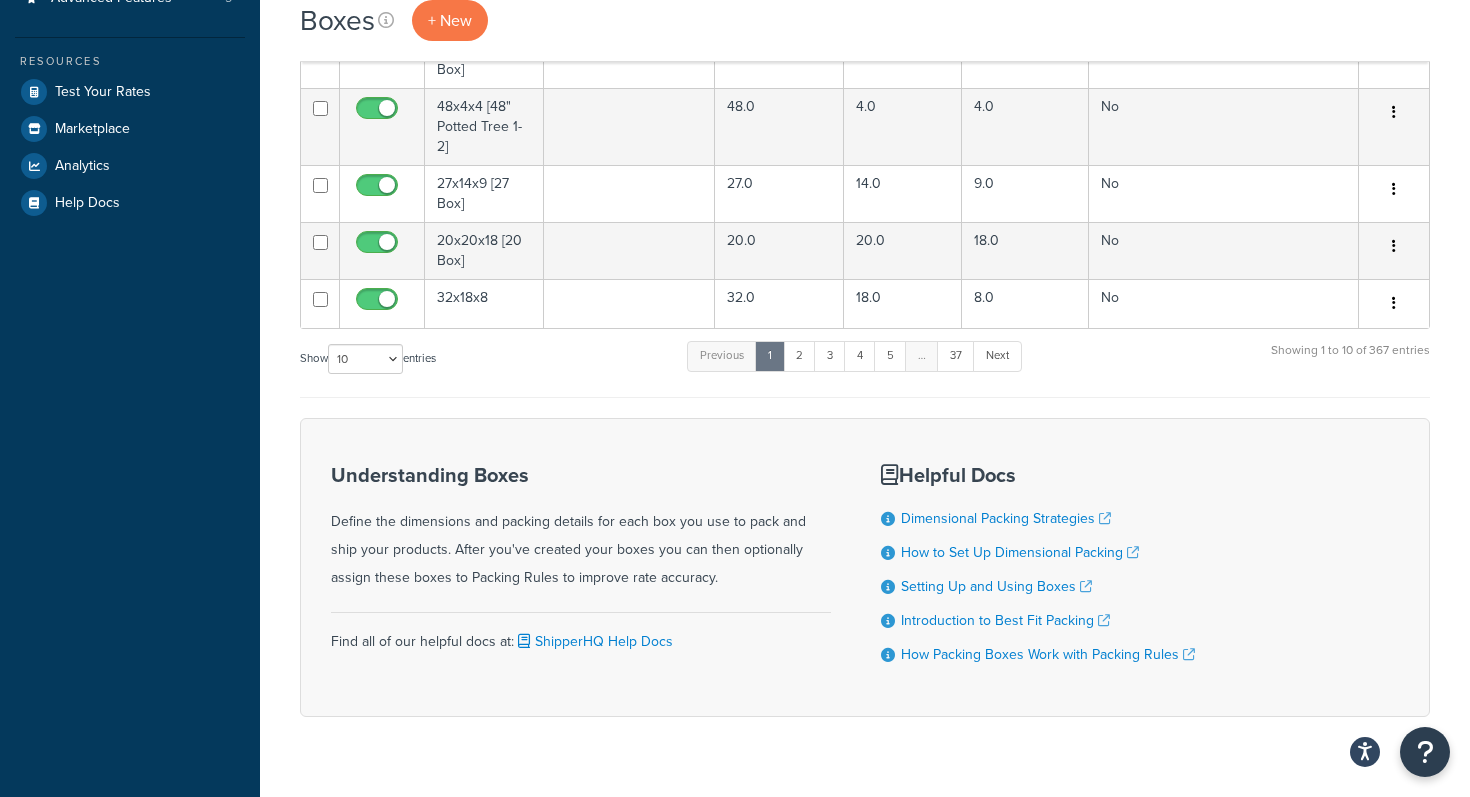 scroll, scrollTop: 554, scrollLeft: 0, axis: vertical 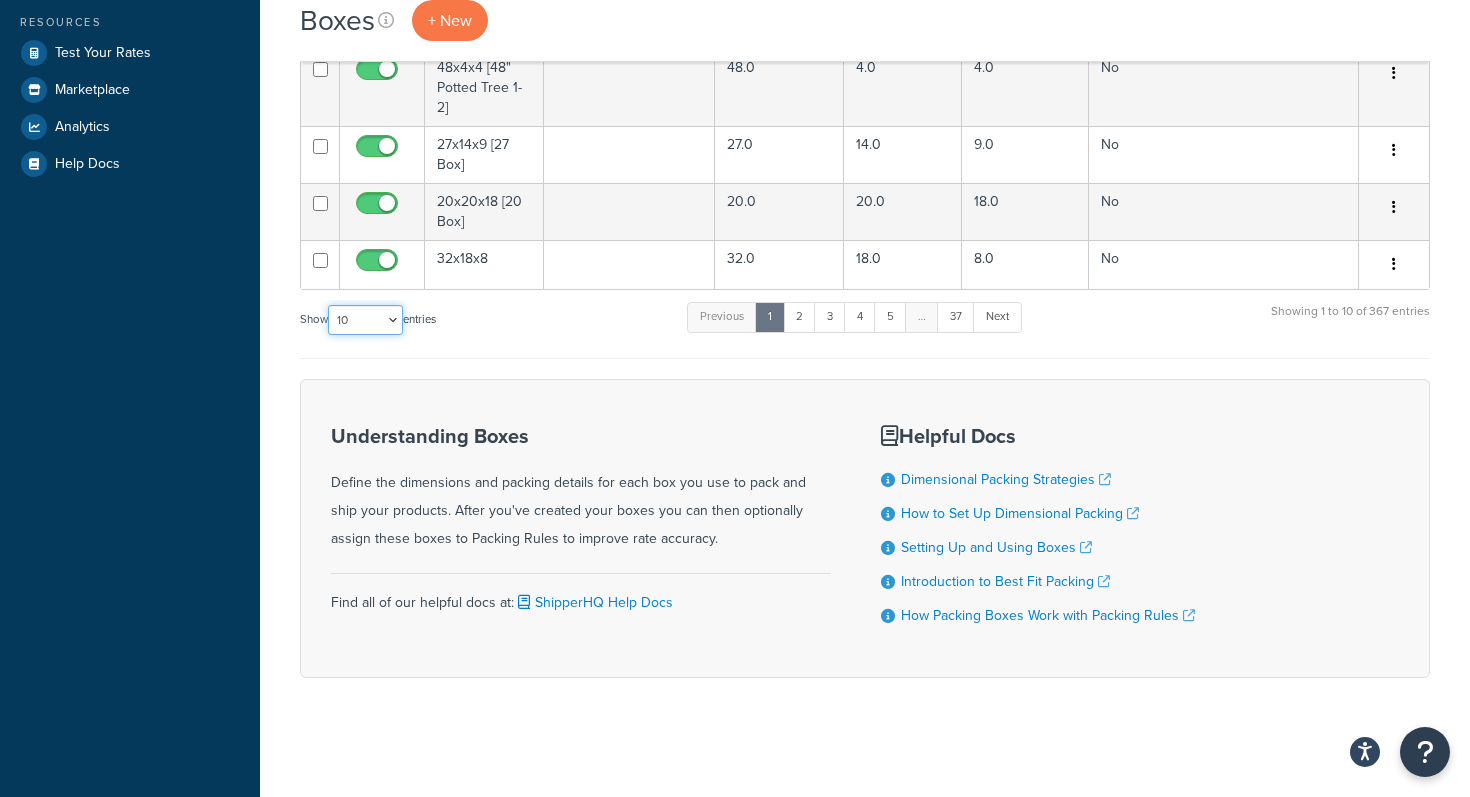 click on "10 15 25 50 100 1000" at bounding box center [365, 320] 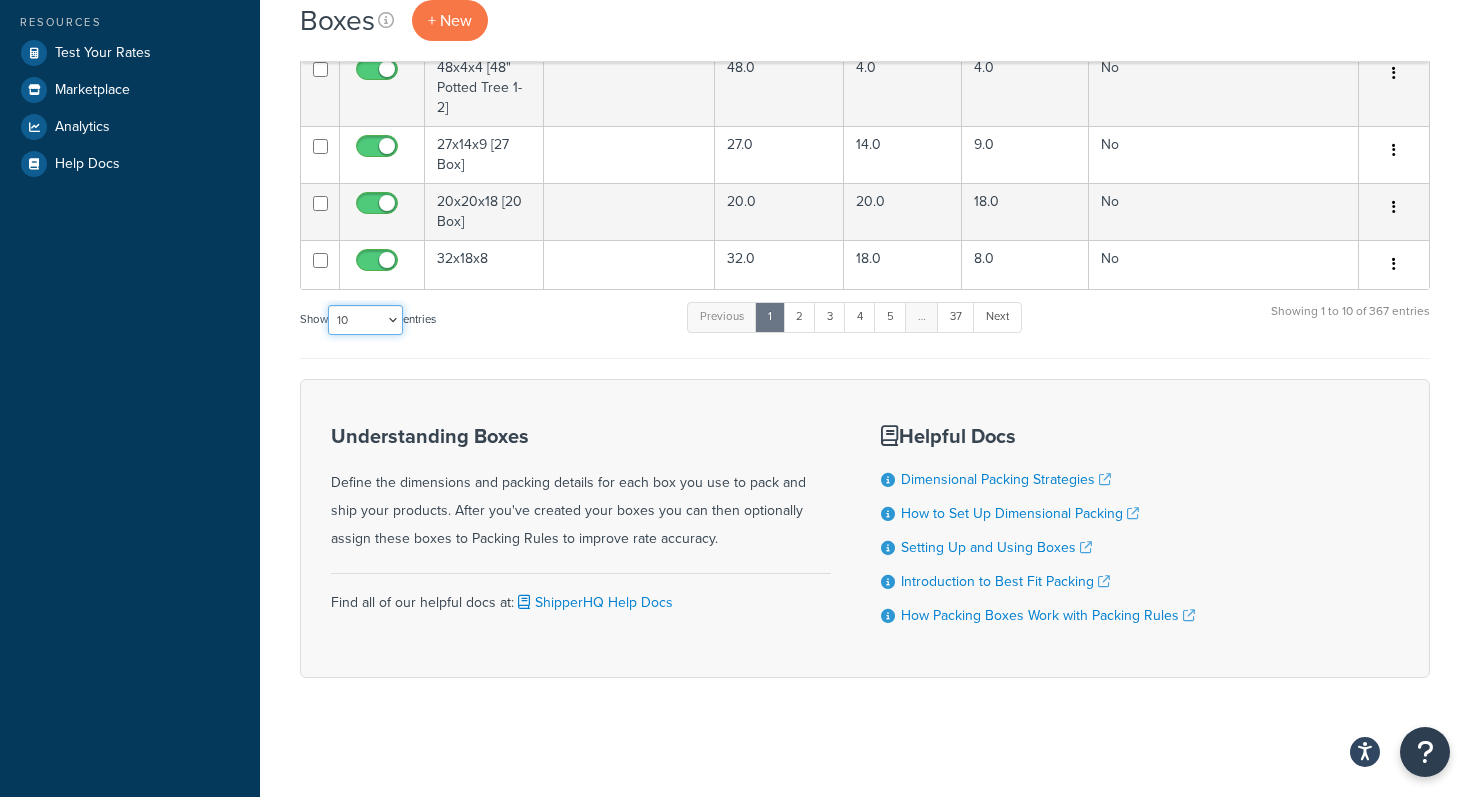 select on "1000" 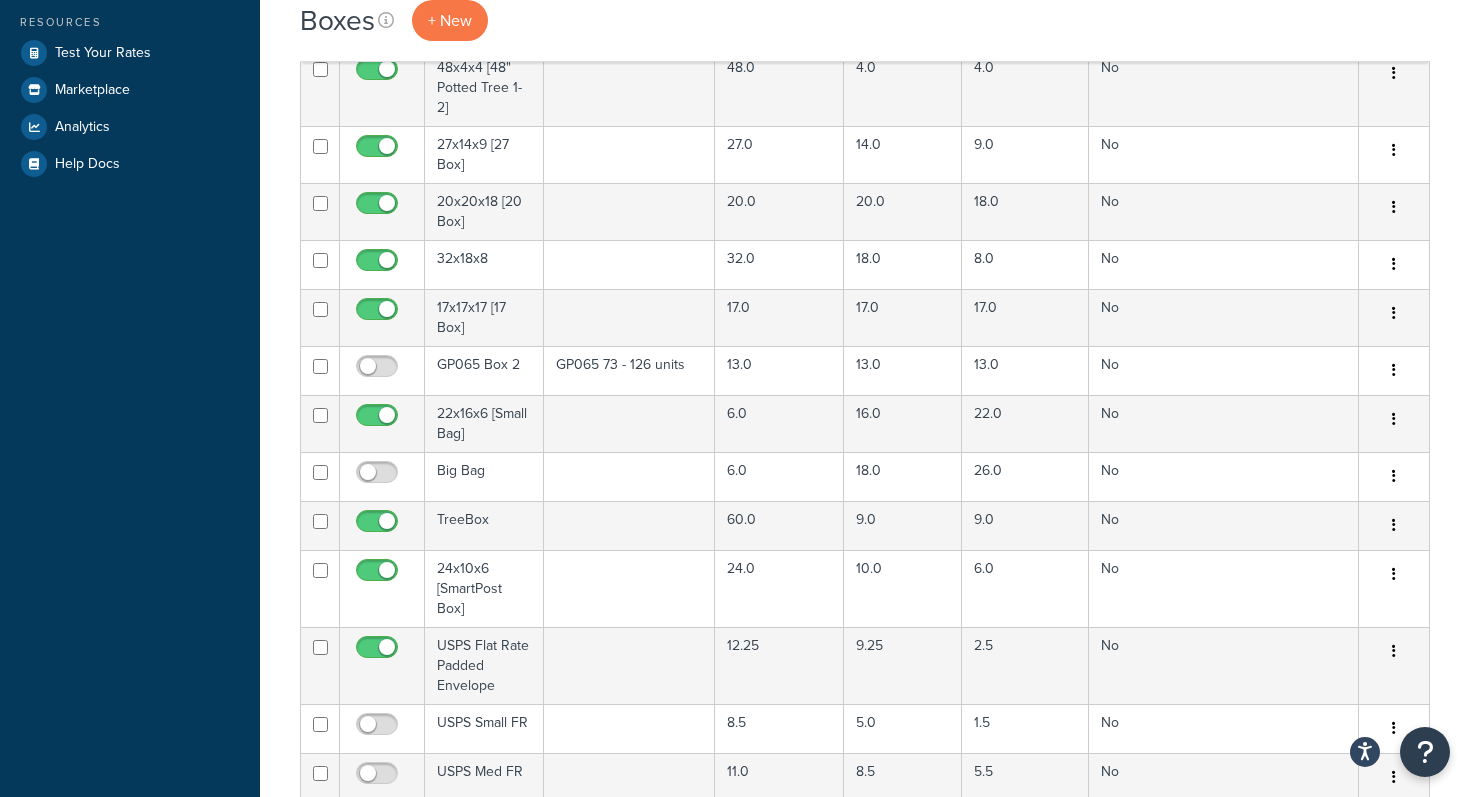 click on "Boxes
+ New
Bulk Actions
Duplicate
Delete
Import CSV
Export CSV
Contact Us
Send Us A Message" at bounding box center [865, 10712] 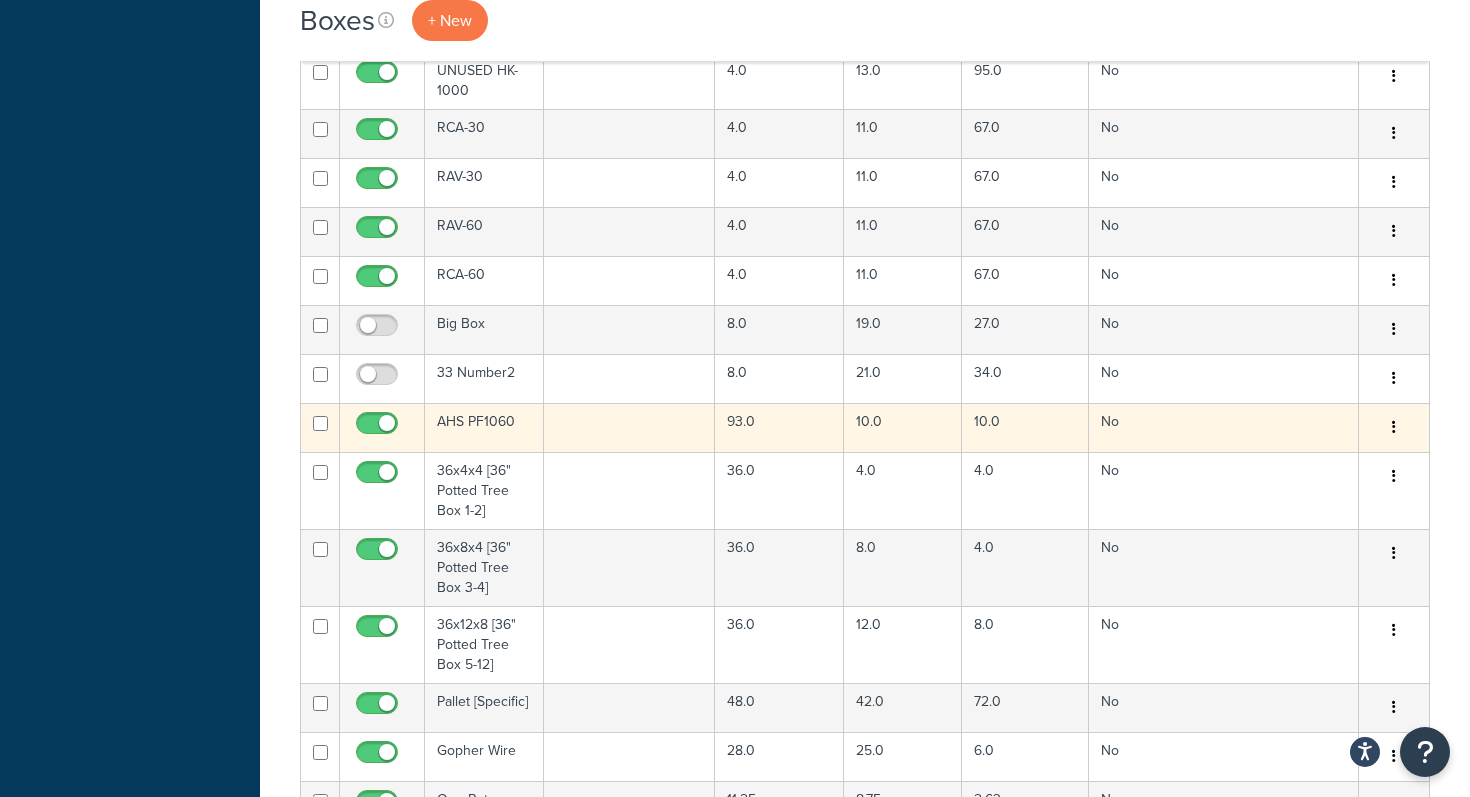 click at bounding box center (629, 427) 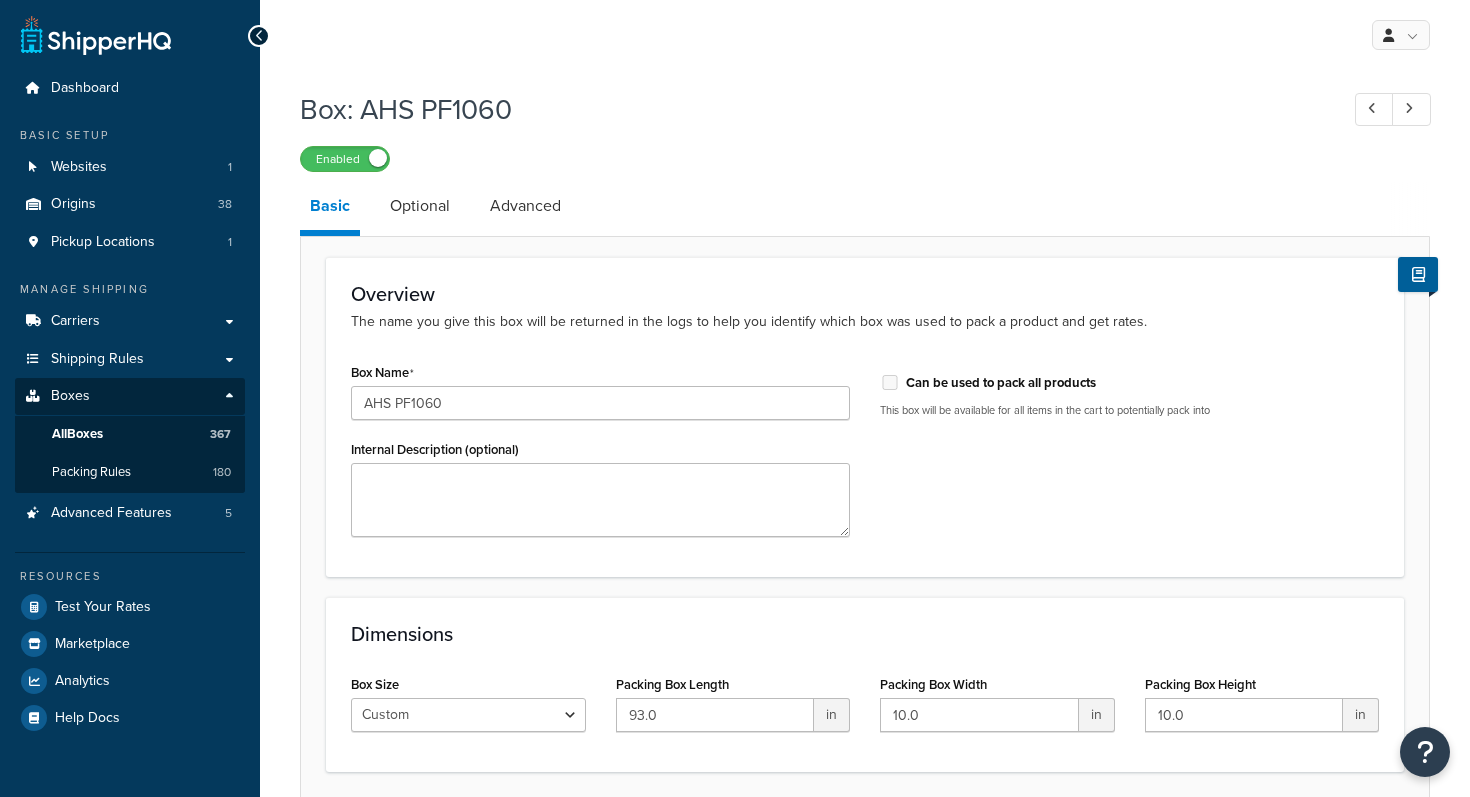 scroll, scrollTop: 0, scrollLeft: 0, axis: both 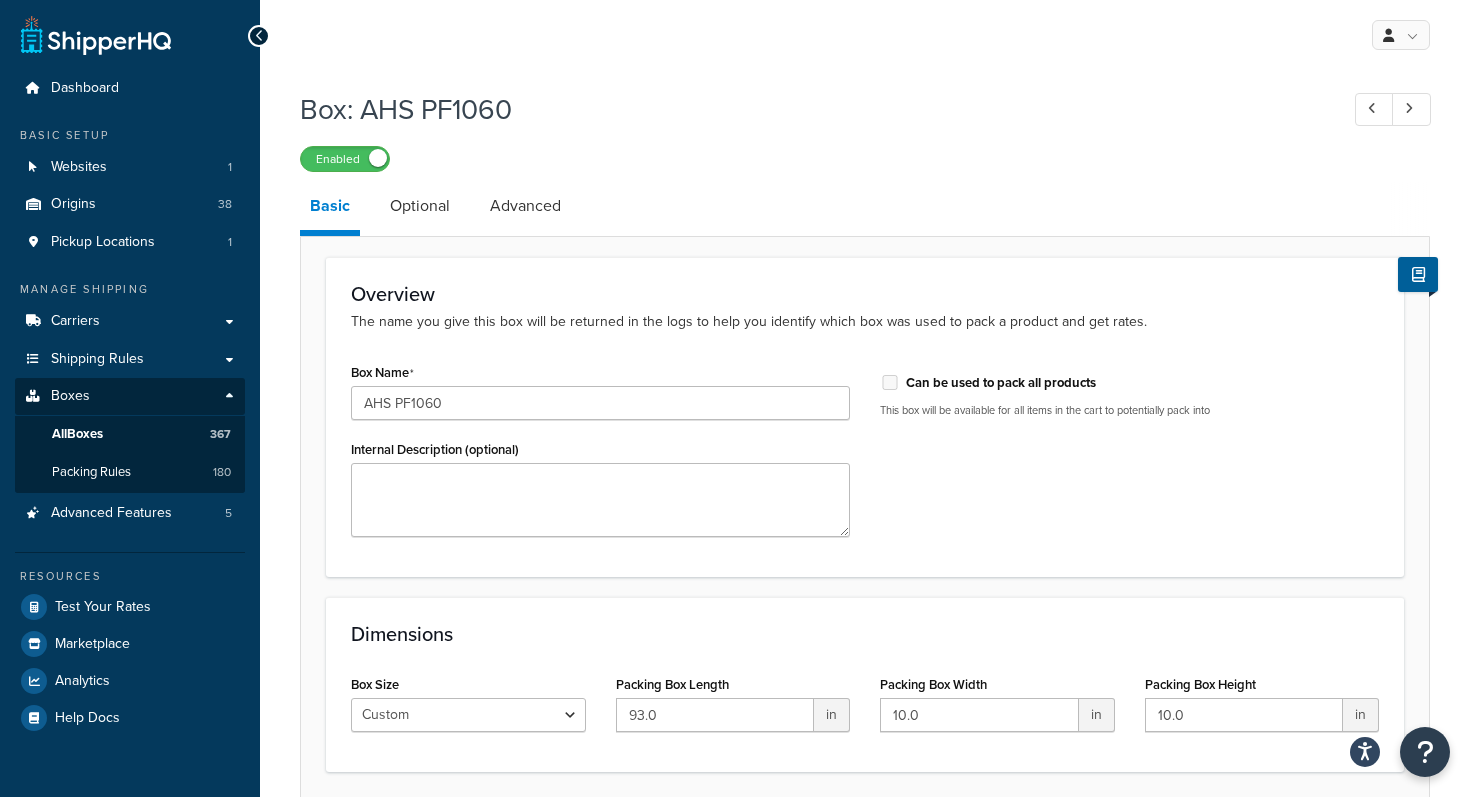 click on "Enabled" at bounding box center (865, 158) 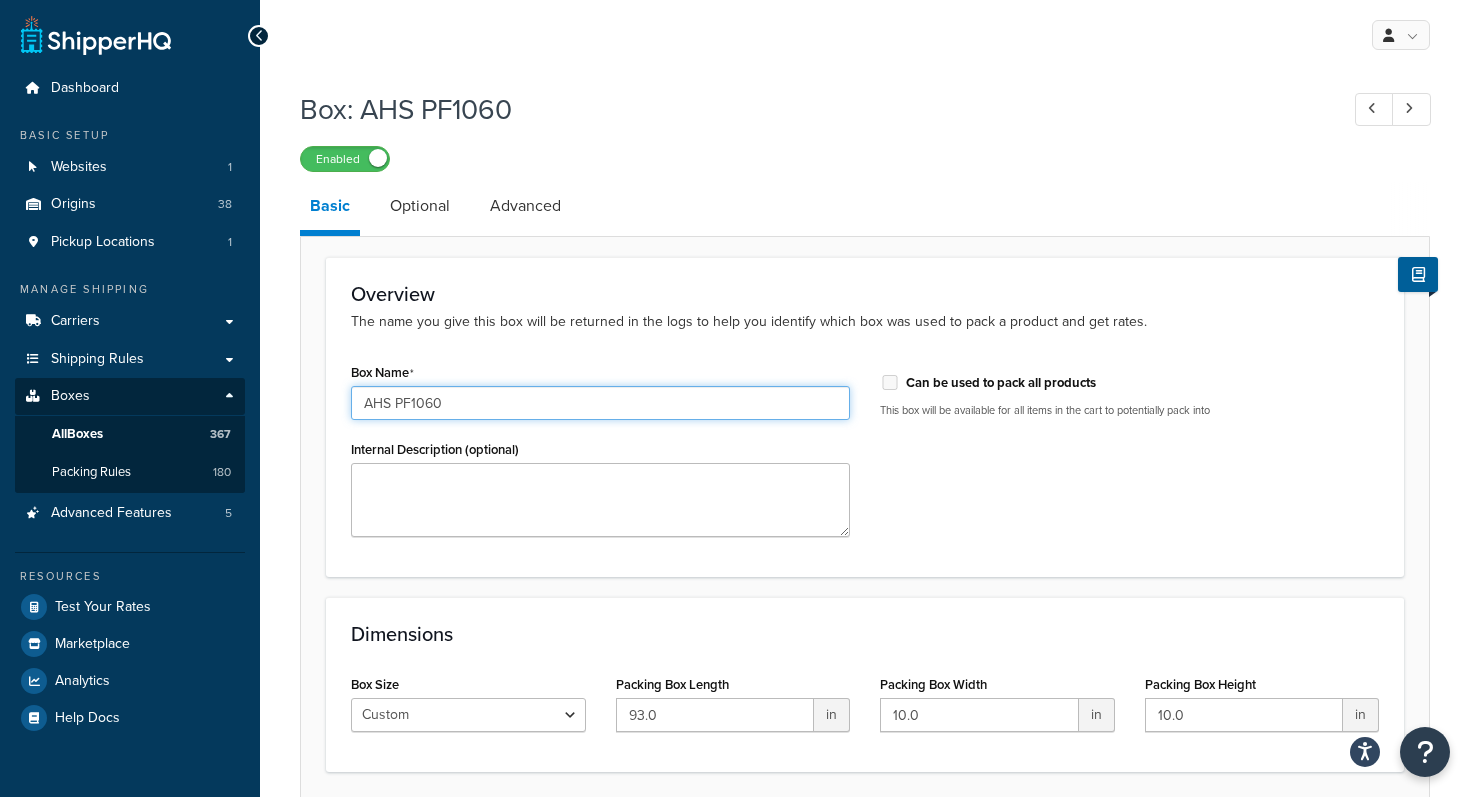 drag, startPoint x: 394, startPoint y: 406, endPoint x: 479, endPoint y: 405, distance: 85.00588 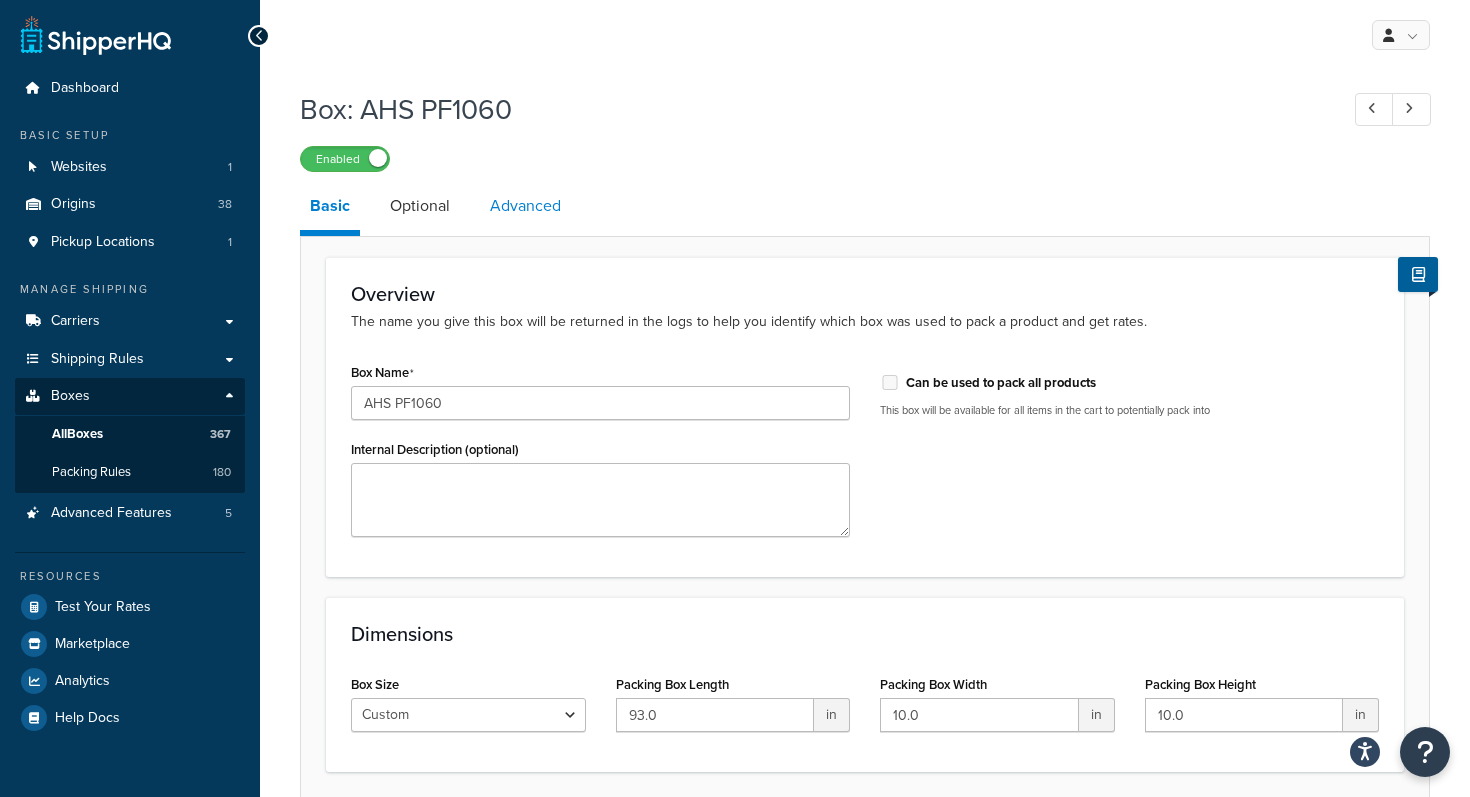 click on "Advanced" at bounding box center (525, 206) 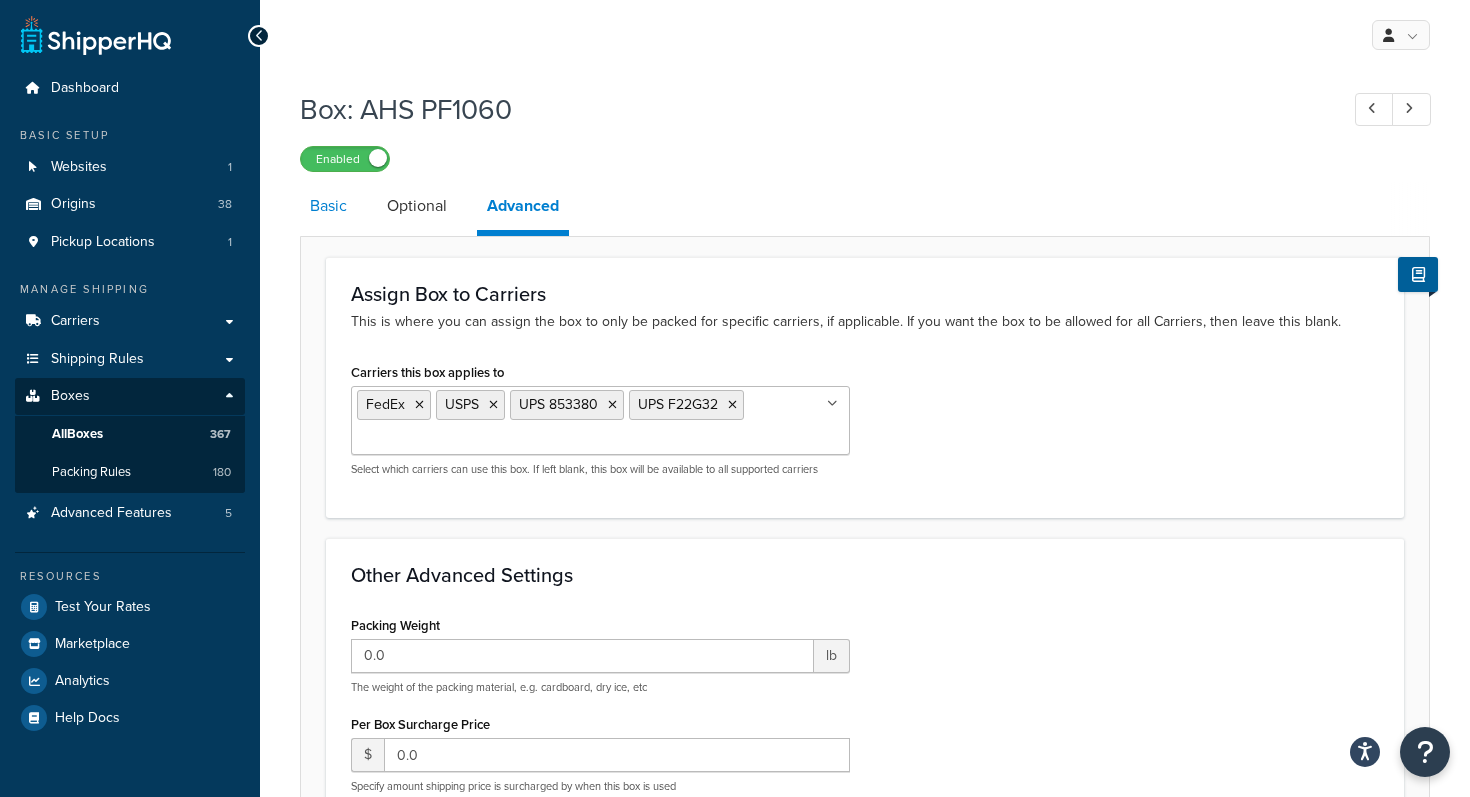click on "Basic" at bounding box center [328, 206] 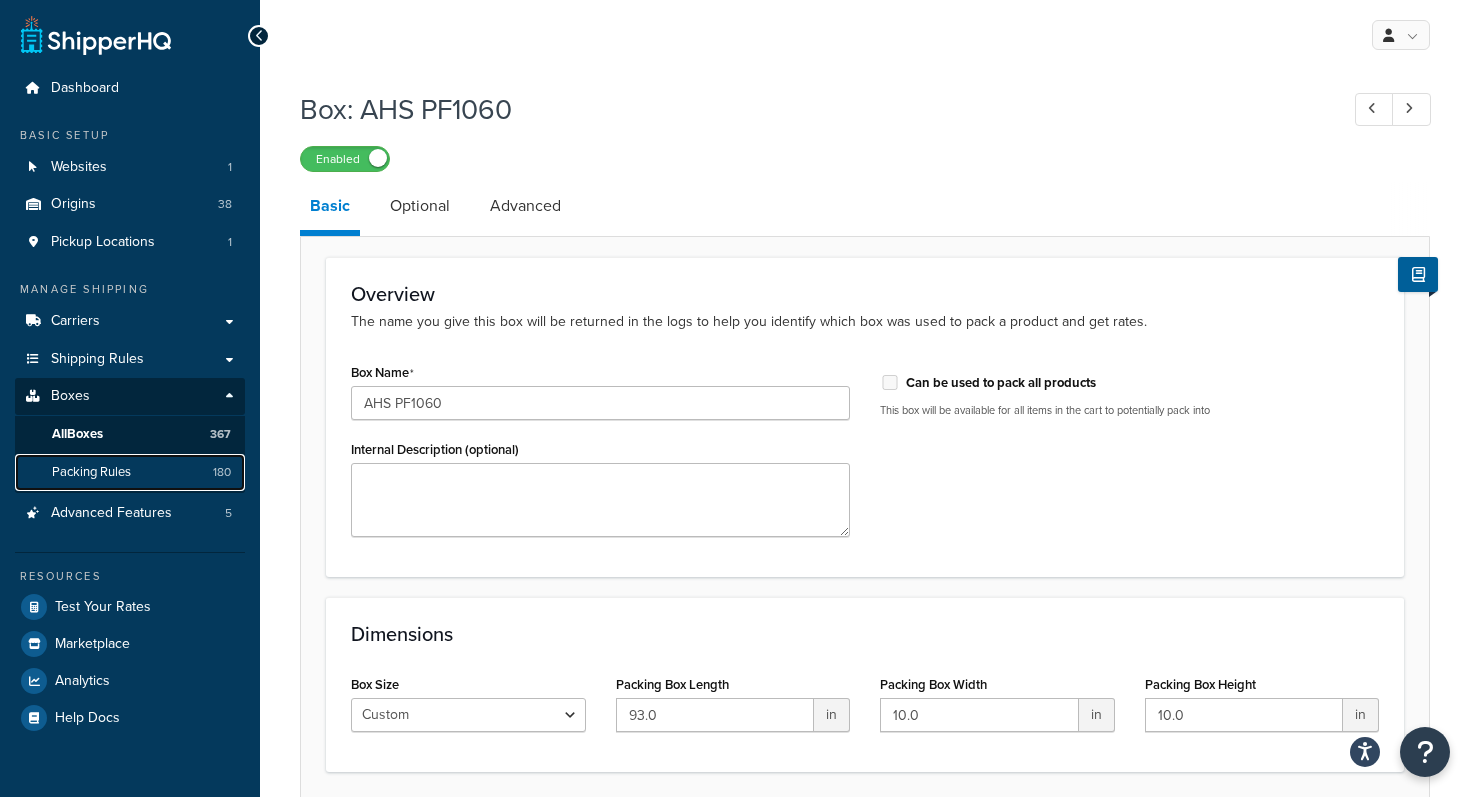 click on "Packing Rules" at bounding box center (91, 472) 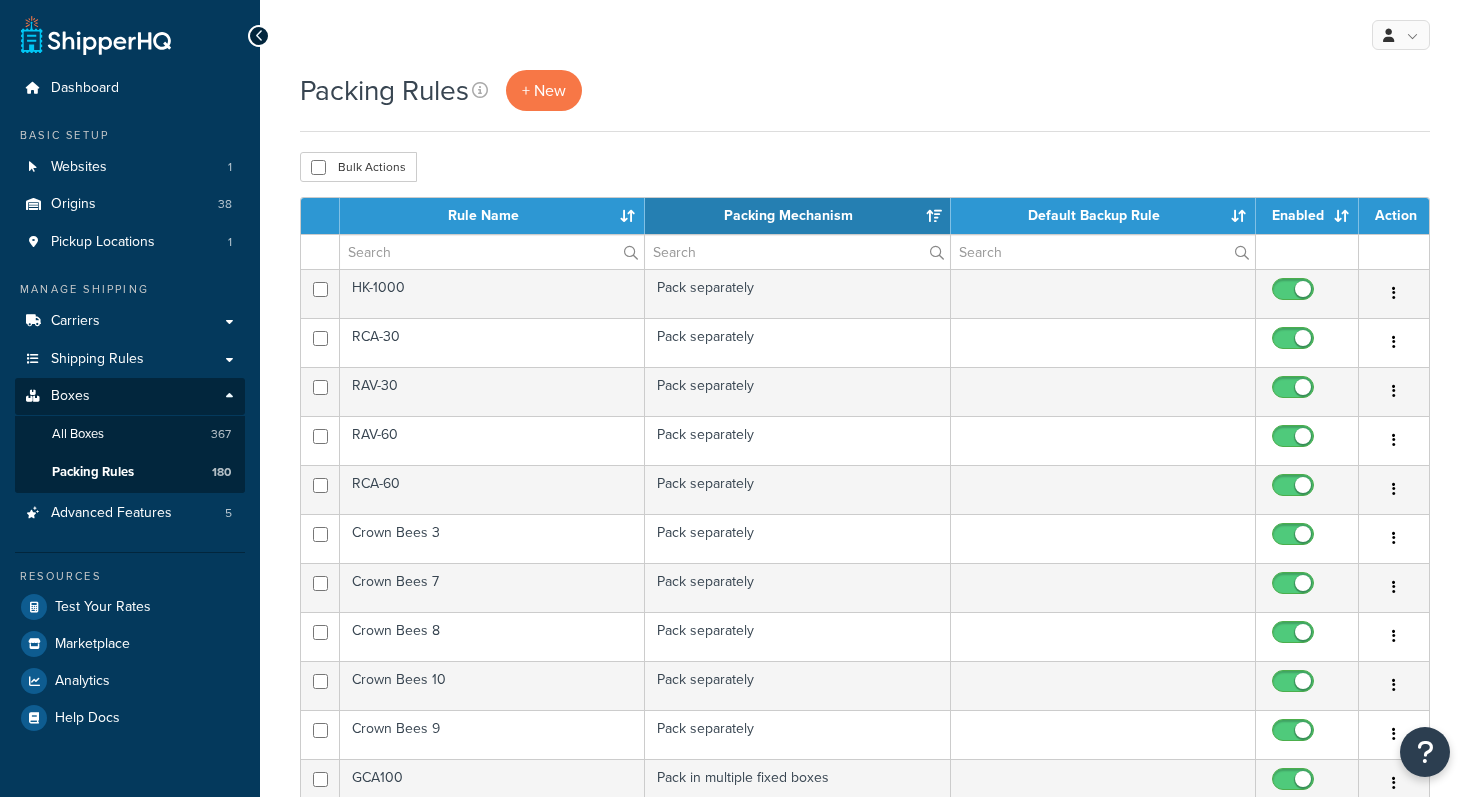 scroll, scrollTop: 0, scrollLeft: 0, axis: both 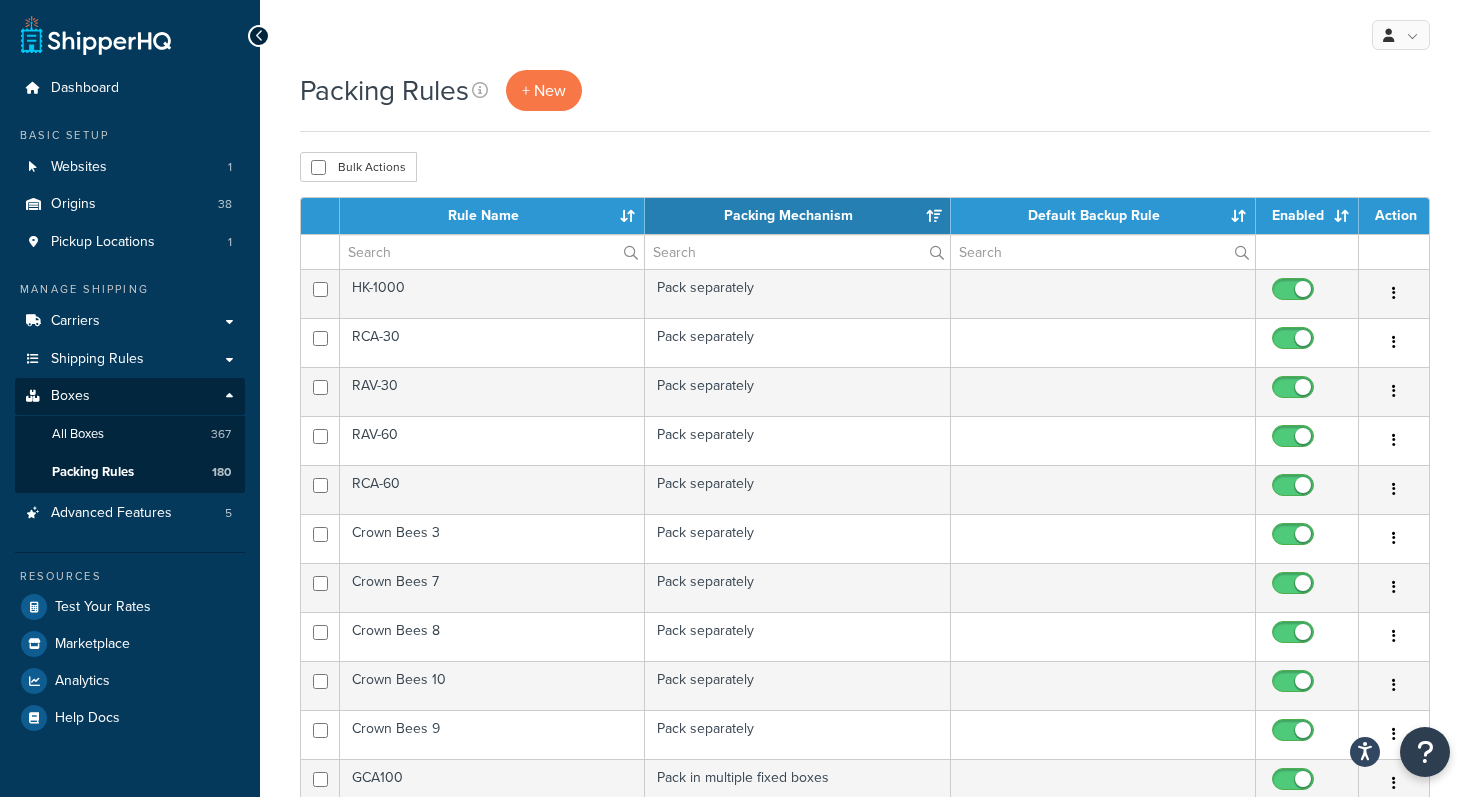 click on "Packing Rules
+ New
Bulk Actions
Duplicate
Delete
Contact Us
Send Us A Message
Contact Information
Name  *
Email  *
Company name  *
Phone  *
Subject" at bounding box center [865, 794] 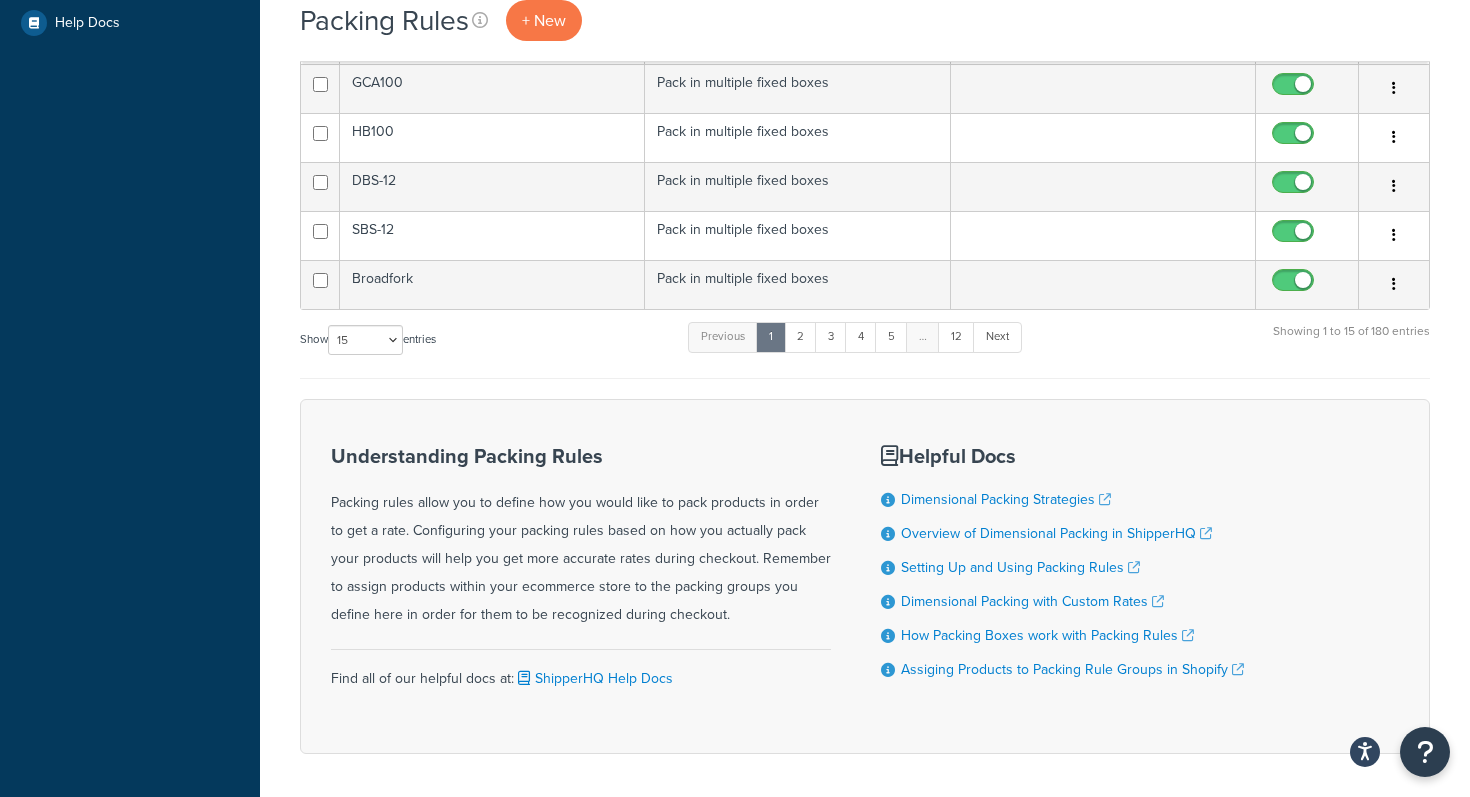 scroll, scrollTop: 771, scrollLeft: 0, axis: vertical 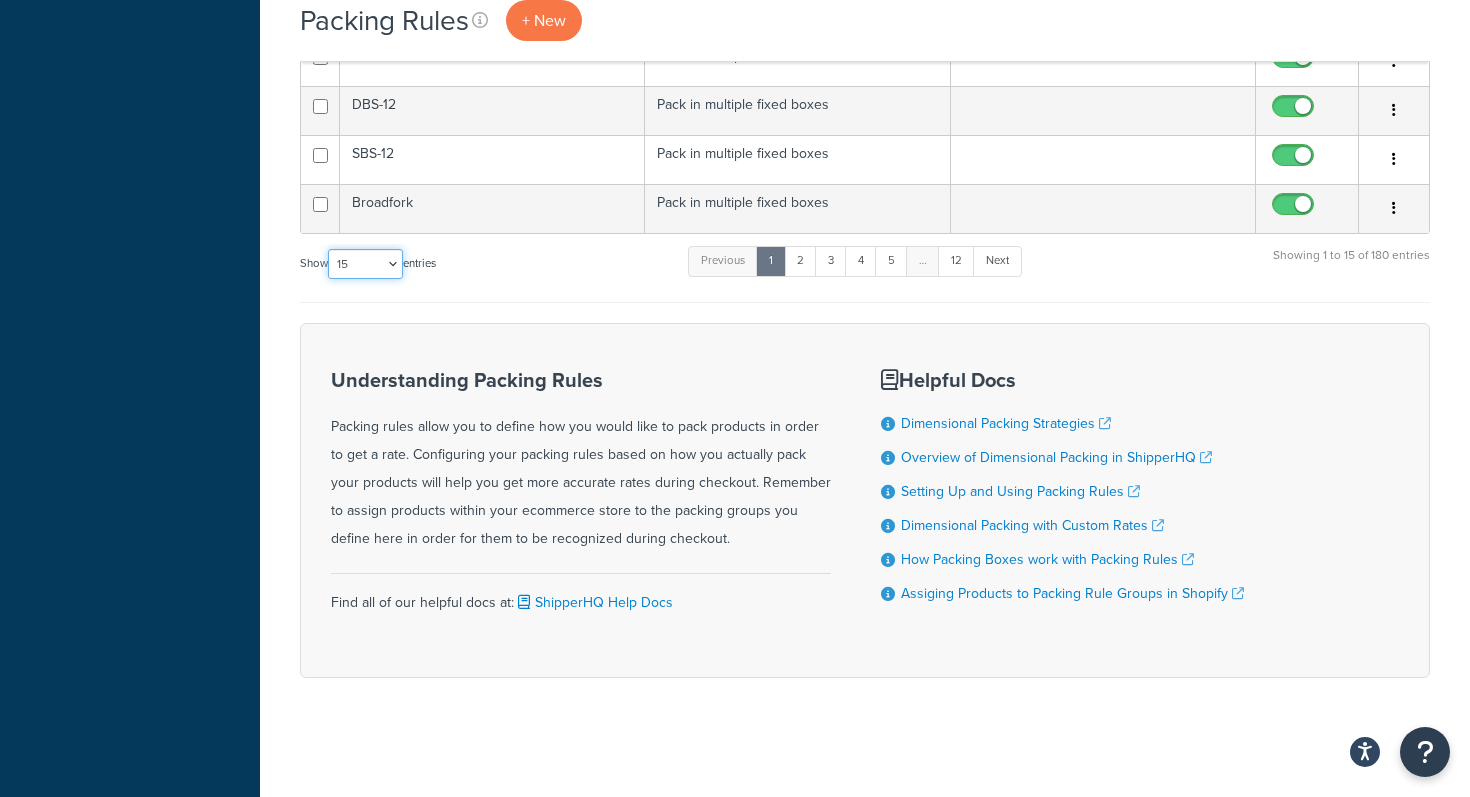 click on "10 15 25 50 100" at bounding box center (365, 264) 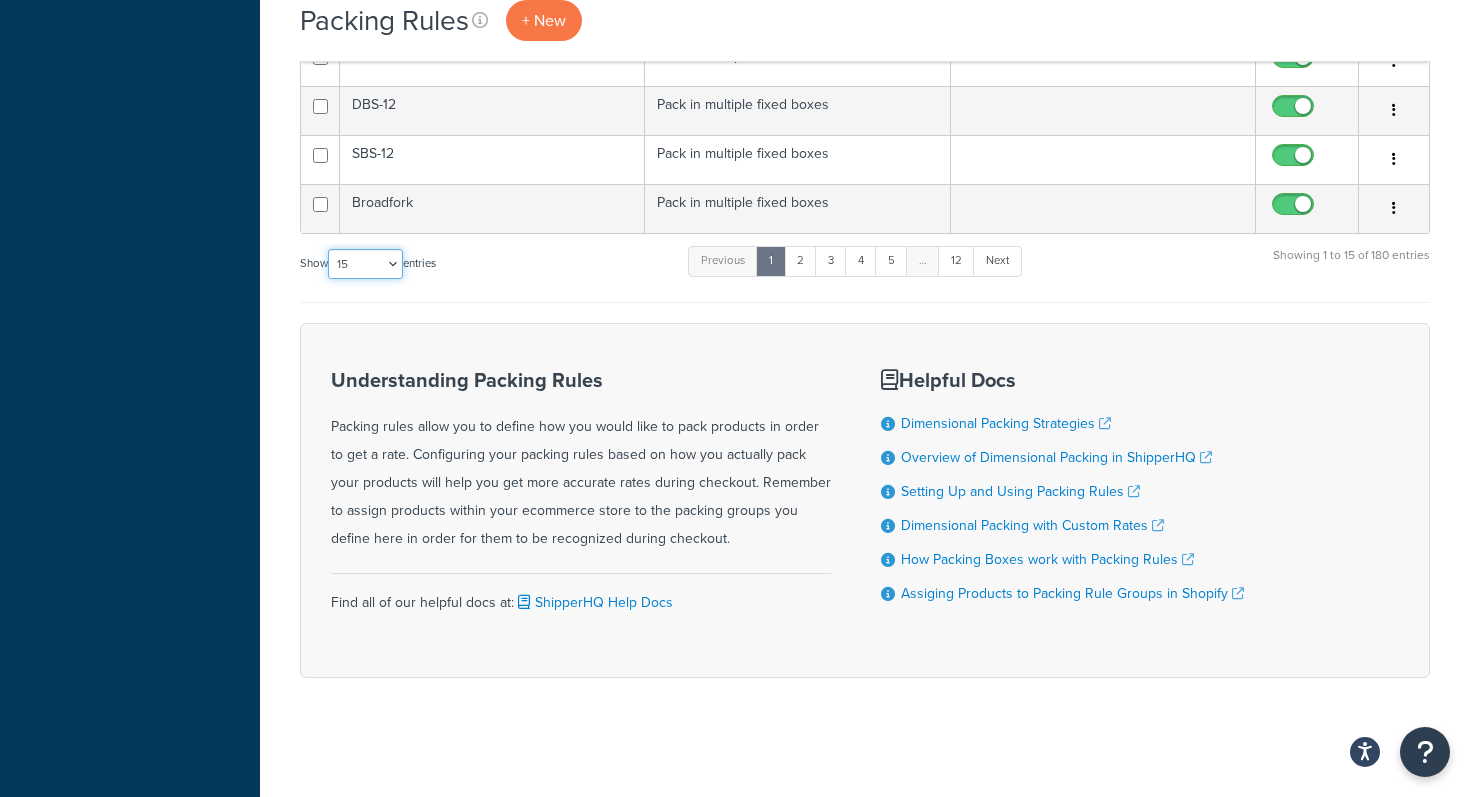 select on "100" 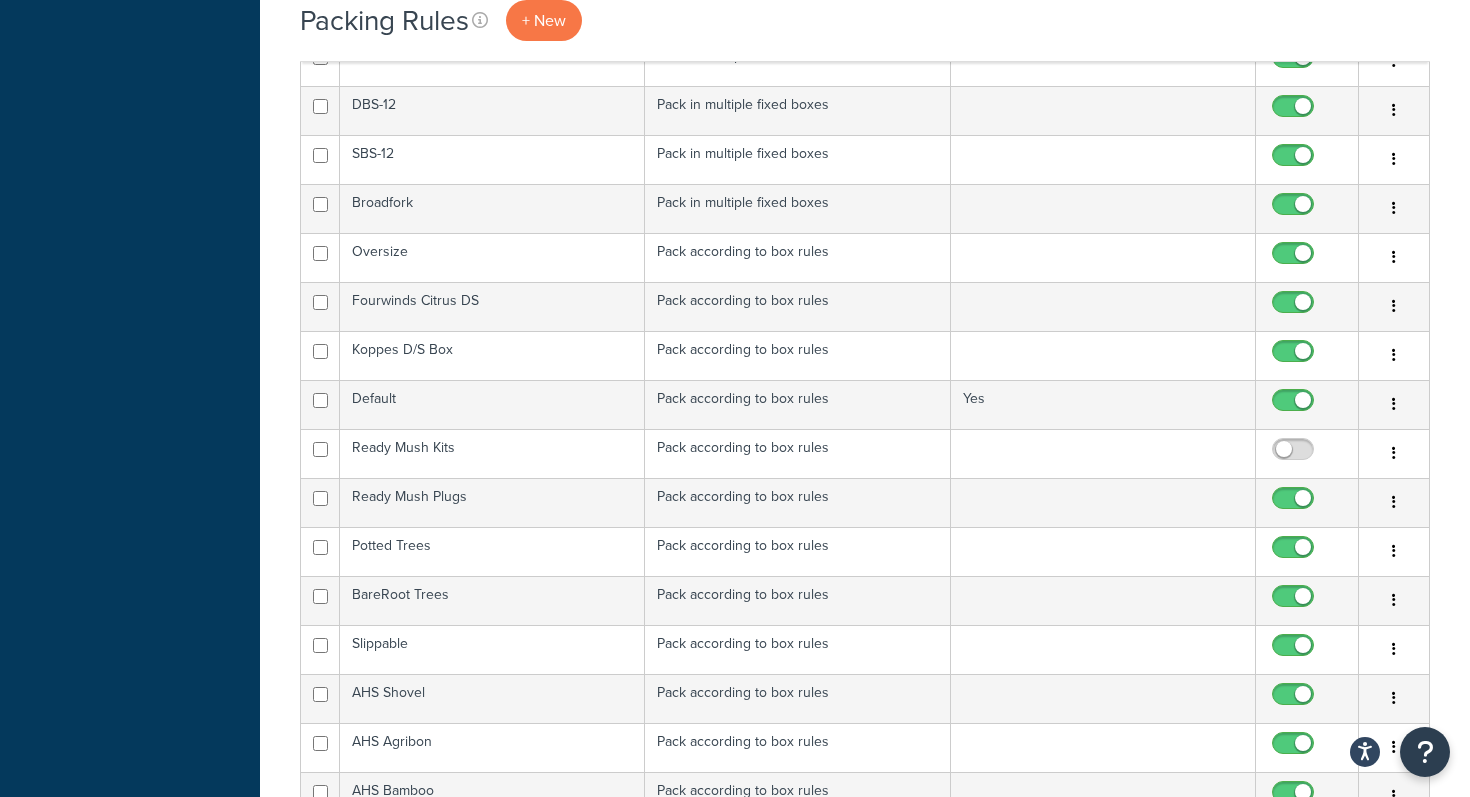 click on "Packing Rules
+ New
Bulk Actions
Duplicate
Delete
Contact Us
Send Us A Message
Contact Information
Name  *
Email  *
Company name  *
Phone  *
Subject" at bounding box center [865, 2106] 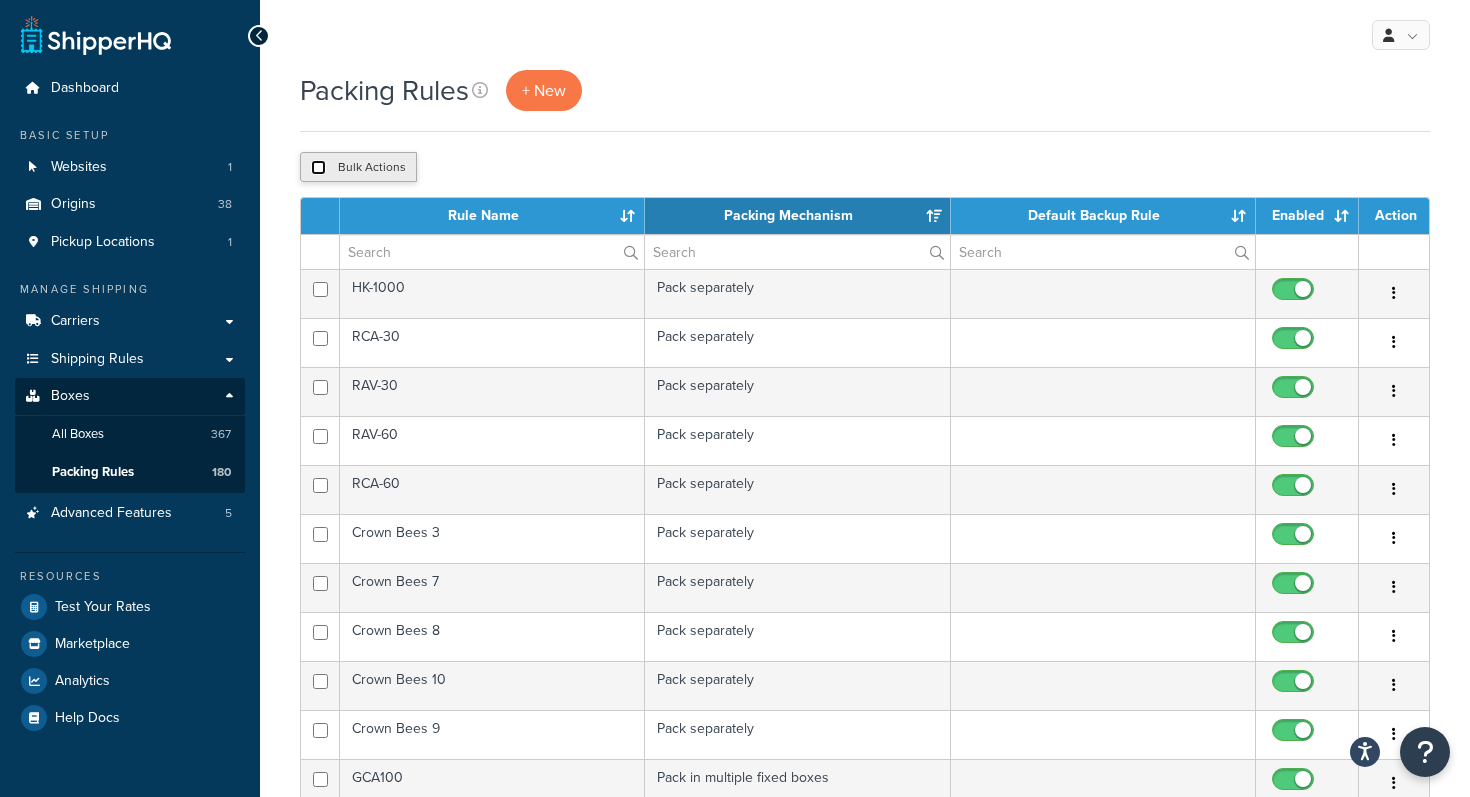 click at bounding box center (318, 167) 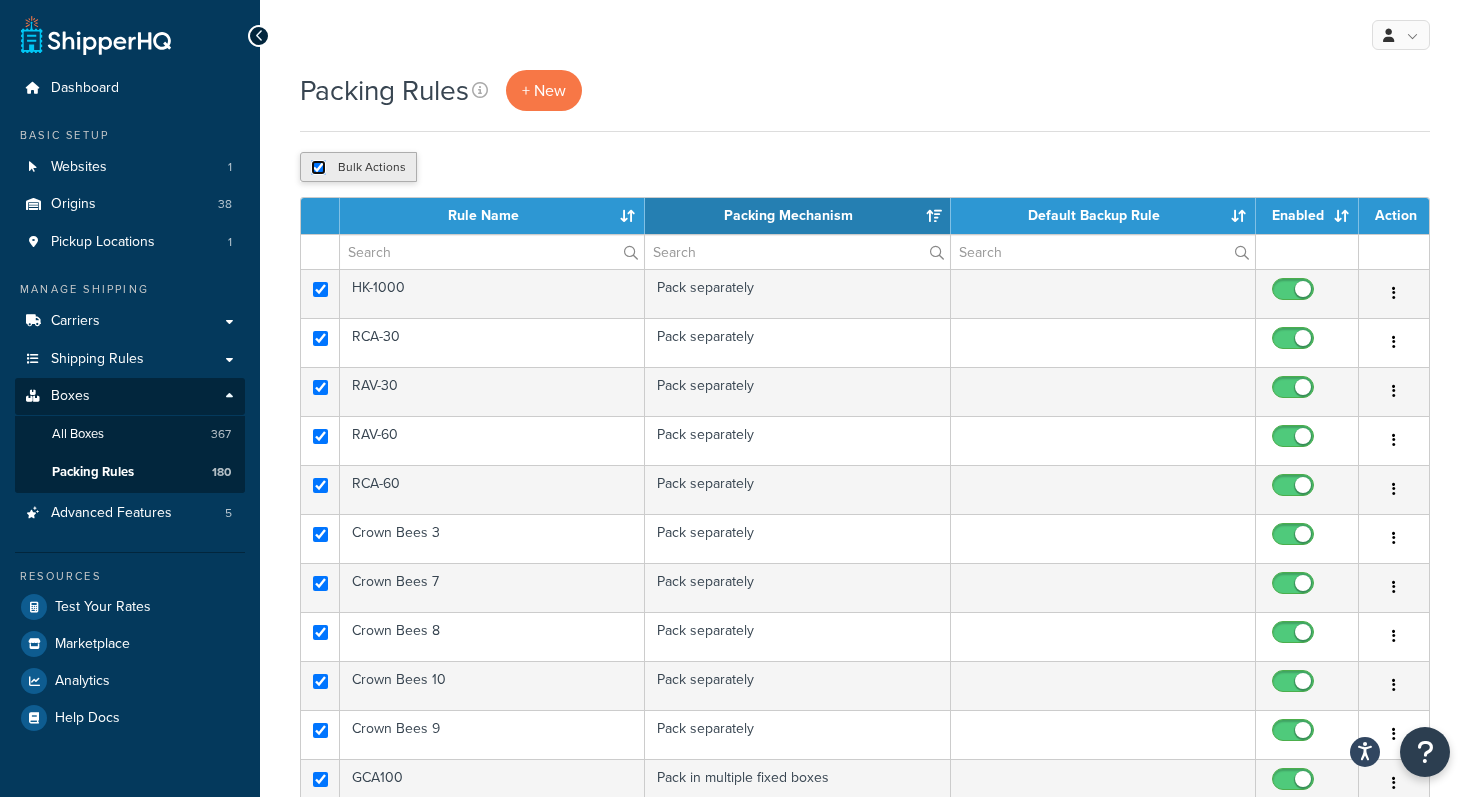 checkbox on "true" 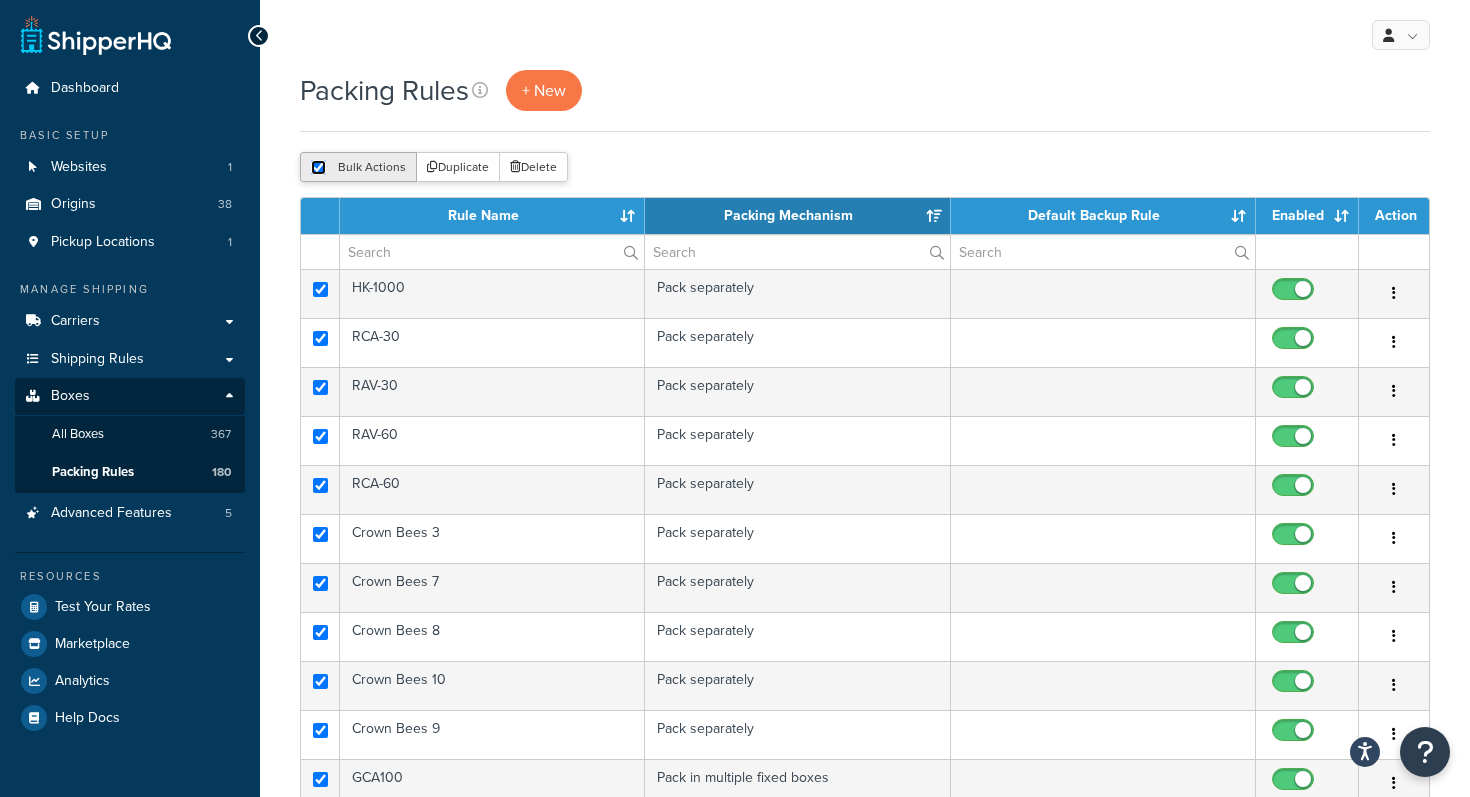 click at bounding box center (318, 167) 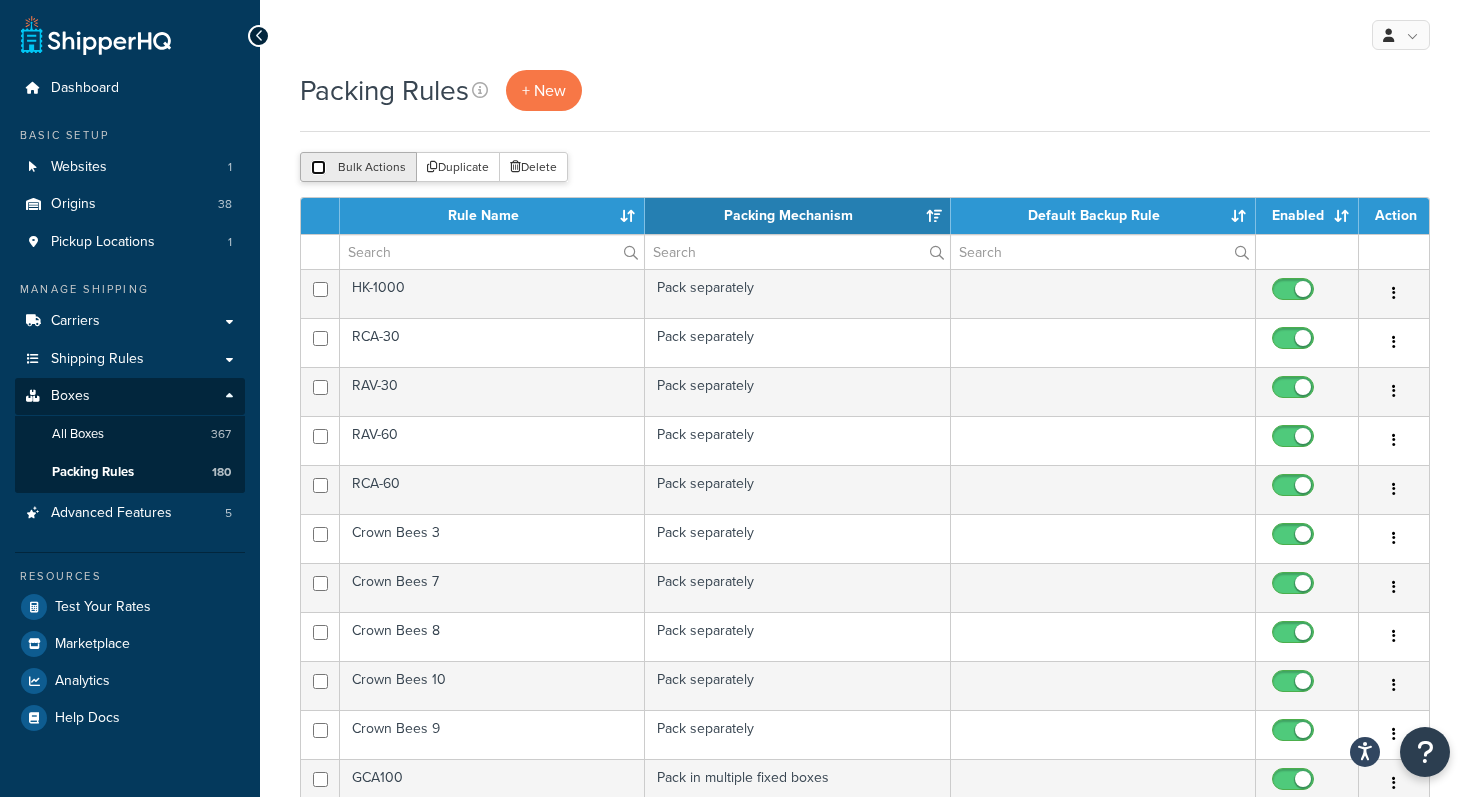 checkbox on "false" 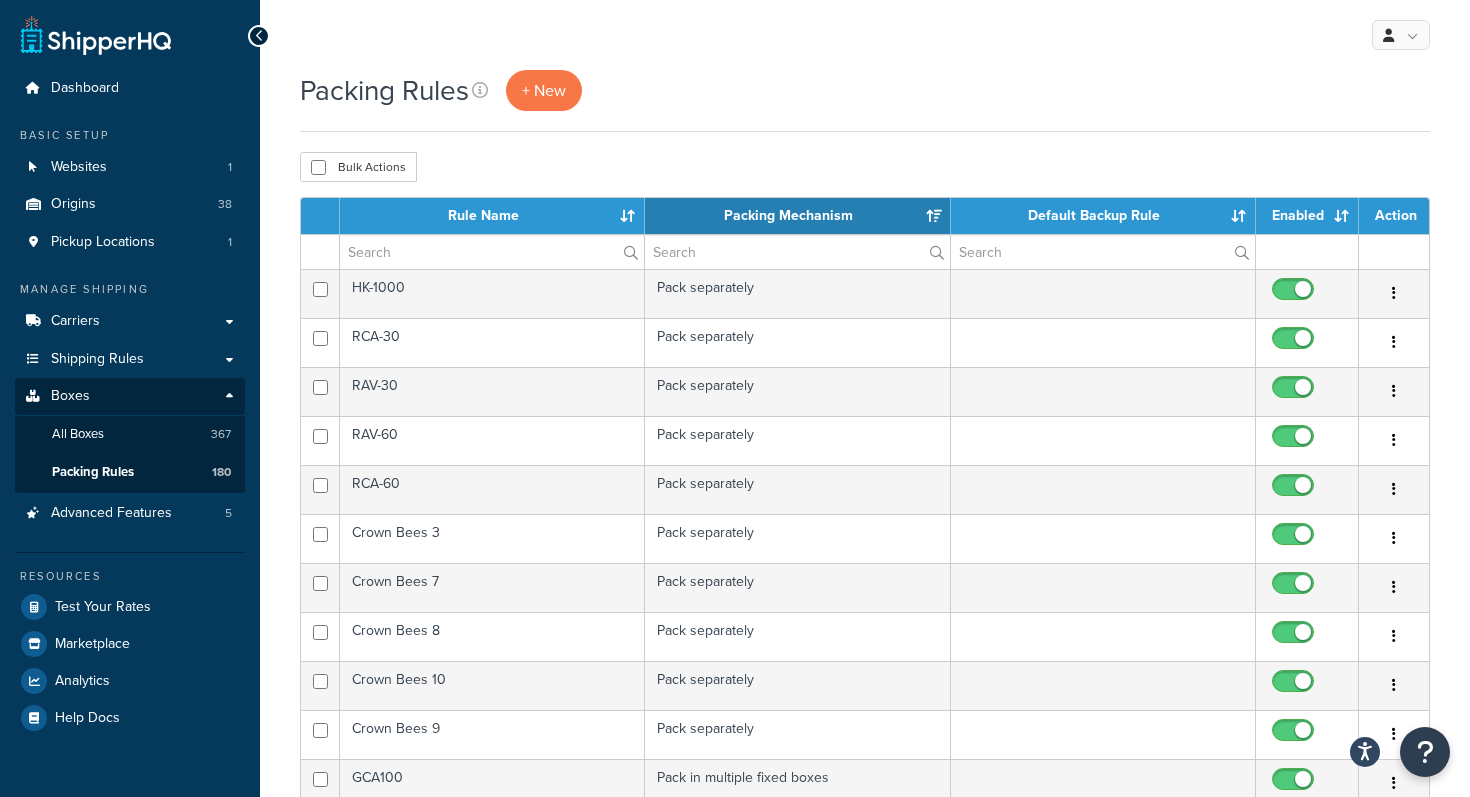 click on "Packing Rules
+ New
Bulk Actions
Duplicate
Delete
Contact Us
Send Us A Message
Contact Information
Name  *
Email  *
Company name  *
Phone  *
Subject" at bounding box center [865, 2877] 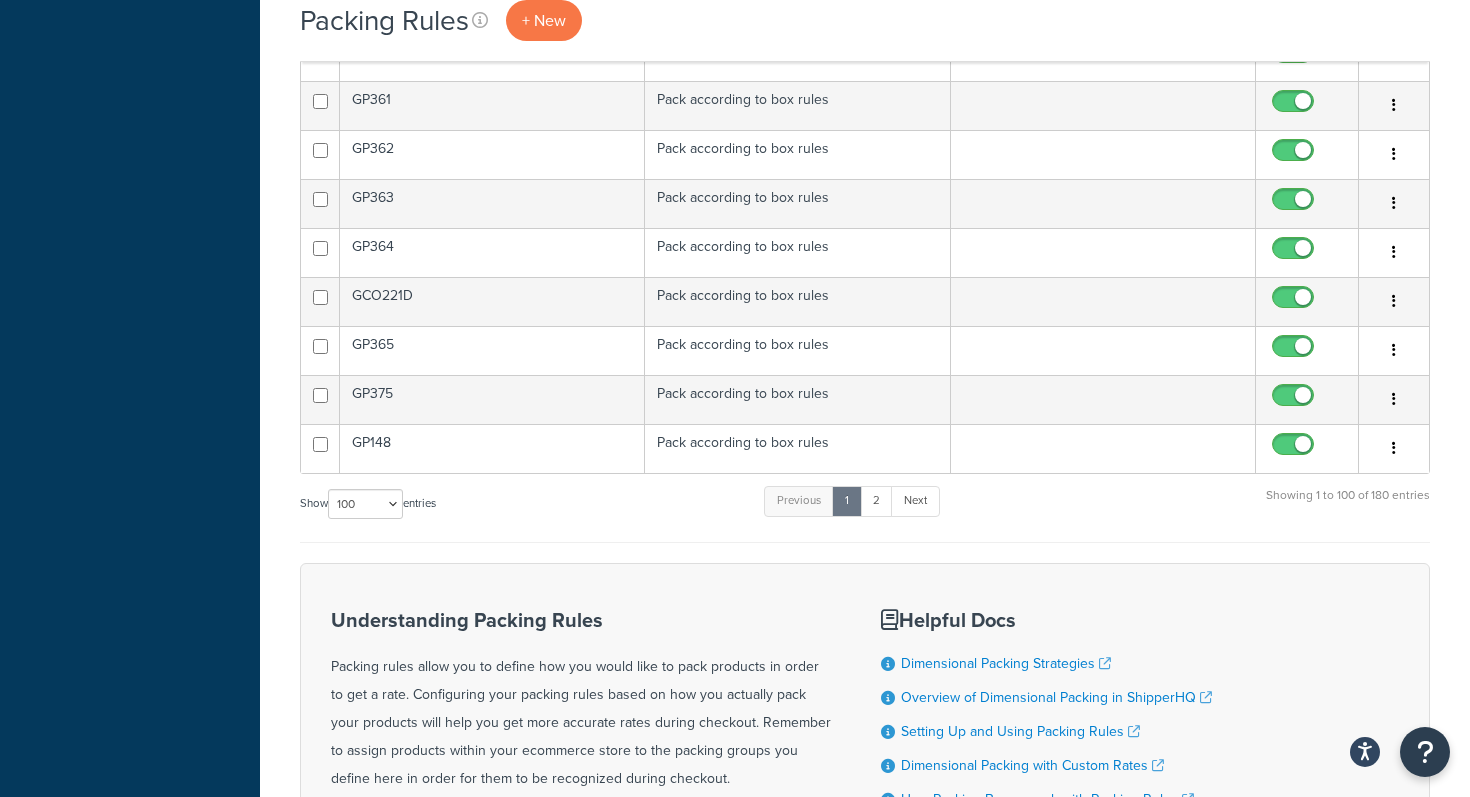scroll, scrollTop: 2487, scrollLeft: 0, axis: vertical 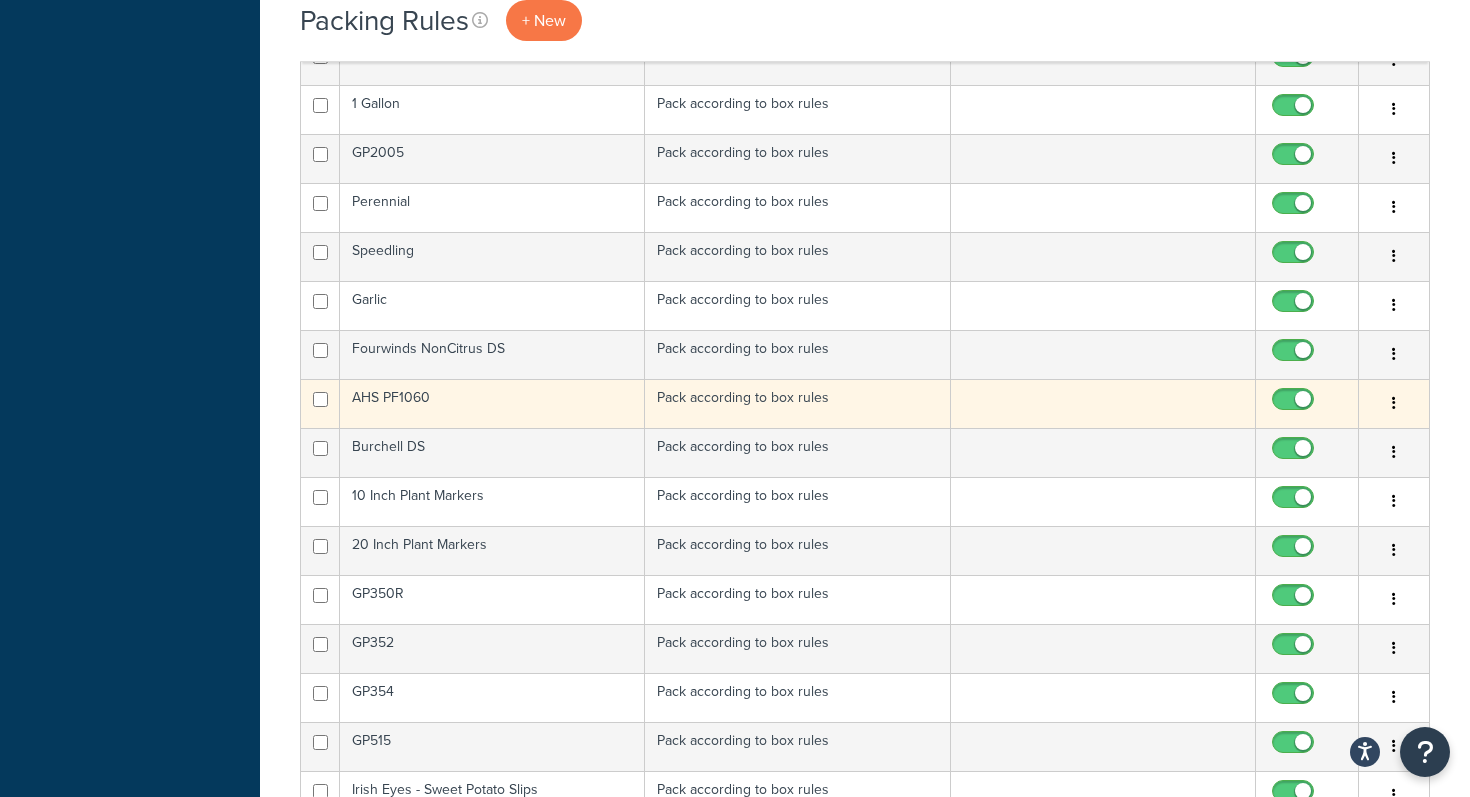 click on "AHS PF1060" at bounding box center [492, 403] 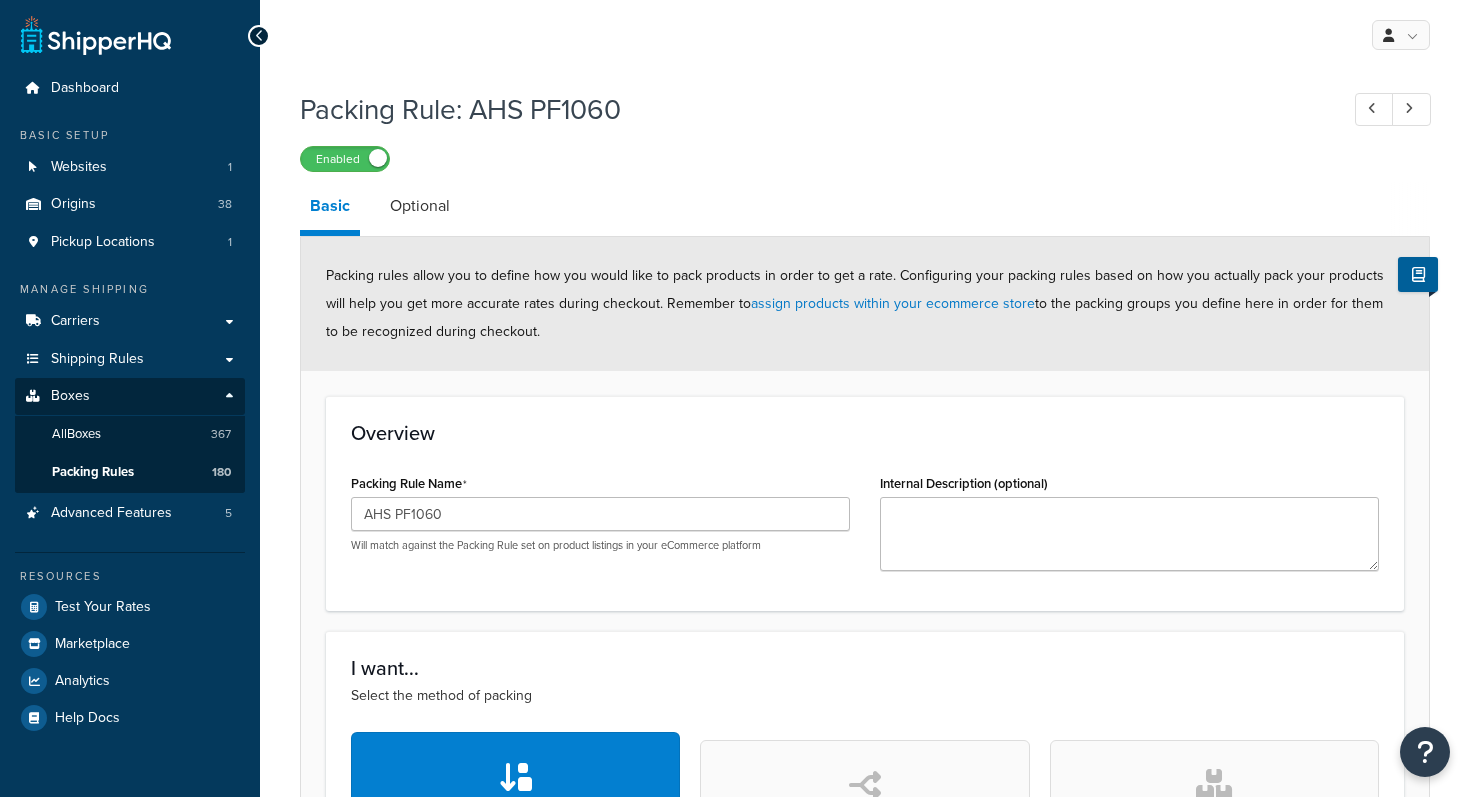 scroll, scrollTop: 0, scrollLeft: 0, axis: both 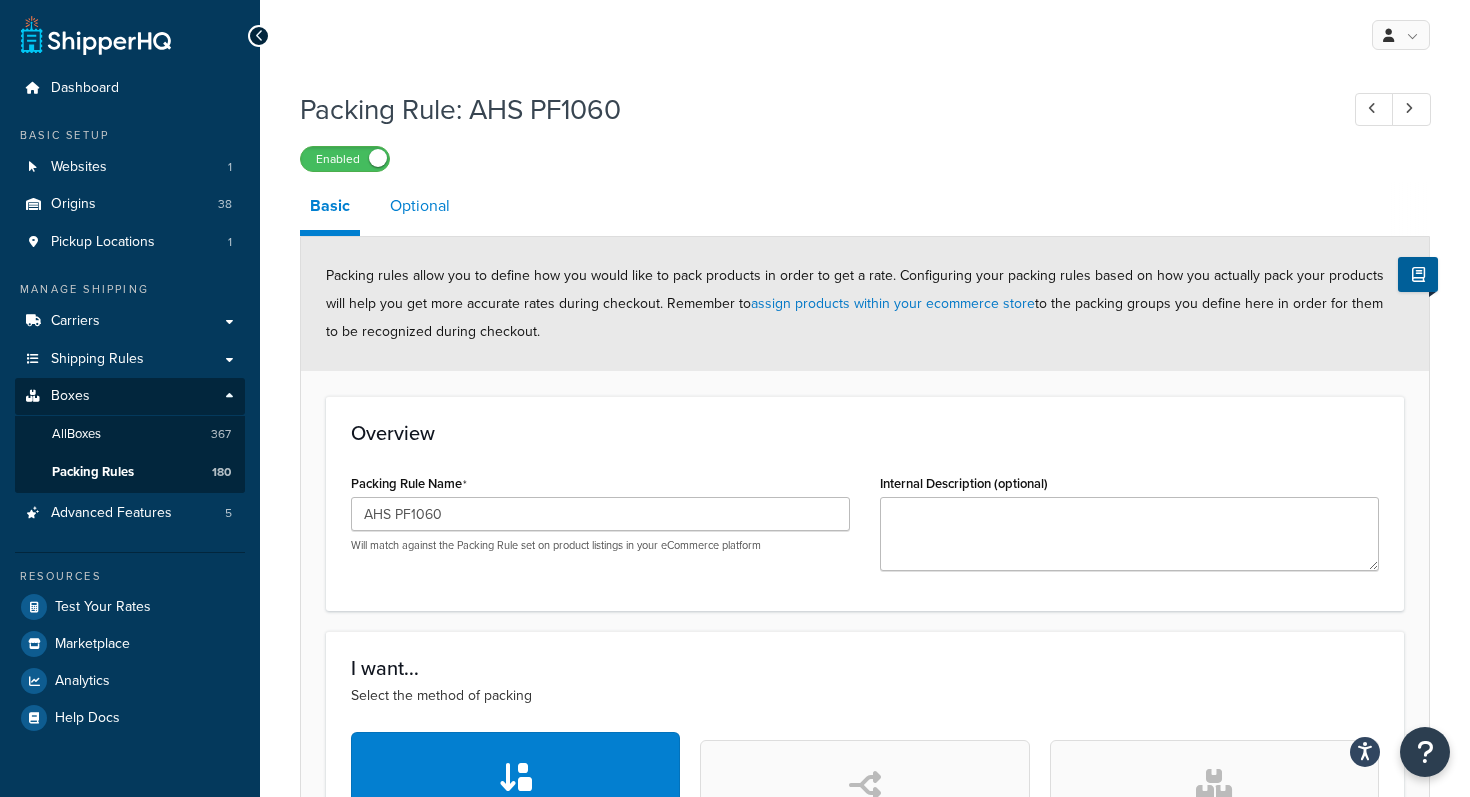 click on "Optional" at bounding box center [420, 206] 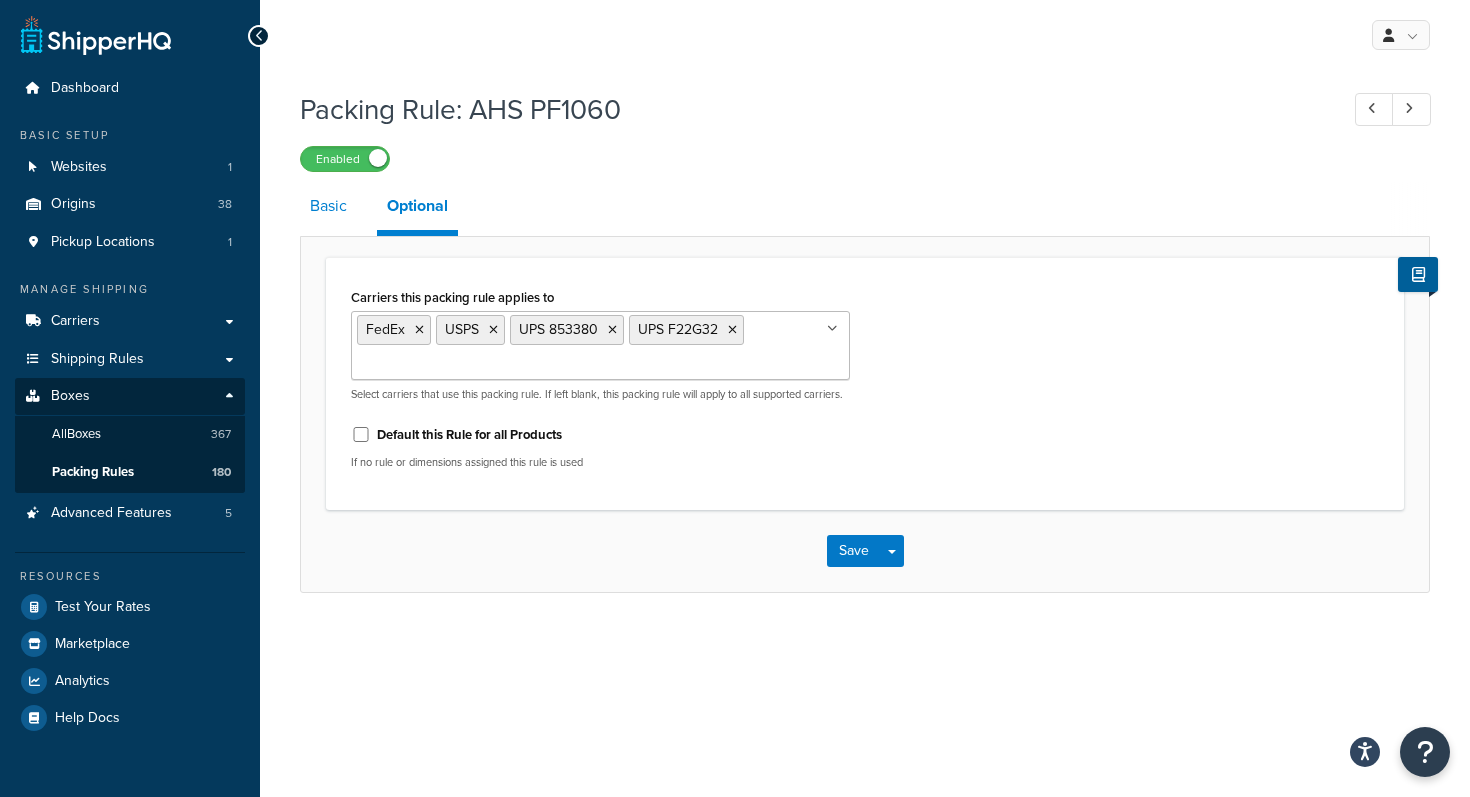 click on "Basic" at bounding box center (328, 206) 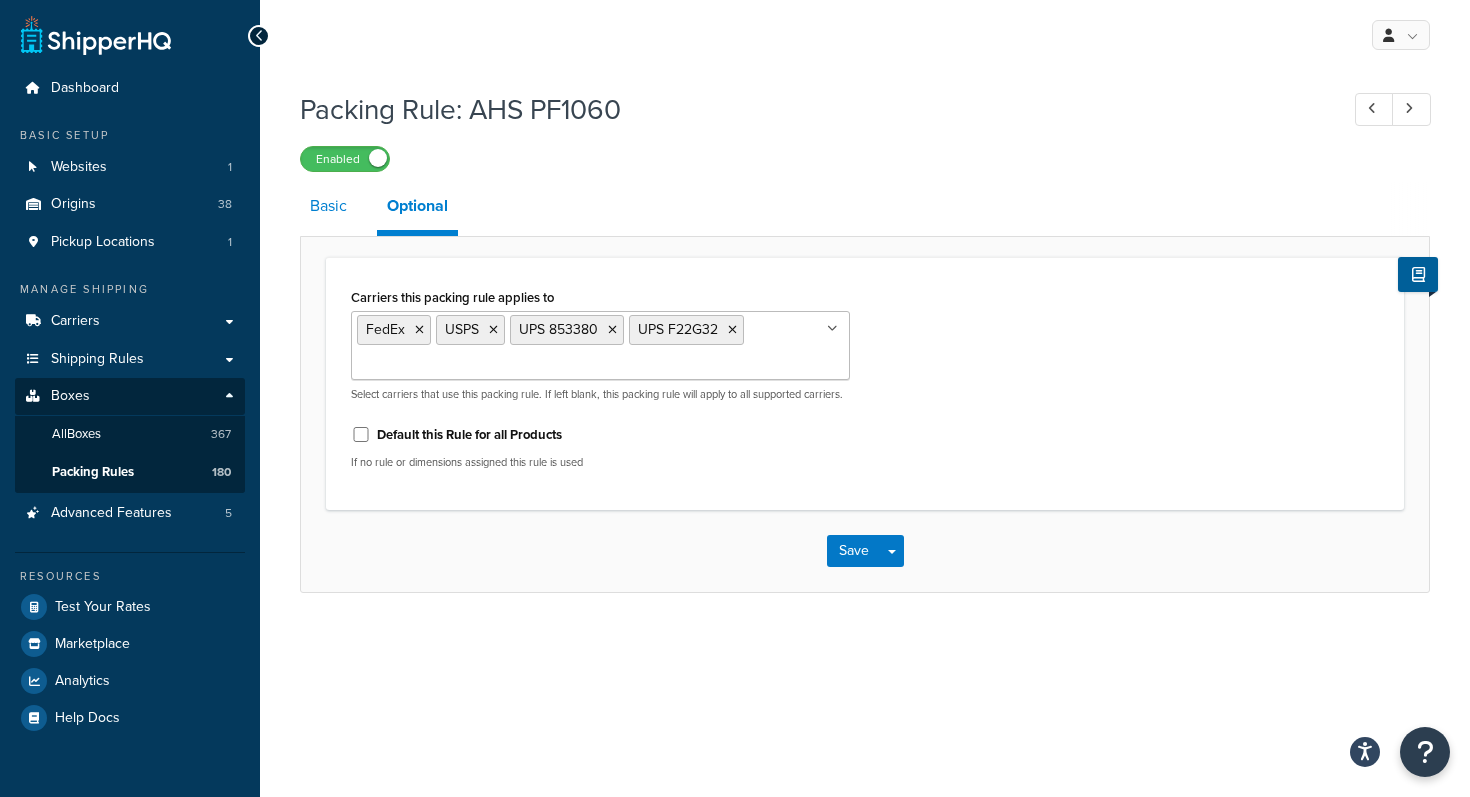 click on "Basic" at bounding box center [328, 206] 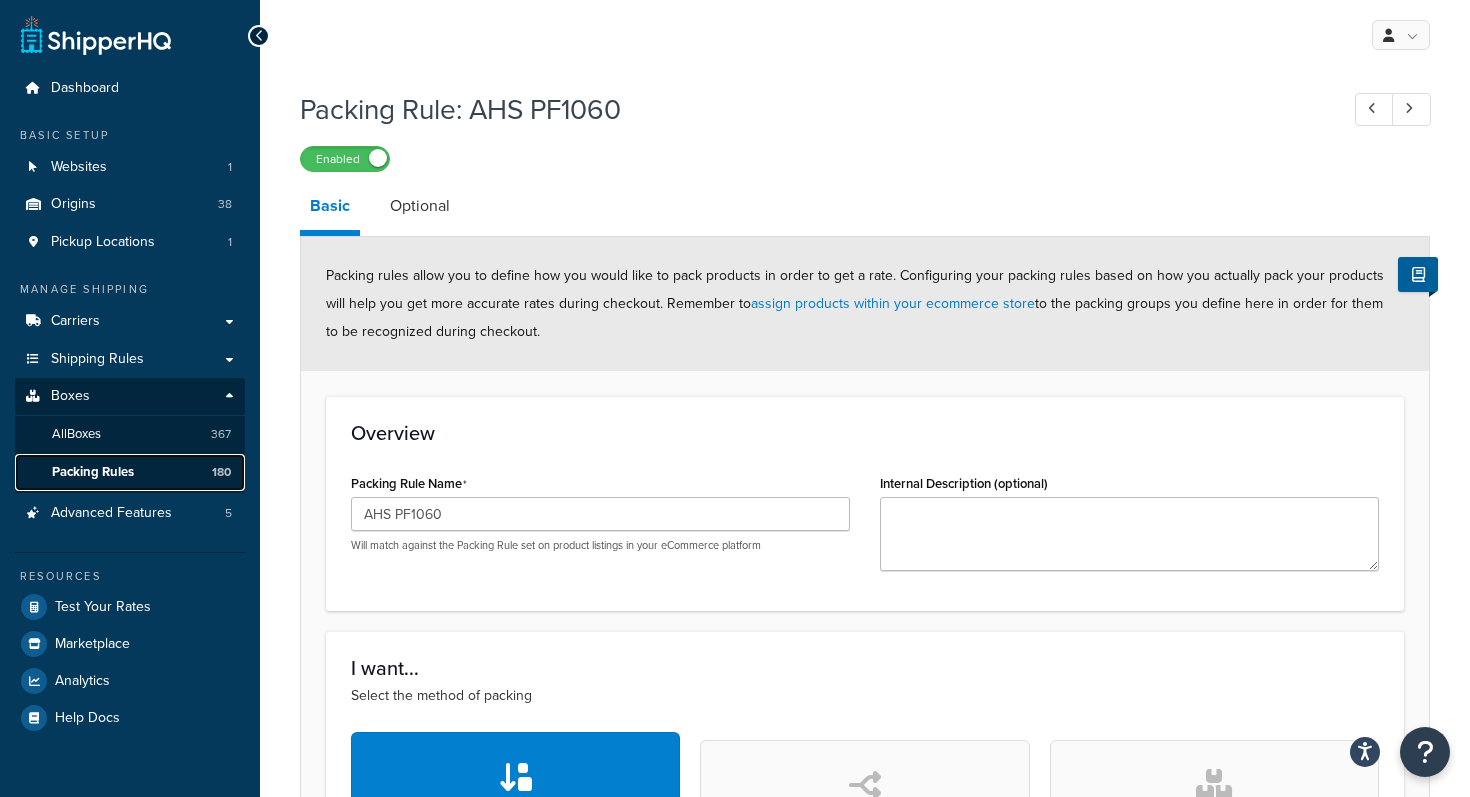 click on "Packing Rules 180" at bounding box center [130, 472] 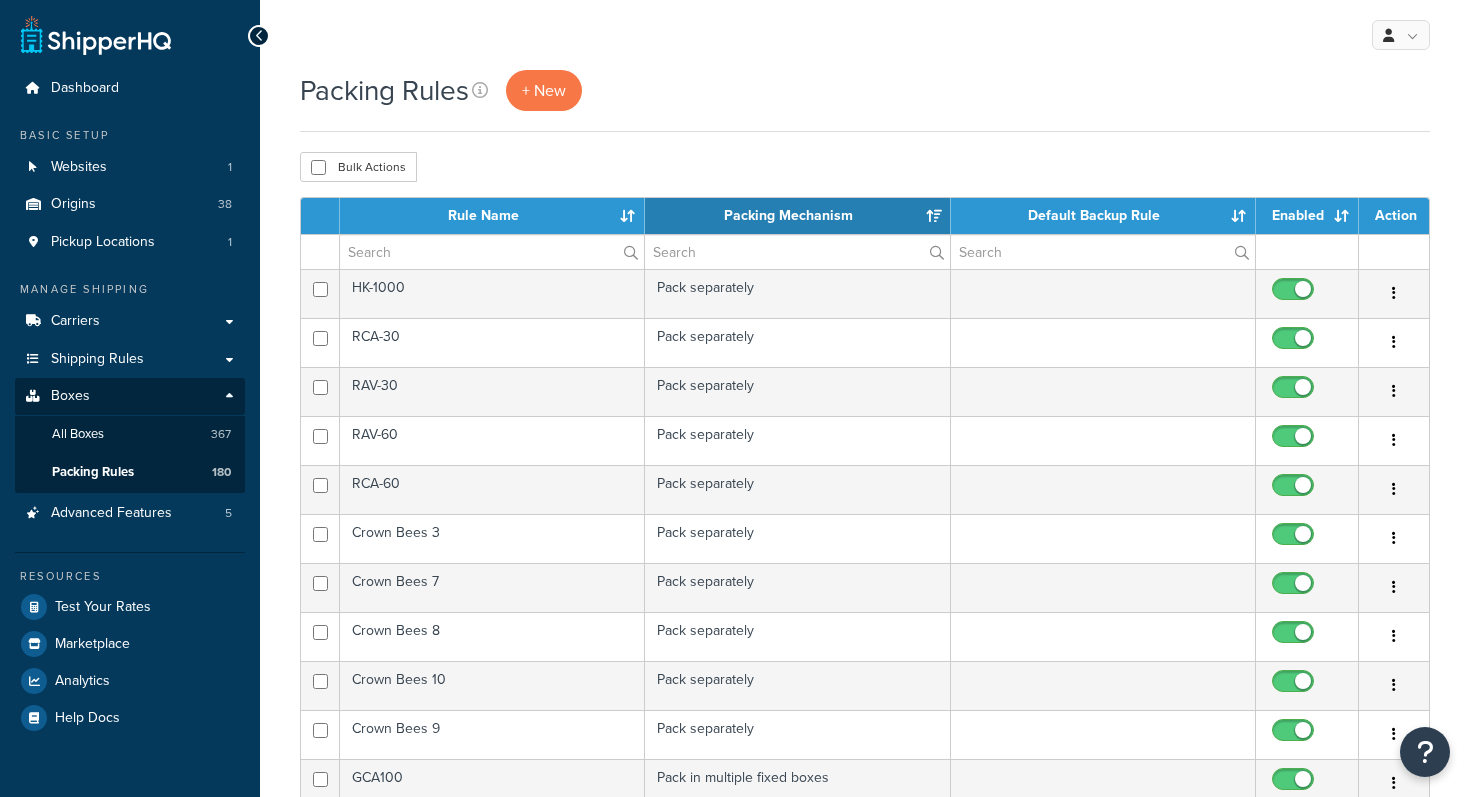 scroll, scrollTop: 0, scrollLeft: 0, axis: both 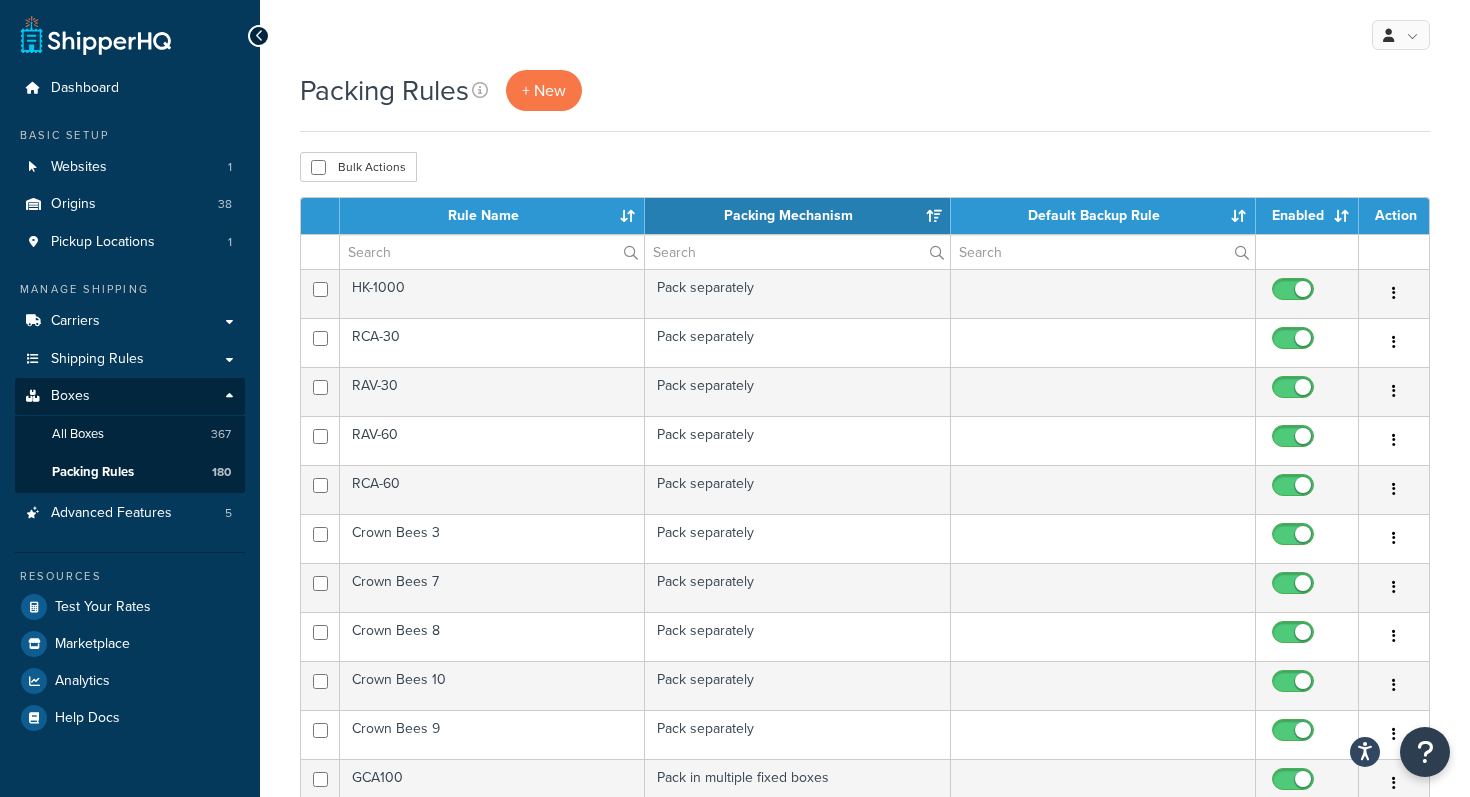 click on "Packing Rules
+ New
Bulk Actions
Duplicate
Delete
Contact Us
Send Us A Message
Contact Information
Name  *
Email  *
Company name  *
Phone  *
Subject" at bounding box center [865, 794] 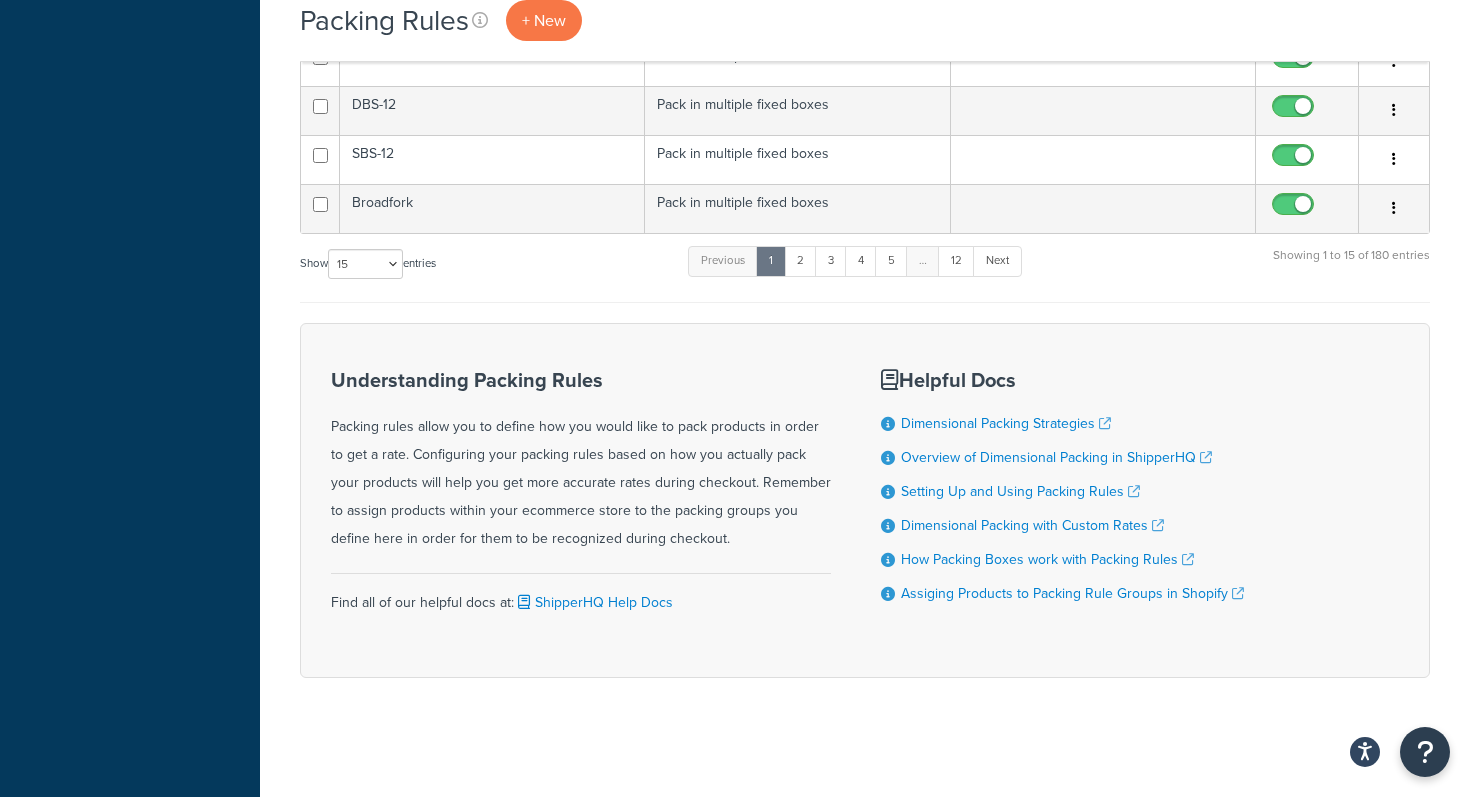 scroll, scrollTop: 731, scrollLeft: 0, axis: vertical 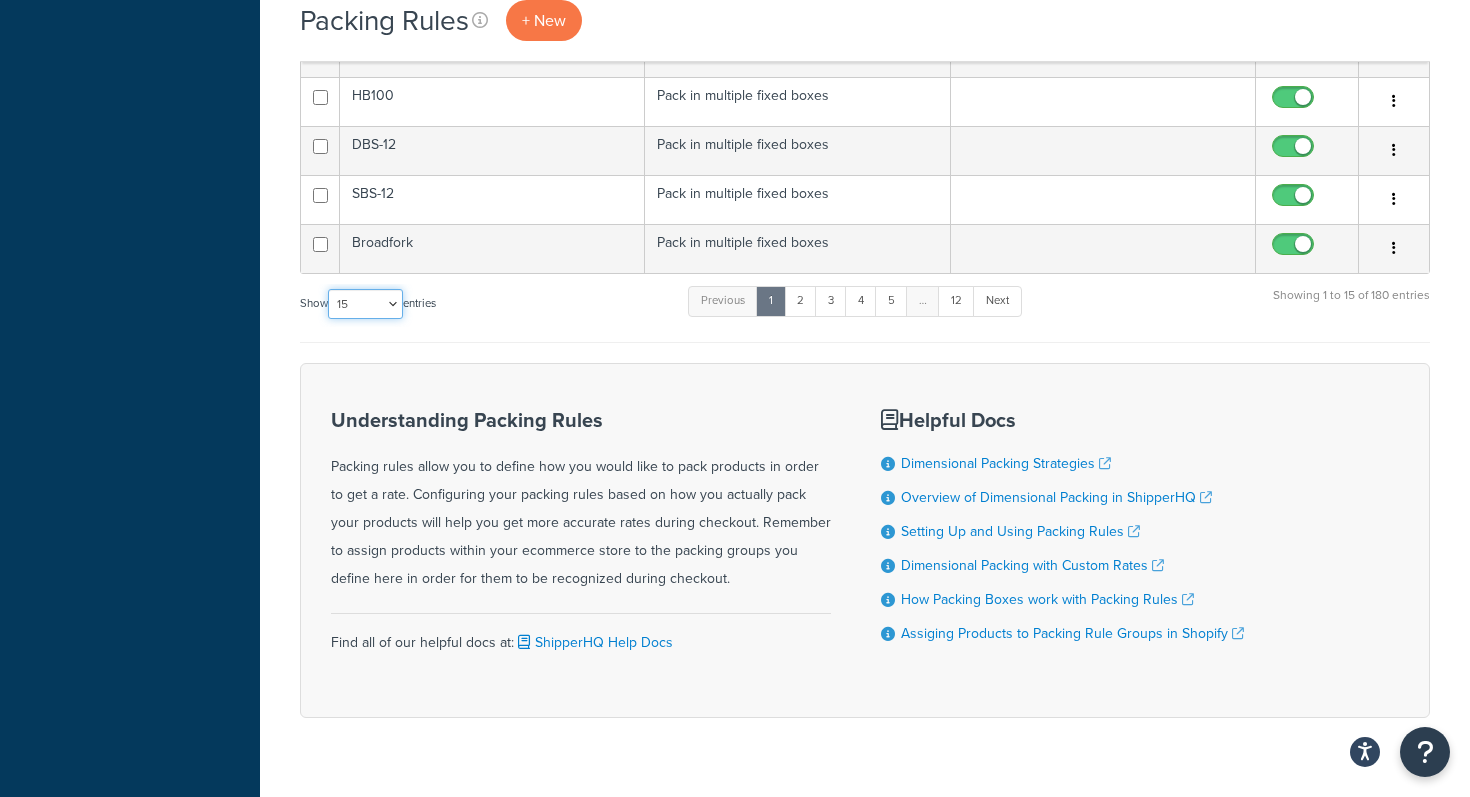 click on "10 15 25 50 100" at bounding box center (365, 304) 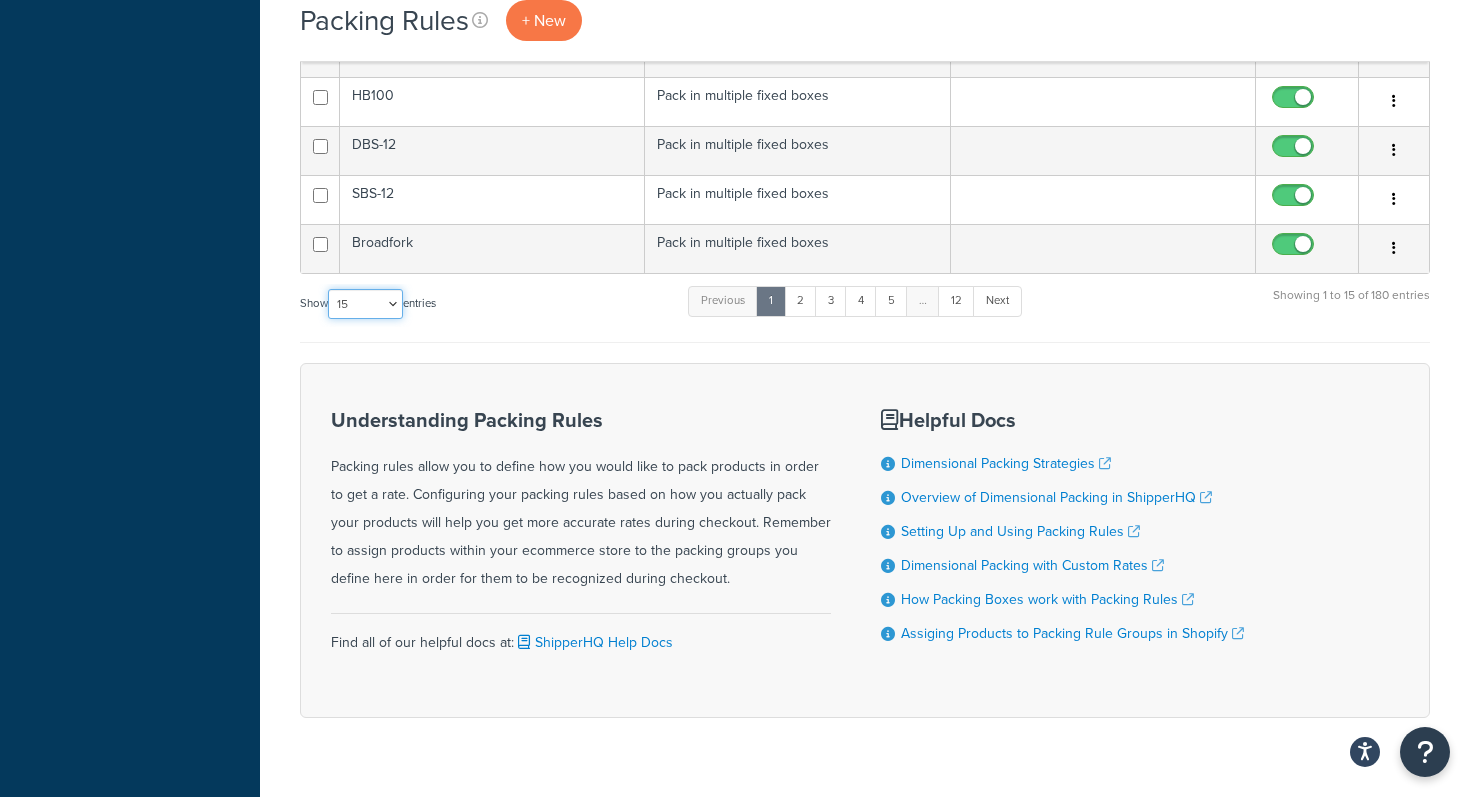 select on "100" 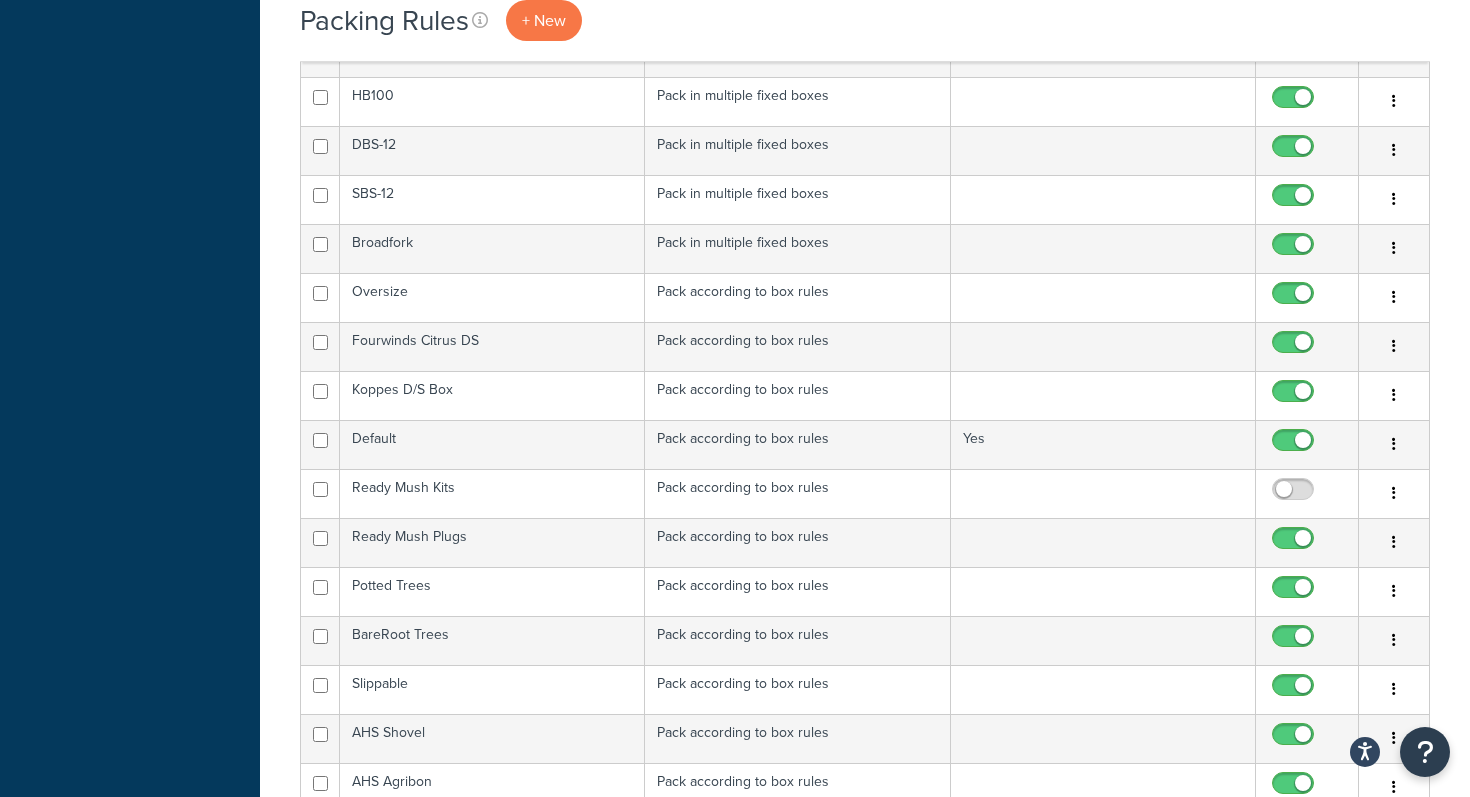 click on "Packing Rules
+ New
Bulk Actions
Duplicate
Delete
Contact Us
Send Us A Message
Contact Information
Name  *
Email  *
Company name  *
Phone  *
Subject" at bounding box center [865, 2146] 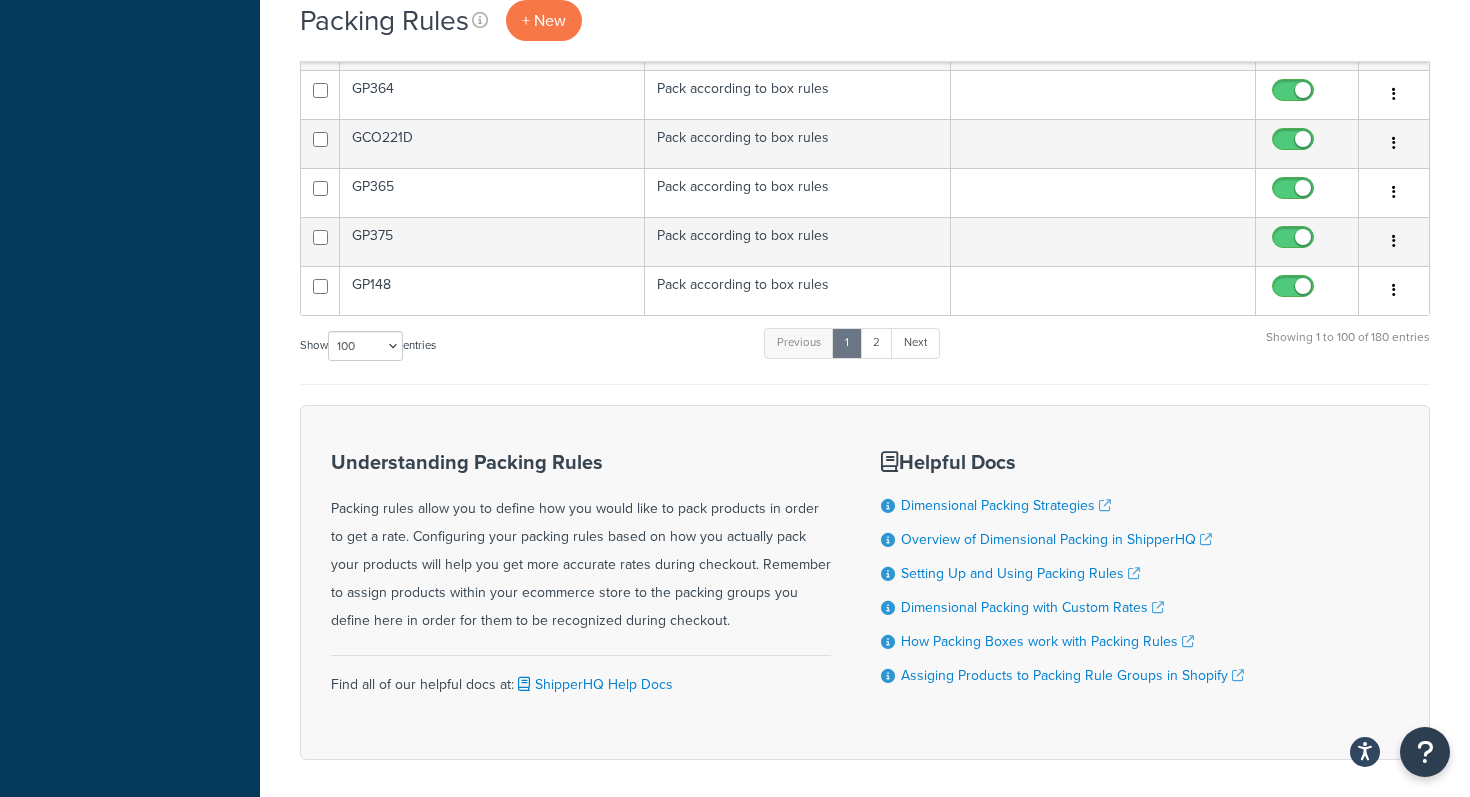 scroll, scrollTop: 4816, scrollLeft: 0, axis: vertical 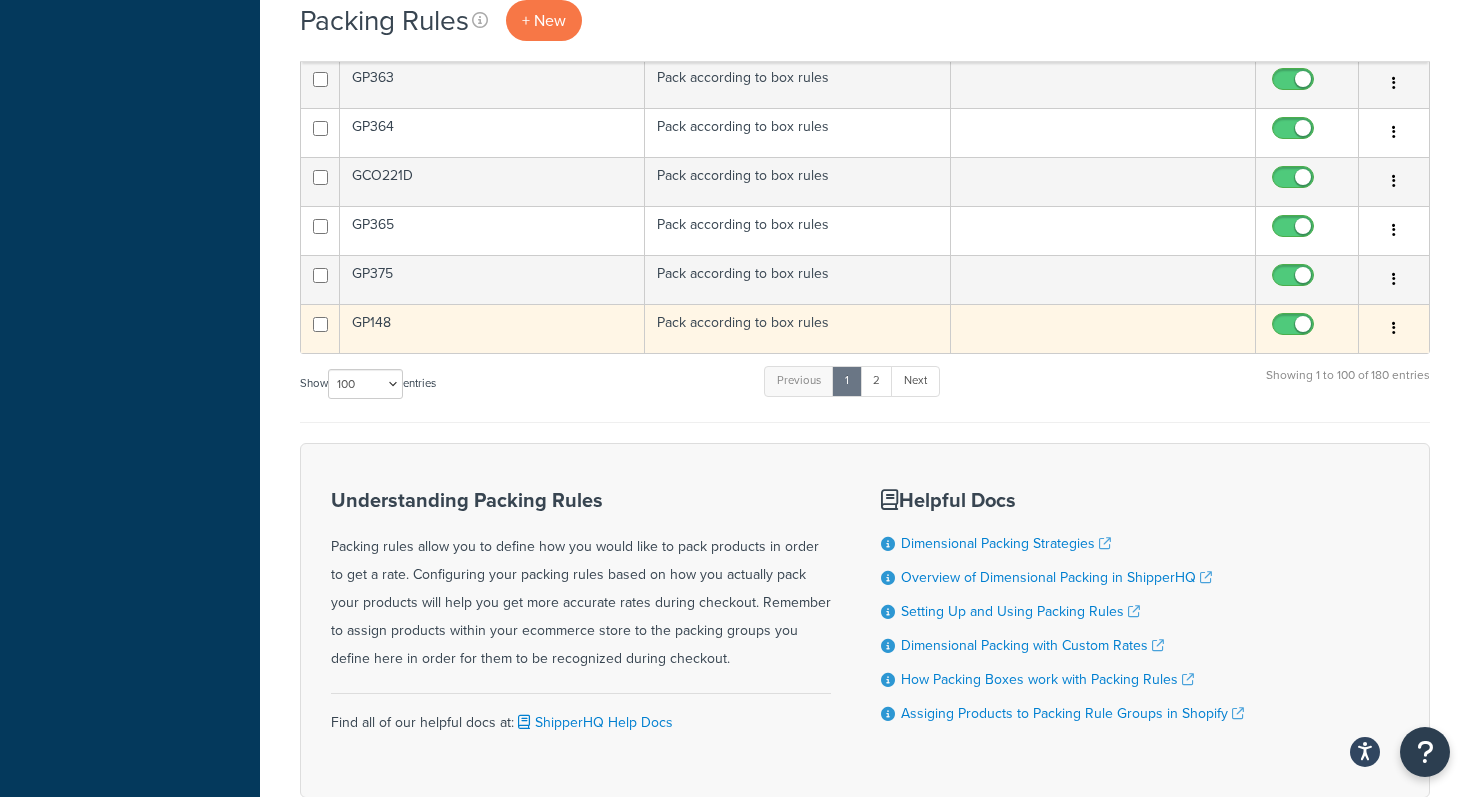 click on "GP148" at bounding box center (492, 328) 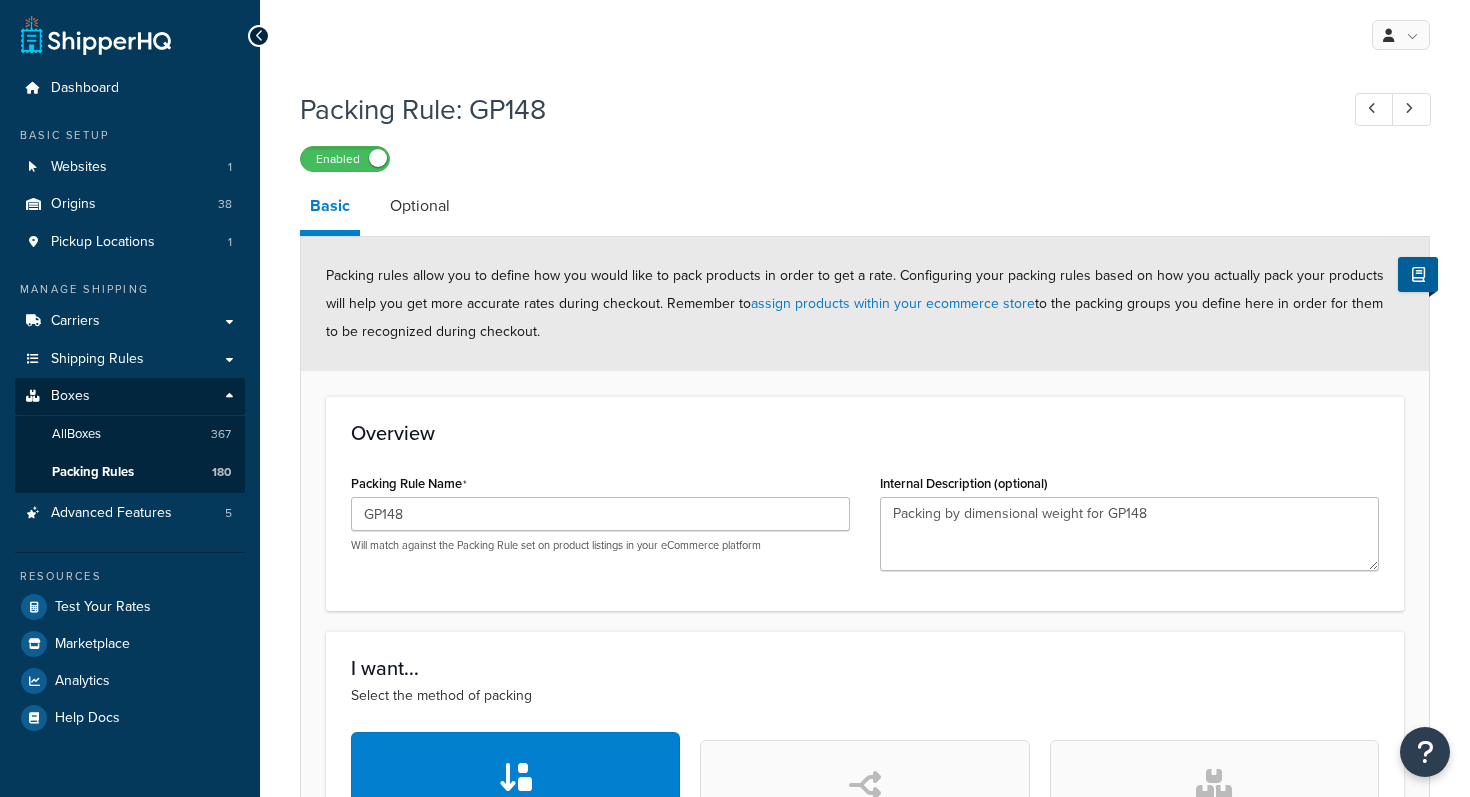 scroll, scrollTop: 0, scrollLeft: 0, axis: both 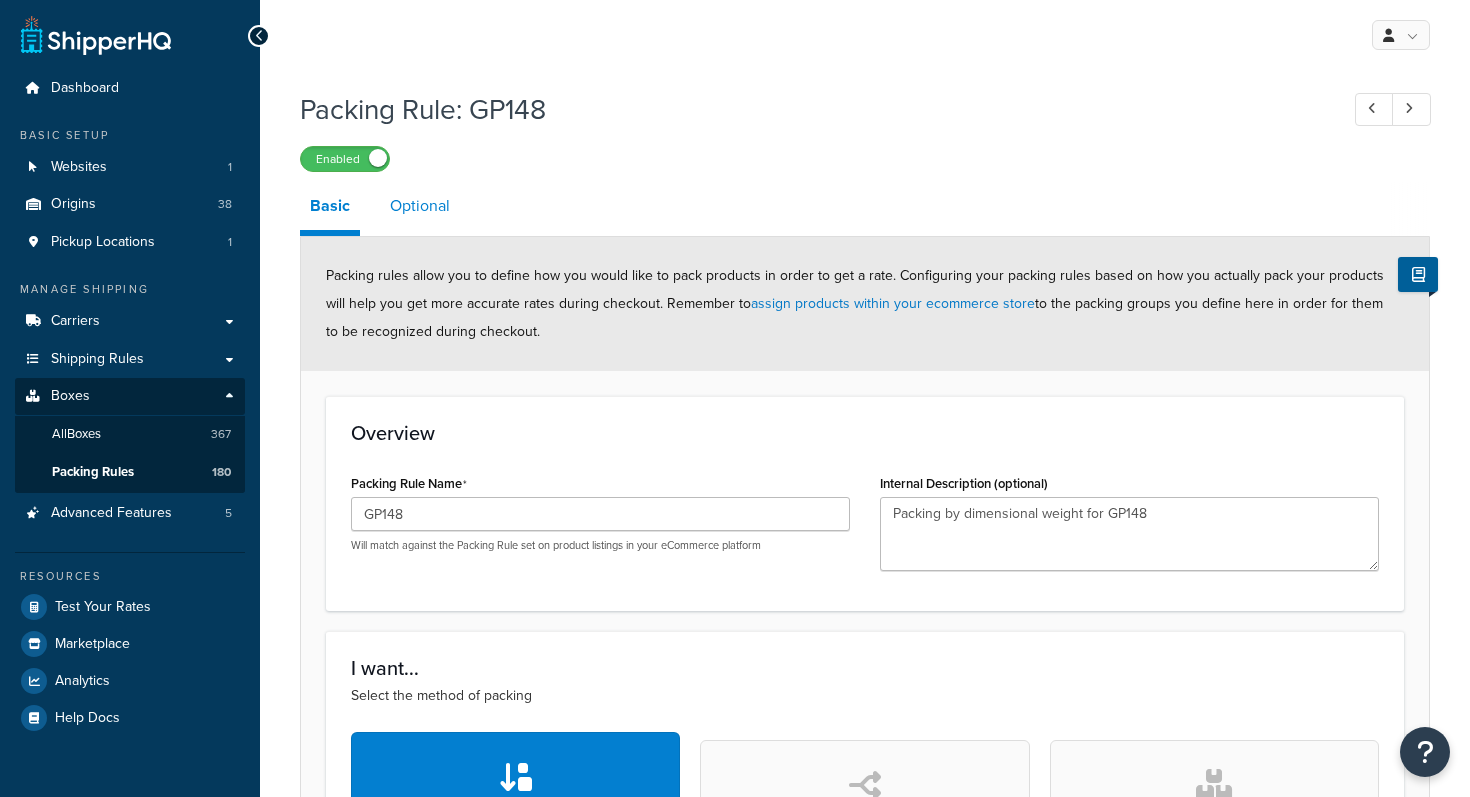 click on "Optional" at bounding box center (420, 206) 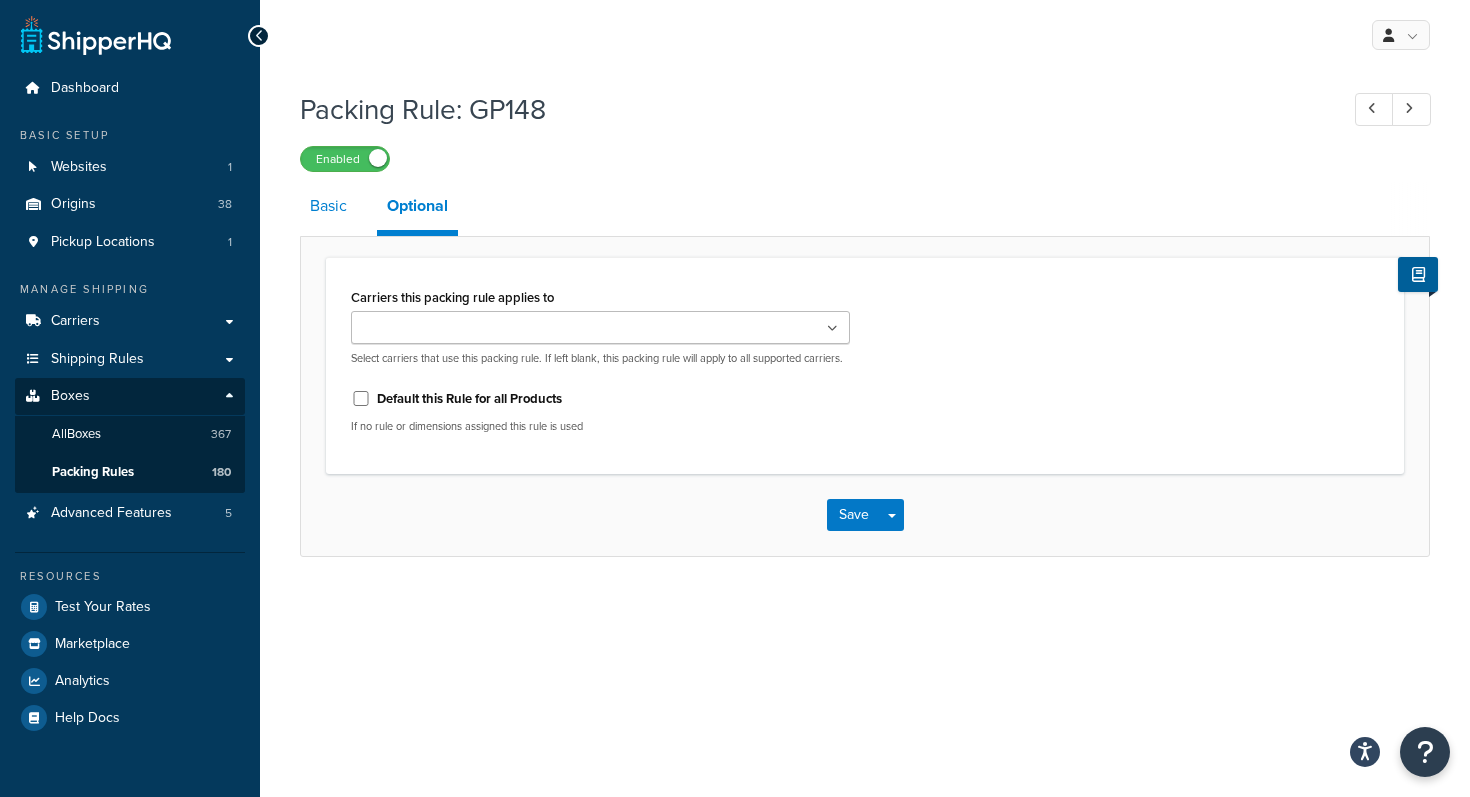 click on "Basic" at bounding box center (328, 206) 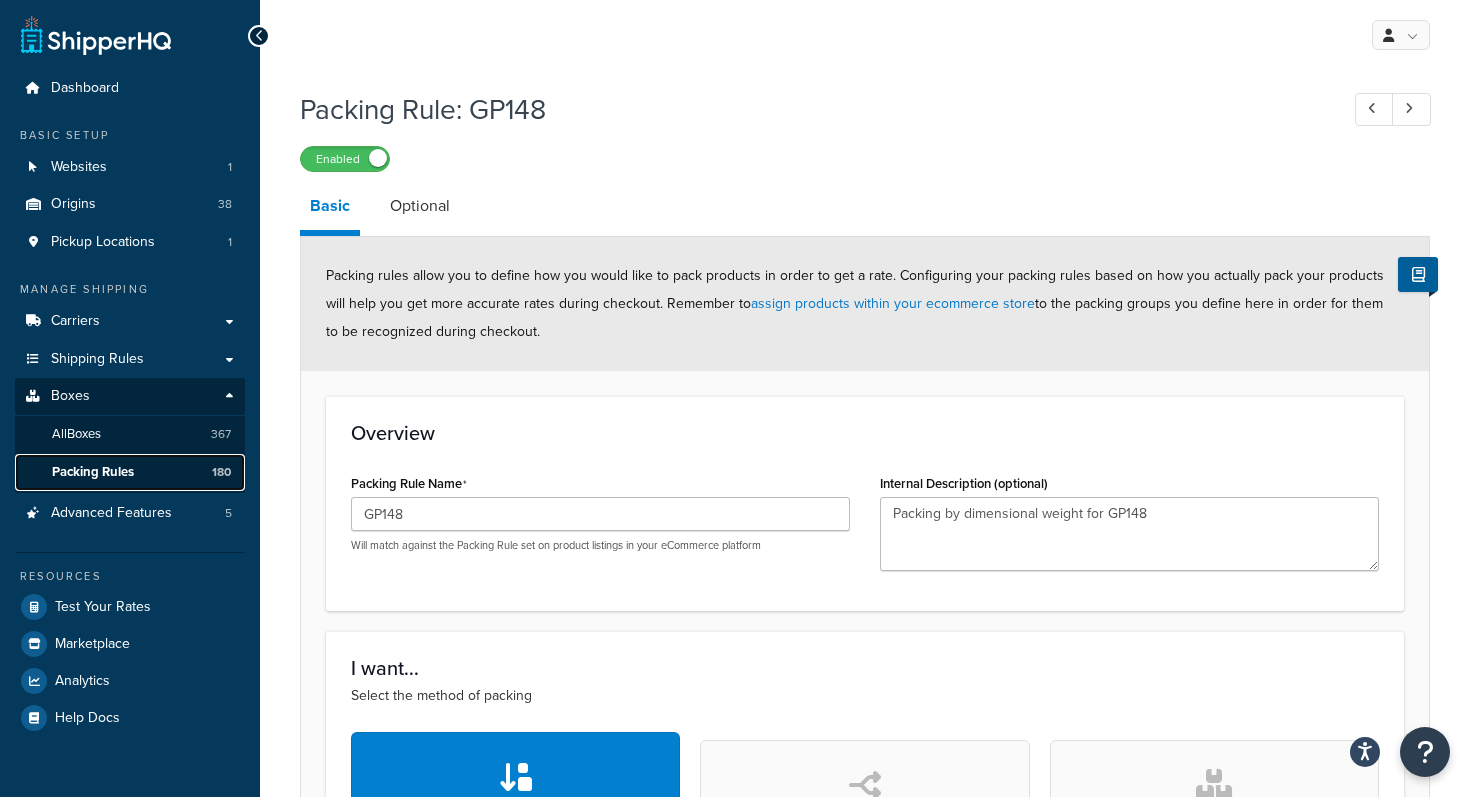 click on "Packing Rules" at bounding box center [93, 472] 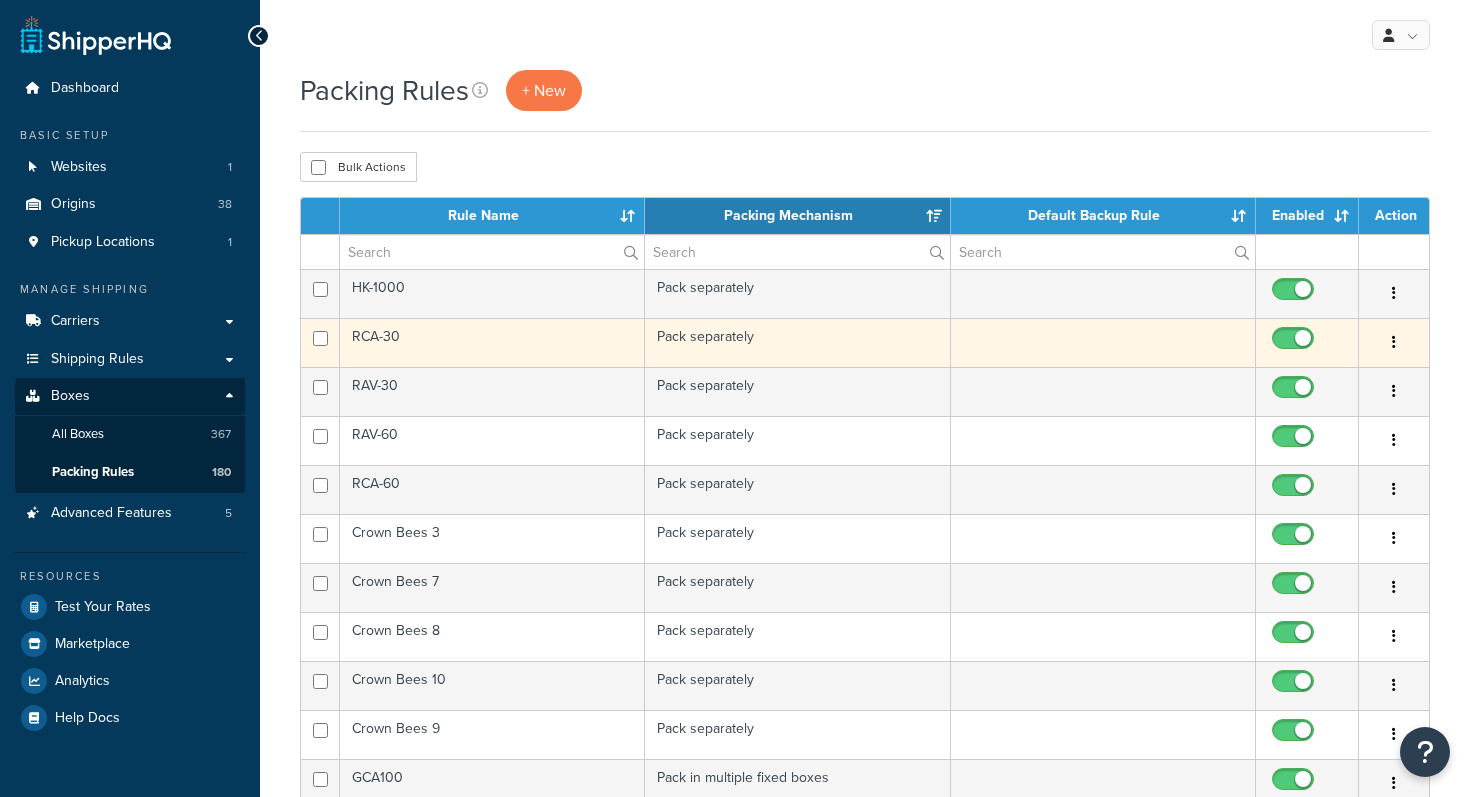 scroll, scrollTop: 0, scrollLeft: 0, axis: both 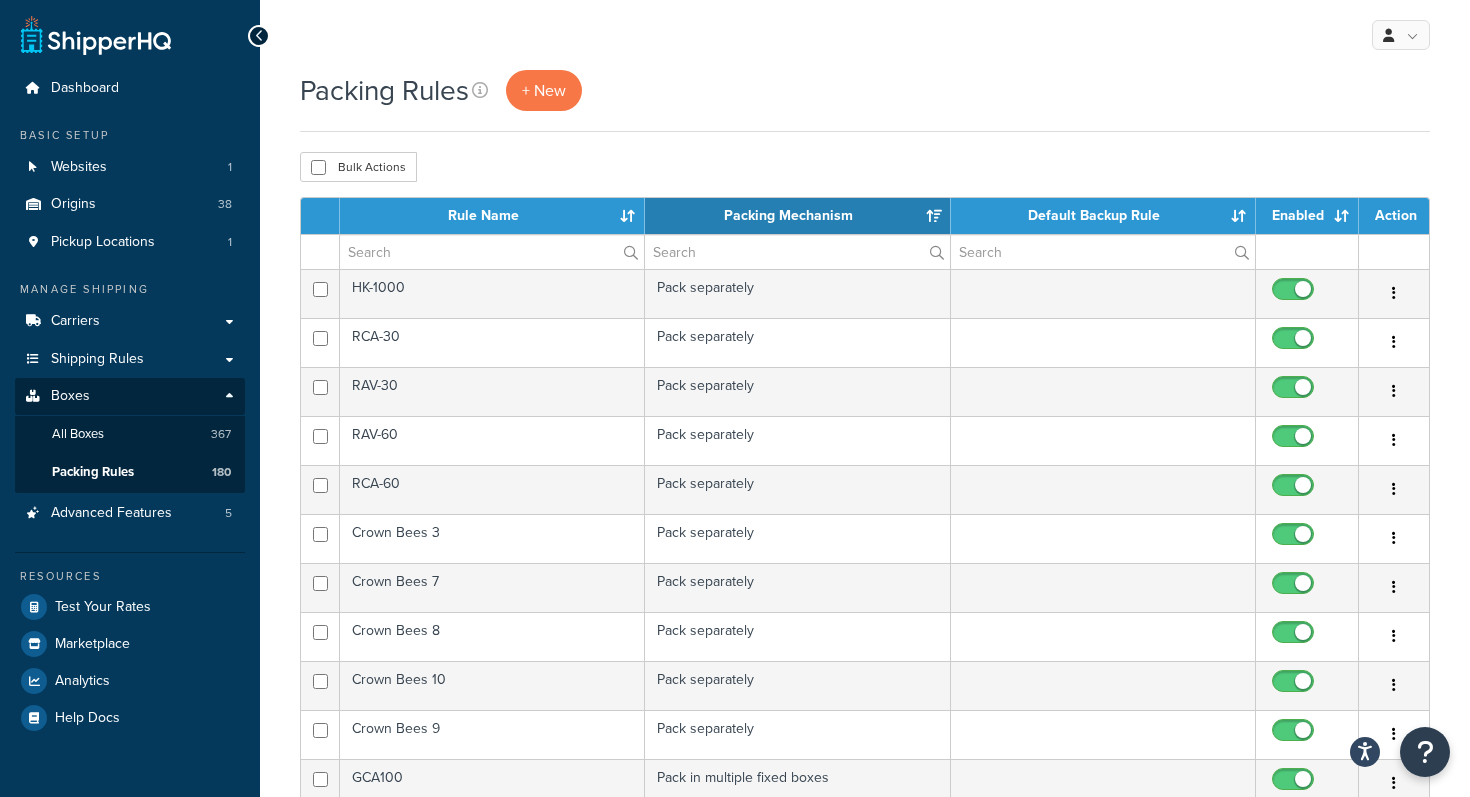 click on "Packing Rules
+ New
Bulk Actions
Duplicate
Delete
Contact Us
Send Us A Message
Contact Information
Name  *
Email  *
Company name  *
Phone  *
Subject" at bounding box center [865, 794] 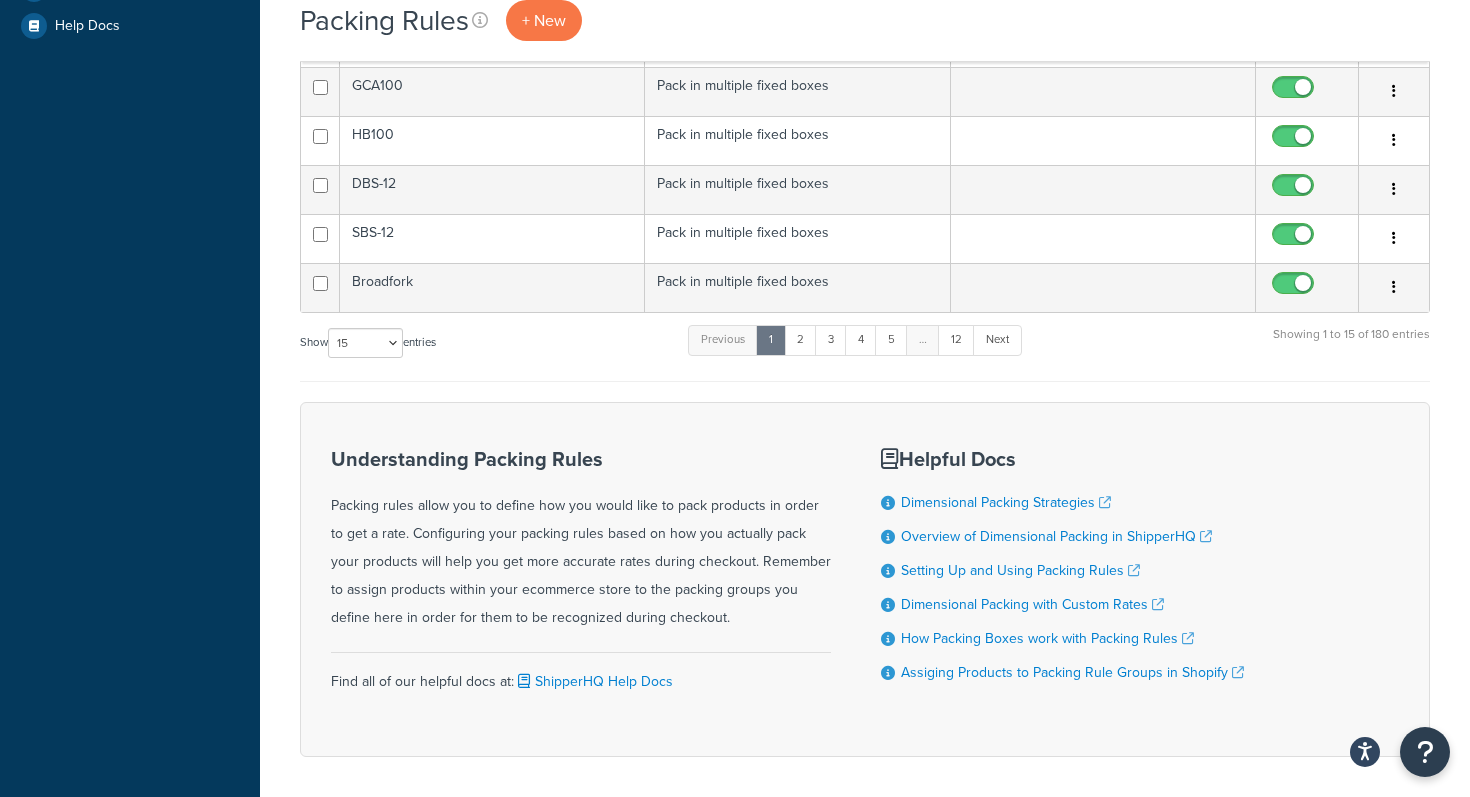 scroll, scrollTop: 771, scrollLeft: 0, axis: vertical 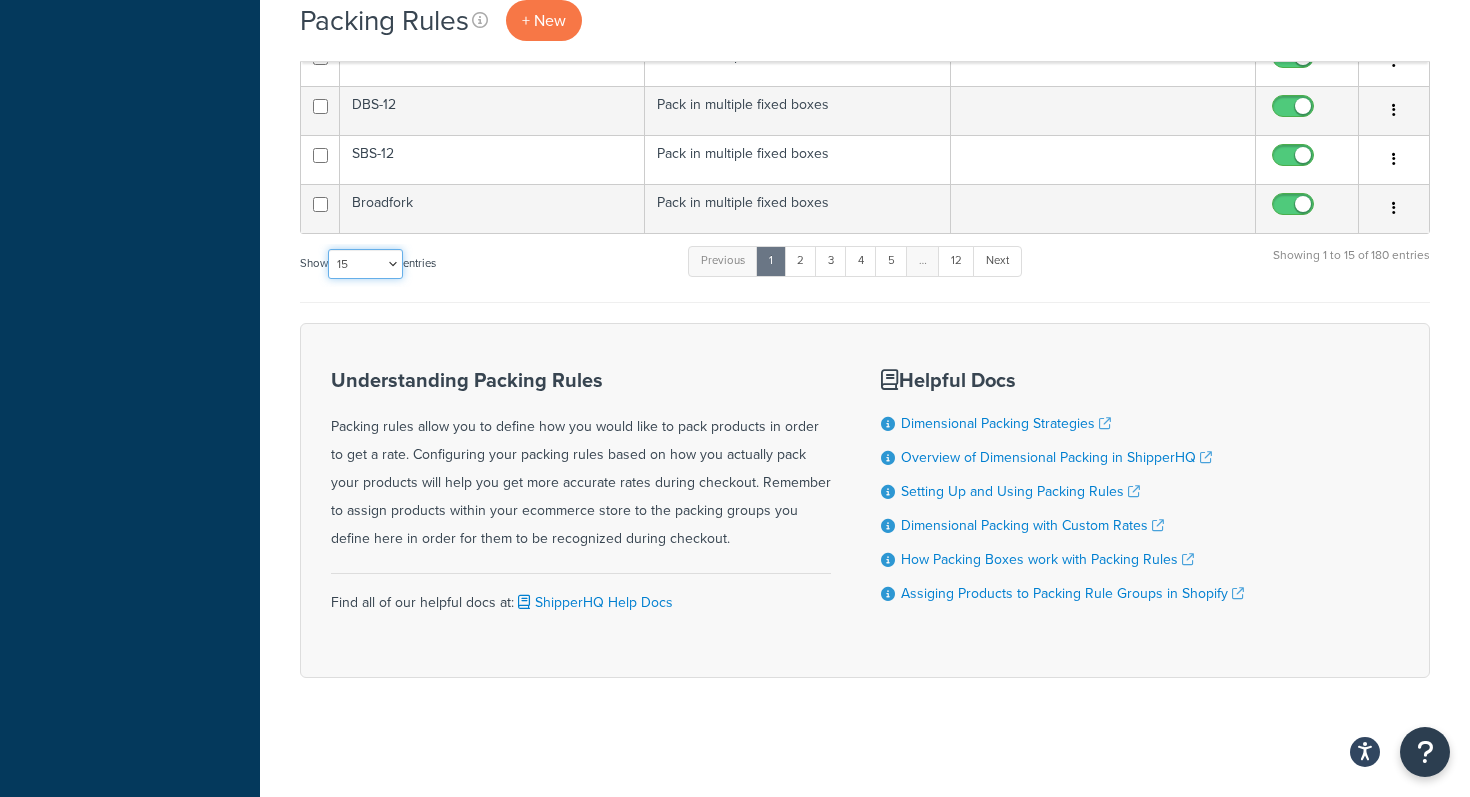 click on "10 15 25 50 100" at bounding box center (365, 264) 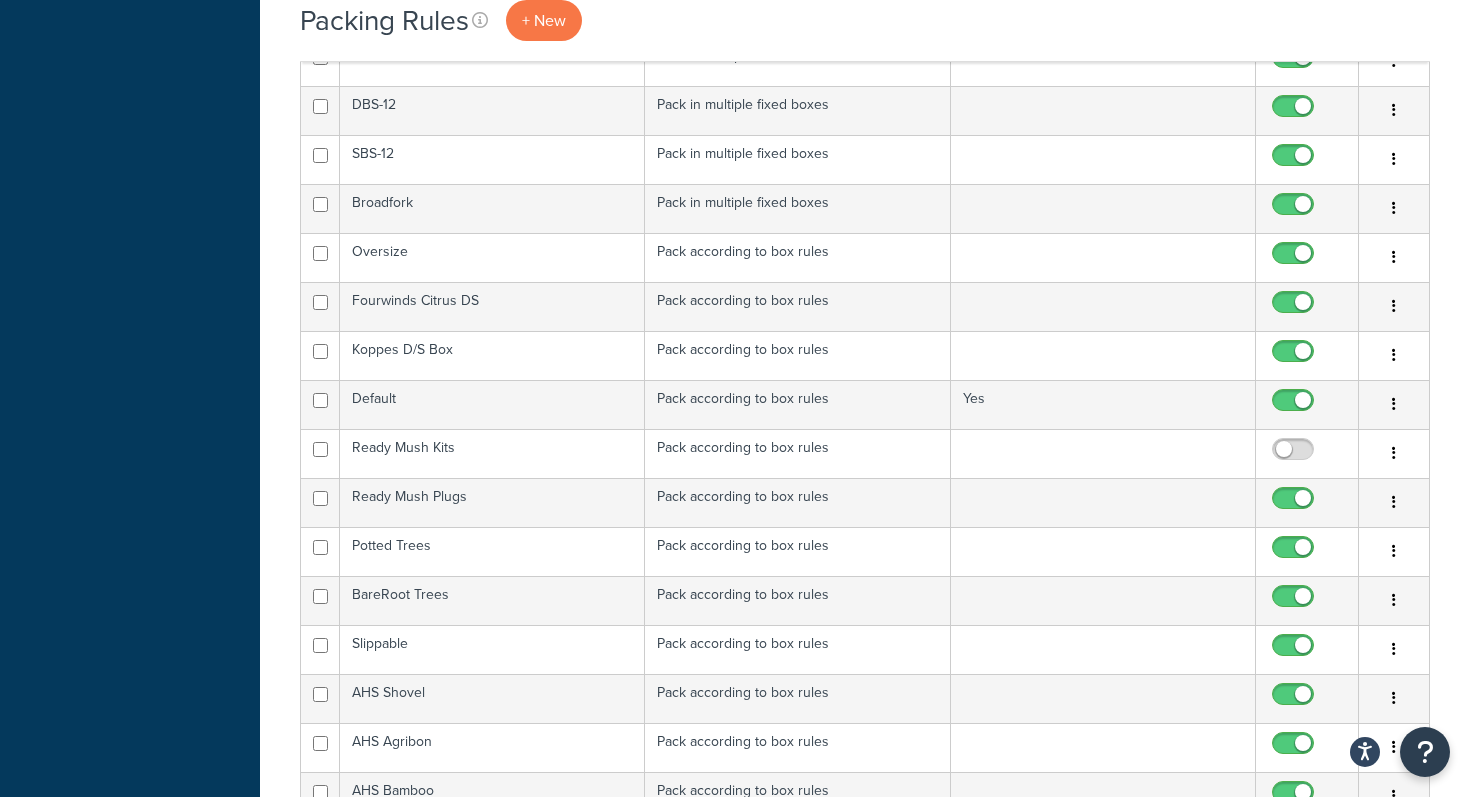 click on "Packing Rules
+ New
Bulk Actions
Duplicate
Delete
Contact Us
Send Us A Message
Contact Information
Name  *
Email  *
Company name  *
Phone  *
Subject" at bounding box center (865, 2106) 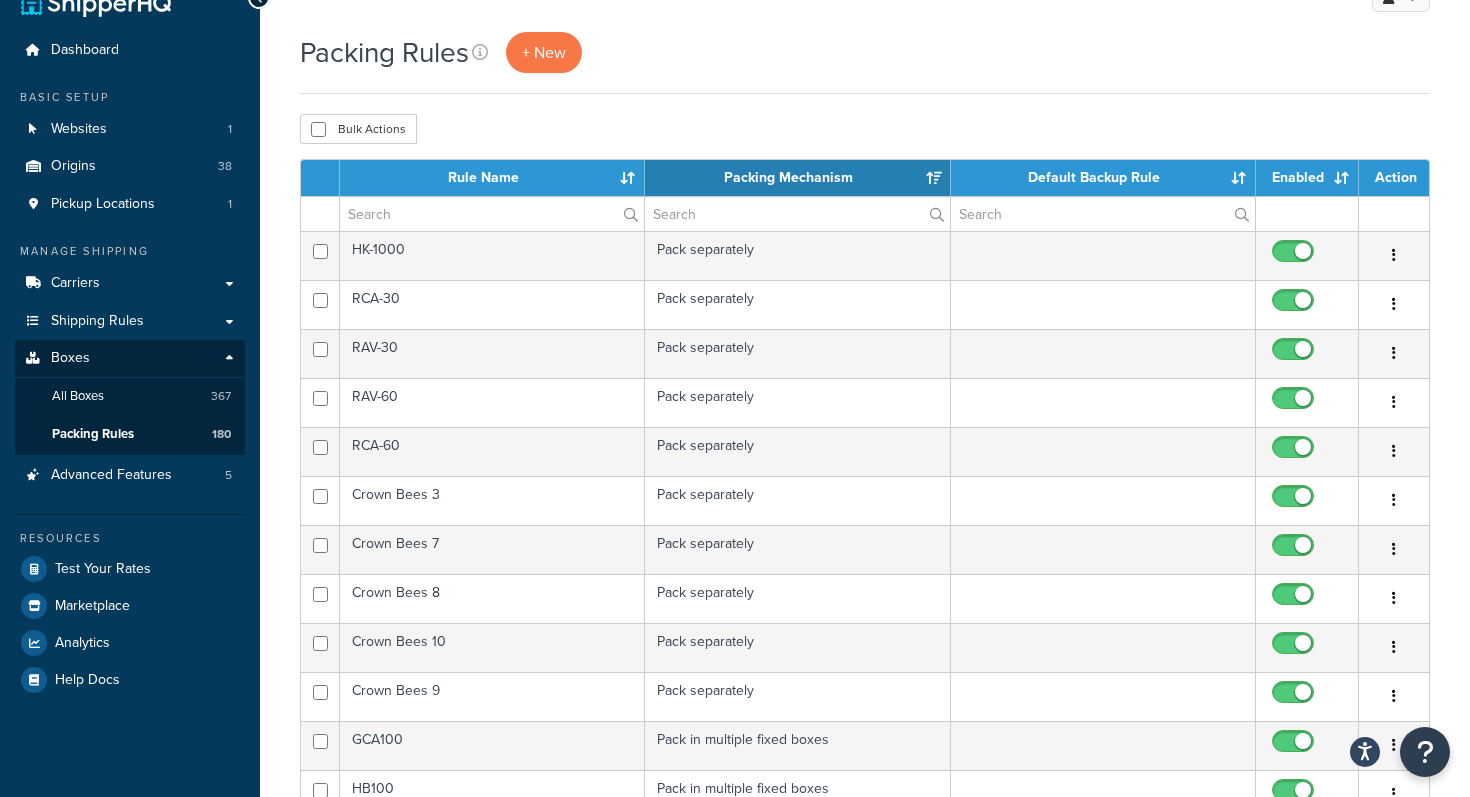 scroll, scrollTop: 40, scrollLeft: 0, axis: vertical 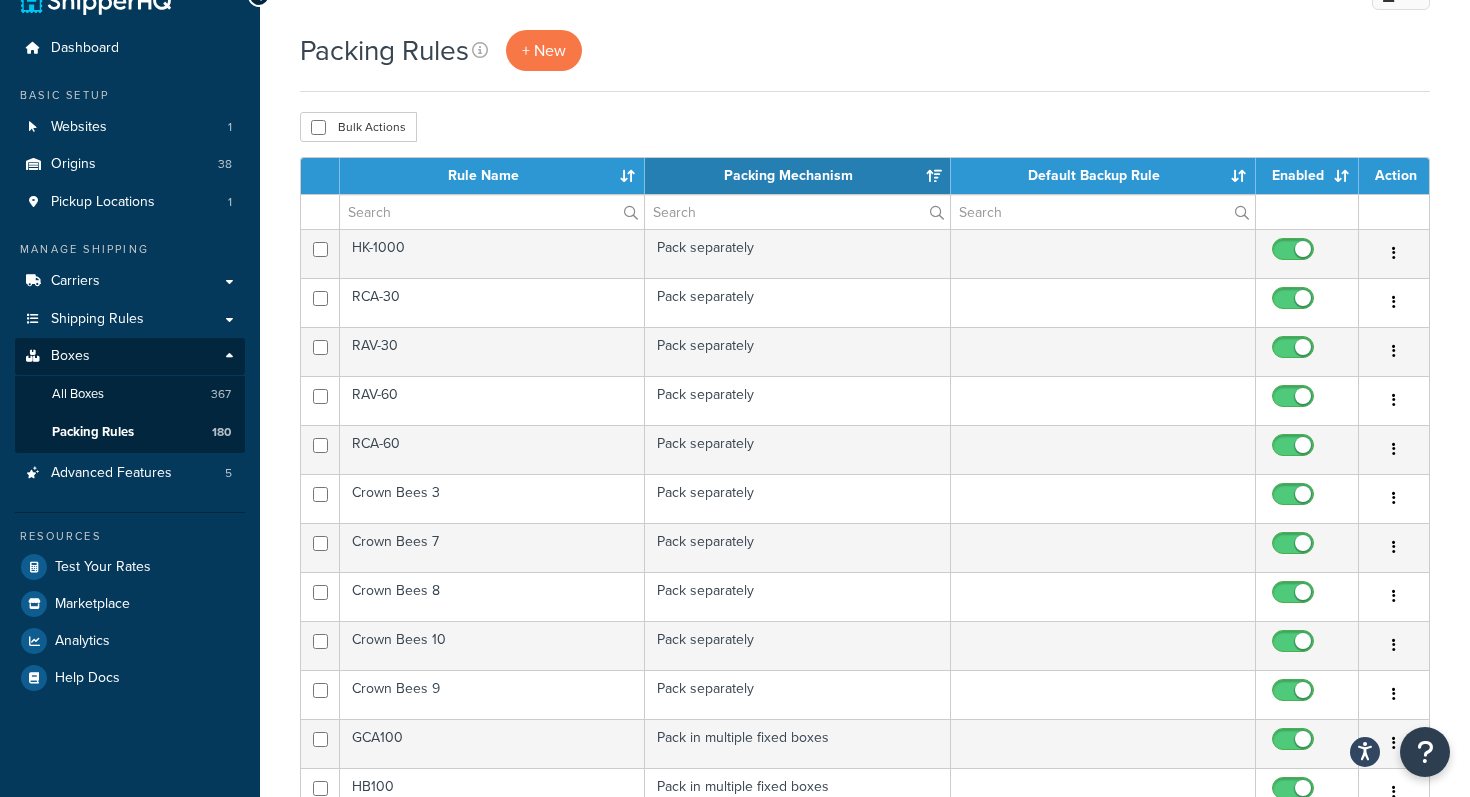 click on "Bulk Actions
Duplicate
Delete" at bounding box center (865, 127) 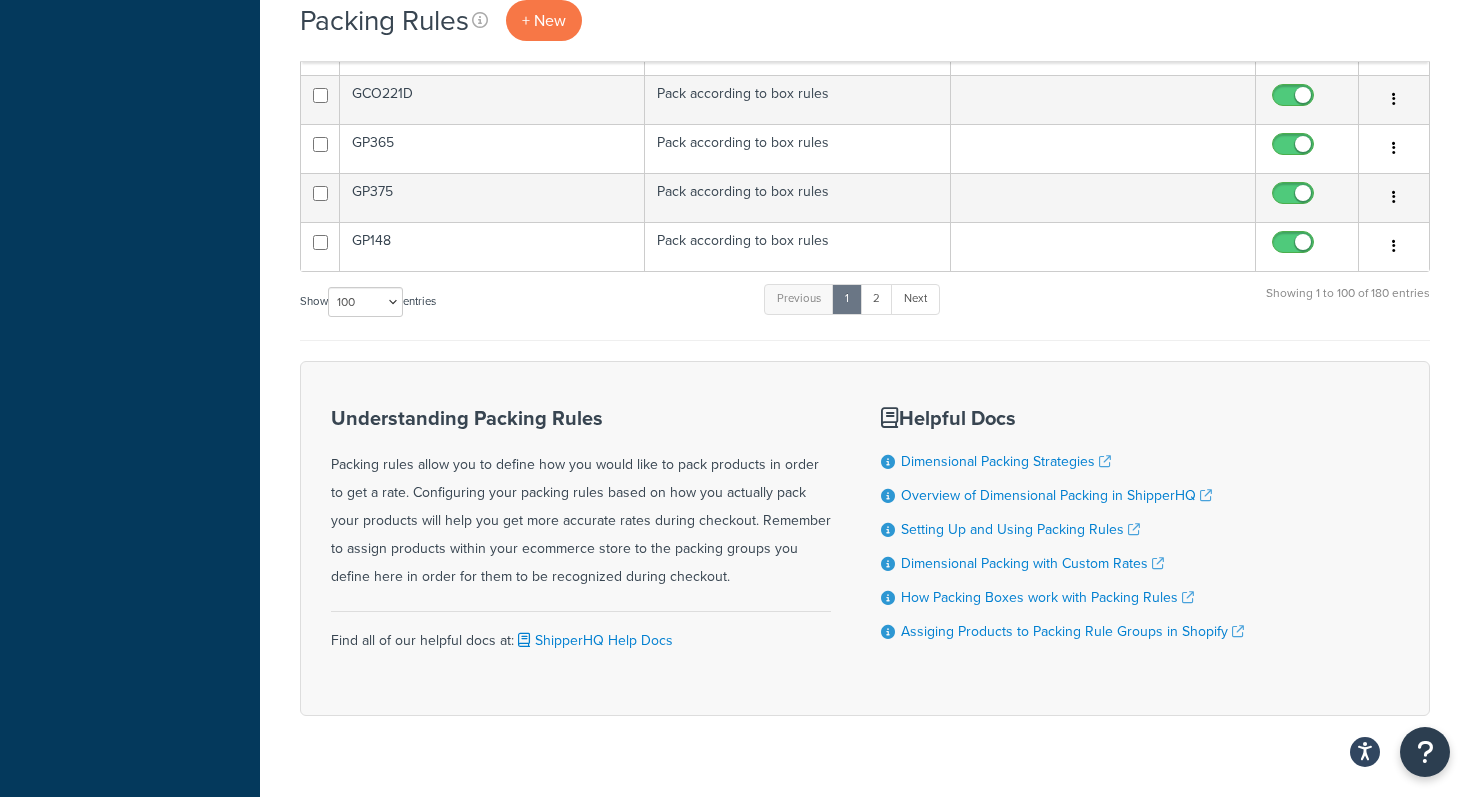scroll, scrollTop: 4896, scrollLeft: 0, axis: vertical 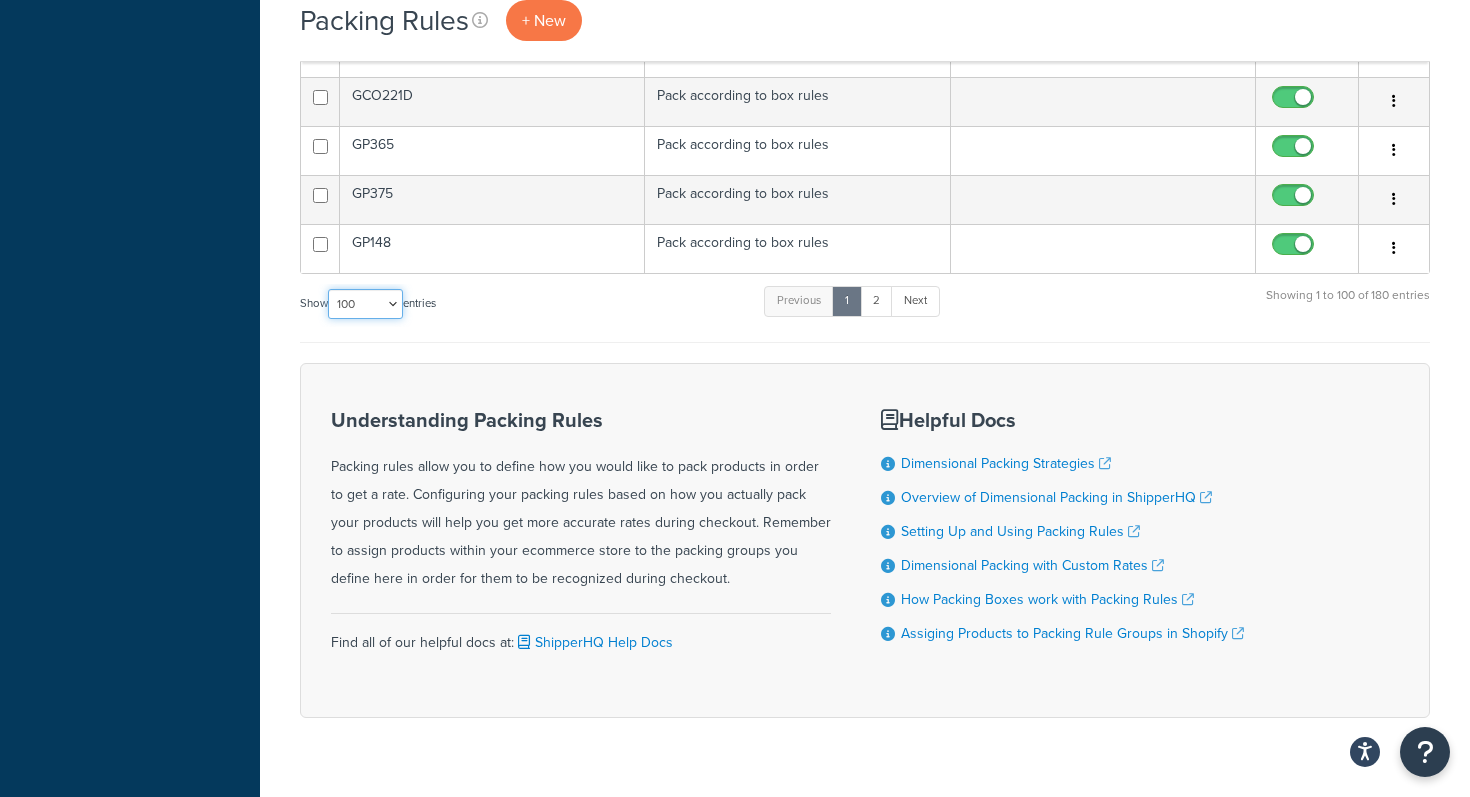 click on "10 15 25 50 100" at bounding box center [365, 304] 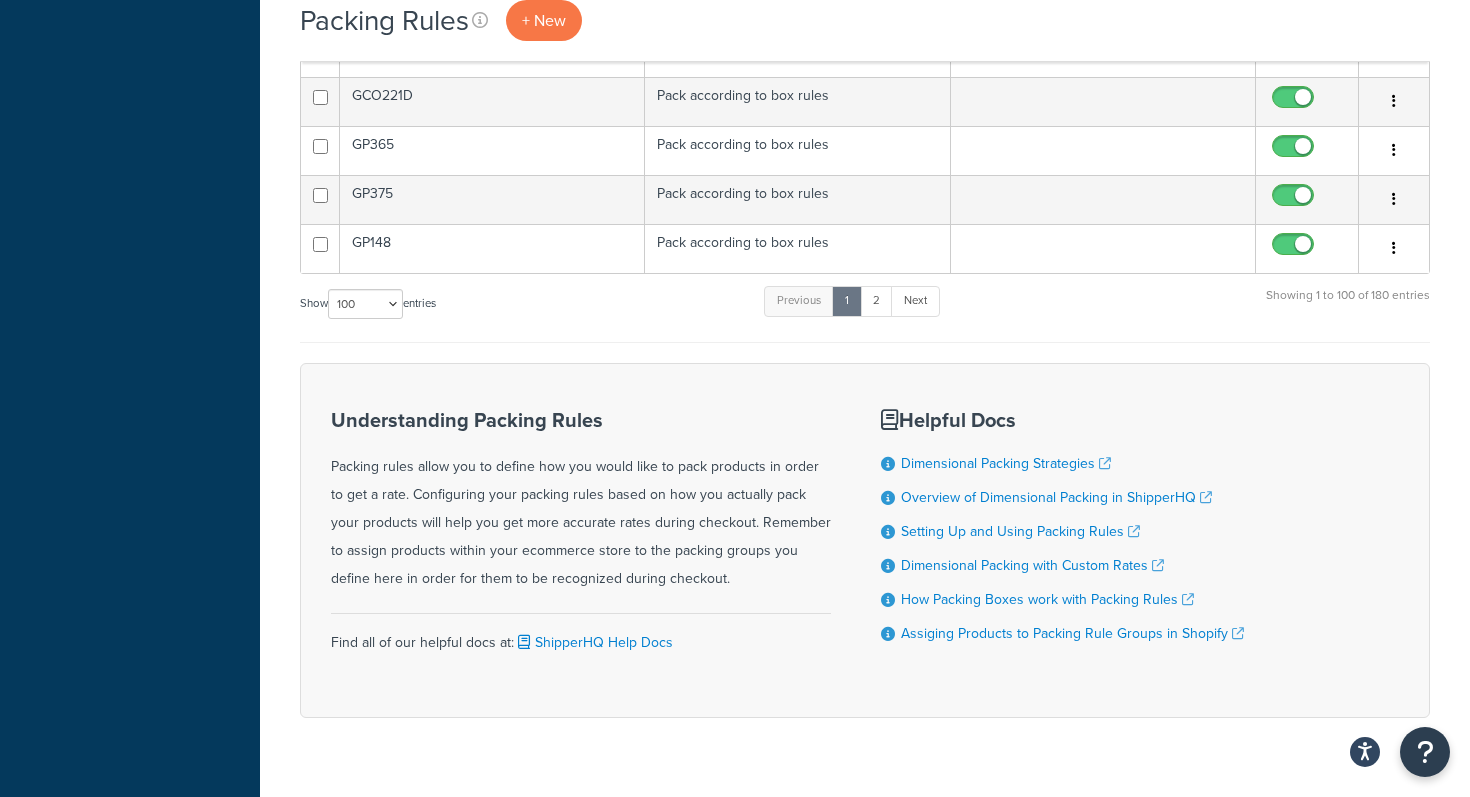 click on "Packing Rules
+ New
Bulk Actions
Duplicate
Delete
Contact Us
Send Us A Message
Contact Information
Name  *
Email  *
Company name  *
Phone  *
Subject" at bounding box center [865, -2019] 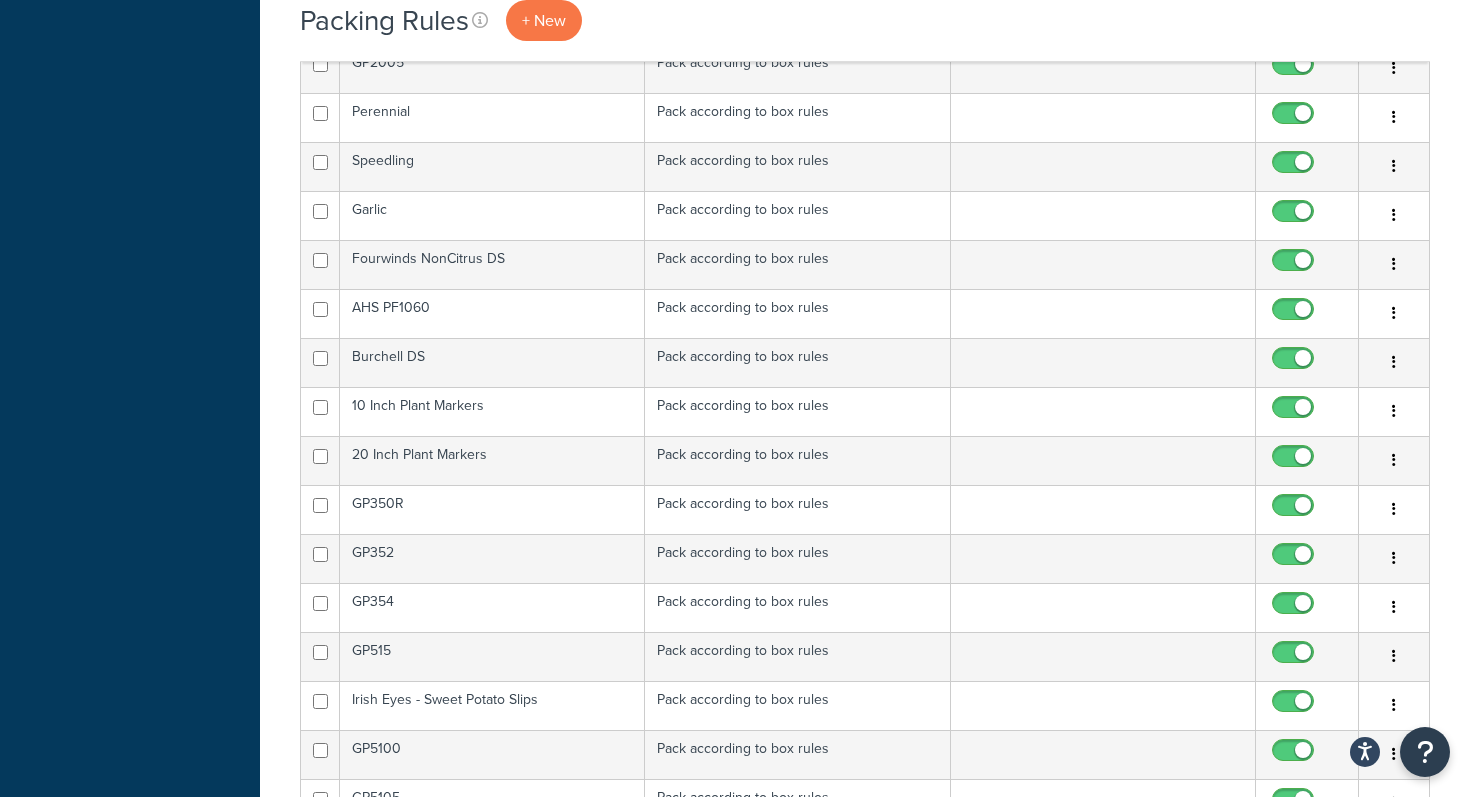 scroll, scrollTop: 2576, scrollLeft: 0, axis: vertical 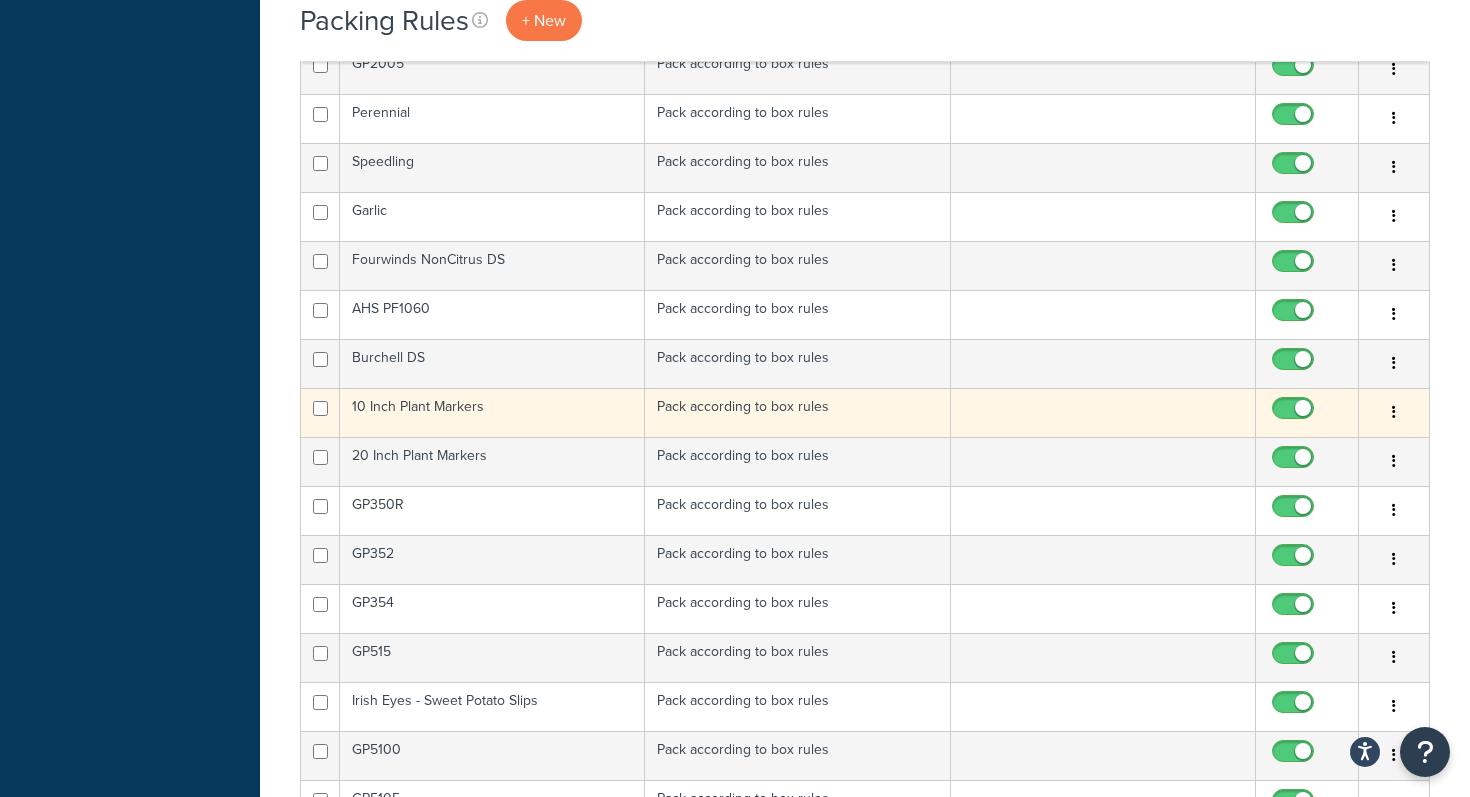 click on "10 Inch Plant Markers" at bounding box center [492, 412] 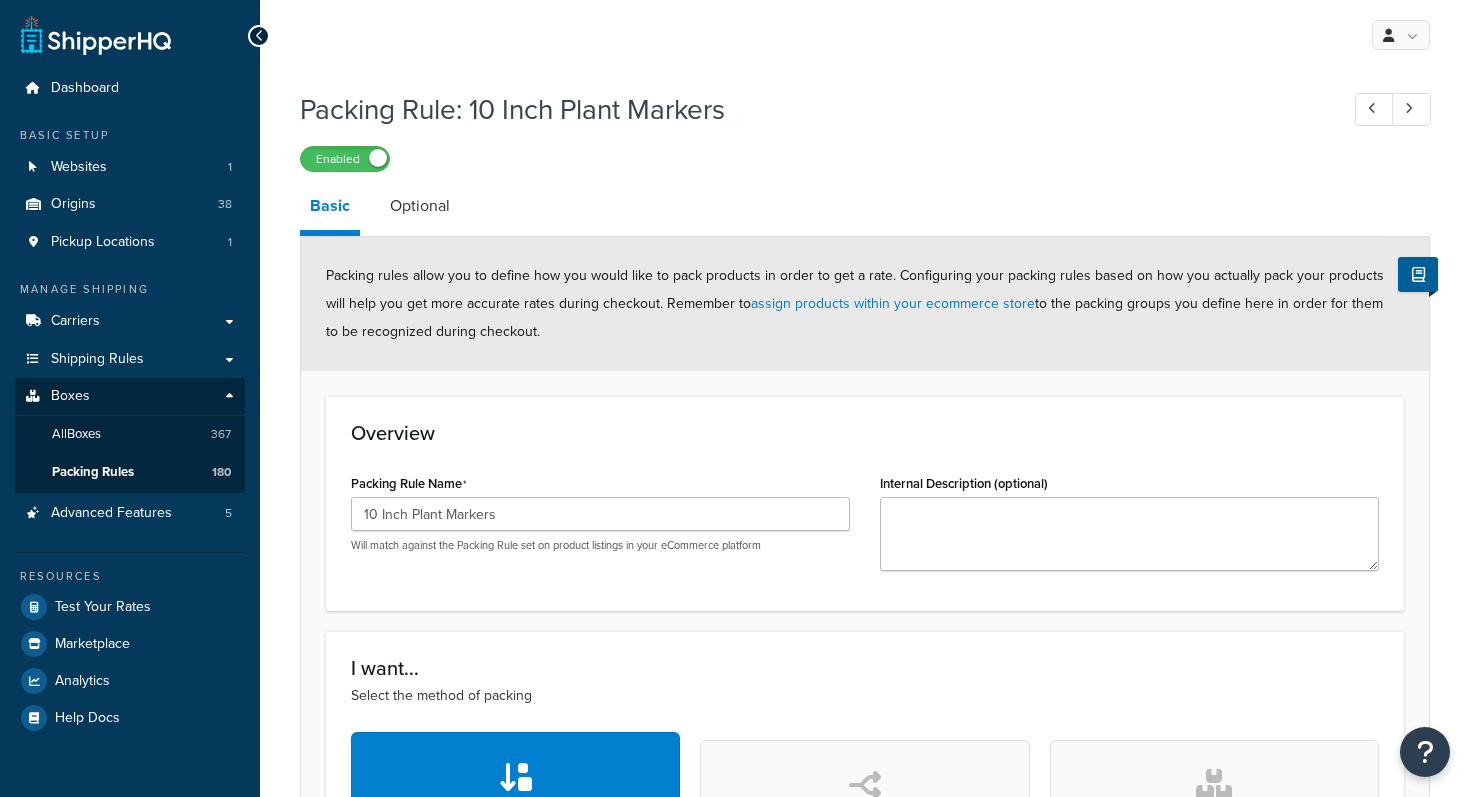 scroll, scrollTop: 0, scrollLeft: 0, axis: both 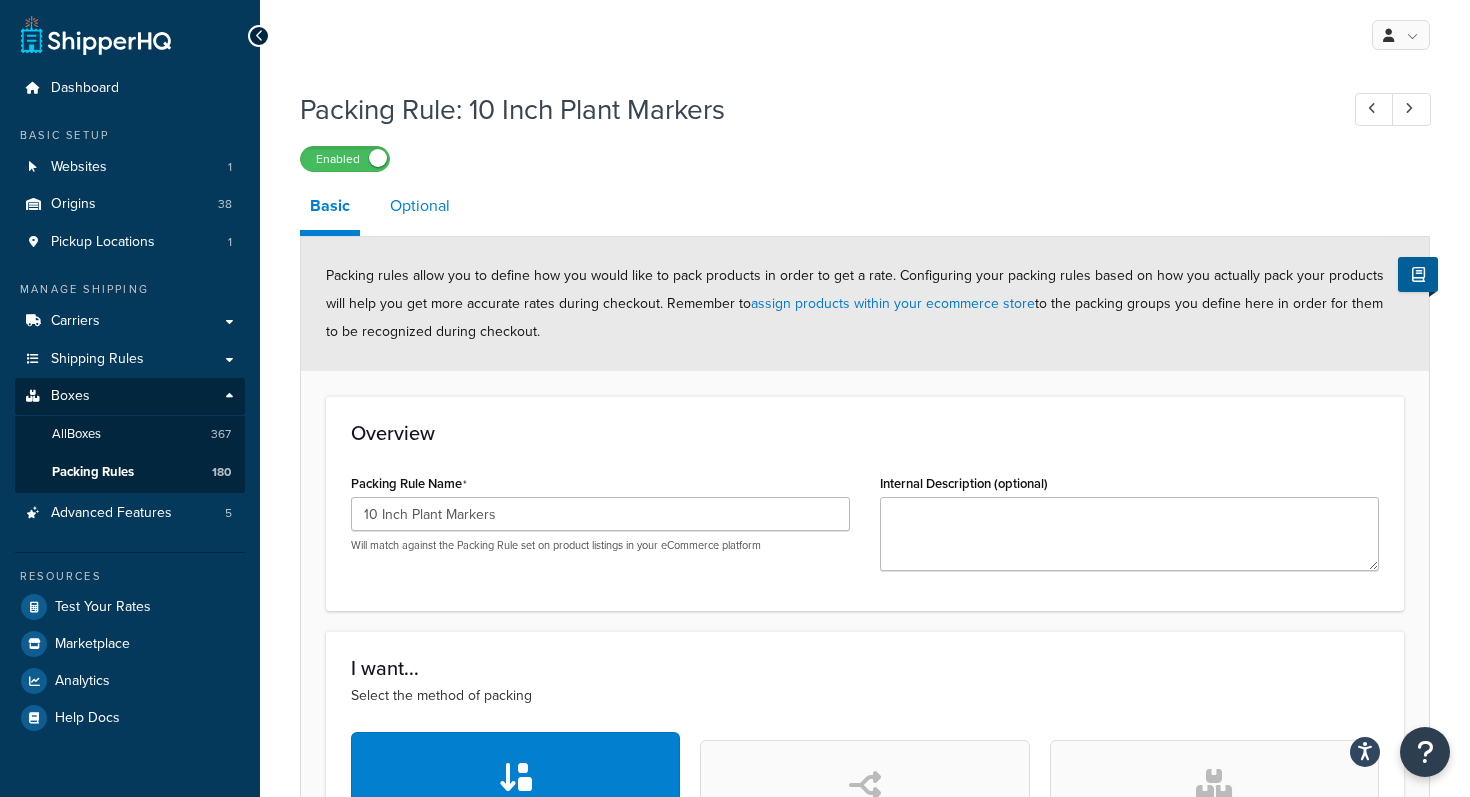 click on "Optional" at bounding box center (420, 206) 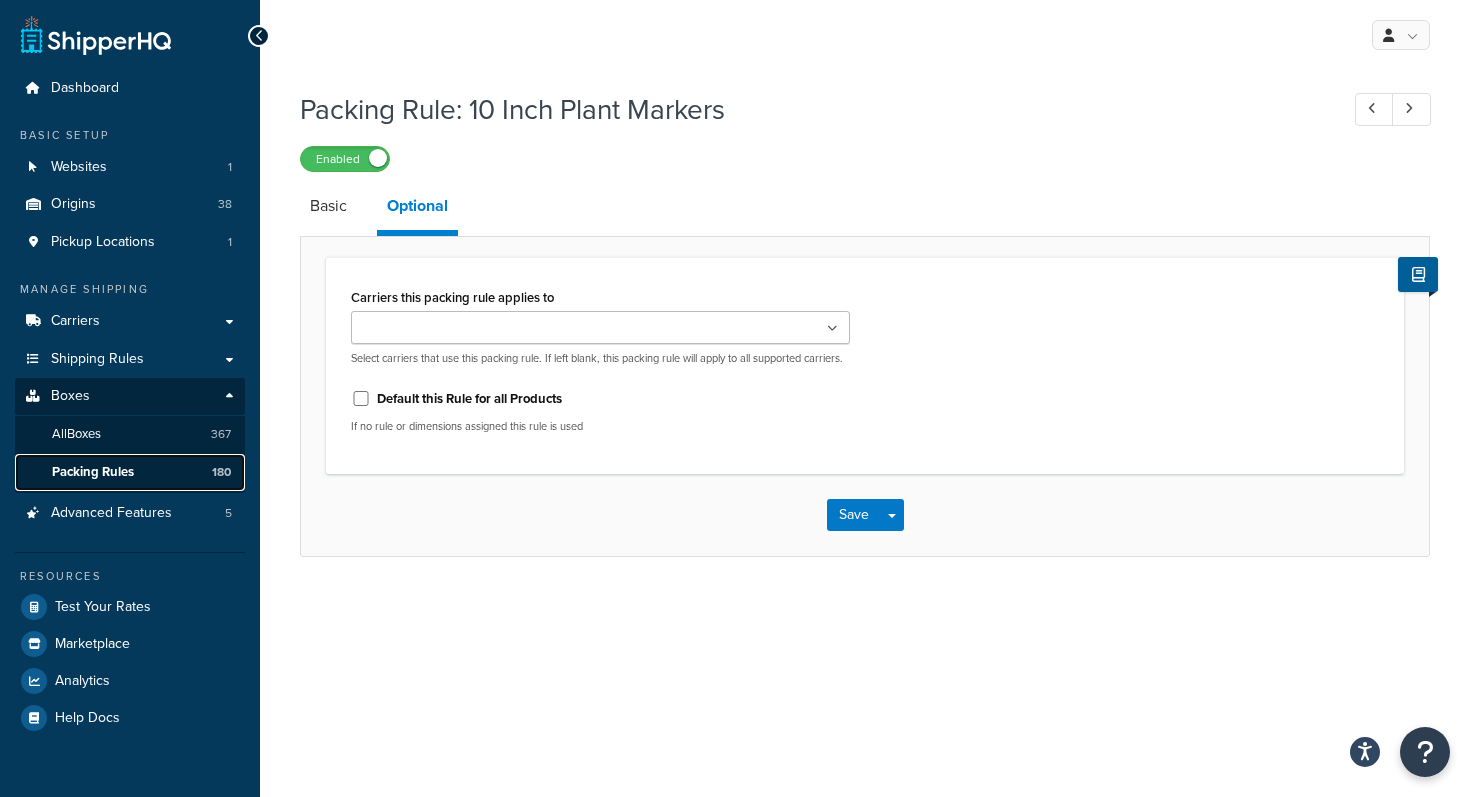 click on "Packing Rules" at bounding box center [93, 472] 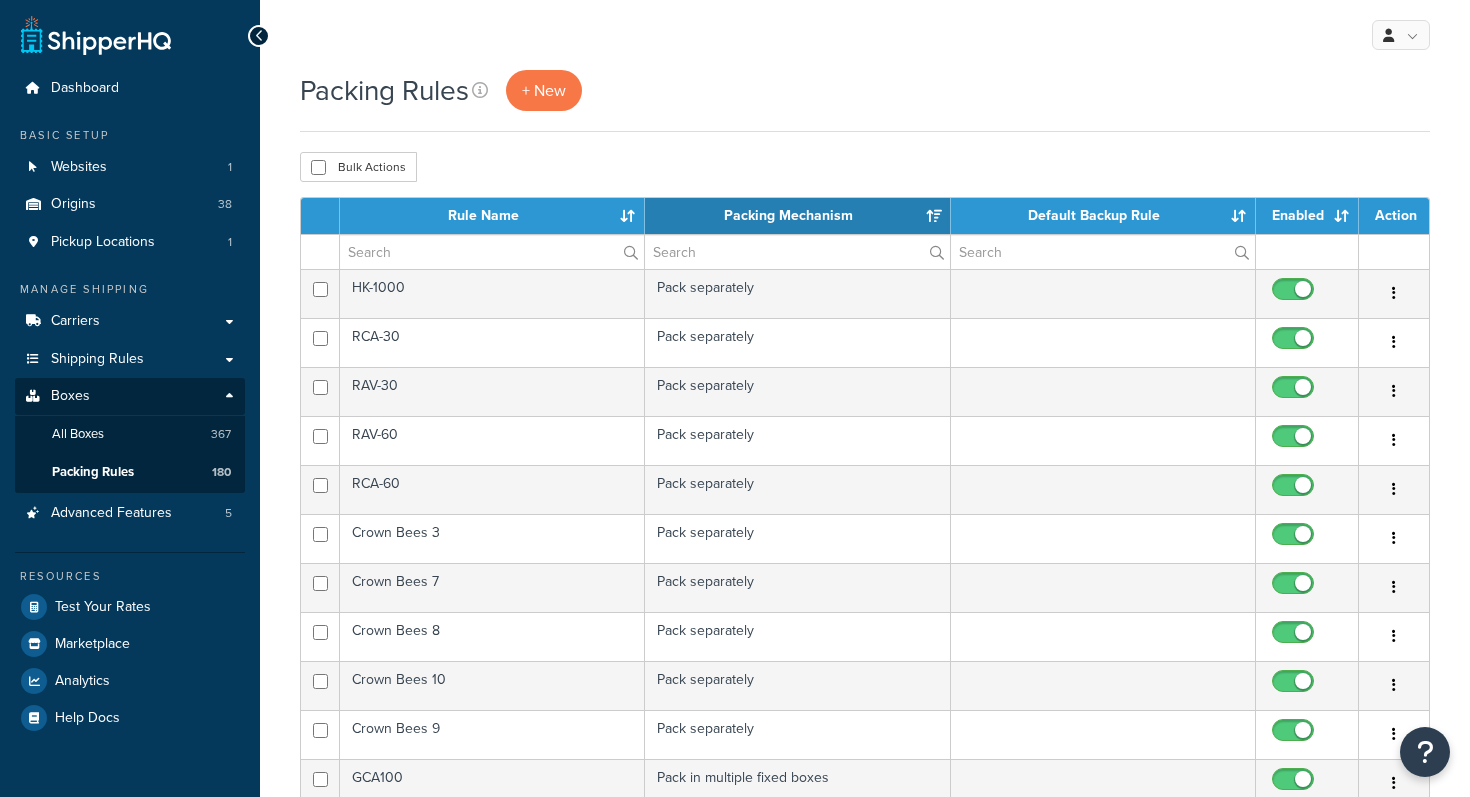 scroll, scrollTop: 0, scrollLeft: 0, axis: both 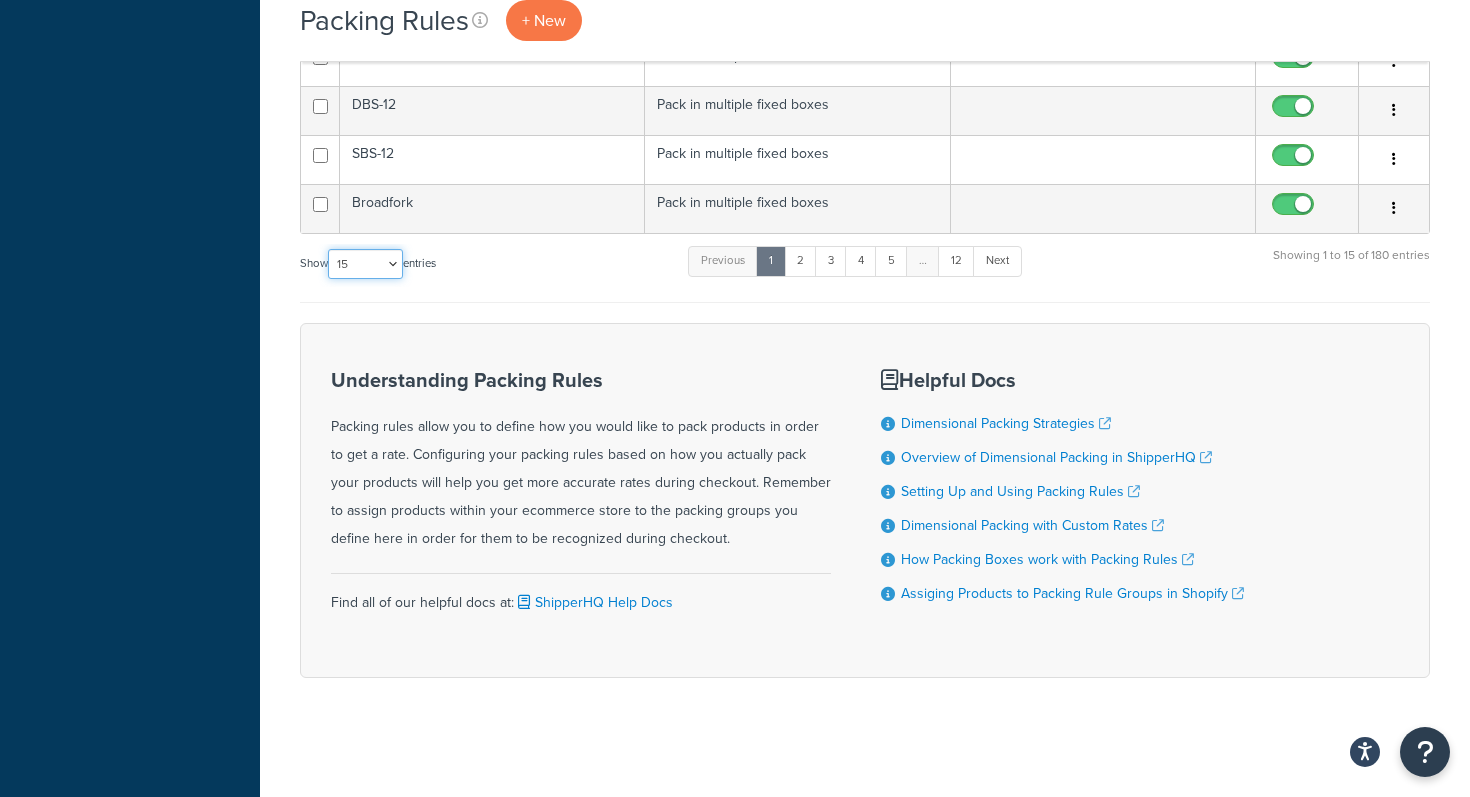 click on "10 15 25 50 100" at bounding box center (365, 264) 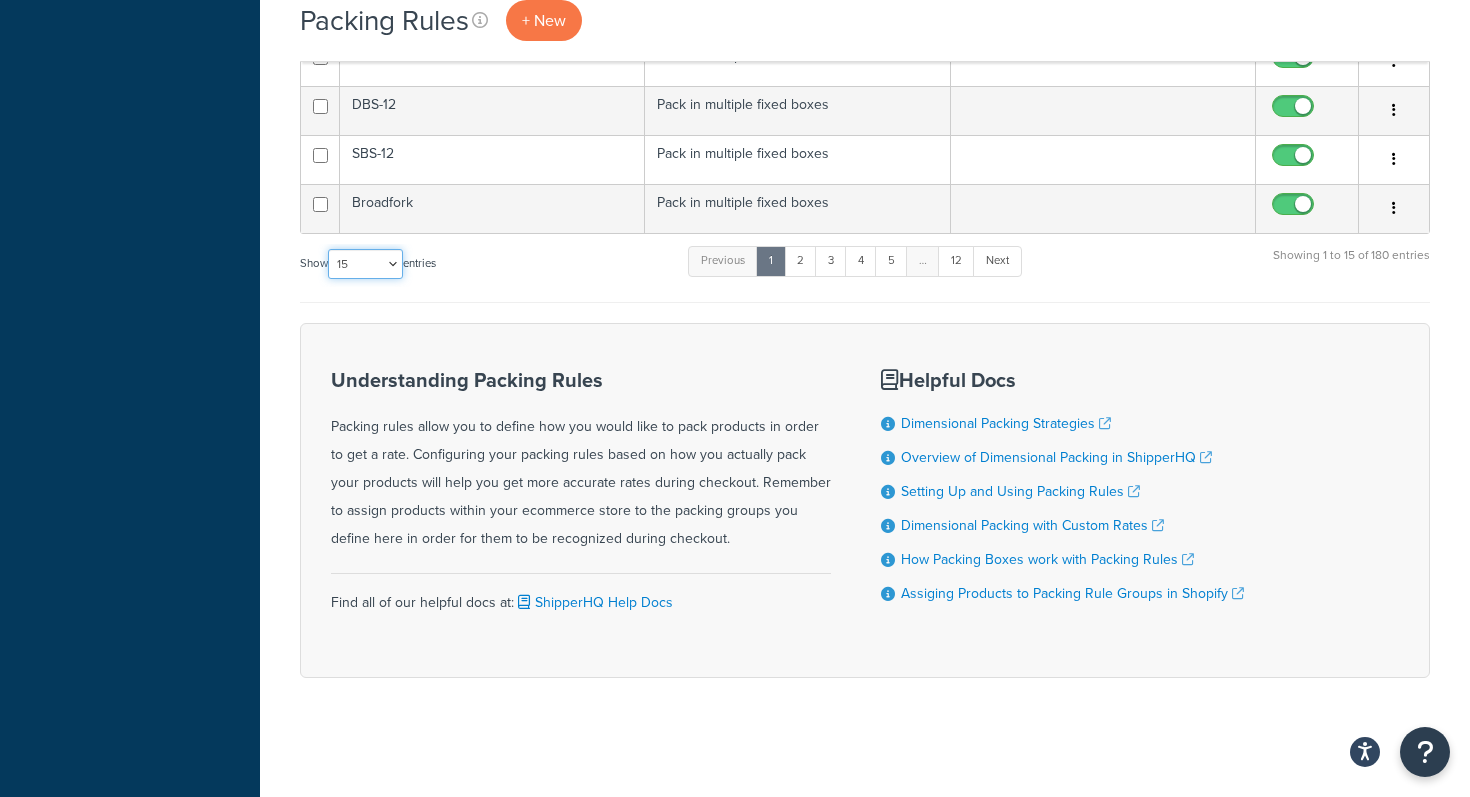 select on "100" 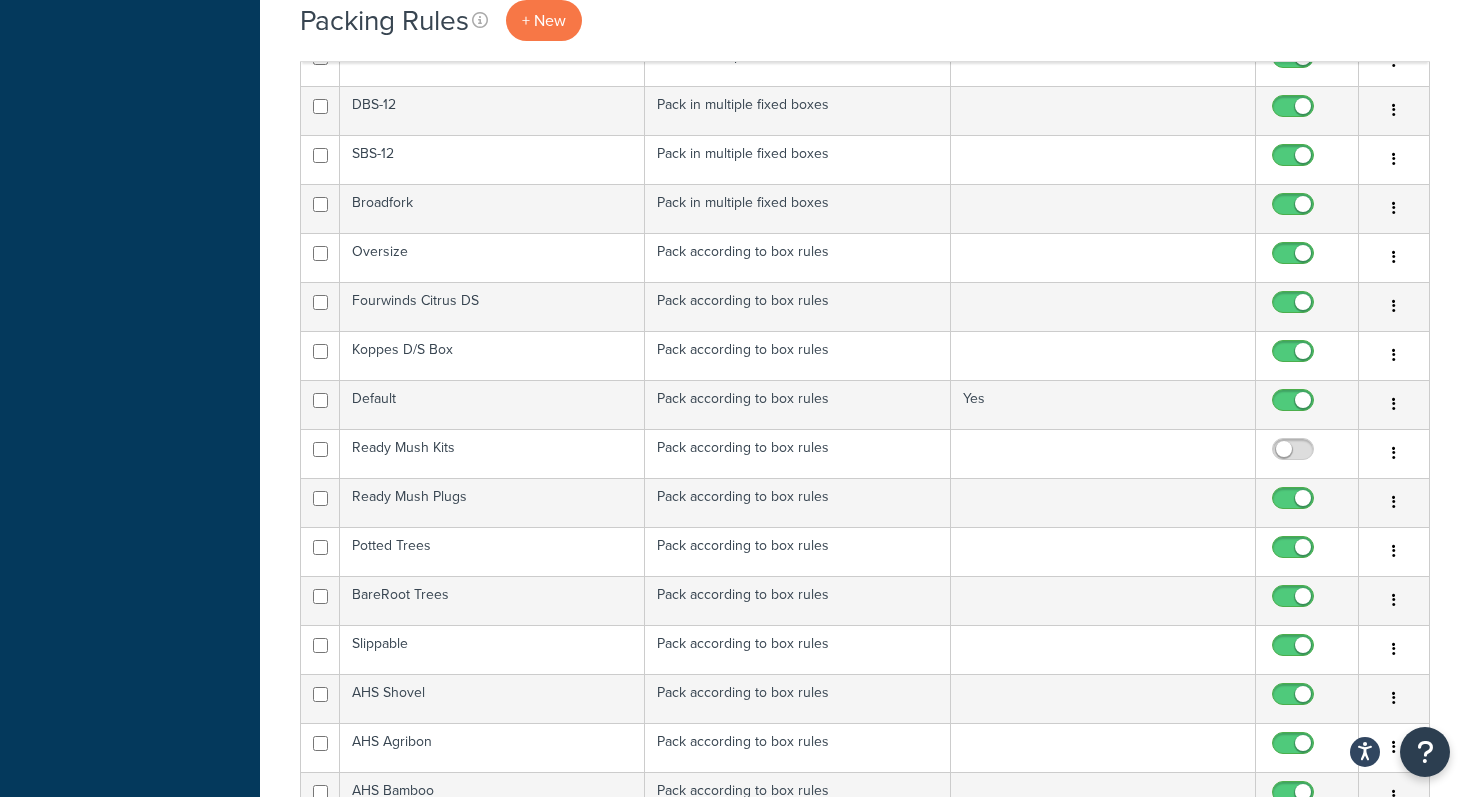 scroll, scrollTop: 2585, scrollLeft: 0, axis: vertical 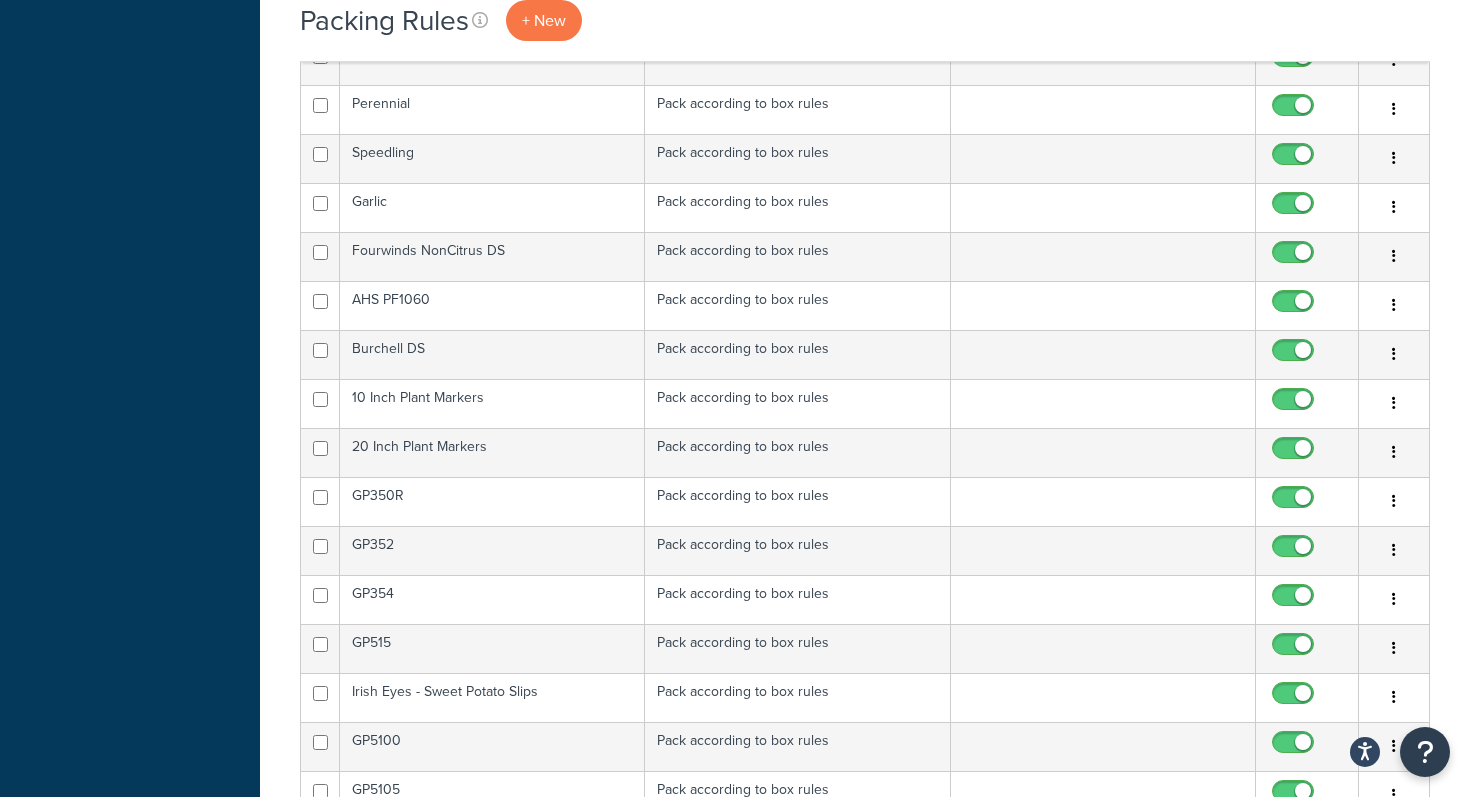click on "Packing Rules
+ New
Bulk Actions
Duplicate
Delete
Contact Us
Send Us A Message
Contact Information
Name  *
Email  *
Company name  *
Phone  *
Subject" at bounding box center (865, 292) 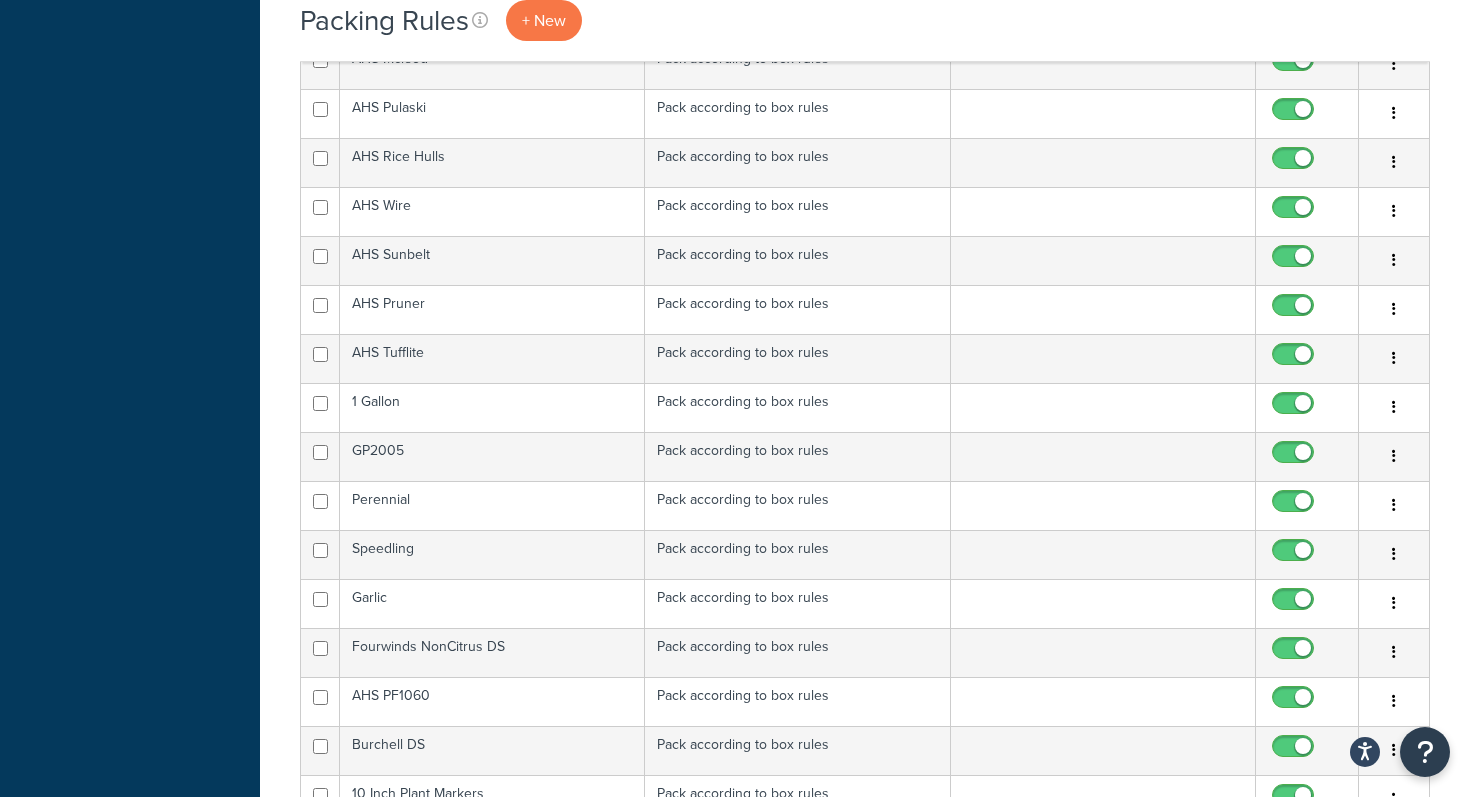 scroll, scrollTop: 2185, scrollLeft: 0, axis: vertical 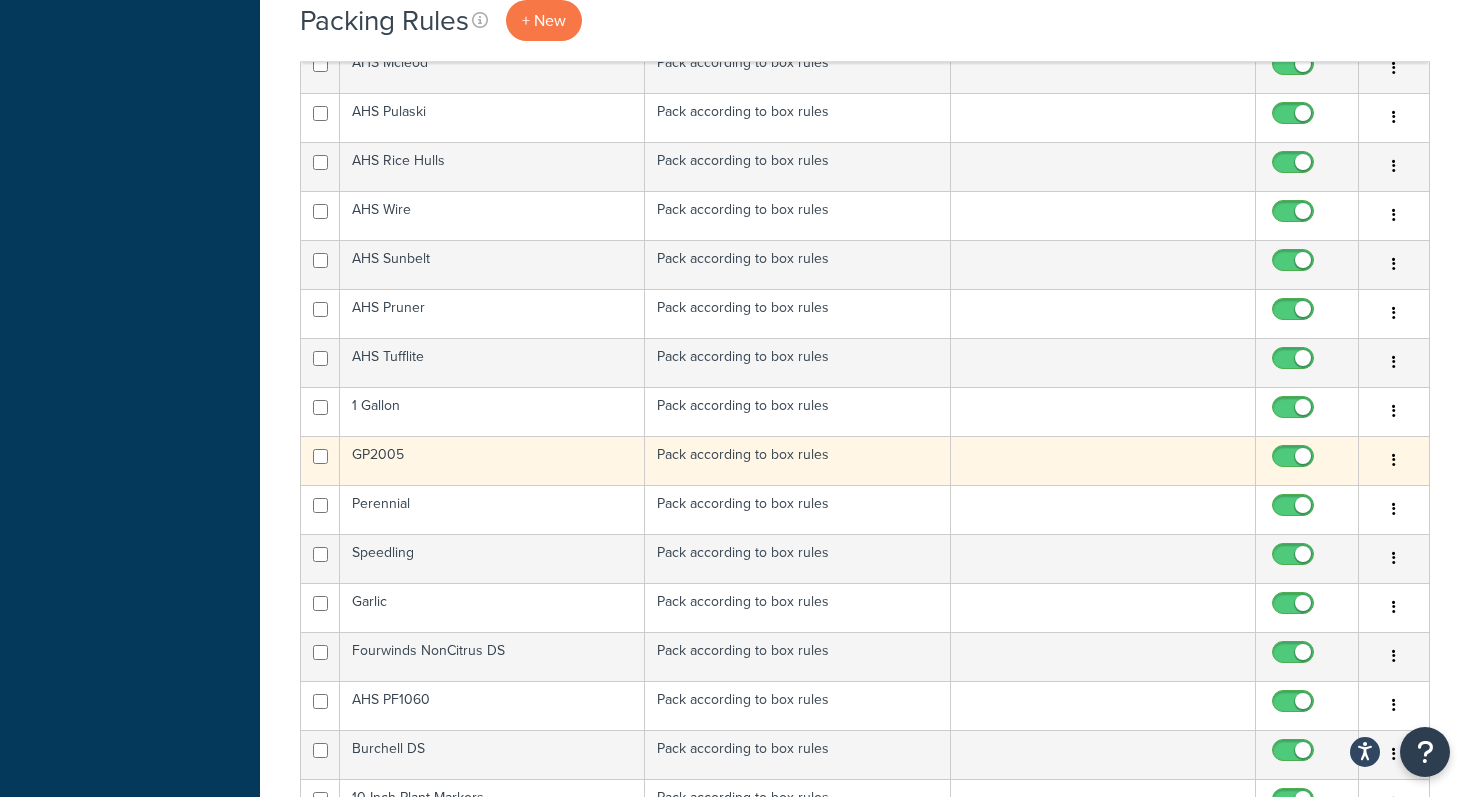 click on "GP2005" at bounding box center (492, 460) 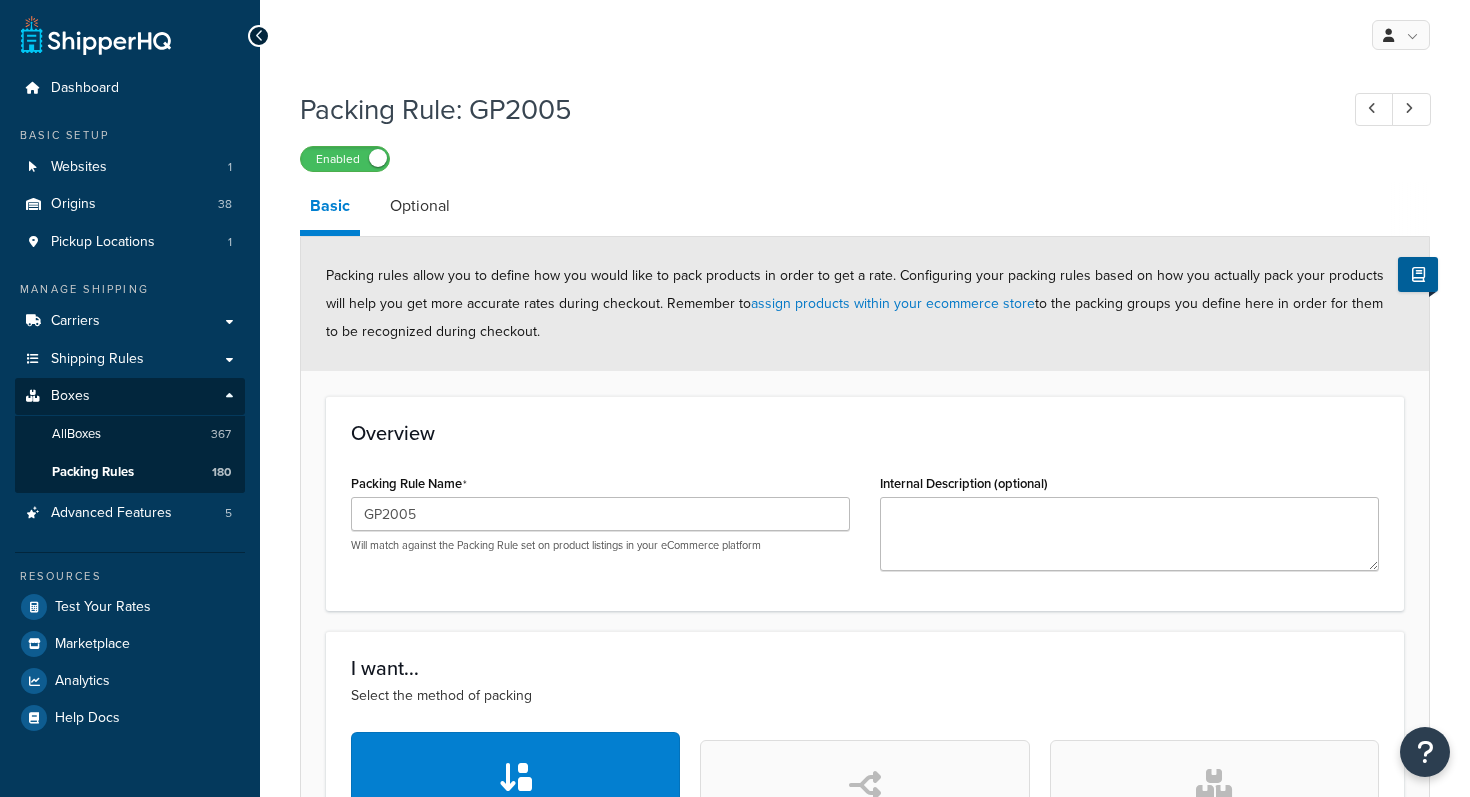 scroll, scrollTop: 0, scrollLeft: 0, axis: both 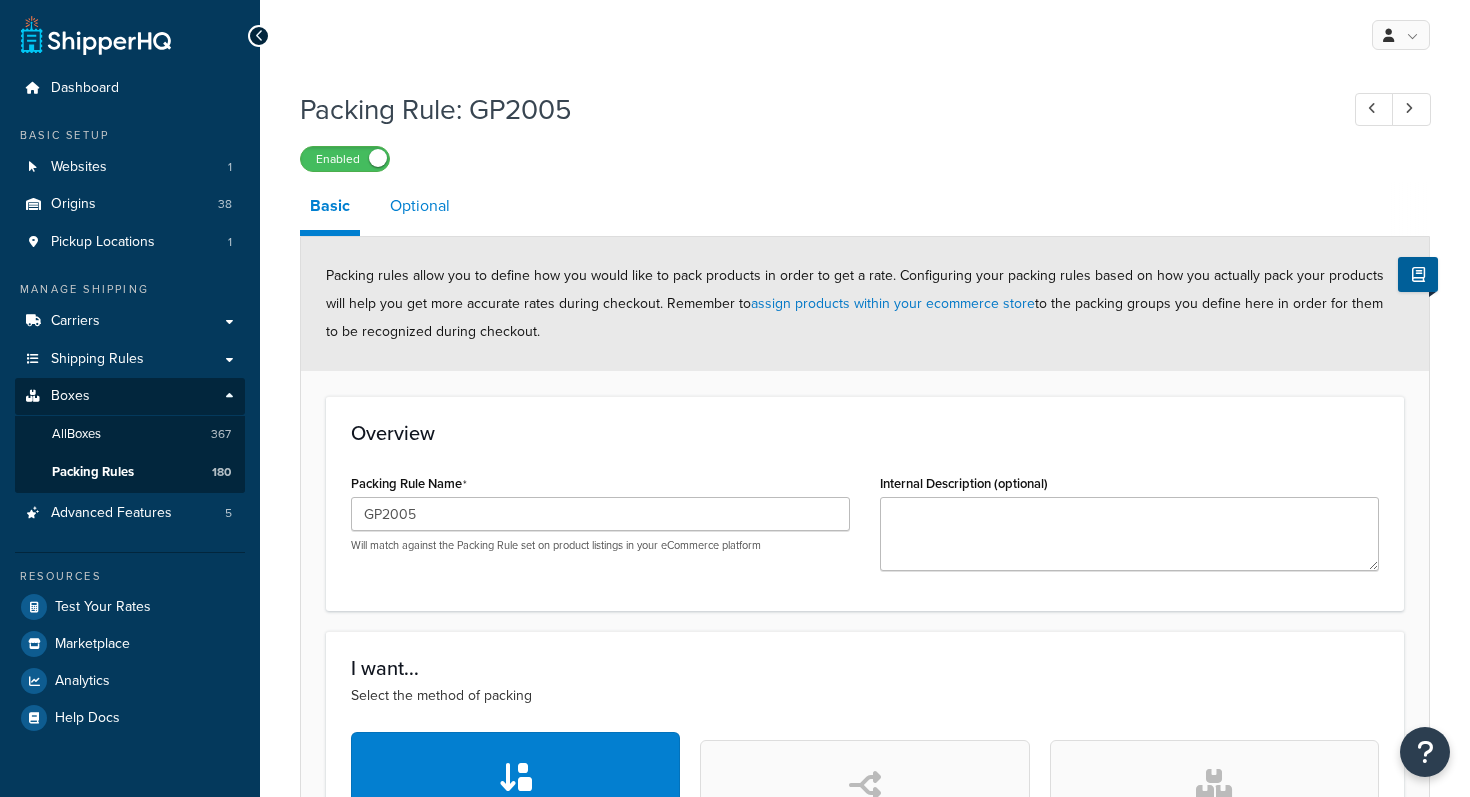 click on "Optional" at bounding box center [420, 206] 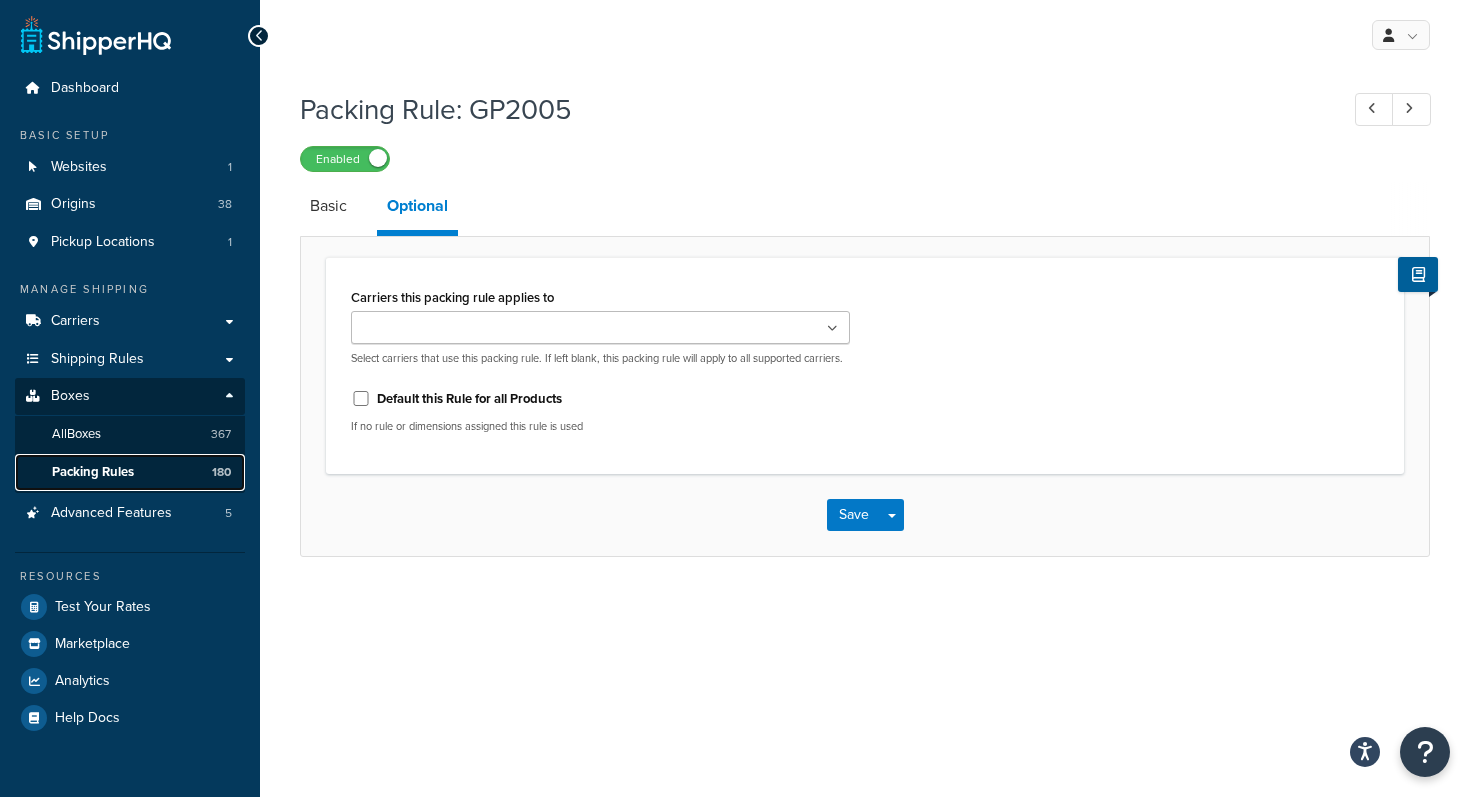 click on "Packing Rules" at bounding box center (93, 472) 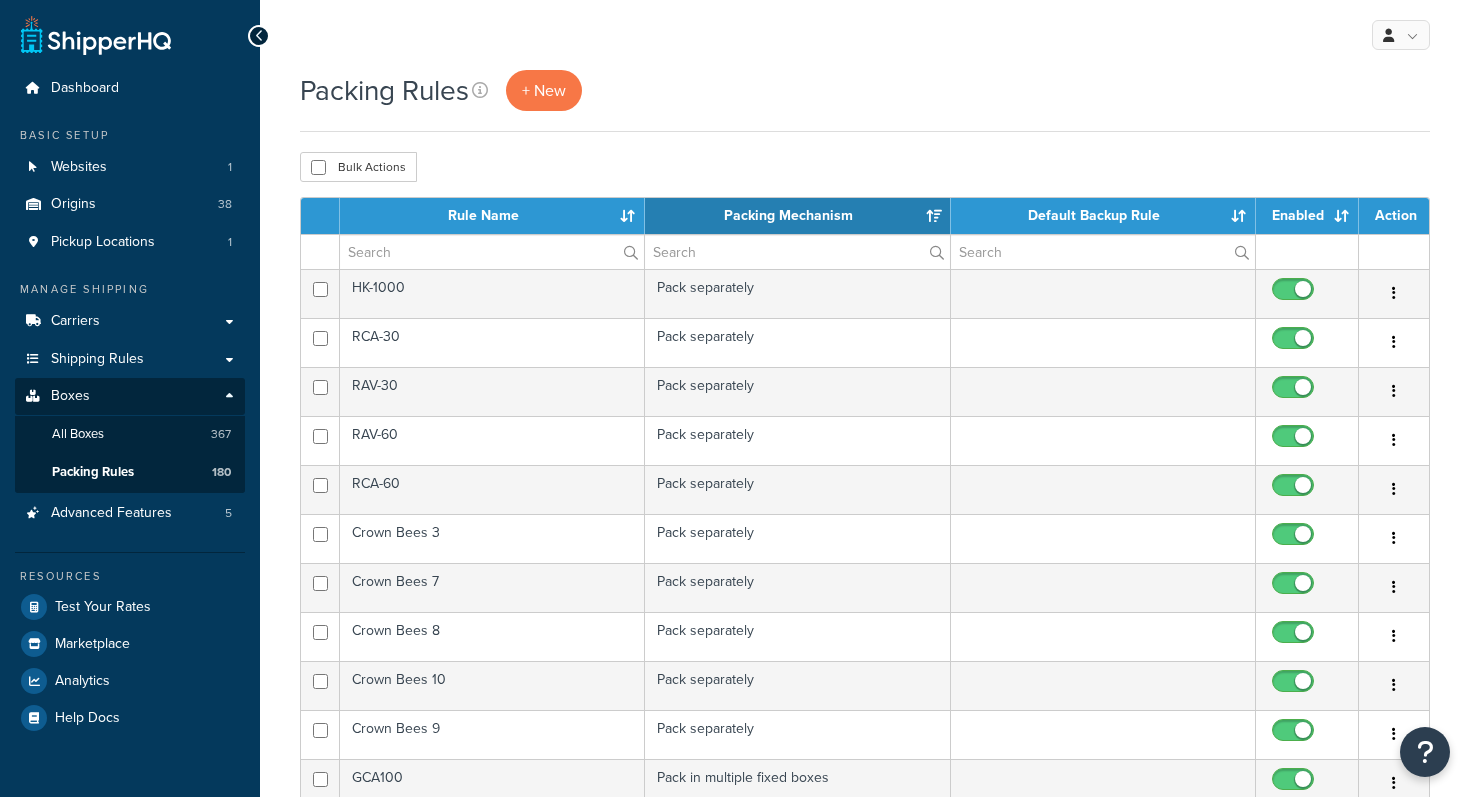 scroll, scrollTop: 0, scrollLeft: 0, axis: both 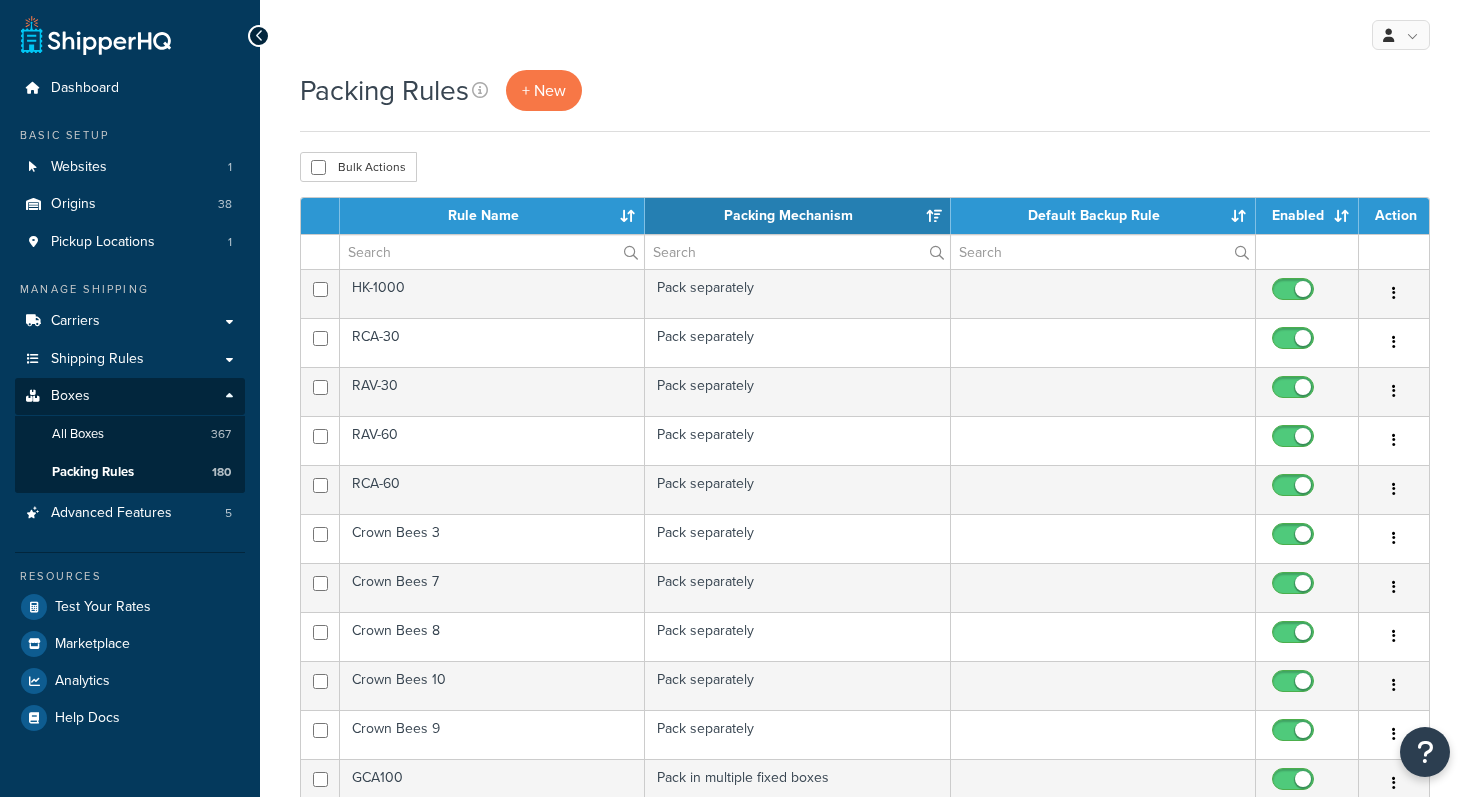click on "Packing Rules
+ New
Bulk Actions
Duplicate
Delete
Contact Us
Send Us A Message
Contact Information
Name  *
Email  *
Company name  *
Phone  *
Subject" at bounding box center [865, 794] 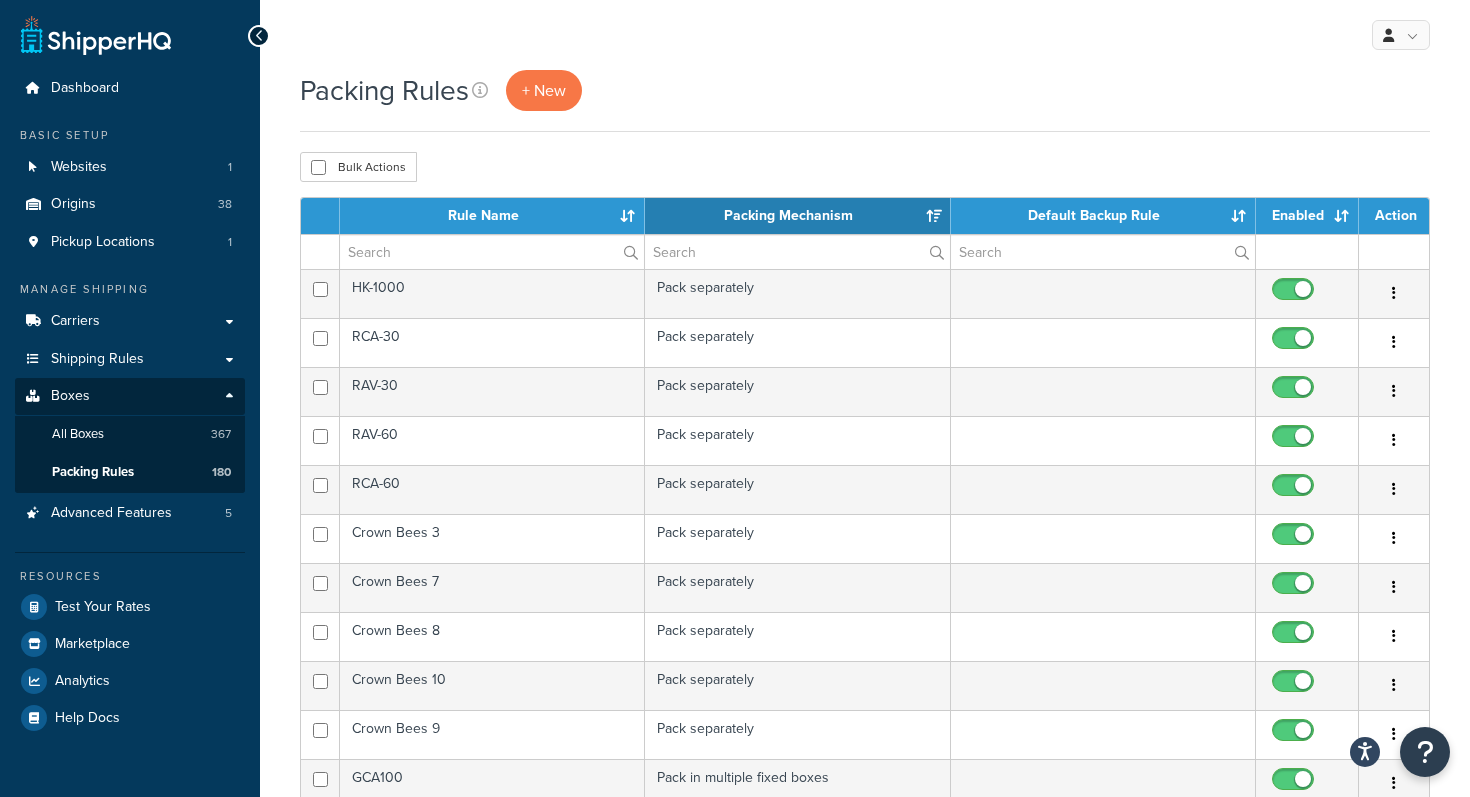 scroll, scrollTop: 771, scrollLeft: 0, axis: vertical 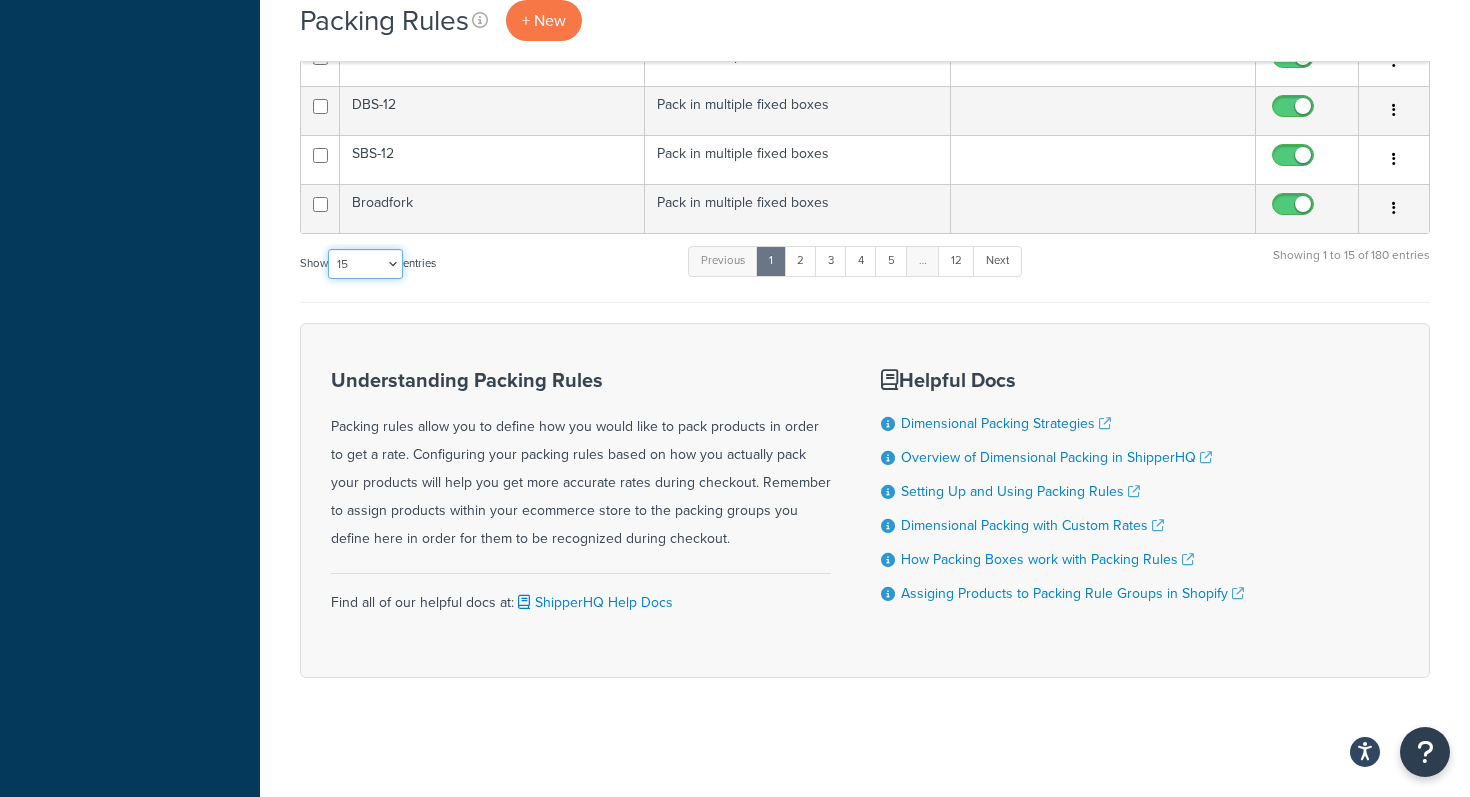 click on "10 15 25 50 100" at bounding box center [365, 264] 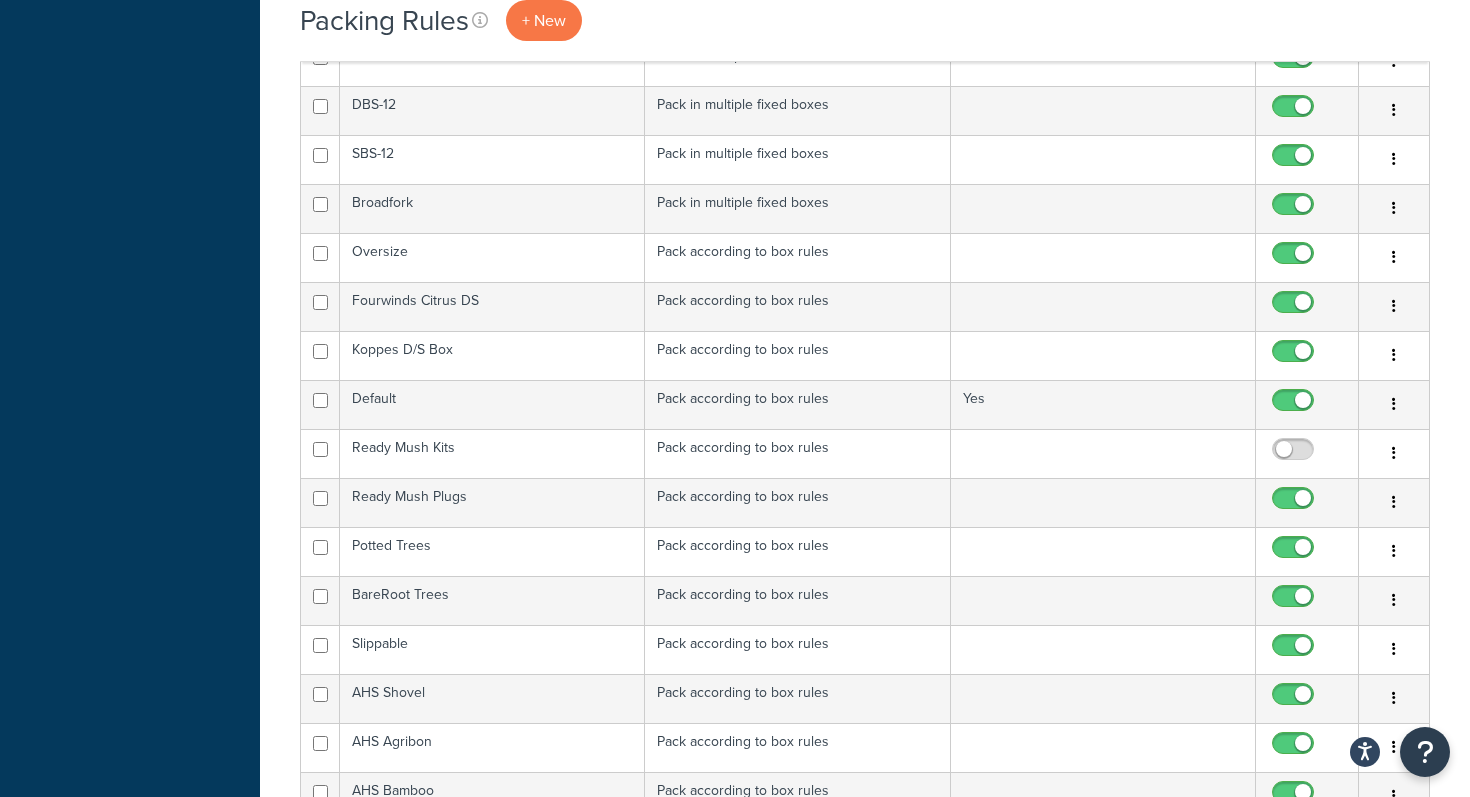 scroll, scrollTop: 2242, scrollLeft: 0, axis: vertical 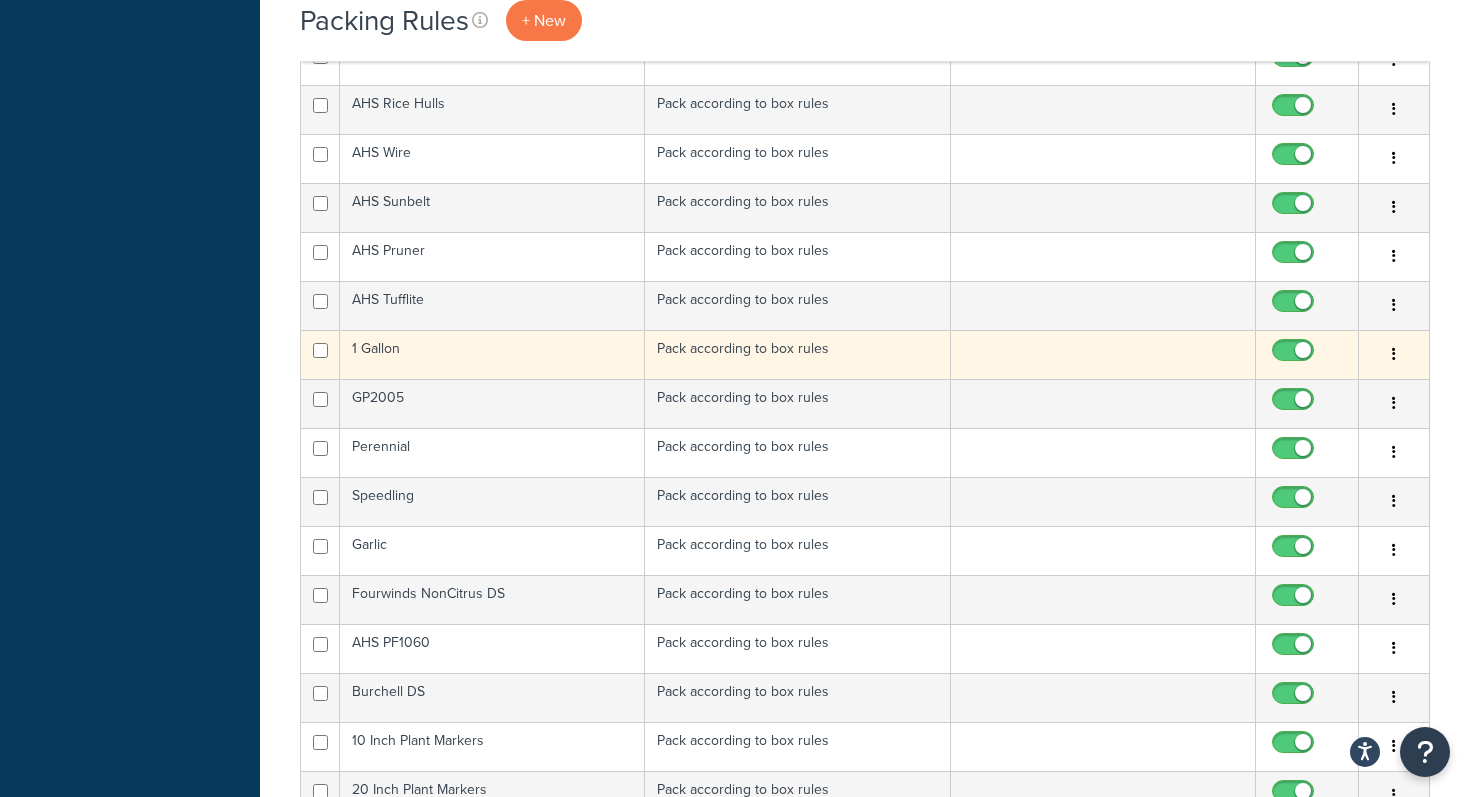 click on "1 Gallon" at bounding box center (492, 354) 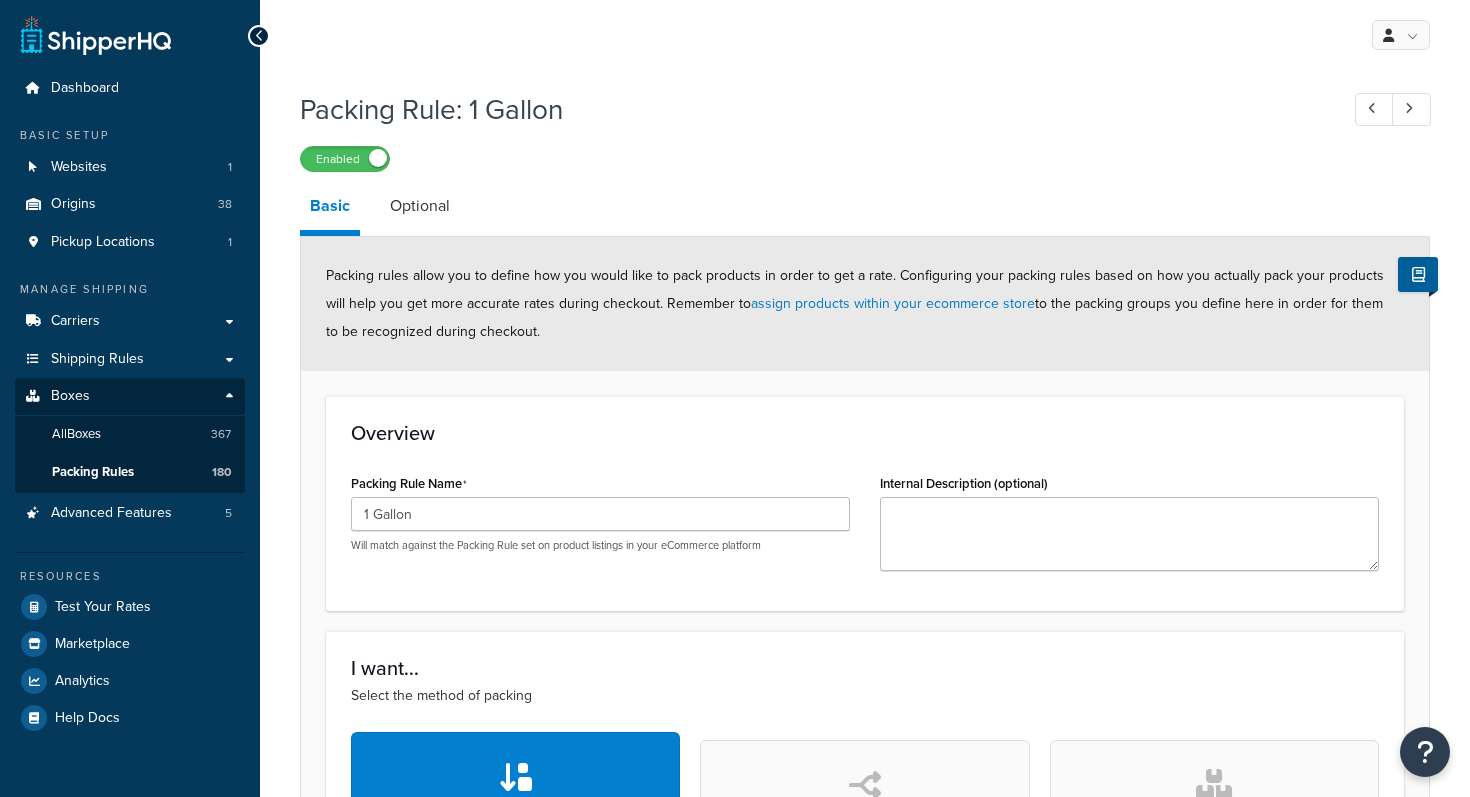 scroll, scrollTop: 0, scrollLeft: 0, axis: both 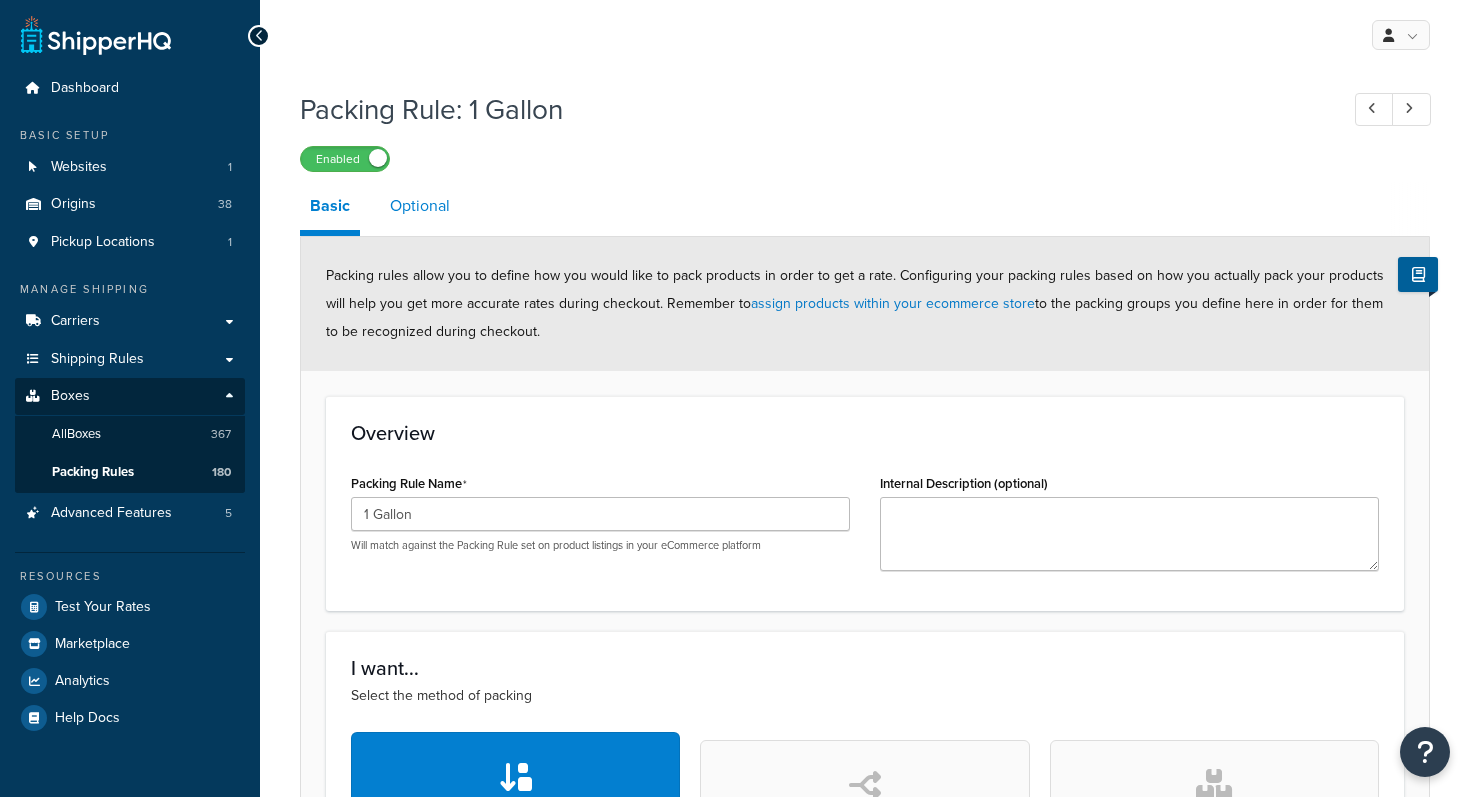 click on "Optional" at bounding box center [420, 206] 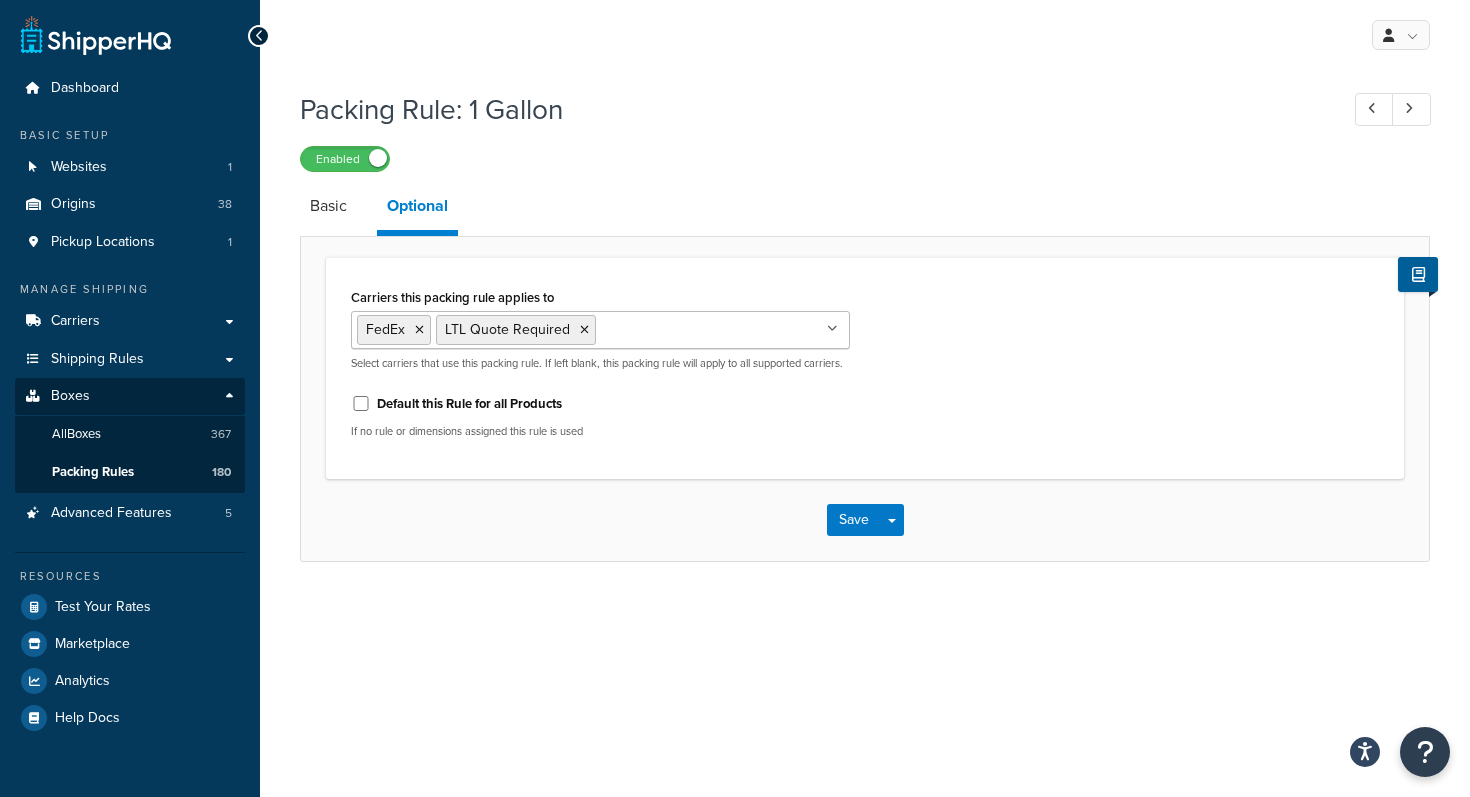 click on "Carriers this packing rule applies to" at bounding box center (689, 329) 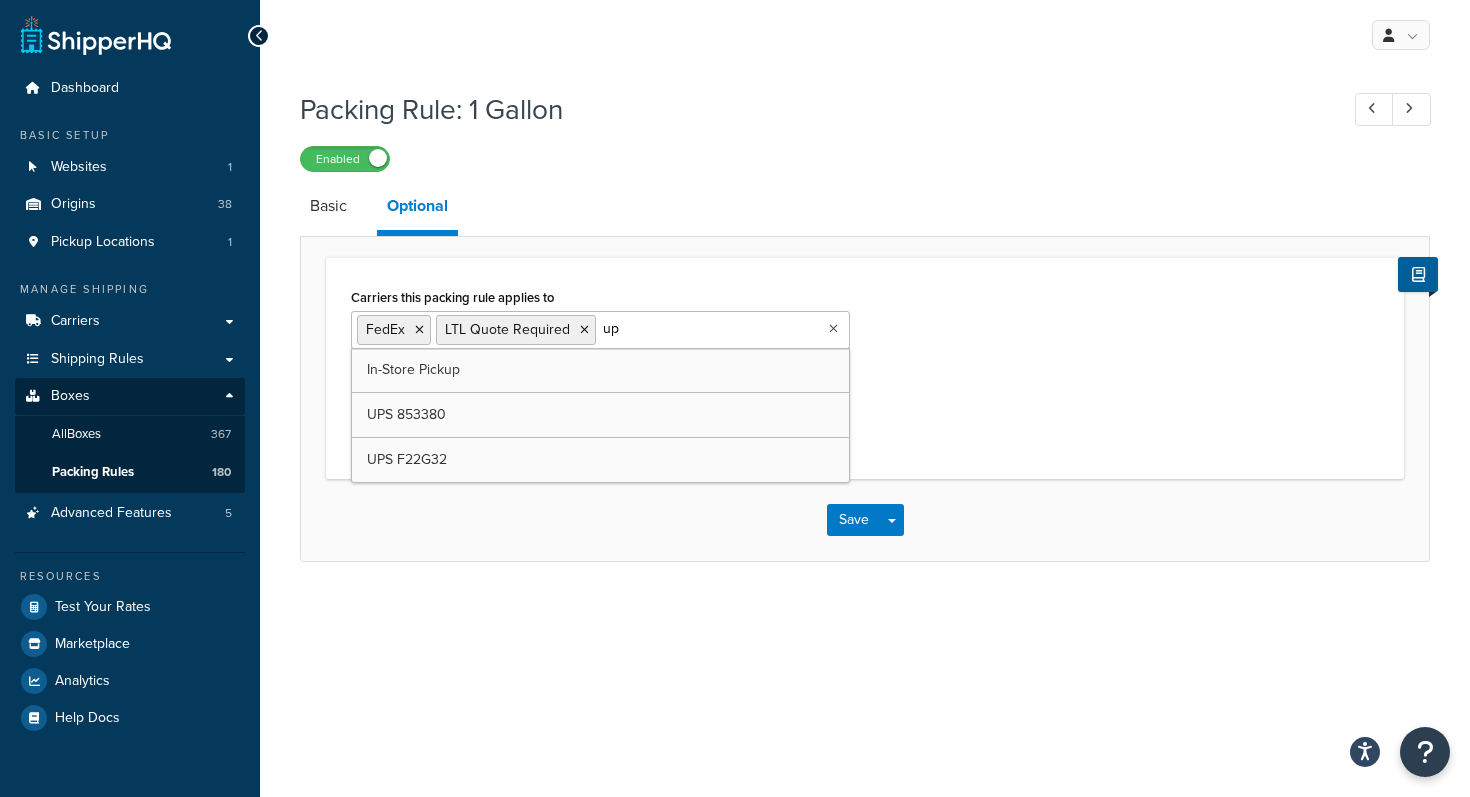 type on "ups" 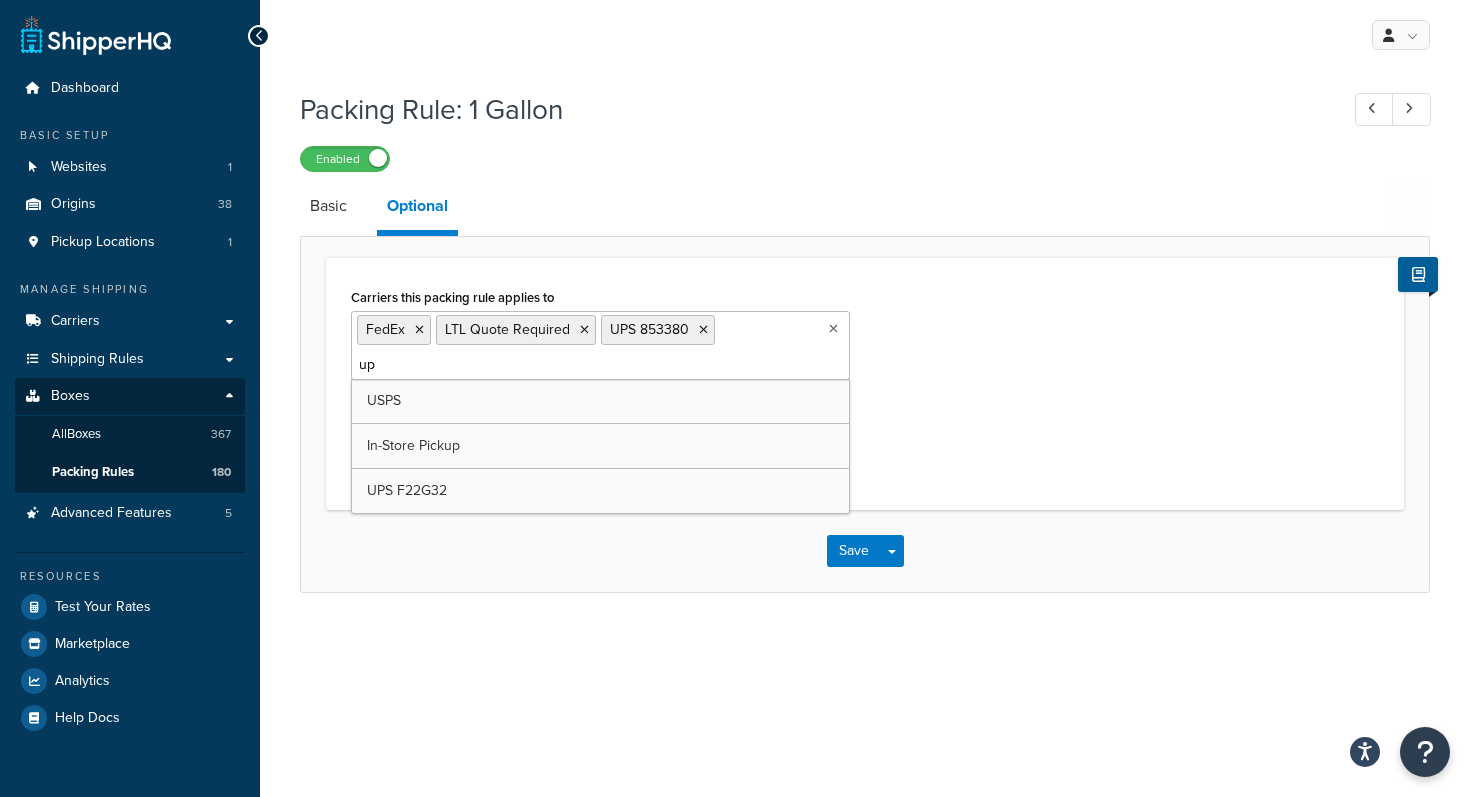 type on "ups" 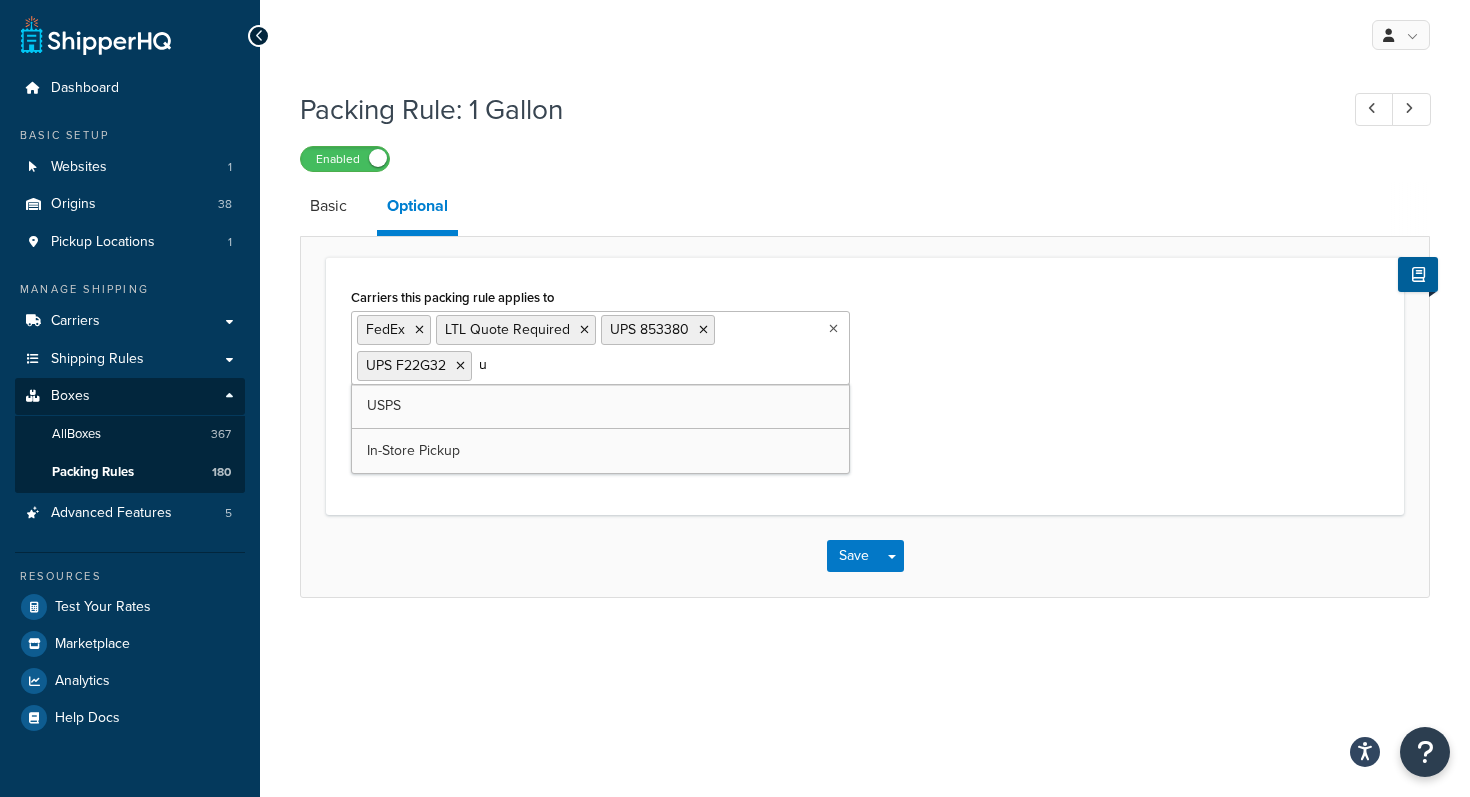 type on "us" 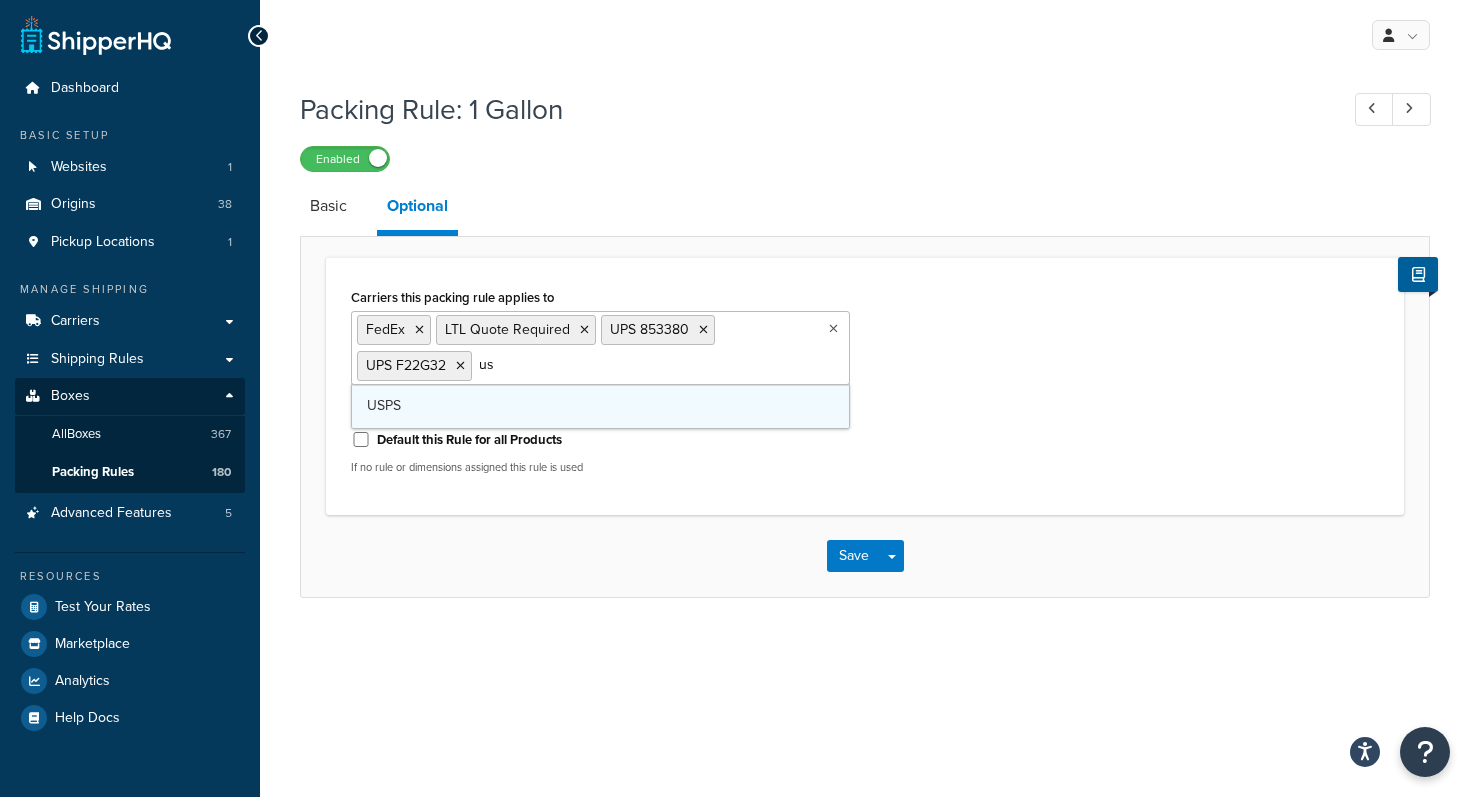 type 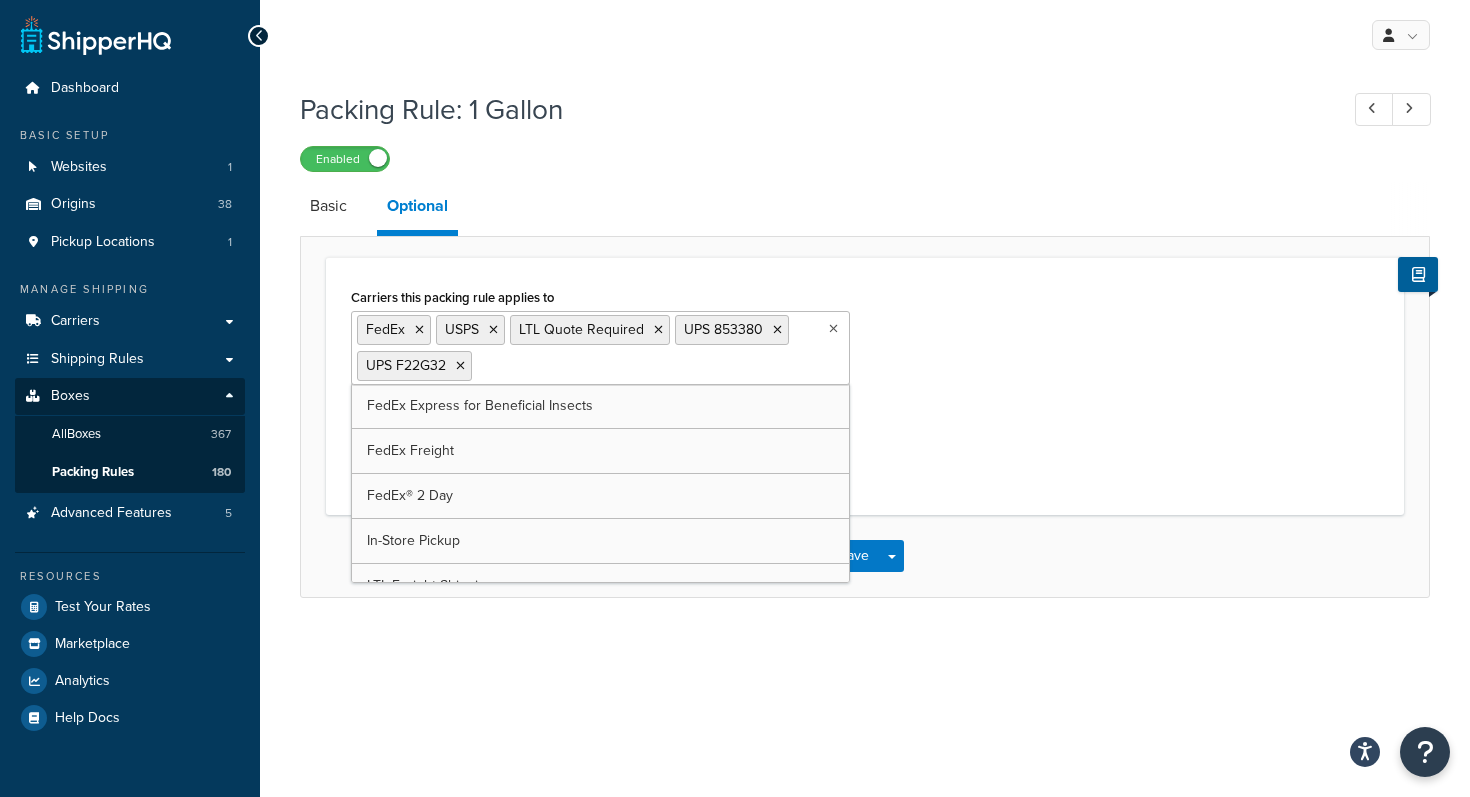 click on "Basic   Optional" at bounding box center [5250, 209] 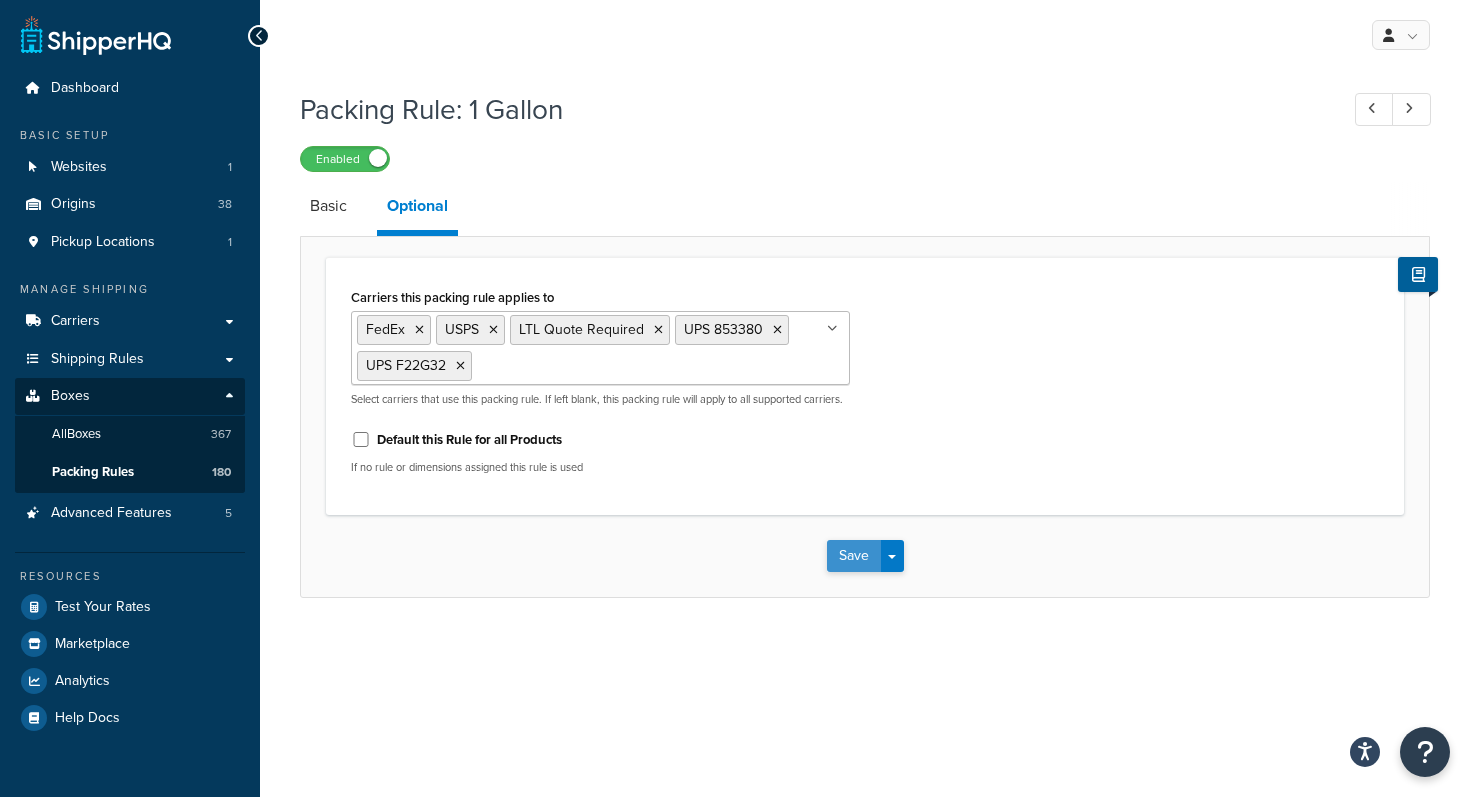 click on "Save" at bounding box center (854, 556) 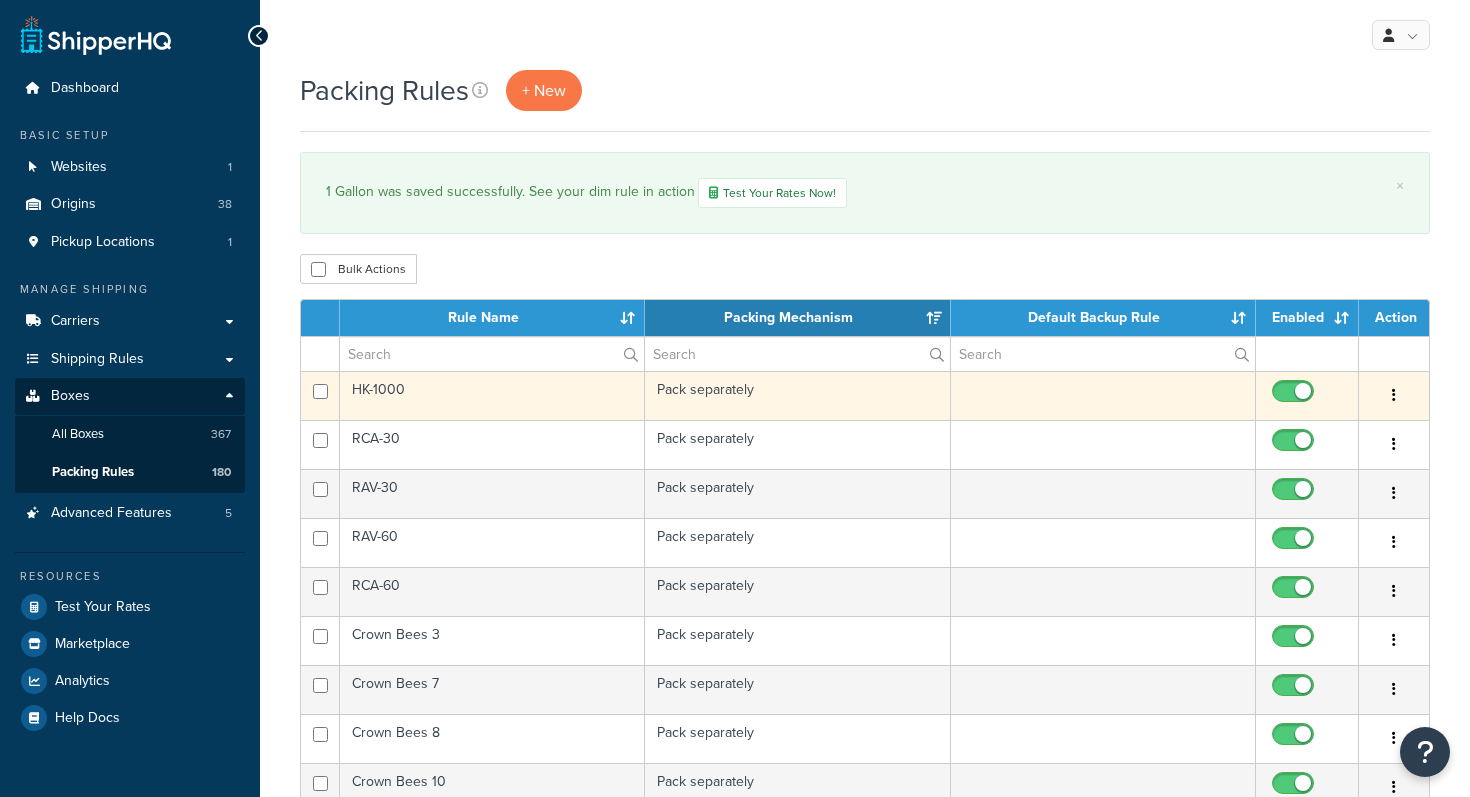scroll, scrollTop: 0, scrollLeft: 0, axis: both 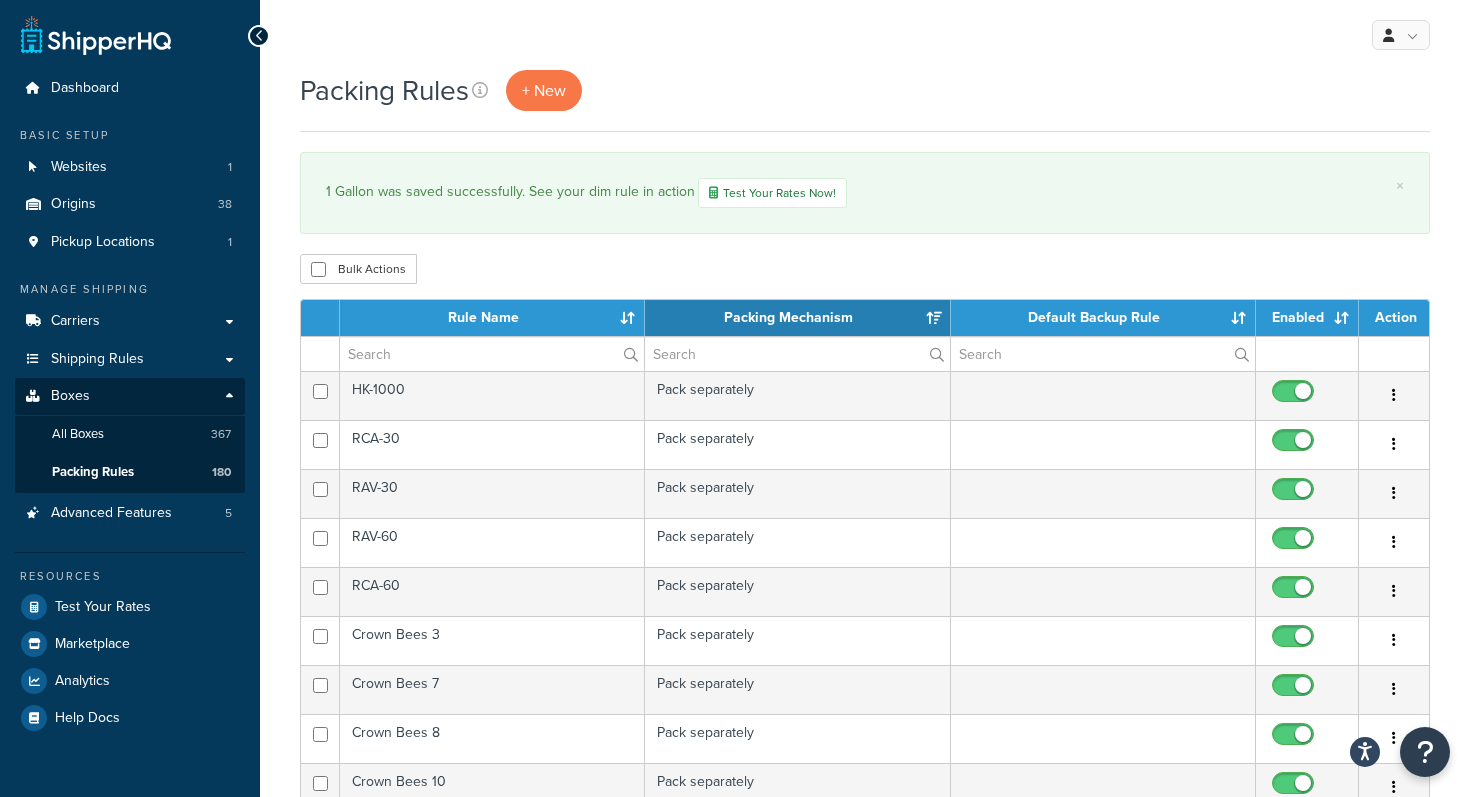 click on "Packing Rules
+ New
×
1 Gallon was saved successfully. See your dim rule in action   Test Your Rates Now!
Bulk Actions
Duplicate
Delete
Contact Us
Send Us A Message
Contact Information
* *" at bounding box center (865, 845) 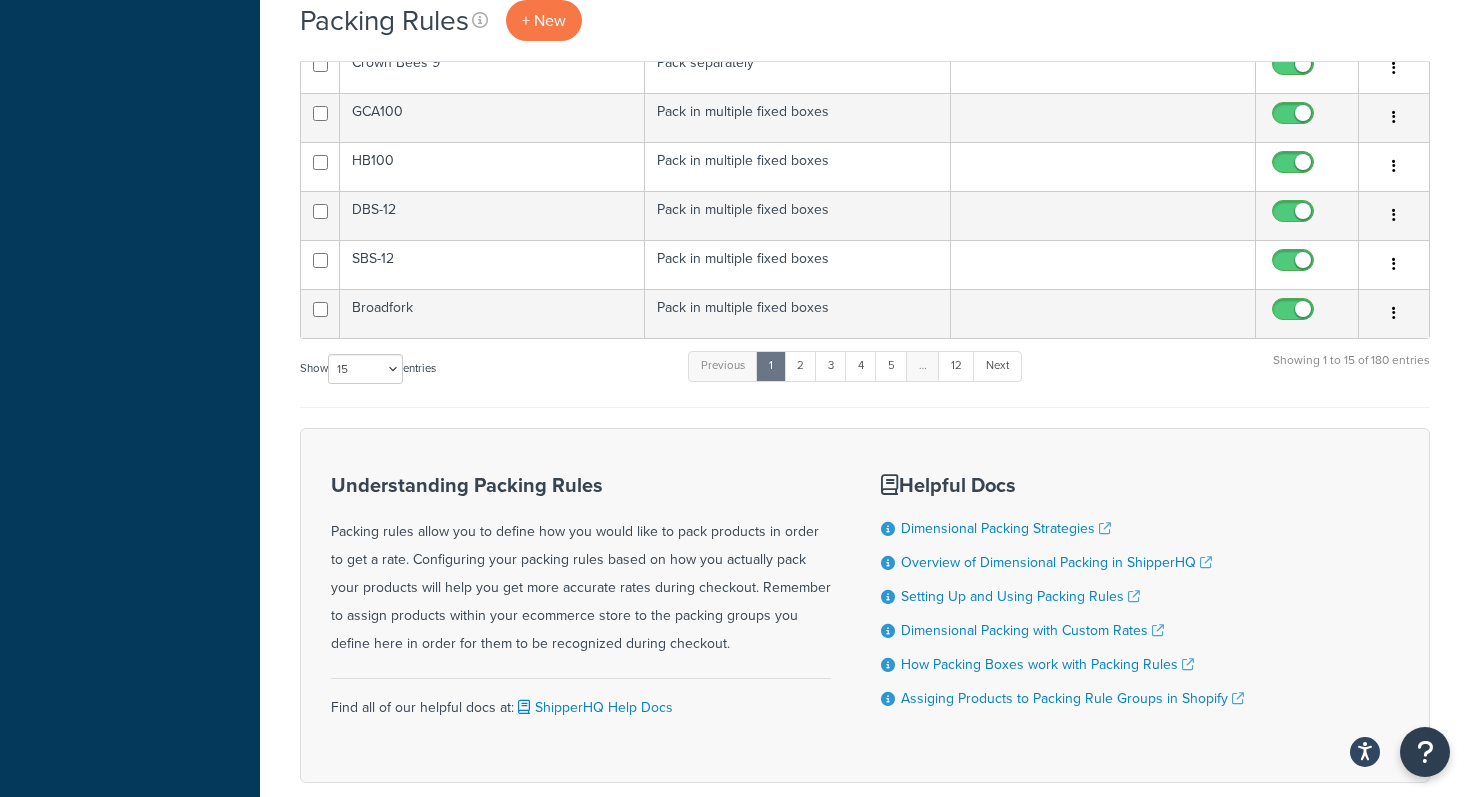 scroll, scrollTop: 873, scrollLeft: 0, axis: vertical 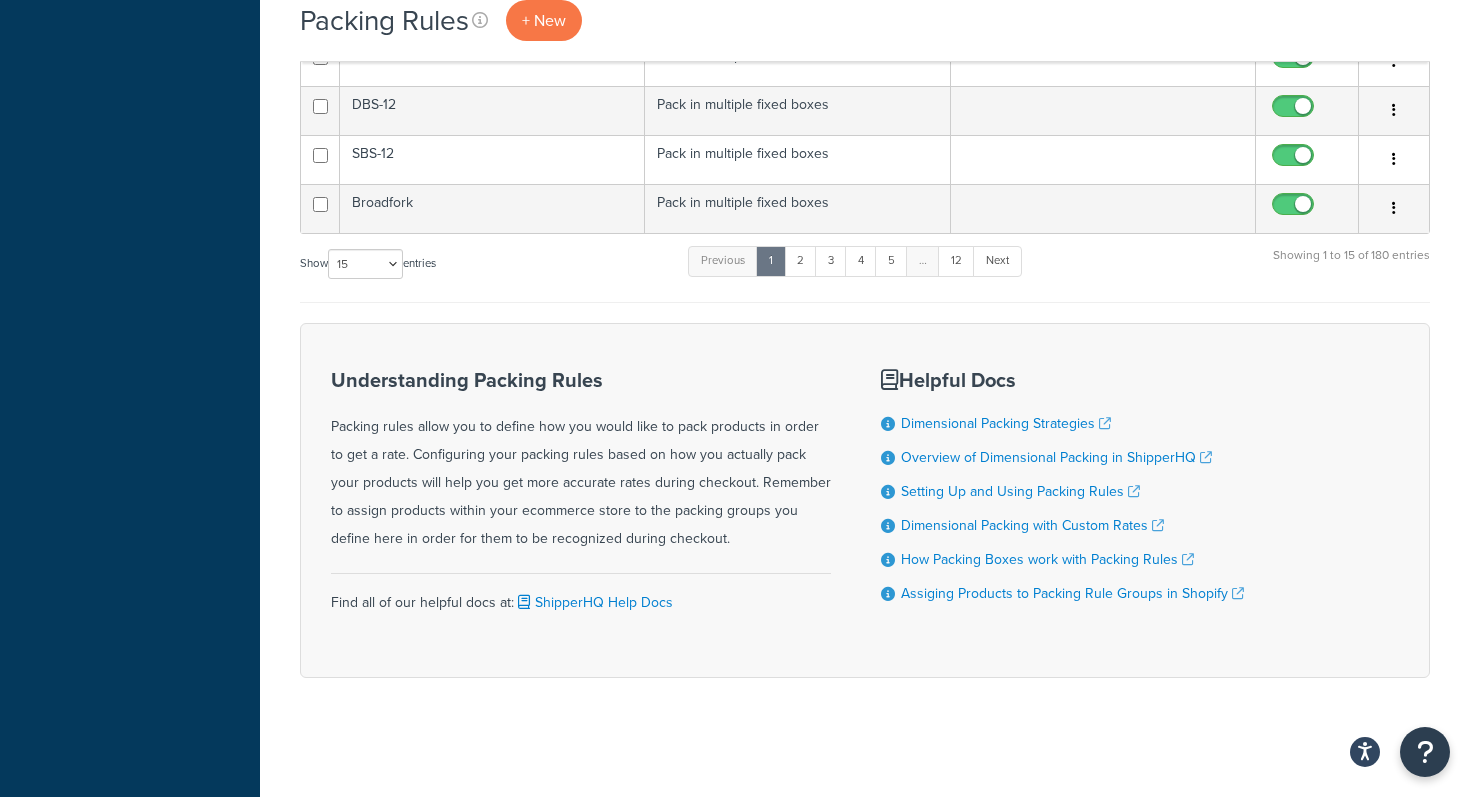 click on "Show  10 15 25 50 100  entries" at bounding box center (368, 265) 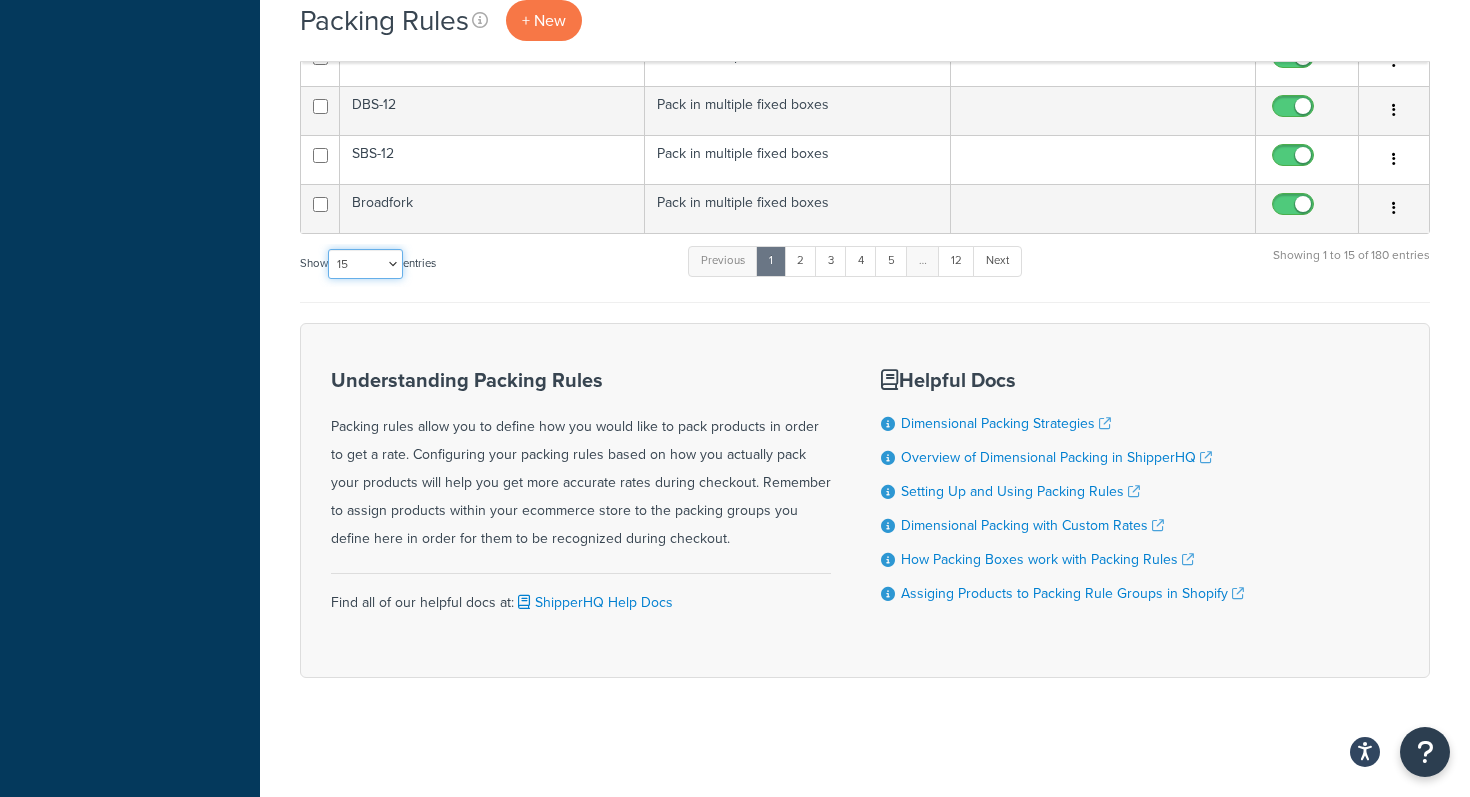 click on "10 15 25 50 100" at bounding box center [365, 264] 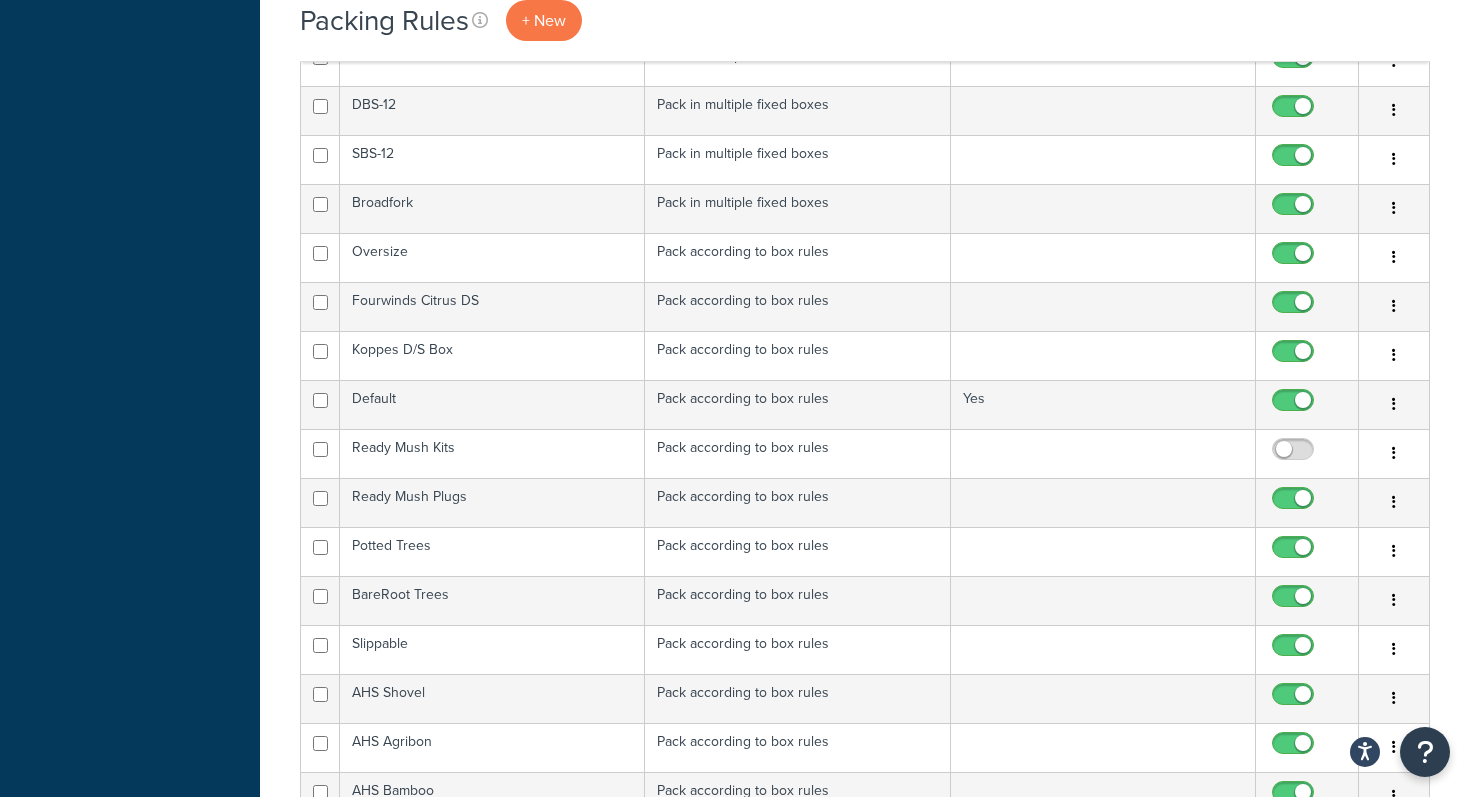 click on "Packing Rules
+ New
×
1 Gallon was saved successfully. See your dim rule in action   Test Your Rates Now!
Bulk Actions
Duplicate
Delete
Contact Us
Send Us A Message
Contact Information
* *" at bounding box center (865, 830) 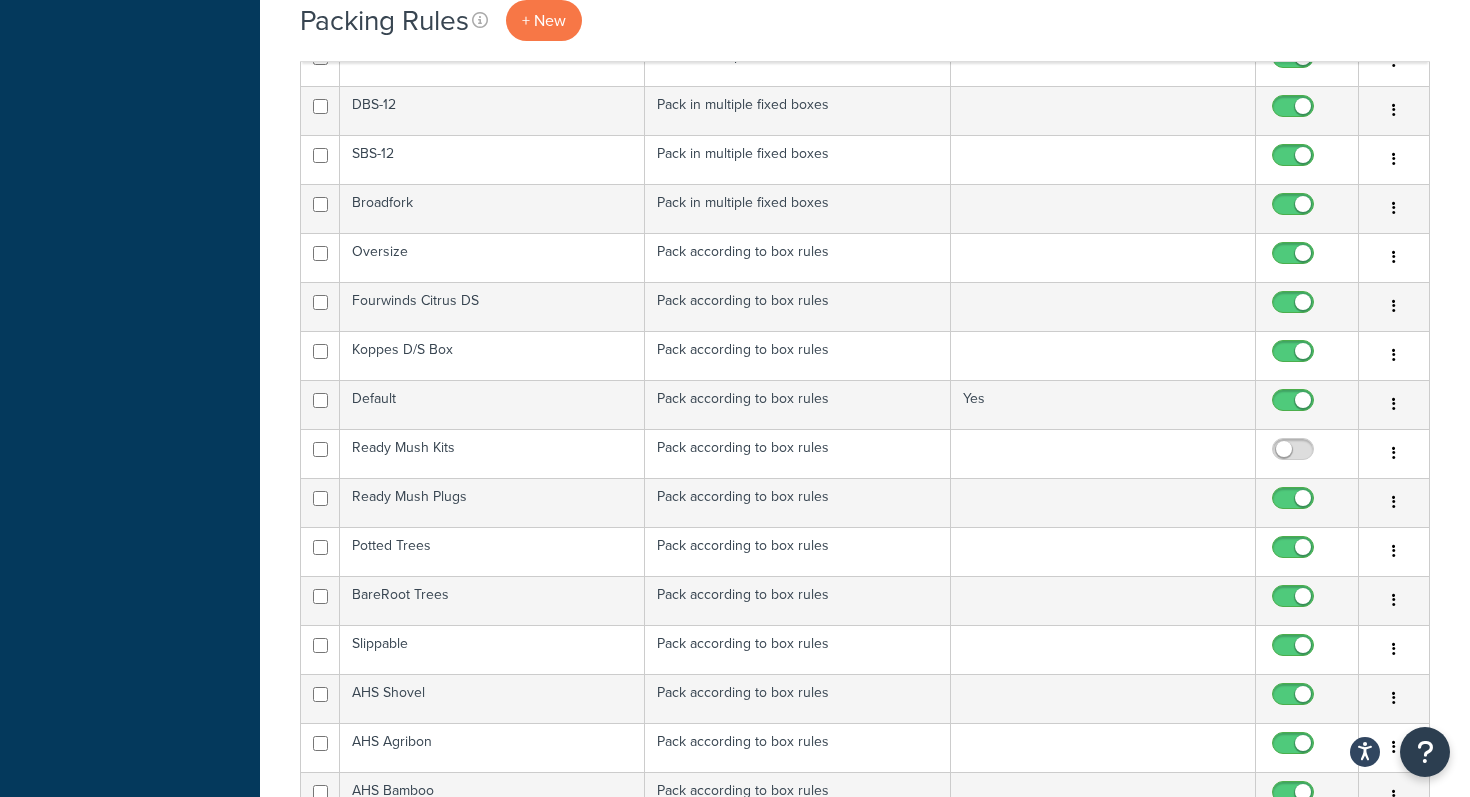 click on "Packing Rules
+ New
×
1 Gallon was saved successfully. See your dim rule in action   Test Your Rates Now!
Bulk Actions
Duplicate
Delete
Contact Us
Send Us A Message
Contact Information
* *" at bounding box center (865, 830) 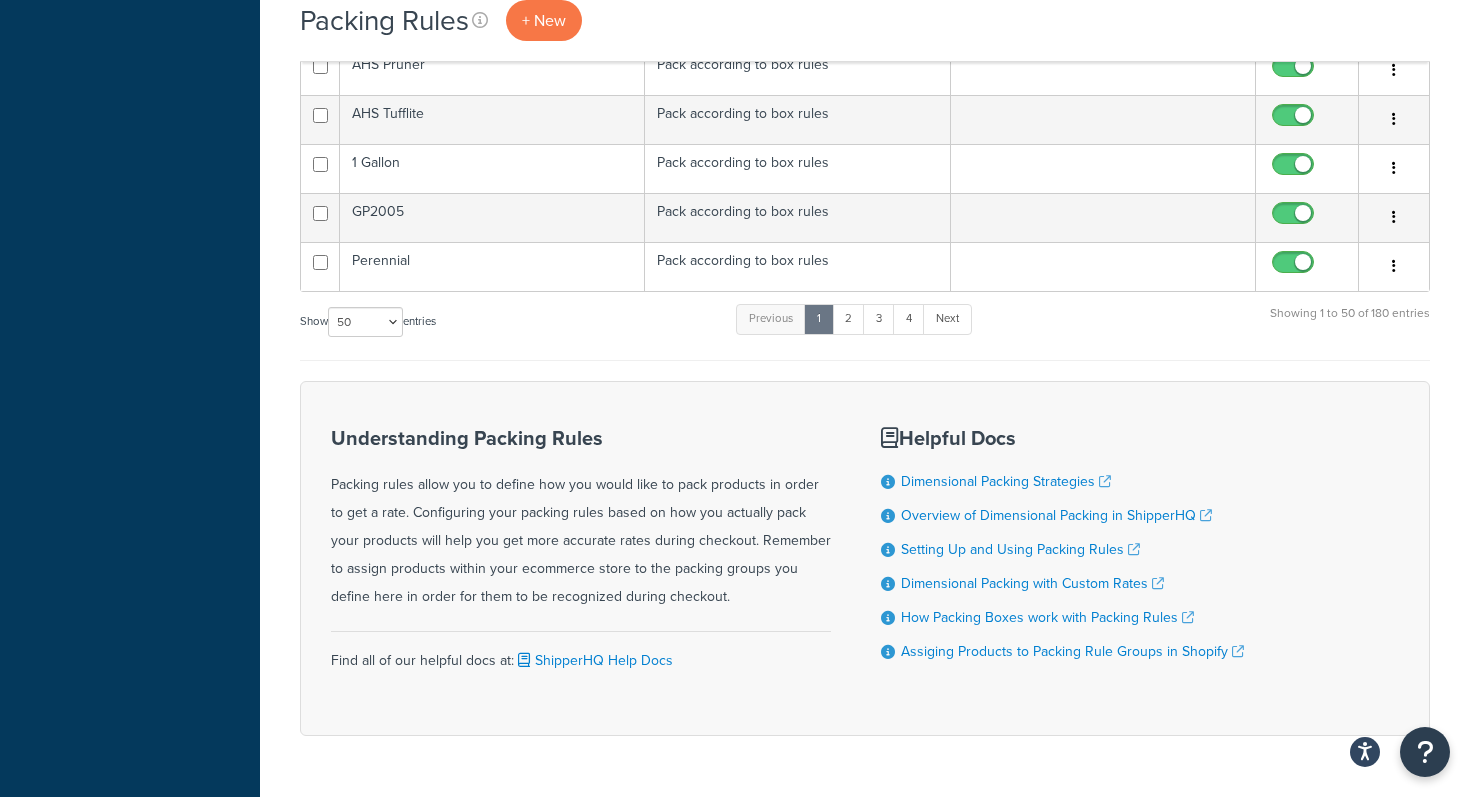 scroll, scrollTop: 2588, scrollLeft: 0, axis: vertical 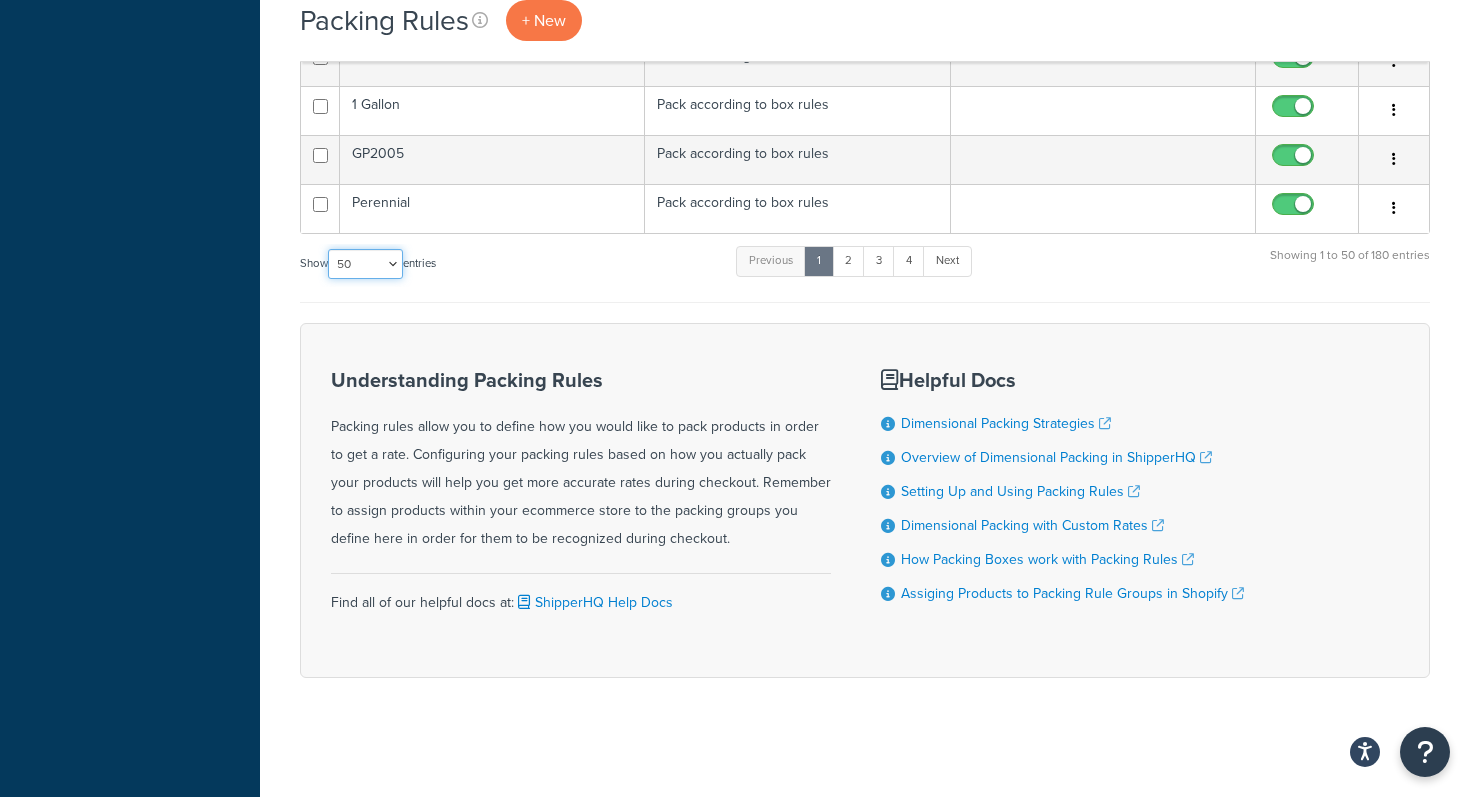 click on "10 15 25 50 100" at bounding box center (365, 264) 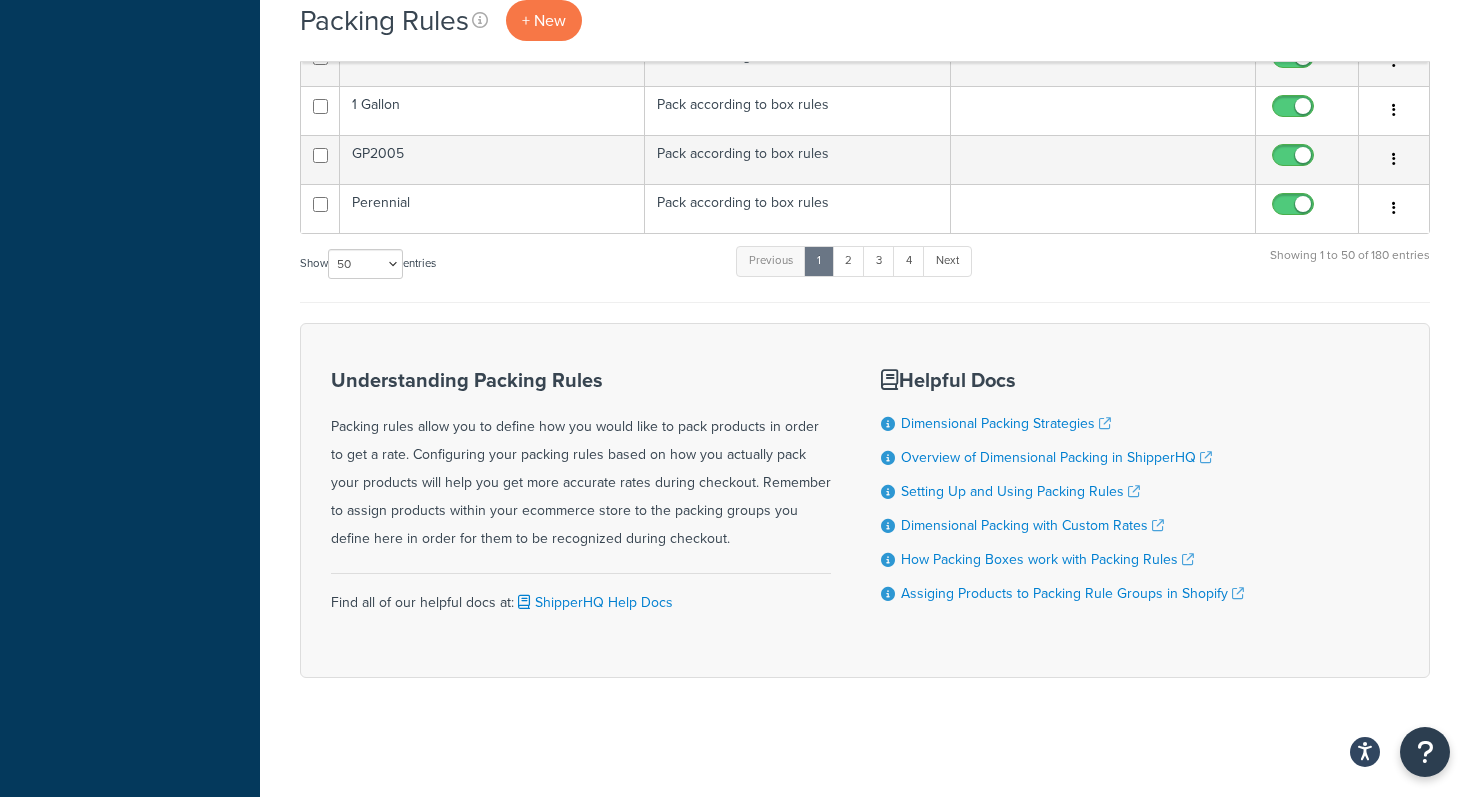 click on "Packing Rules
+ New
×
1 Gallon was saved successfully. See your dim rule in action   Test Your Rates Now!
Bulk Actions
Duplicate
Delete
Contact Us
Send Us A Message
Contact Information
* *" at bounding box center (865, -885) 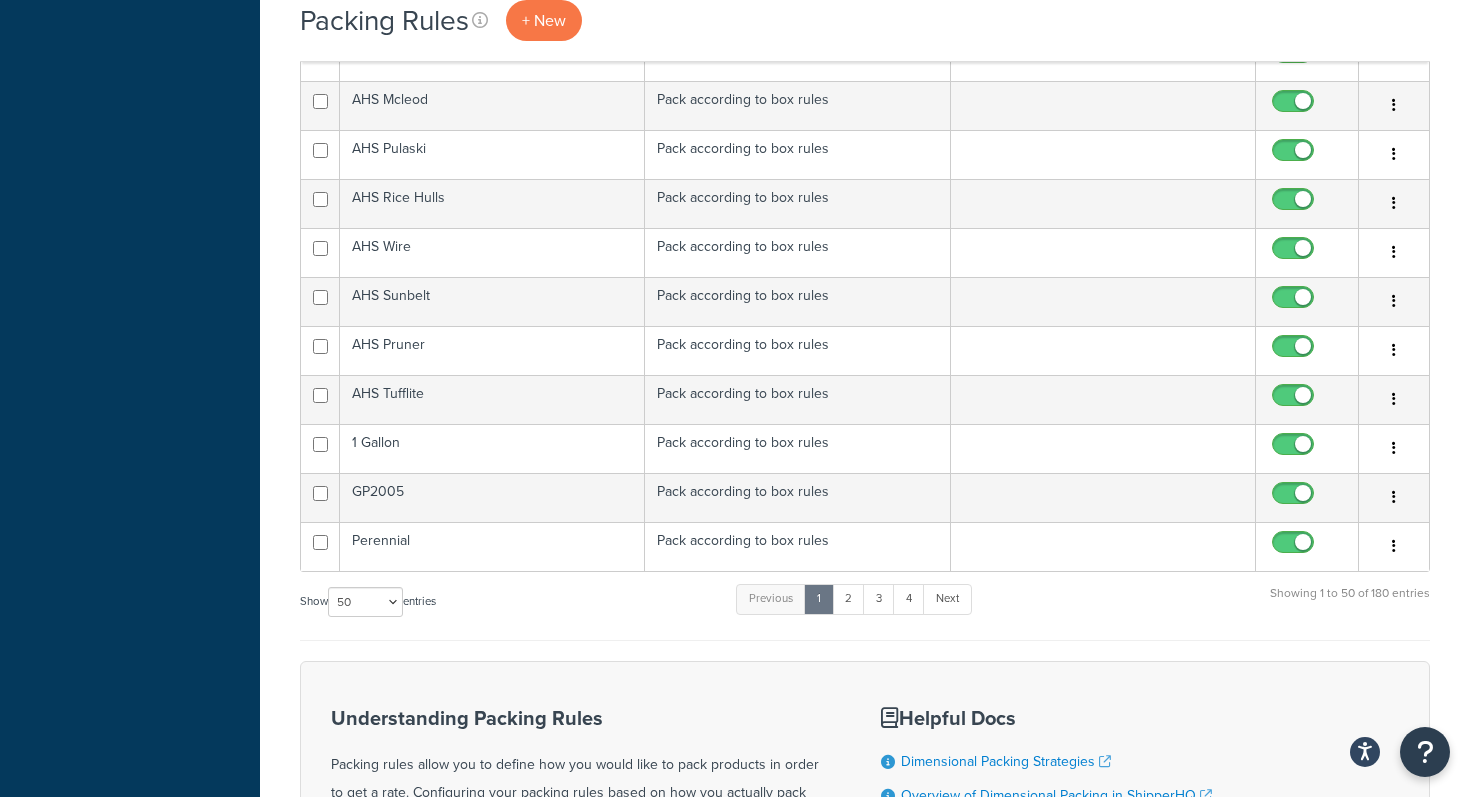 scroll, scrollTop: 2228, scrollLeft: 0, axis: vertical 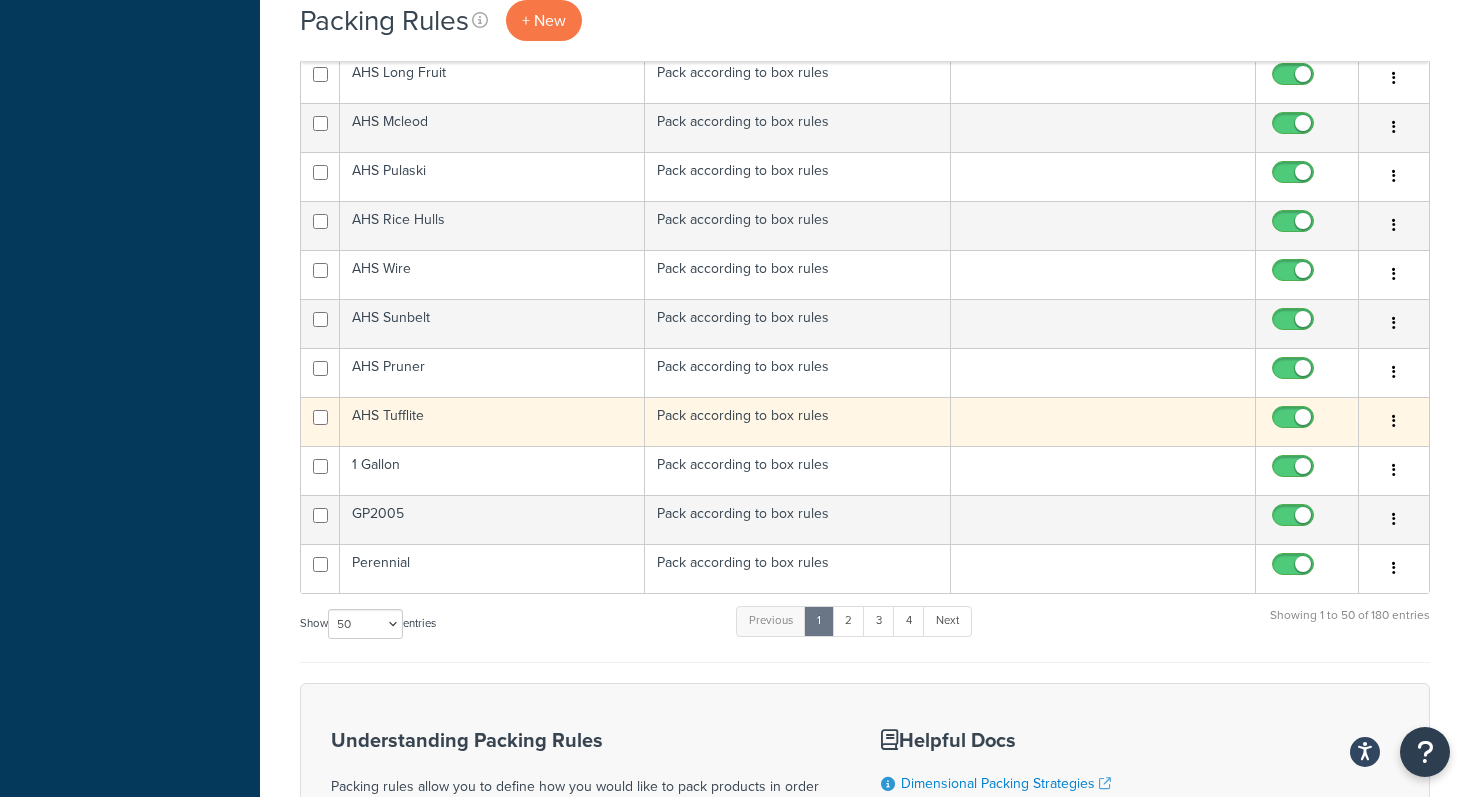 click on "AHS Tufflite" at bounding box center [492, 421] 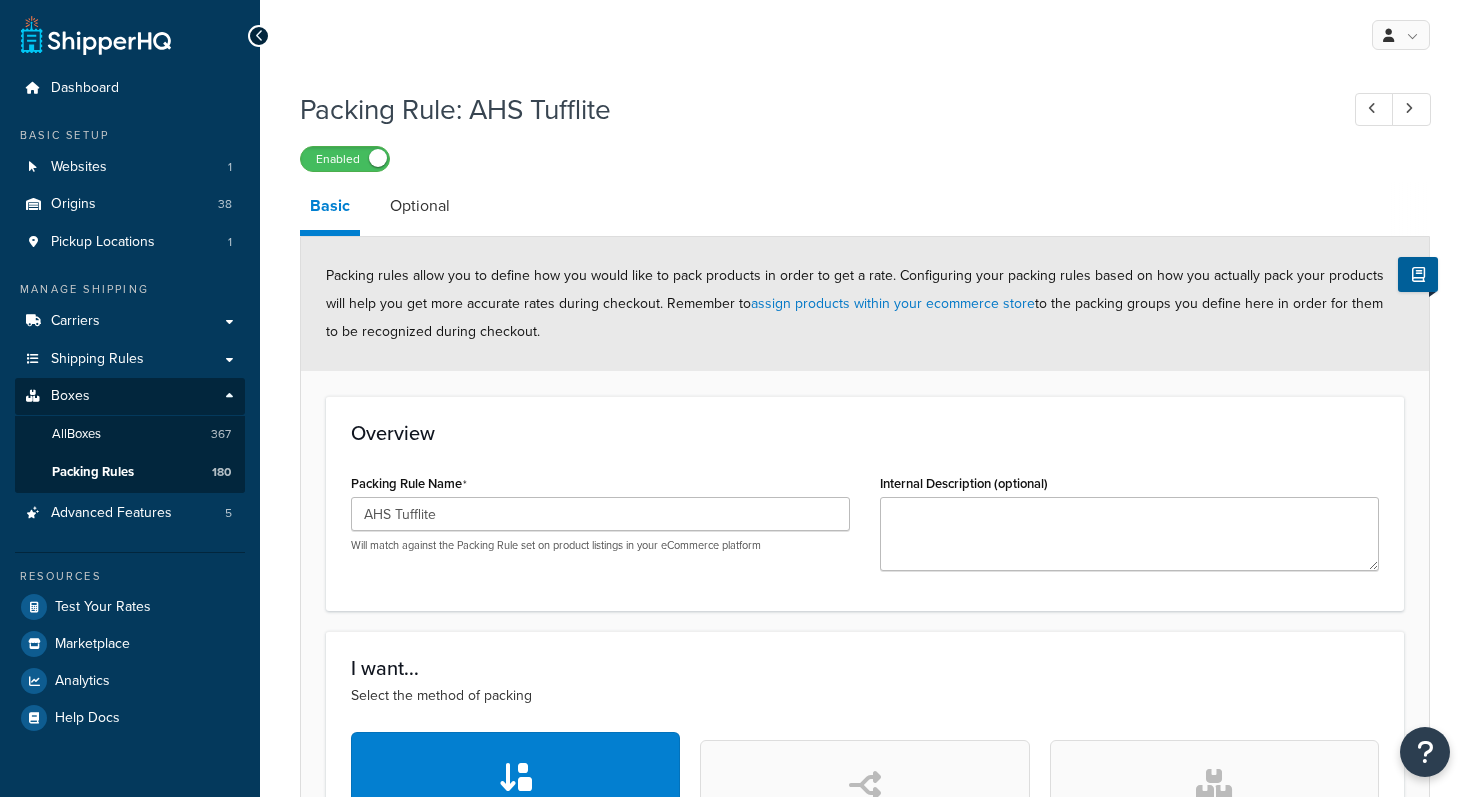 scroll, scrollTop: 0, scrollLeft: 0, axis: both 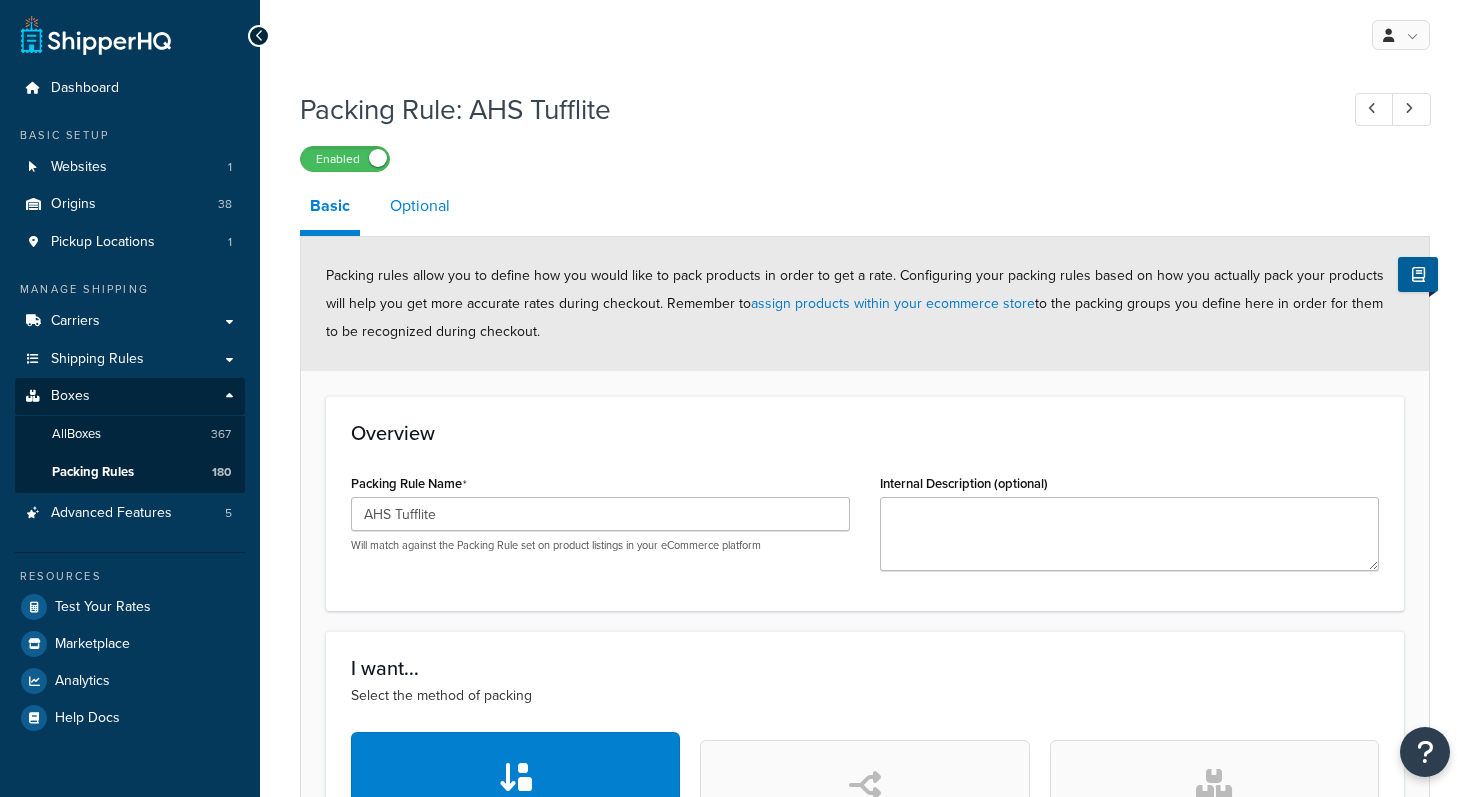 click on "Optional" at bounding box center [420, 206] 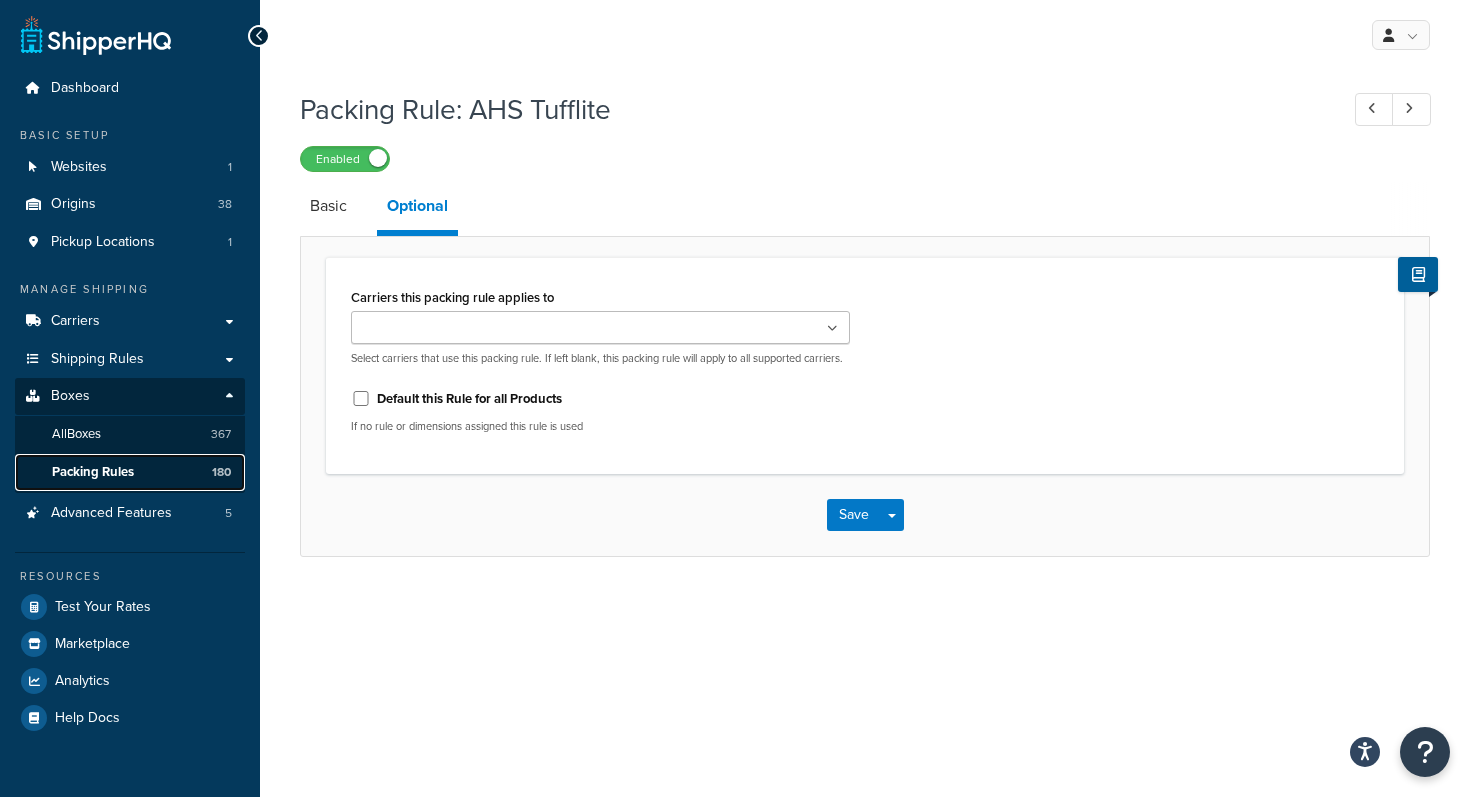 click on "Packing Rules" at bounding box center (93, 472) 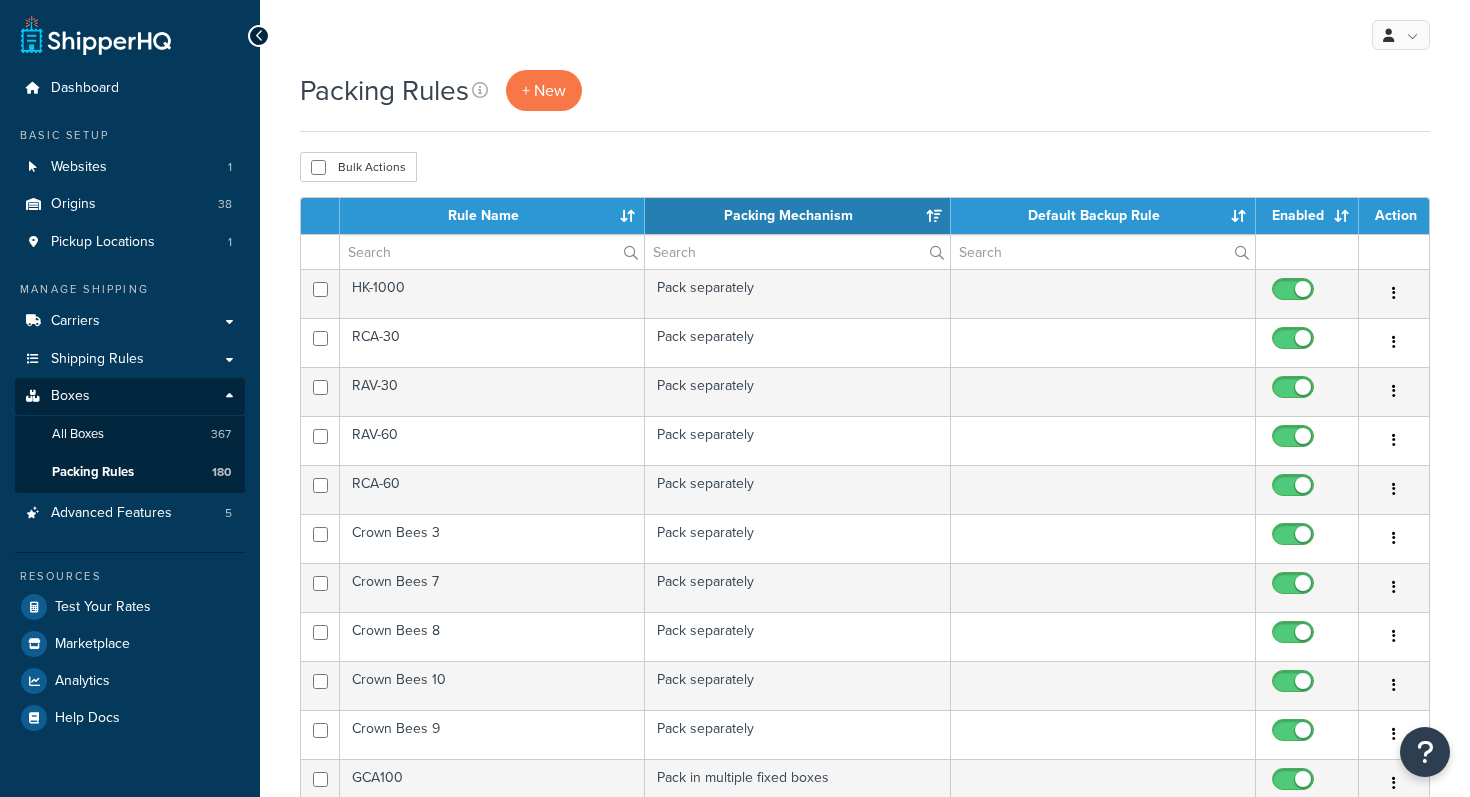 scroll, scrollTop: 0, scrollLeft: 0, axis: both 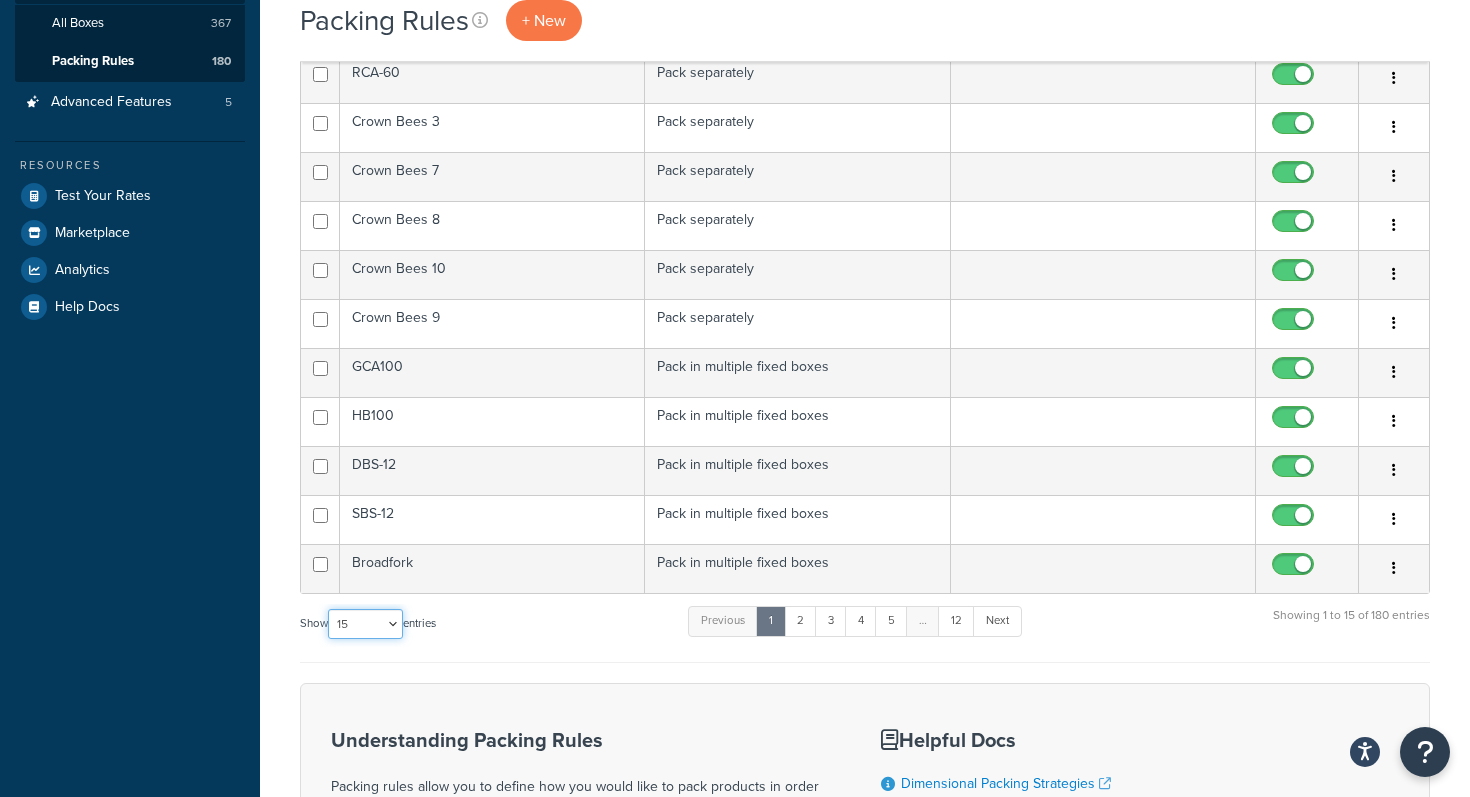 click on "10 15 25 50 100" at bounding box center [365, 624] 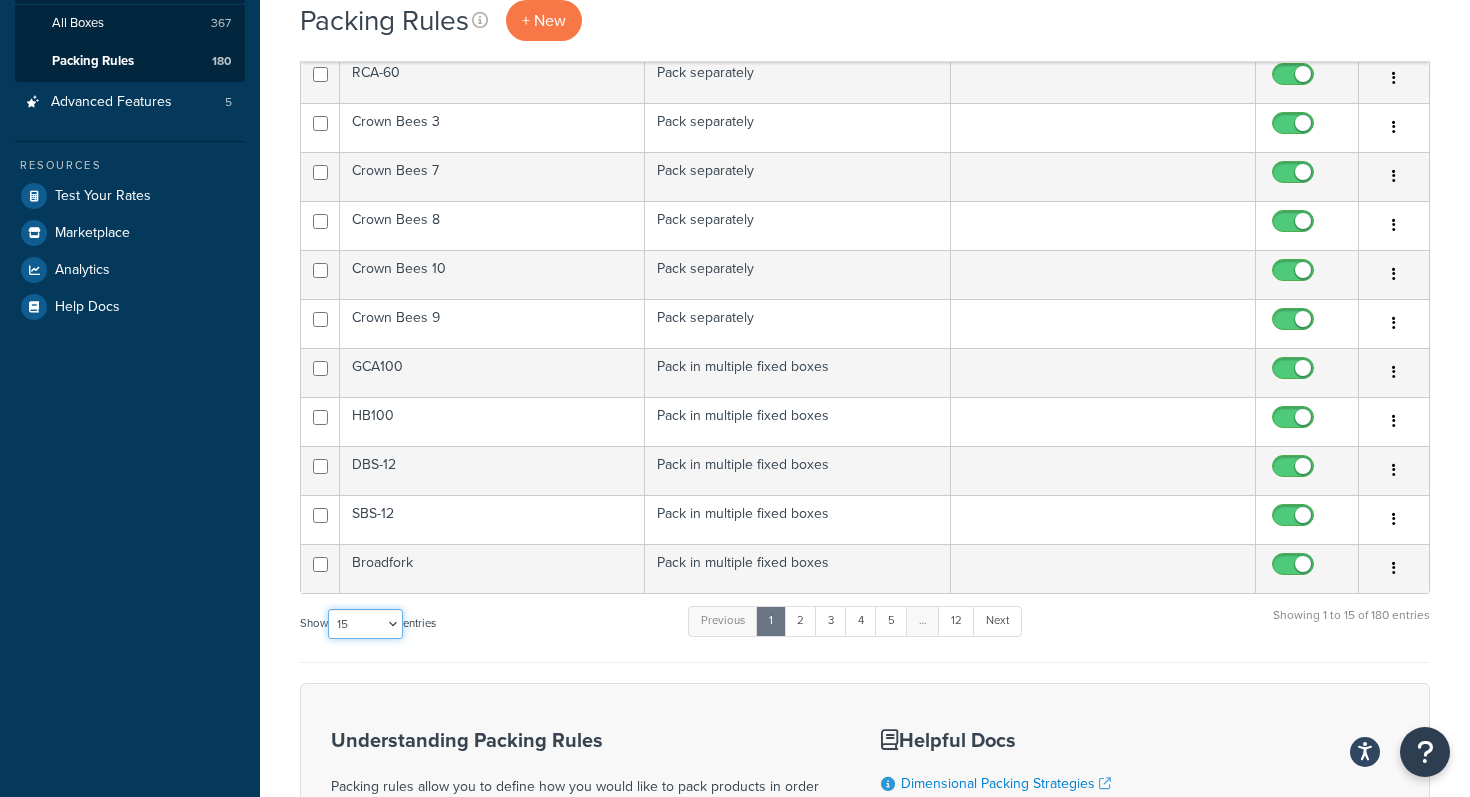 select on "100" 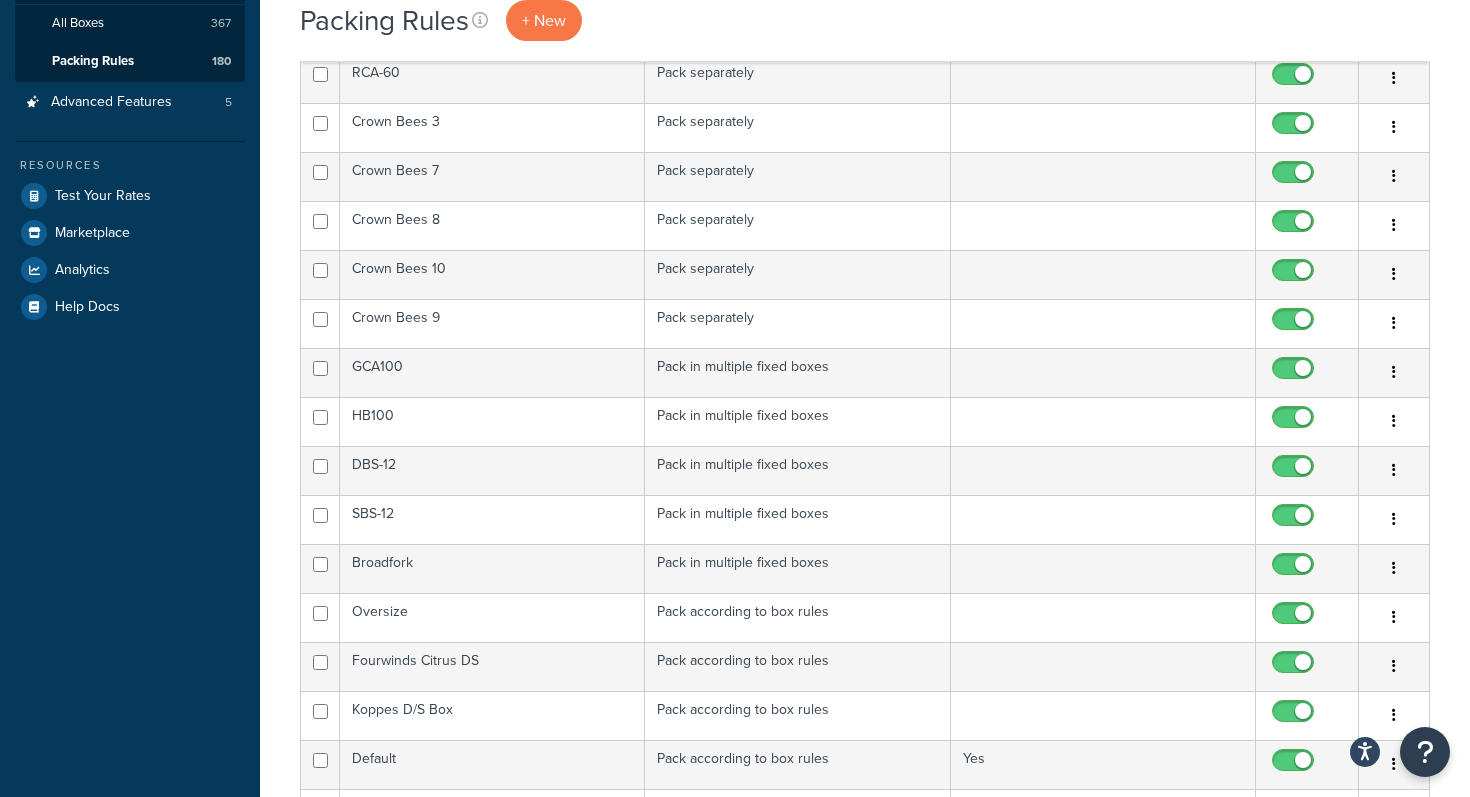 click on "Packing Rules
+ New
Bulk Actions
Duplicate
Delete
Contact Us
Send Us A Message
Contact Information
Name  *
Email  *
Company name  *
Phone  *
Subject" at bounding box center [865, 2466] 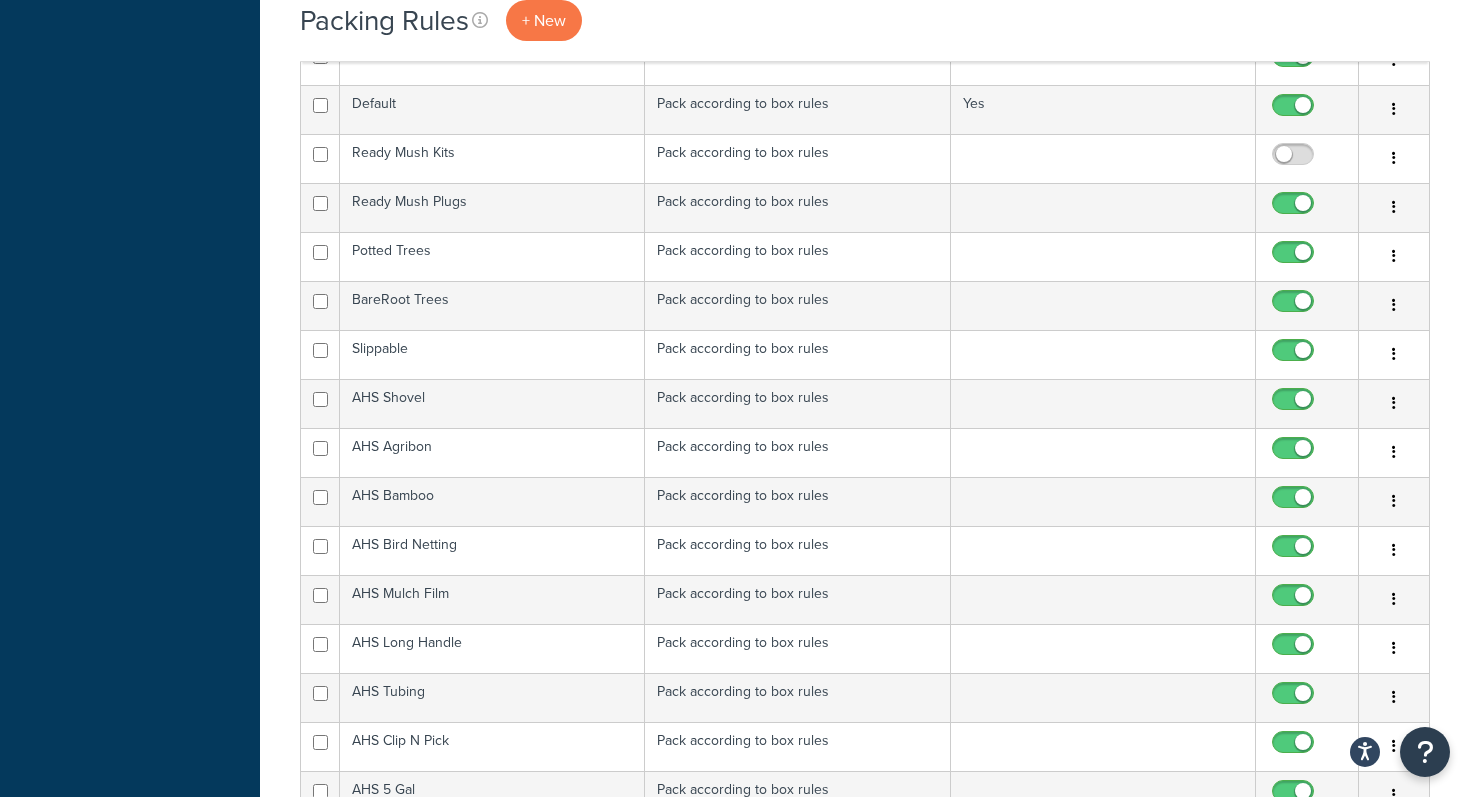 scroll, scrollTop: 2144, scrollLeft: 0, axis: vertical 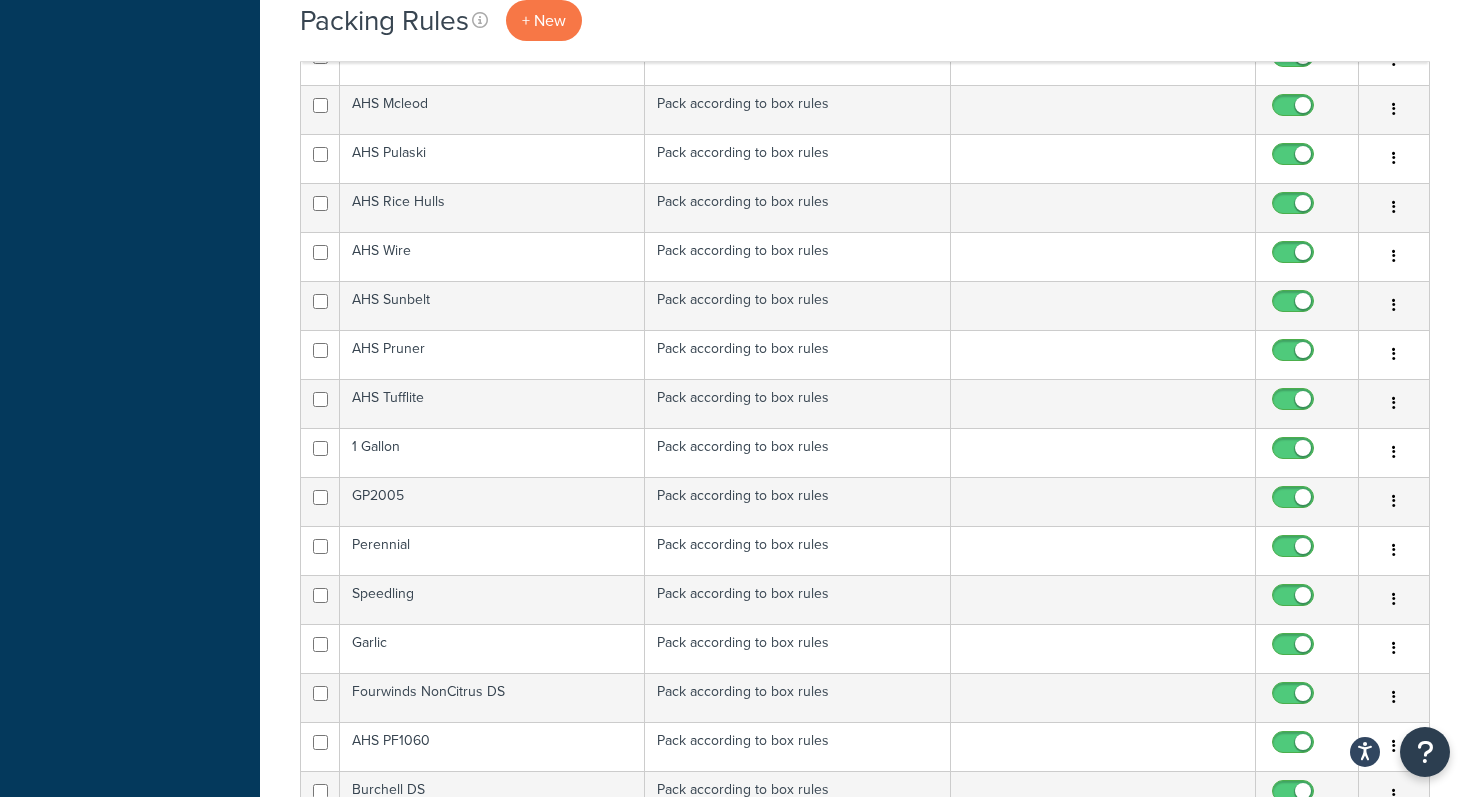 click on "Packing Rules
+ New
Bulk Actions
Duplicate
Delete
Contact Us
Send Us A Message
Contact Information
Name  *
Email  *
Company name  *
Phone  *
Subject" at bounding box center [865, 733] 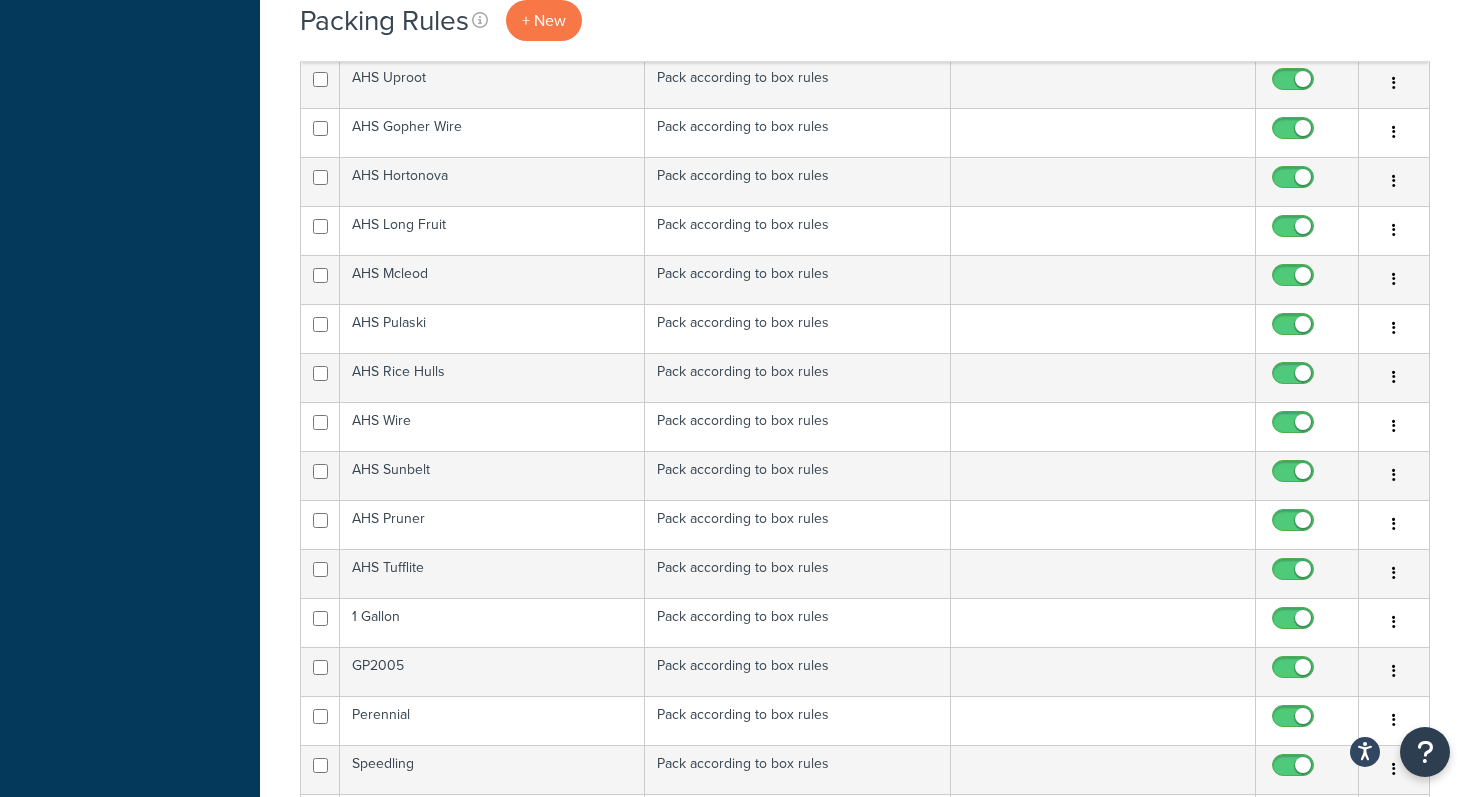 scroll, scrollTop: 1944, scrollLeft: 0, axis: vertical 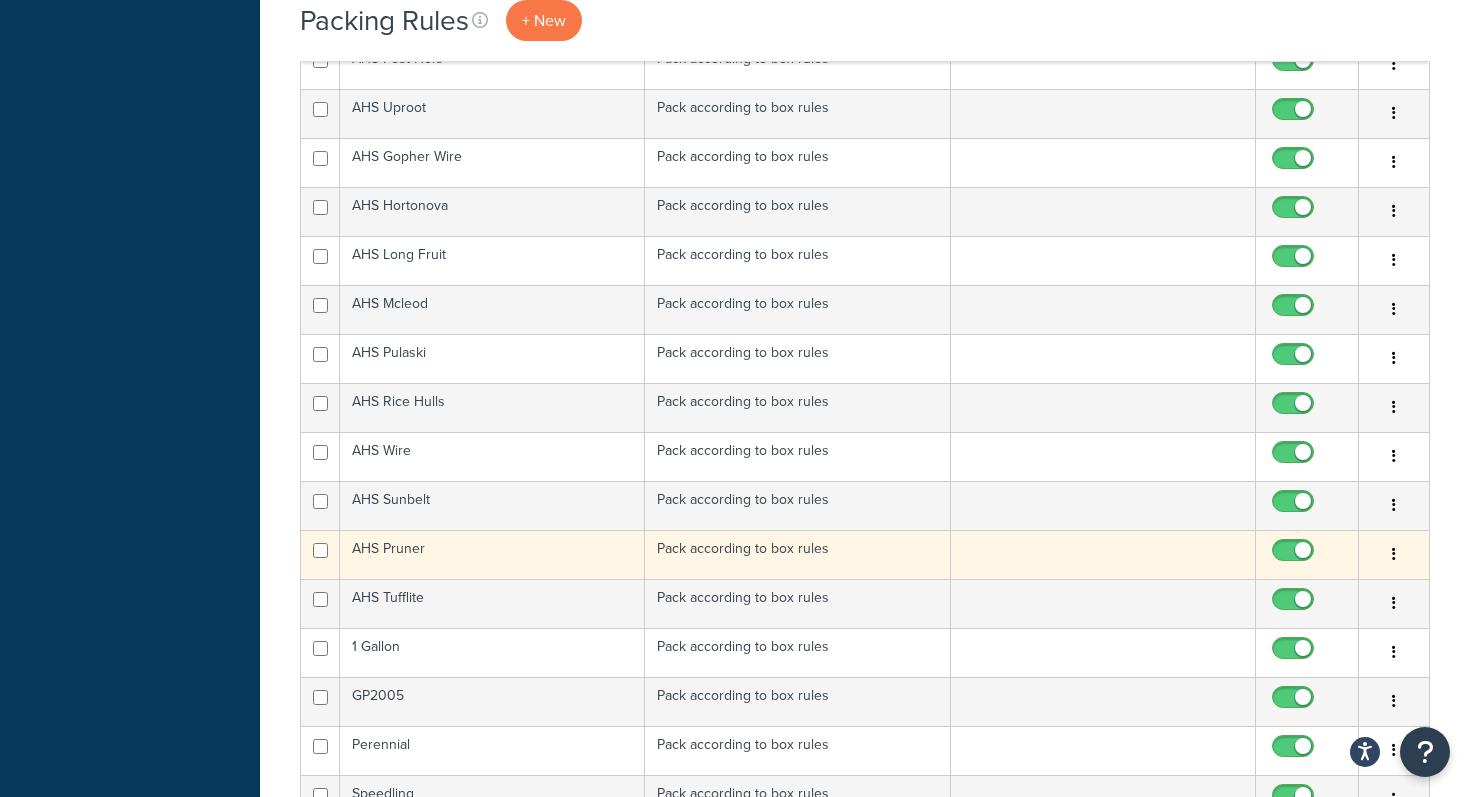 click on "AHS Pruner" at bounding box center [492, 554] 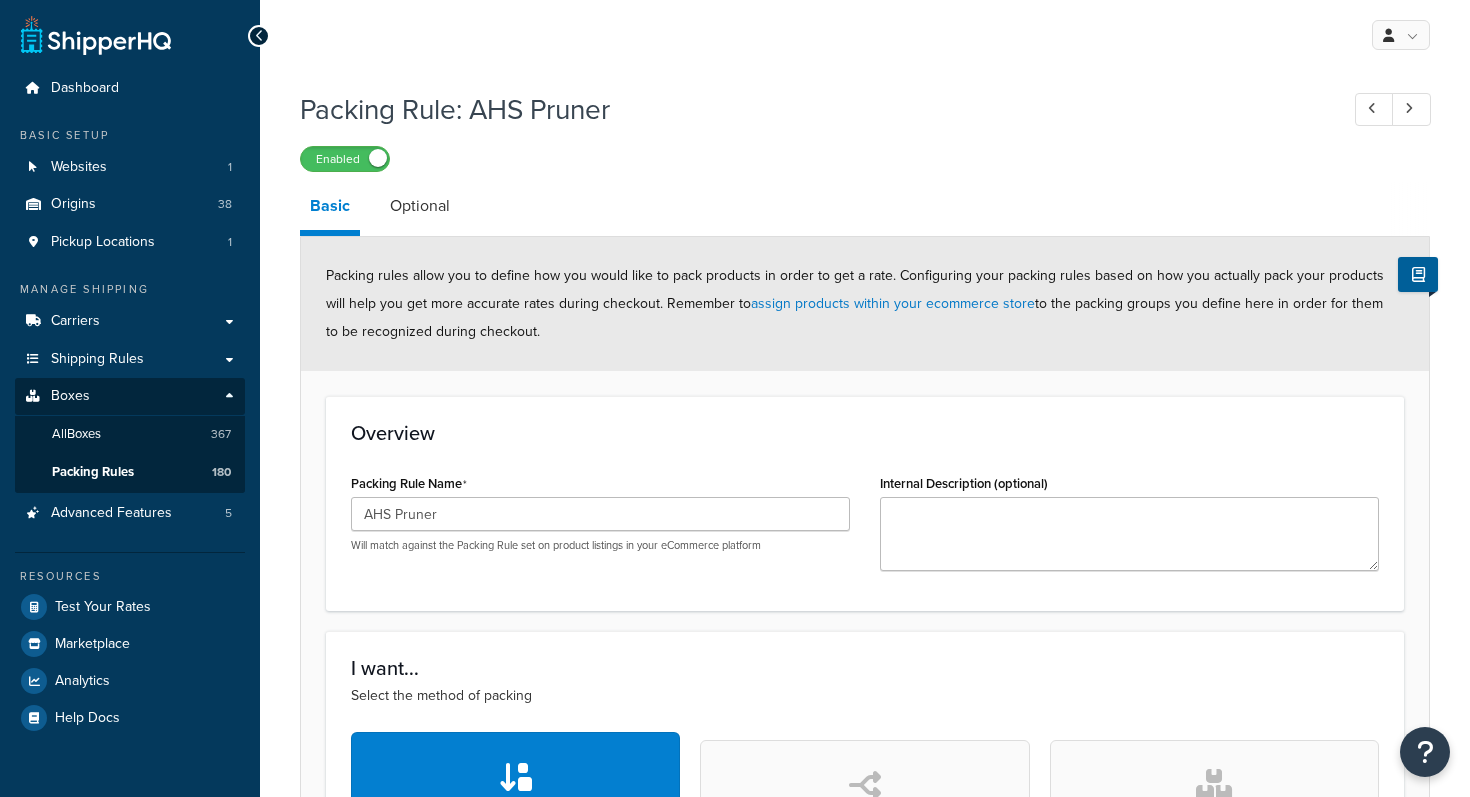 scroll, scrollTop: 0, scrollLeft: 0, axis: both 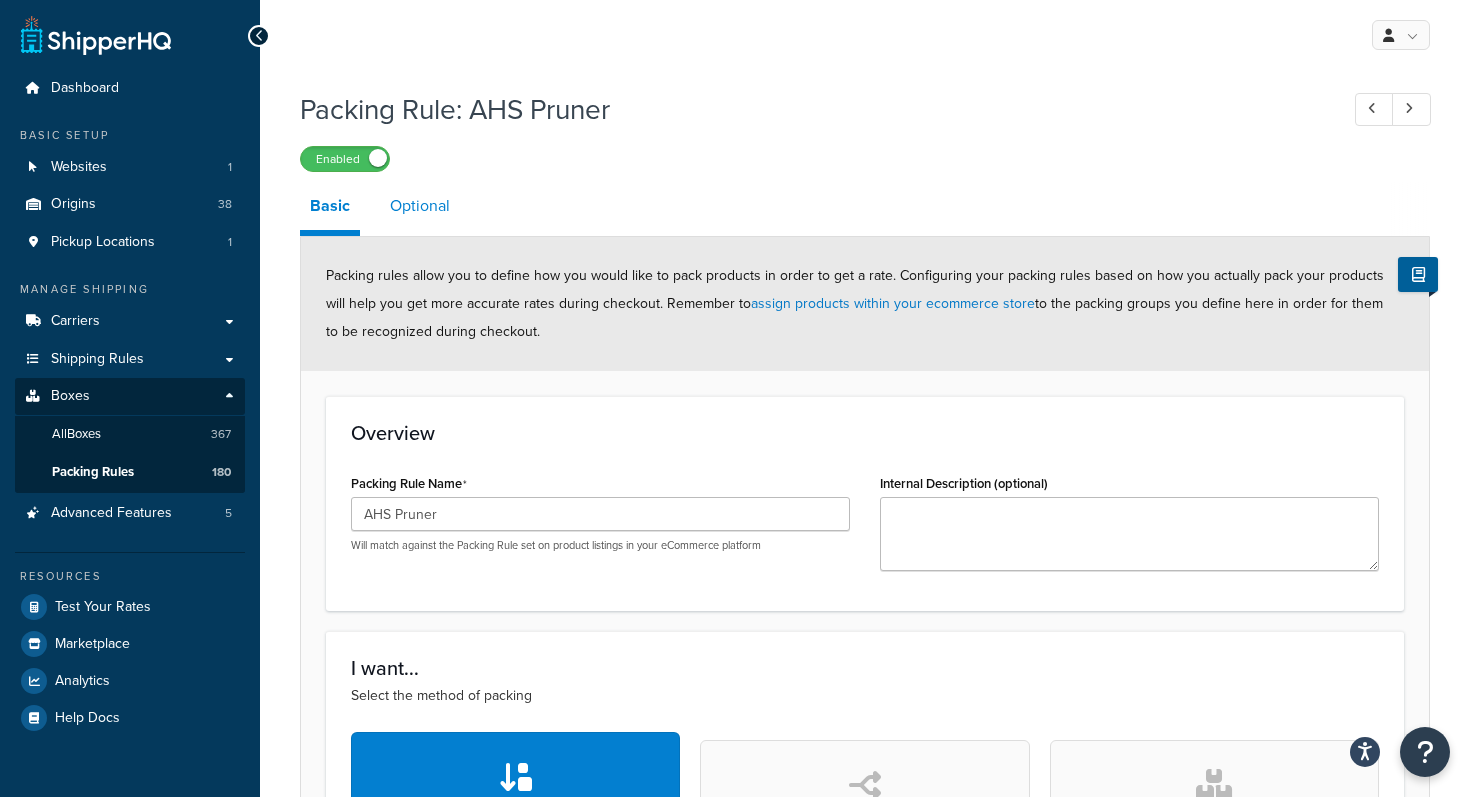 click on "Optional" at bounding box center (420, 206) 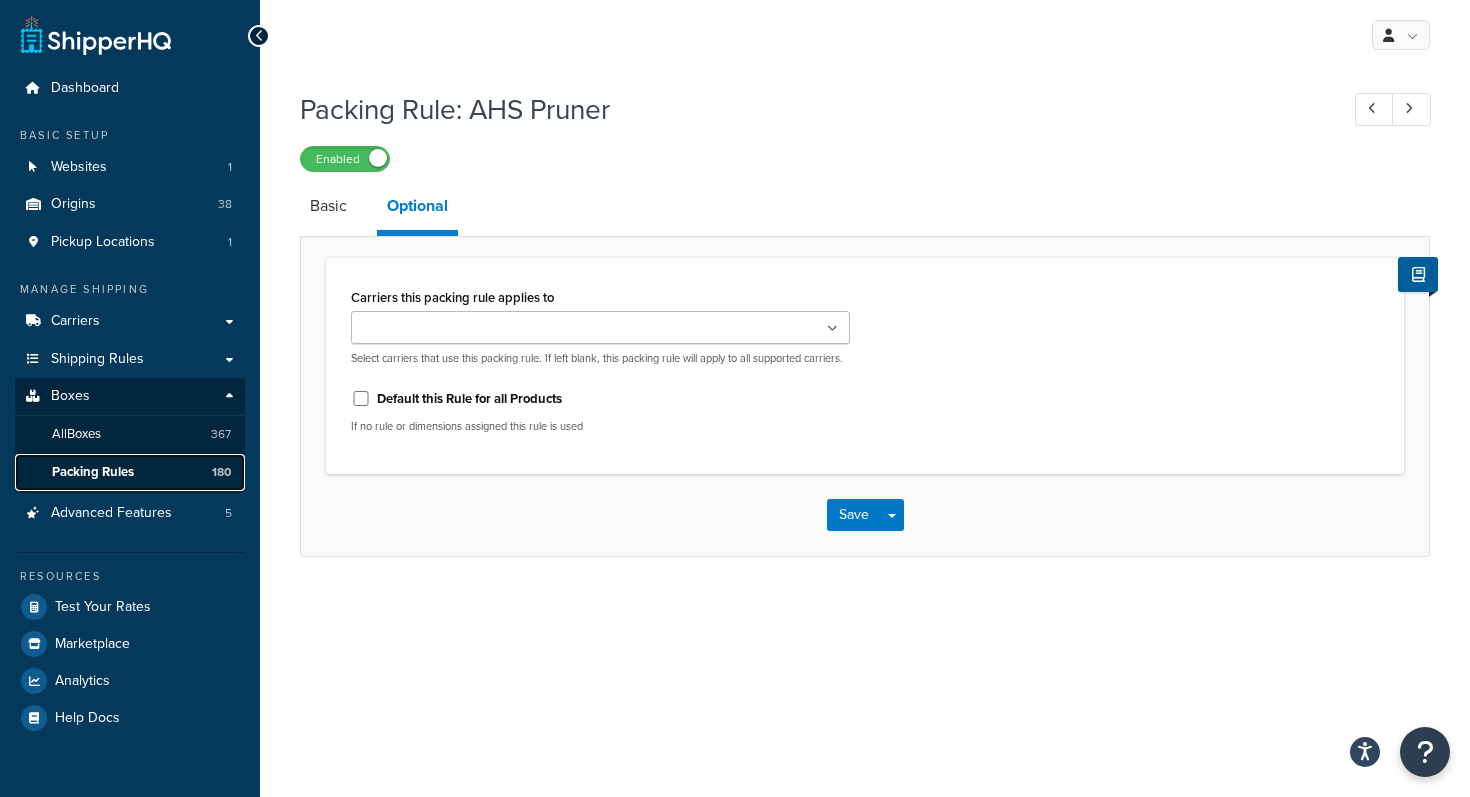 click on "Packing Rules" at bounding box center (93, 472) 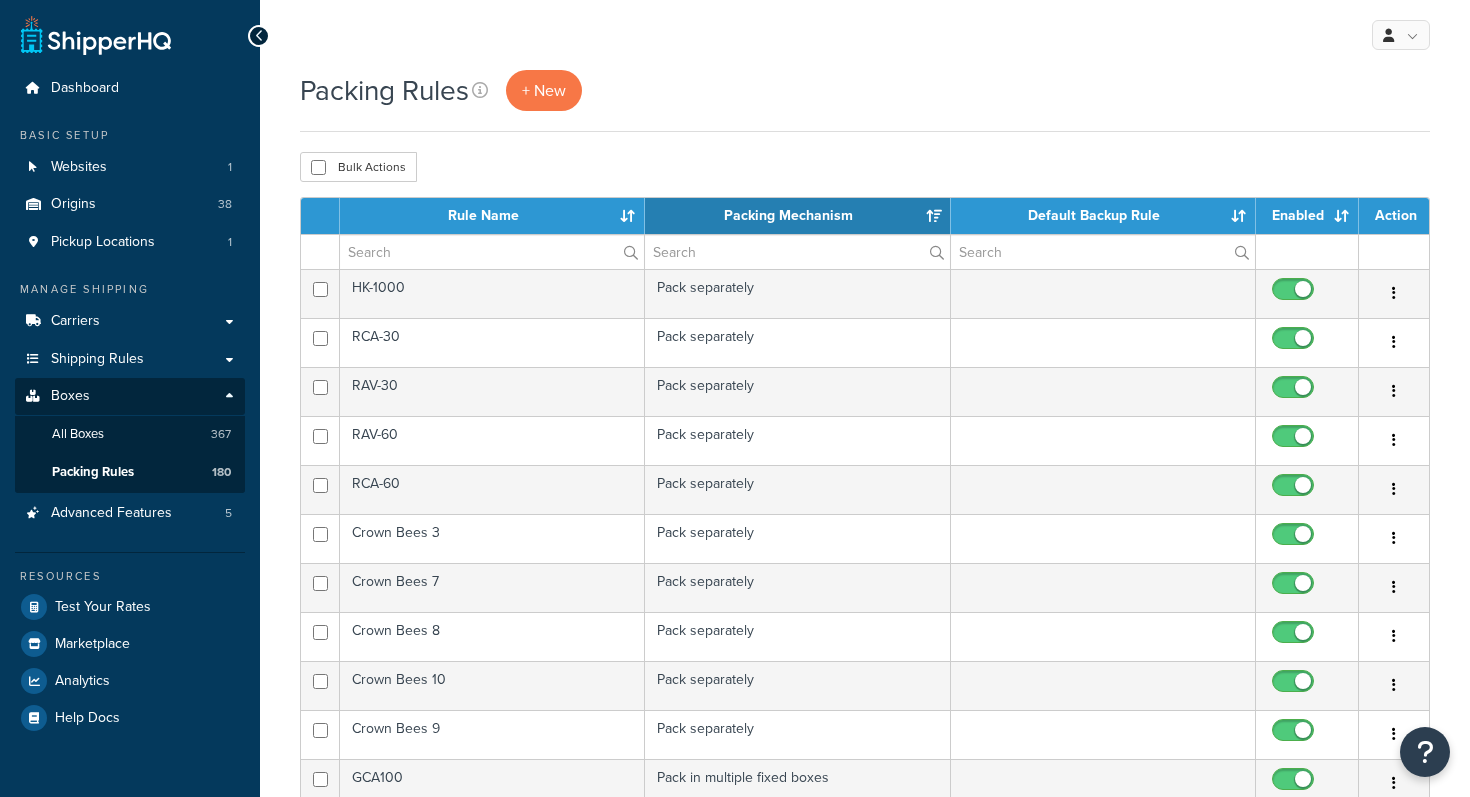 scroll, scrollTop: 0, scrollLeft: 0, axis: both 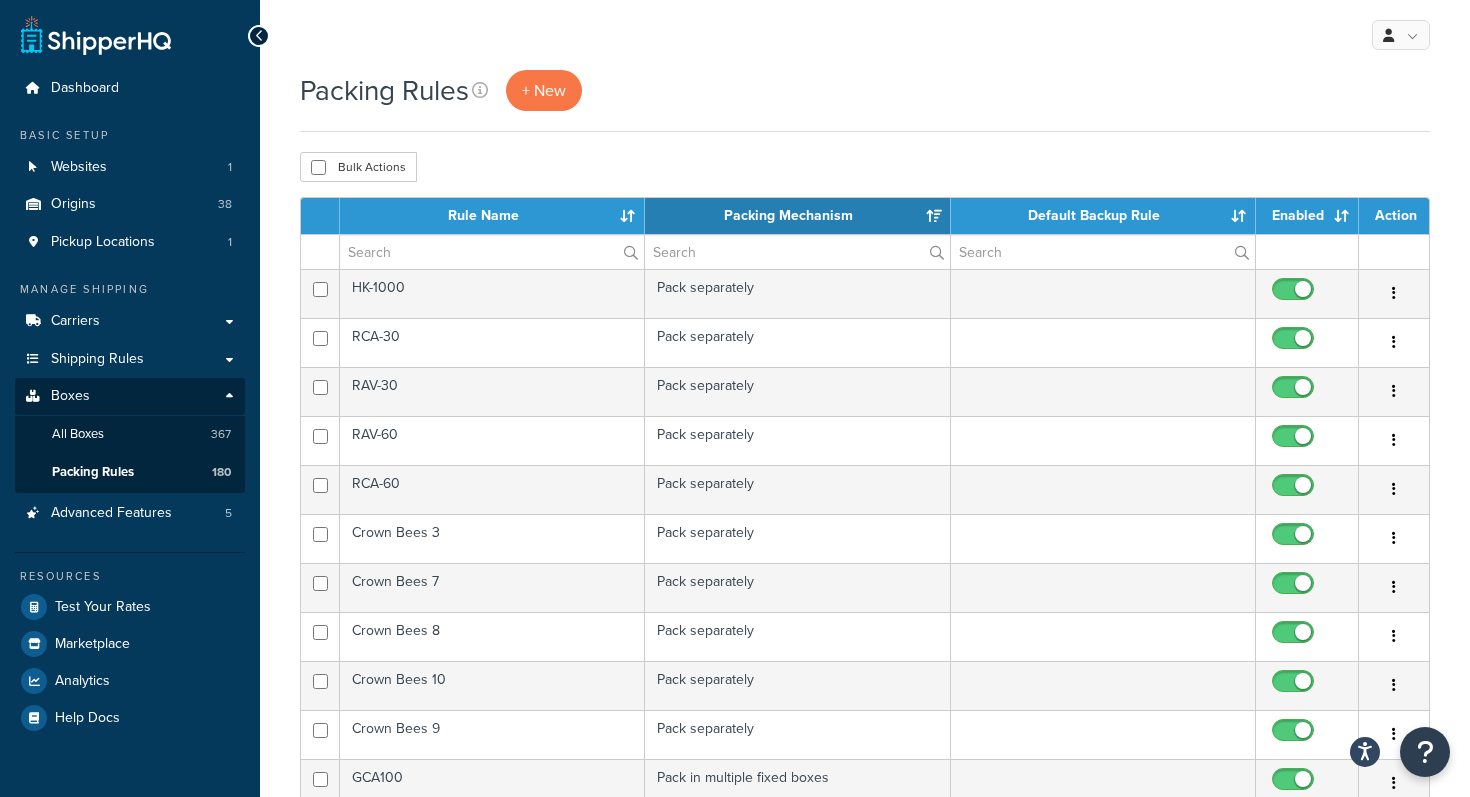 click on "Packing Rules
+ New
Bulk Actions
Duplicate
Delete
Contact Us
Send Us A Message
Contact Information
Name  *
Email  *
Company name  *
Phone  *
Subject" at bounding box center [865, 794] 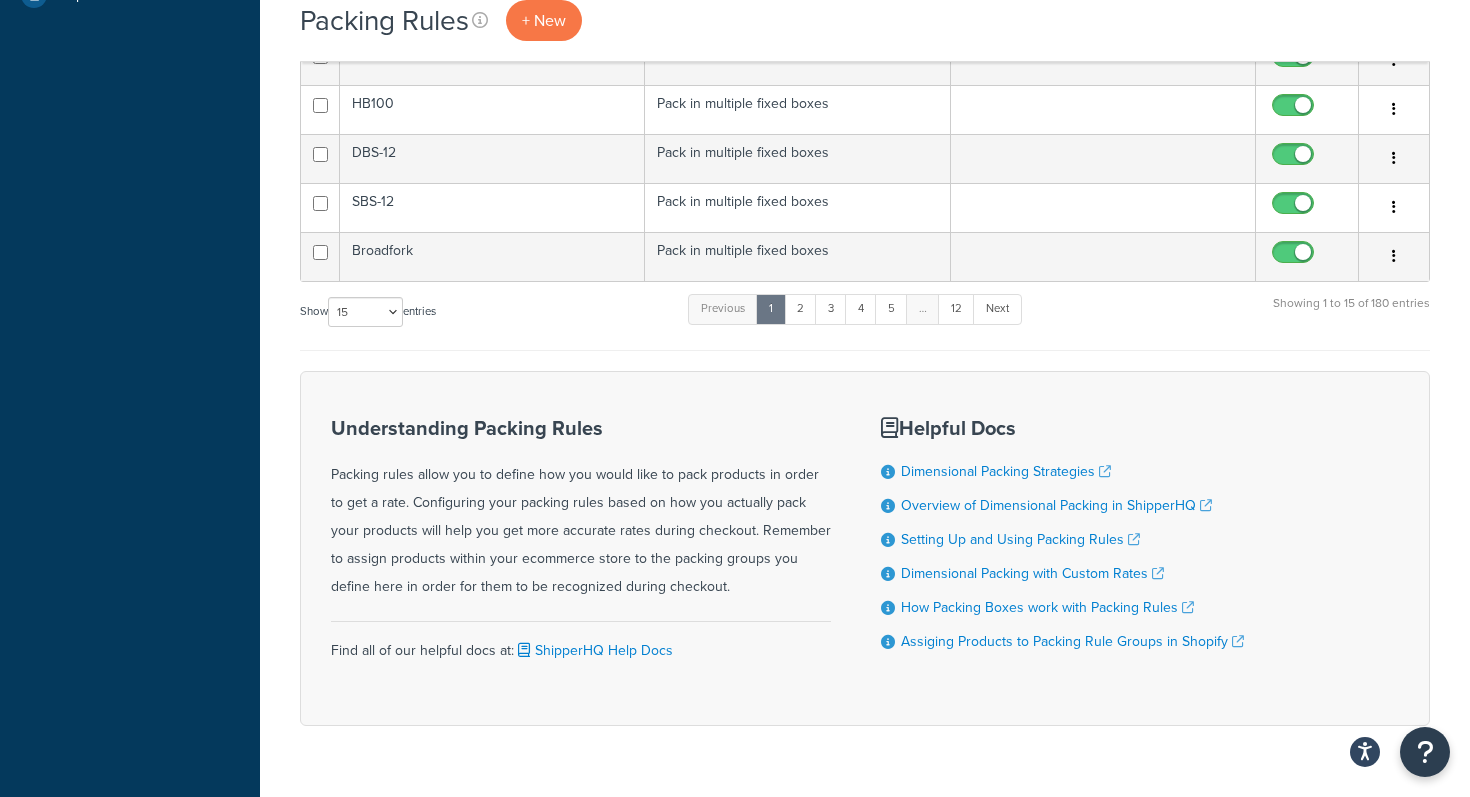 scroll, scrollTop: 771, scrollLeft: 0, axis: vertical 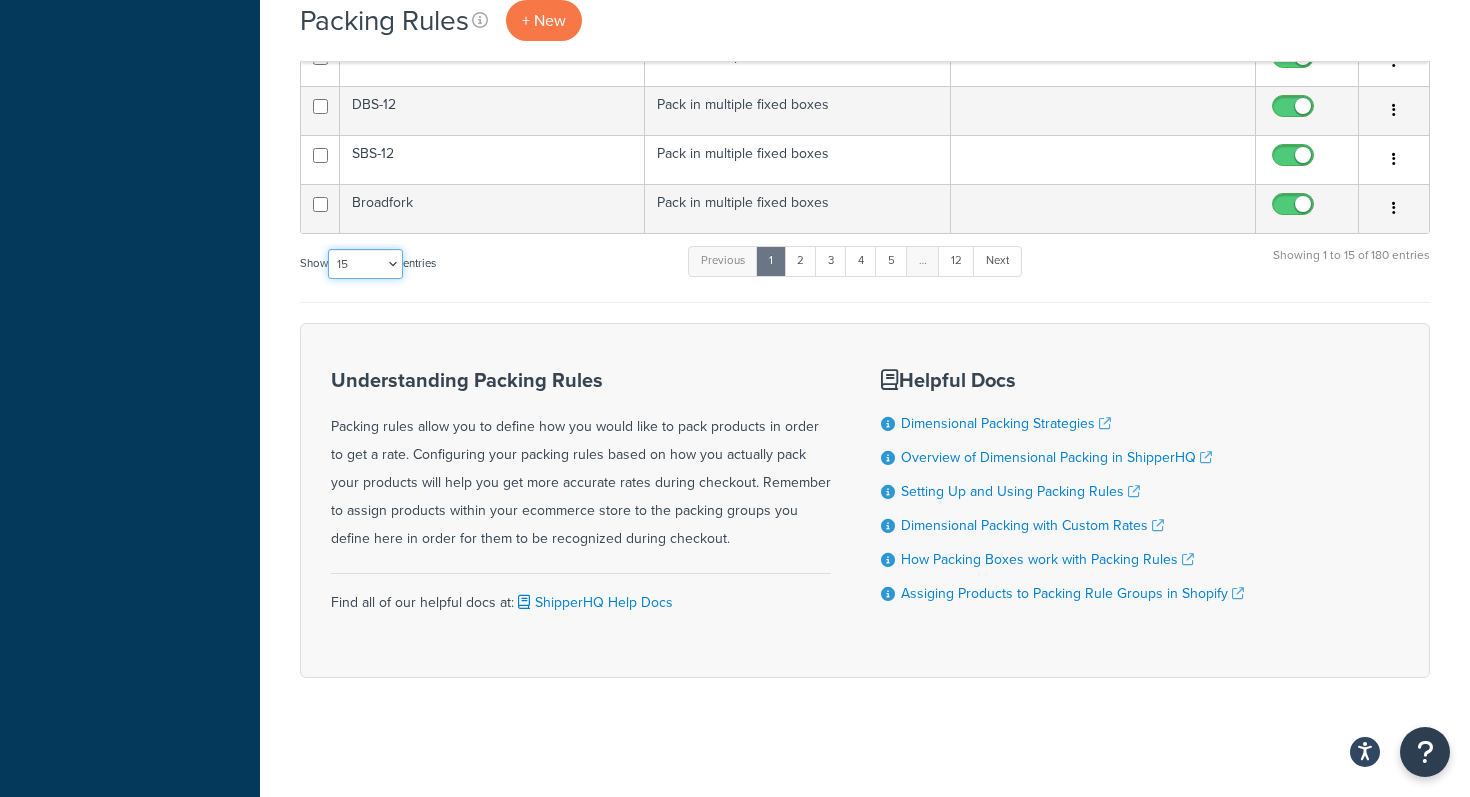 click on "10 15 25 50 100" at bounding box center [365, 264] 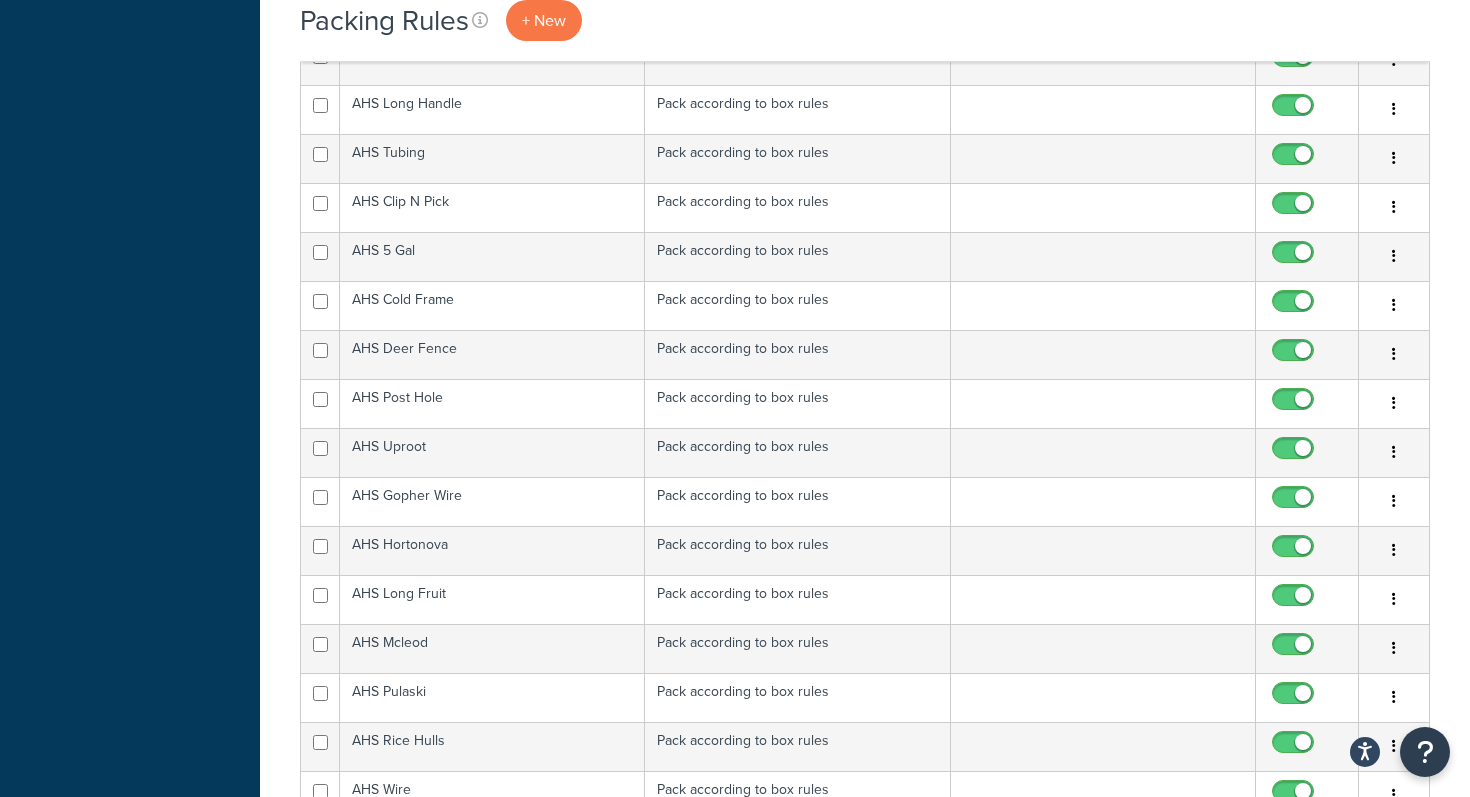 scroll, scrollTop: 2095, scrollLeft: 0, axis: vertical 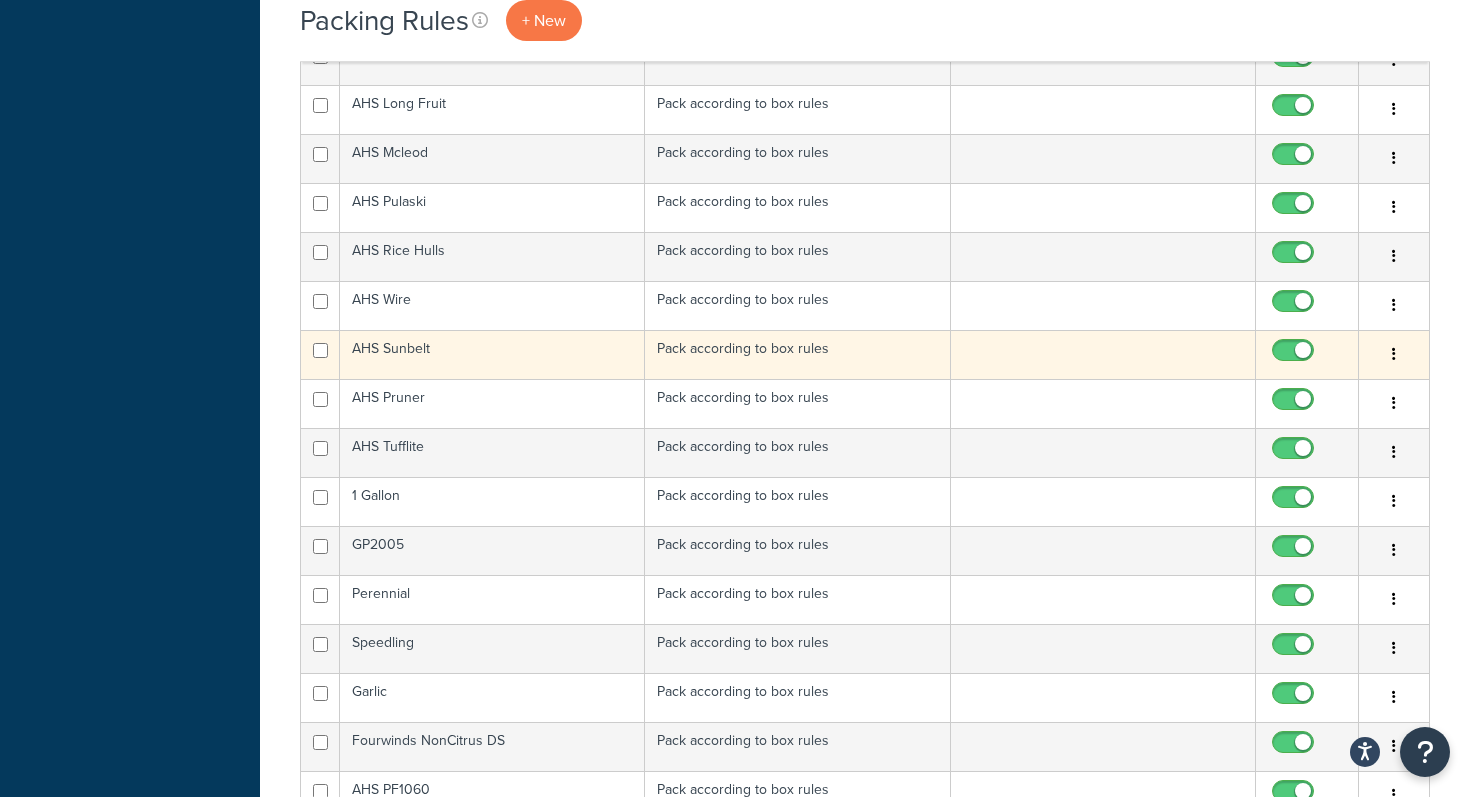 click on "AHS Sunbelt" at bounding box center (492, 354) 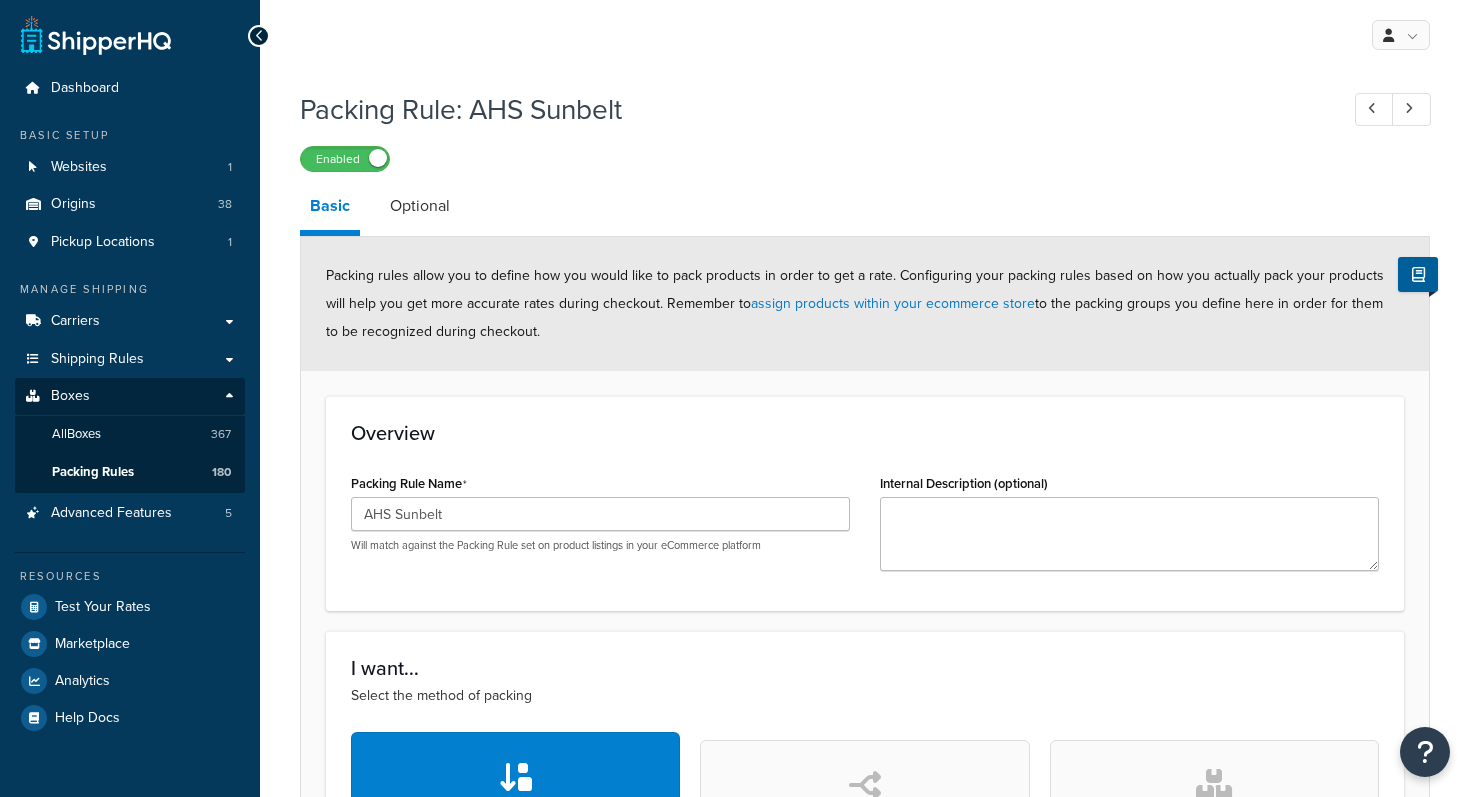 scroll, scrollTop: 0, scrollLeft: 0, axis: both 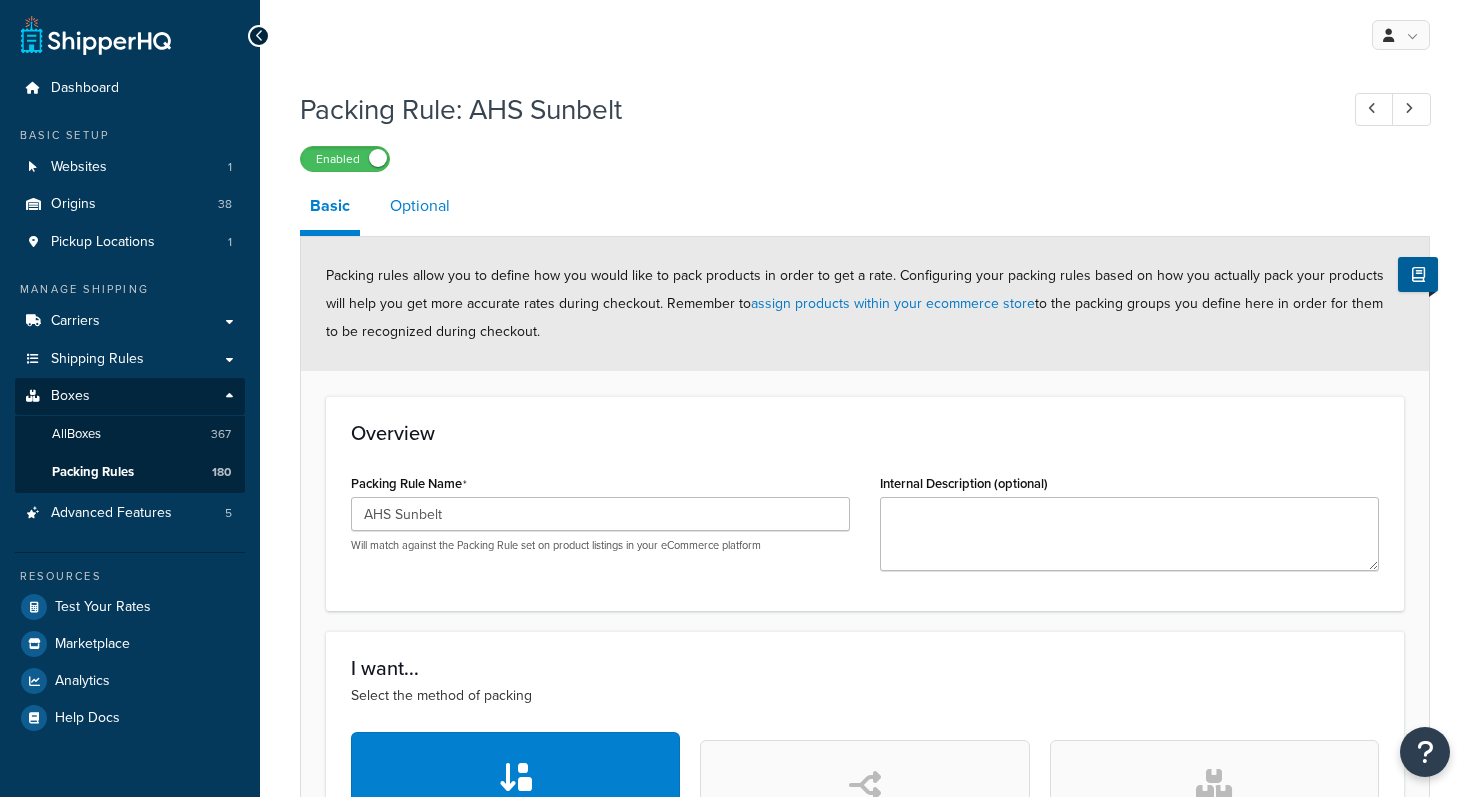 click on "Optional" at bounding box center [420, 206] 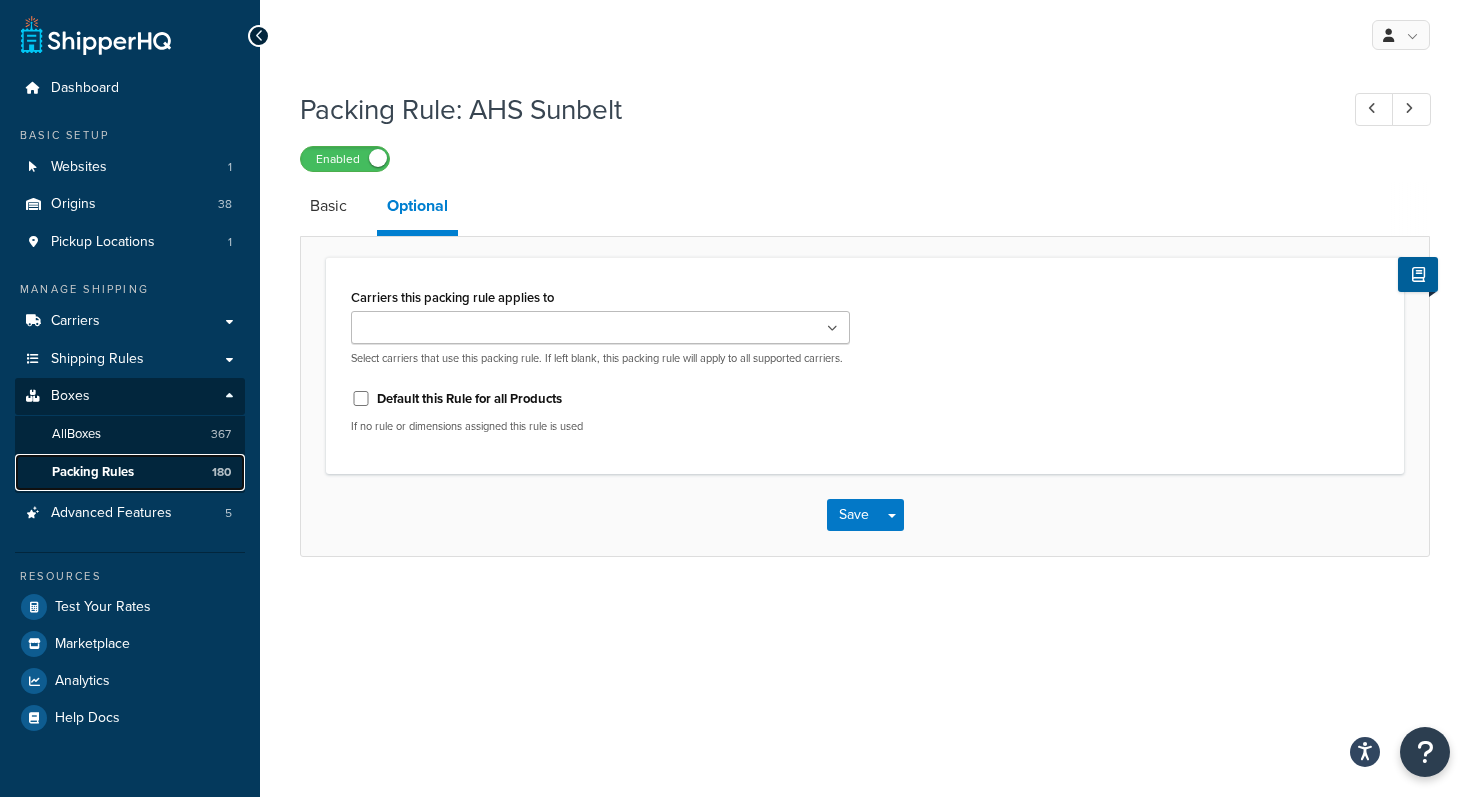 click on "Packing Rules 180" at bounding box center (130, 472) 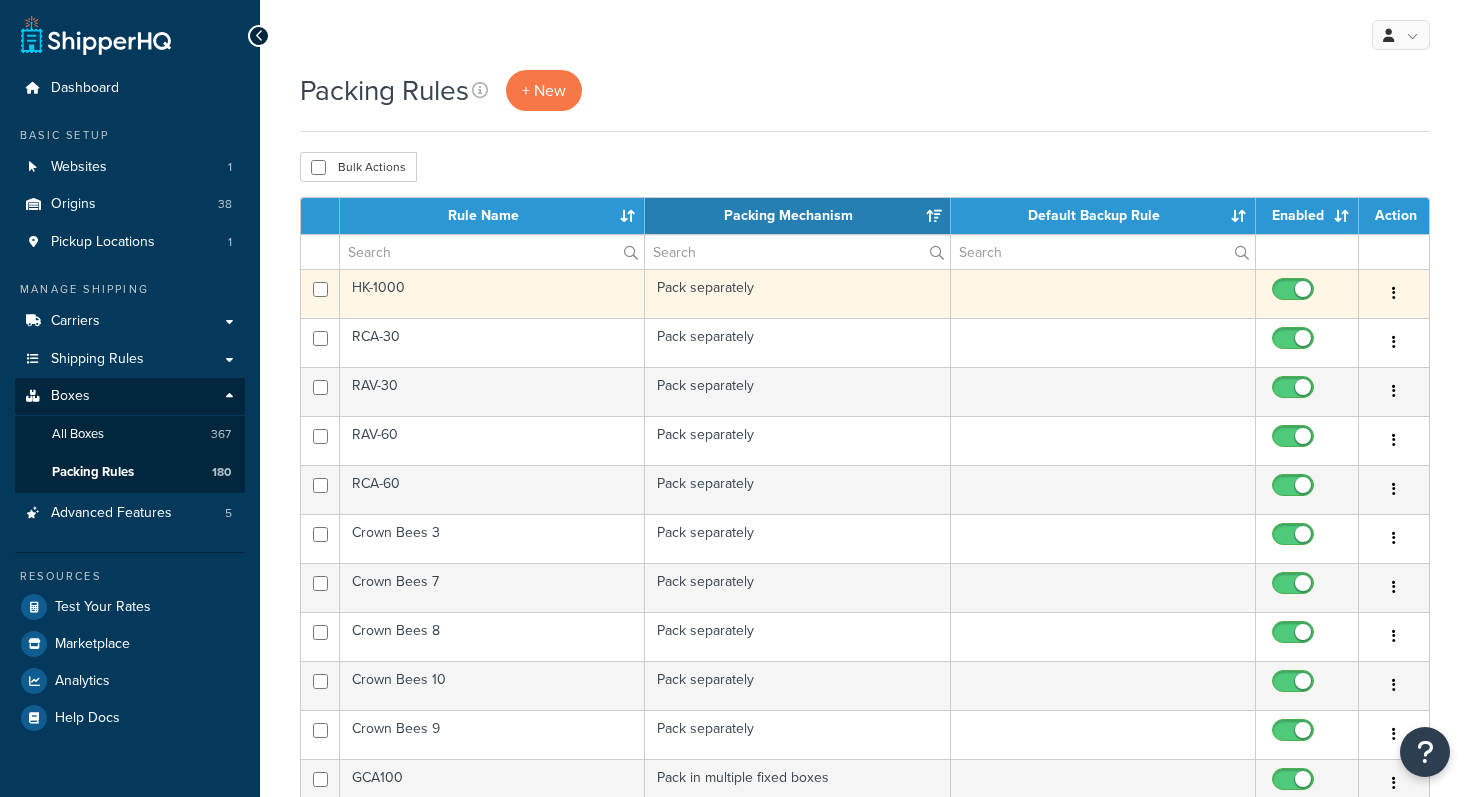 scroll, scrollTop: 0, scrollLeft: 0, axis: both 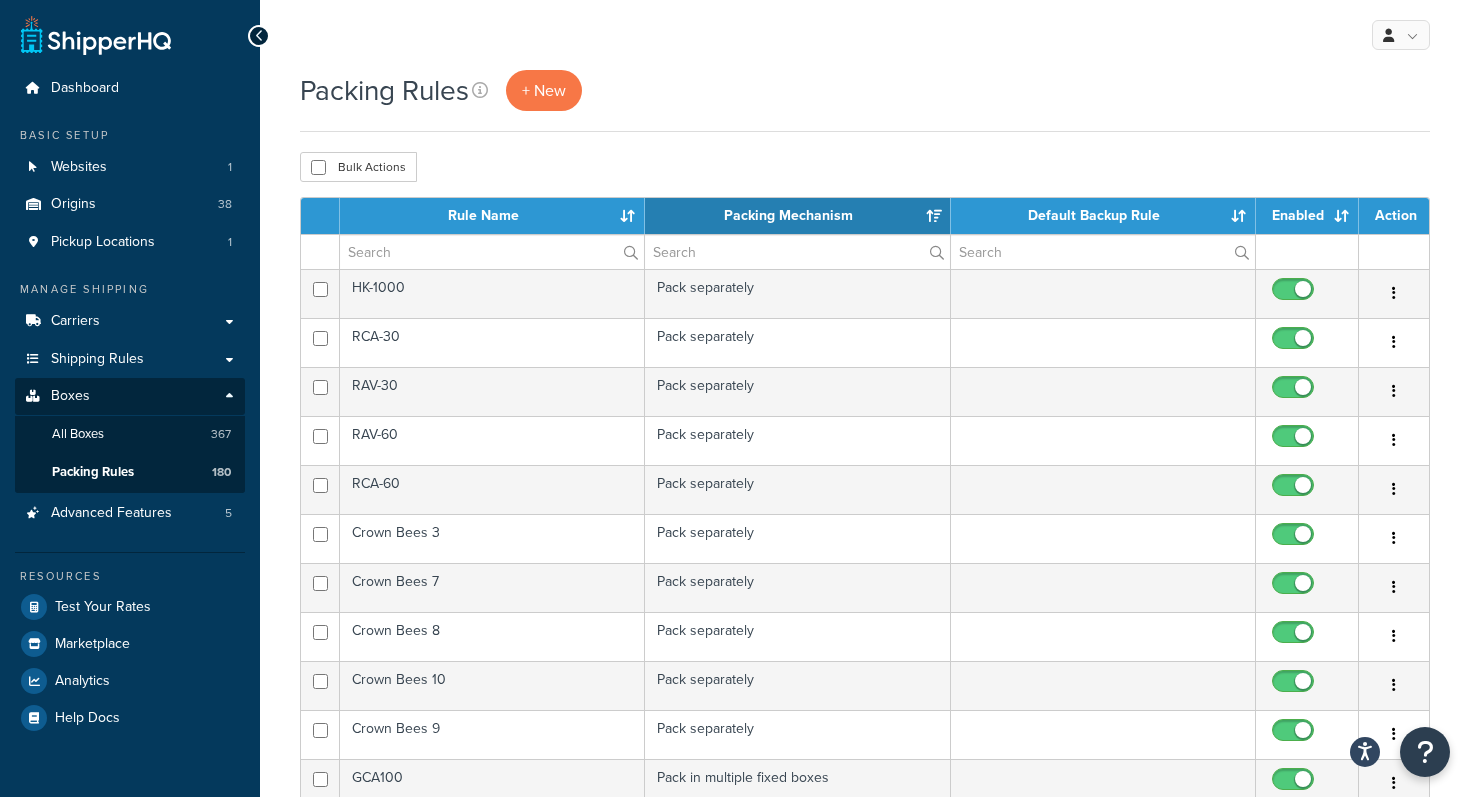 click on "Packing Rules
+ New
Bulk Actions
Duplicate
Delete
Contact Us
Send Us A Message
Contact Information
Name  *
Email  *
Company name  *
Phone  *
Subject" at bounding box center (865, 794) 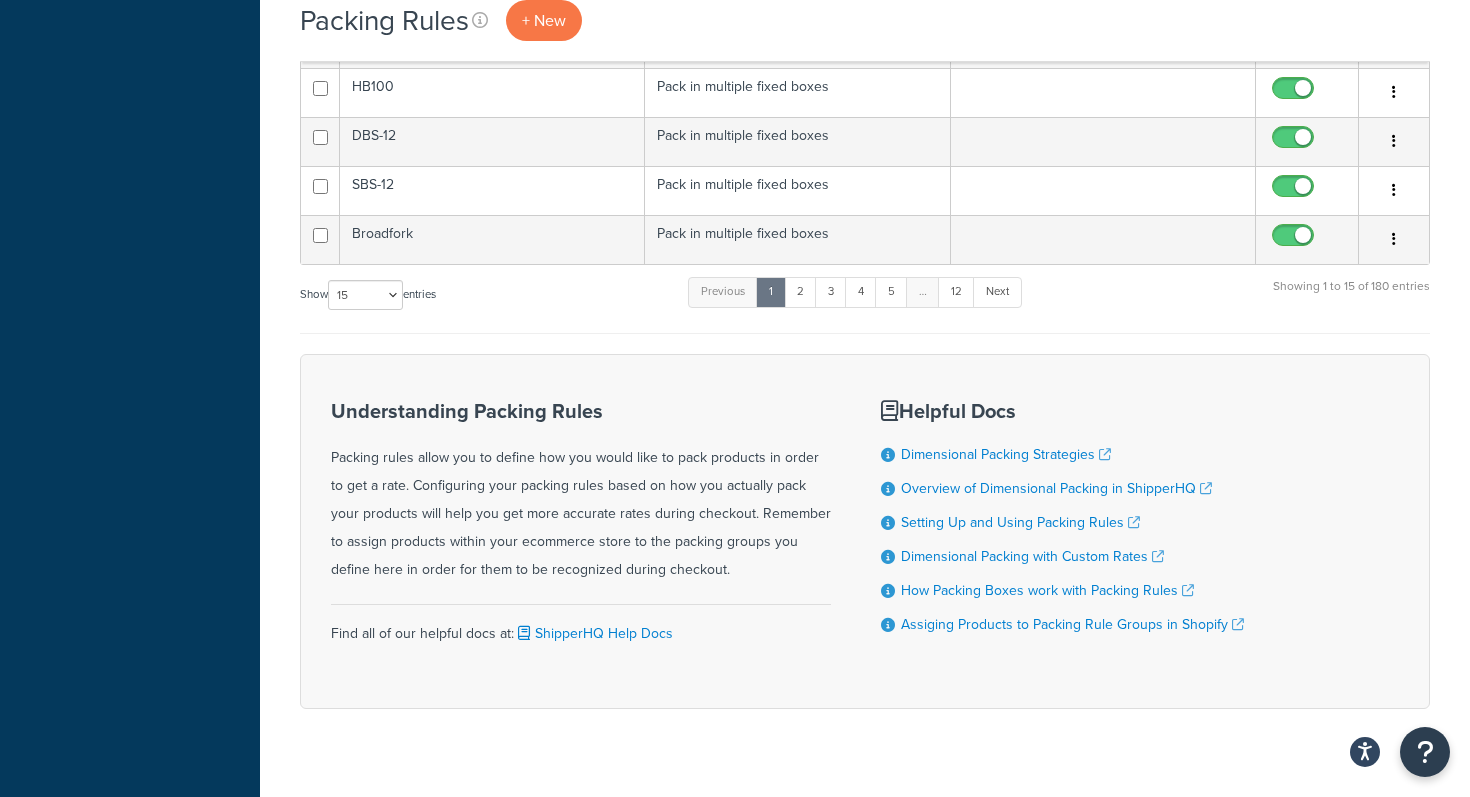 scroll, scrollTop: 771, scrollLeft: 0, axis: vertical 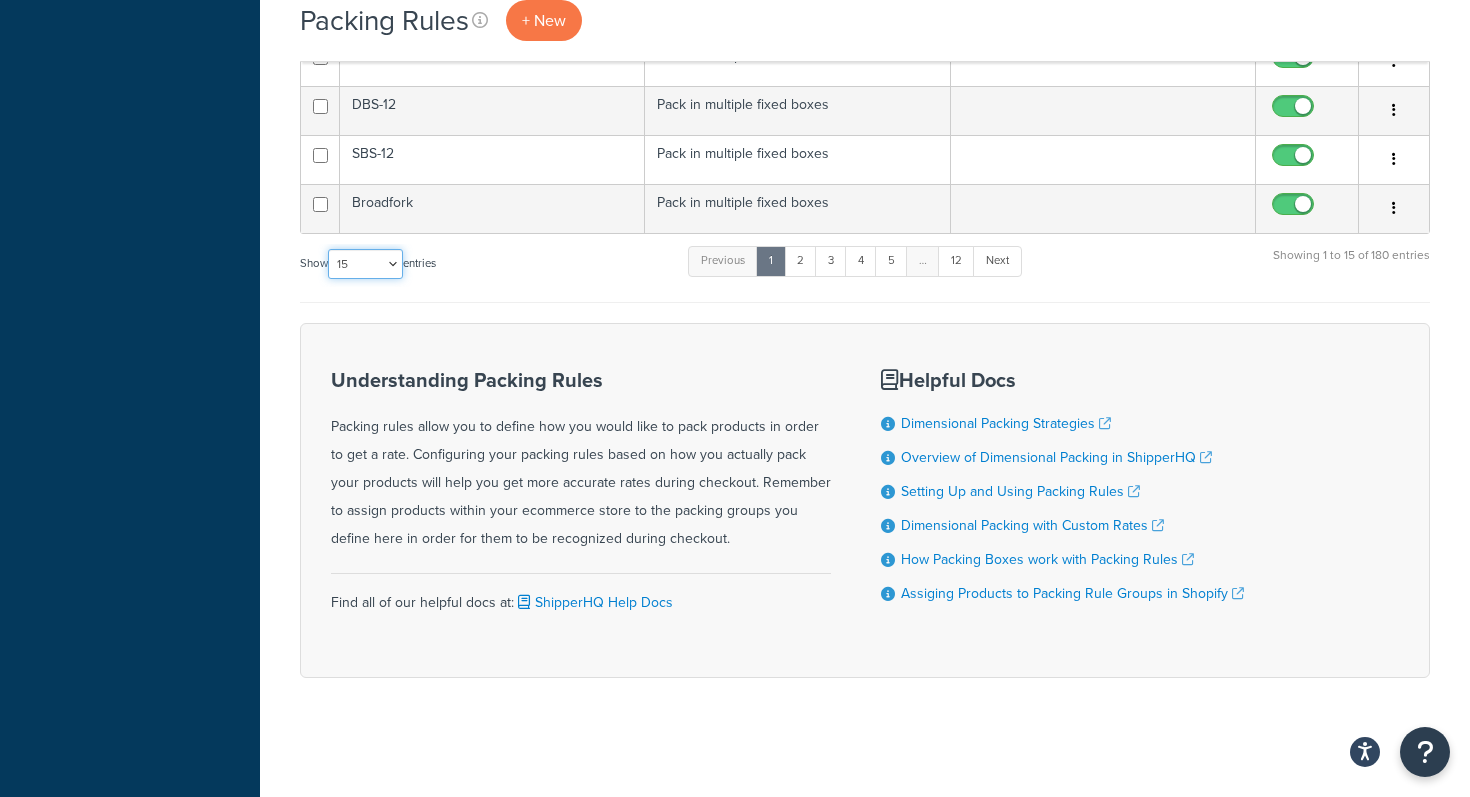 click on "10 15 25 50 100" at bounding box center [365, 264] 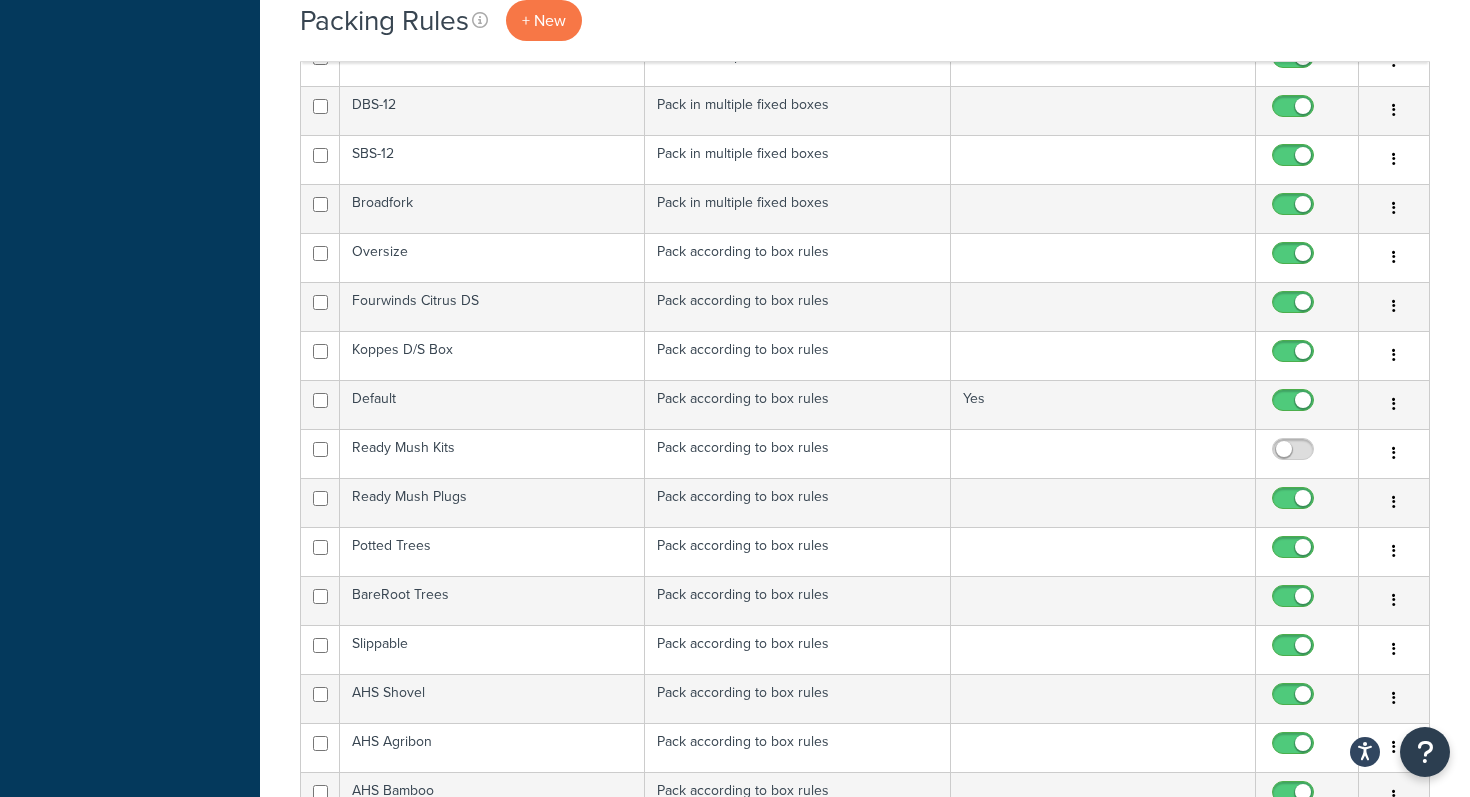click on "Packing Rules
+ New
Bulk Actions
Duplicate
Delete
Contact Us
Send Us A Message
Contact Information
Name  *
Email  *
Company name  *
Phone  *
Subject" at bounding box center [865, 2106] 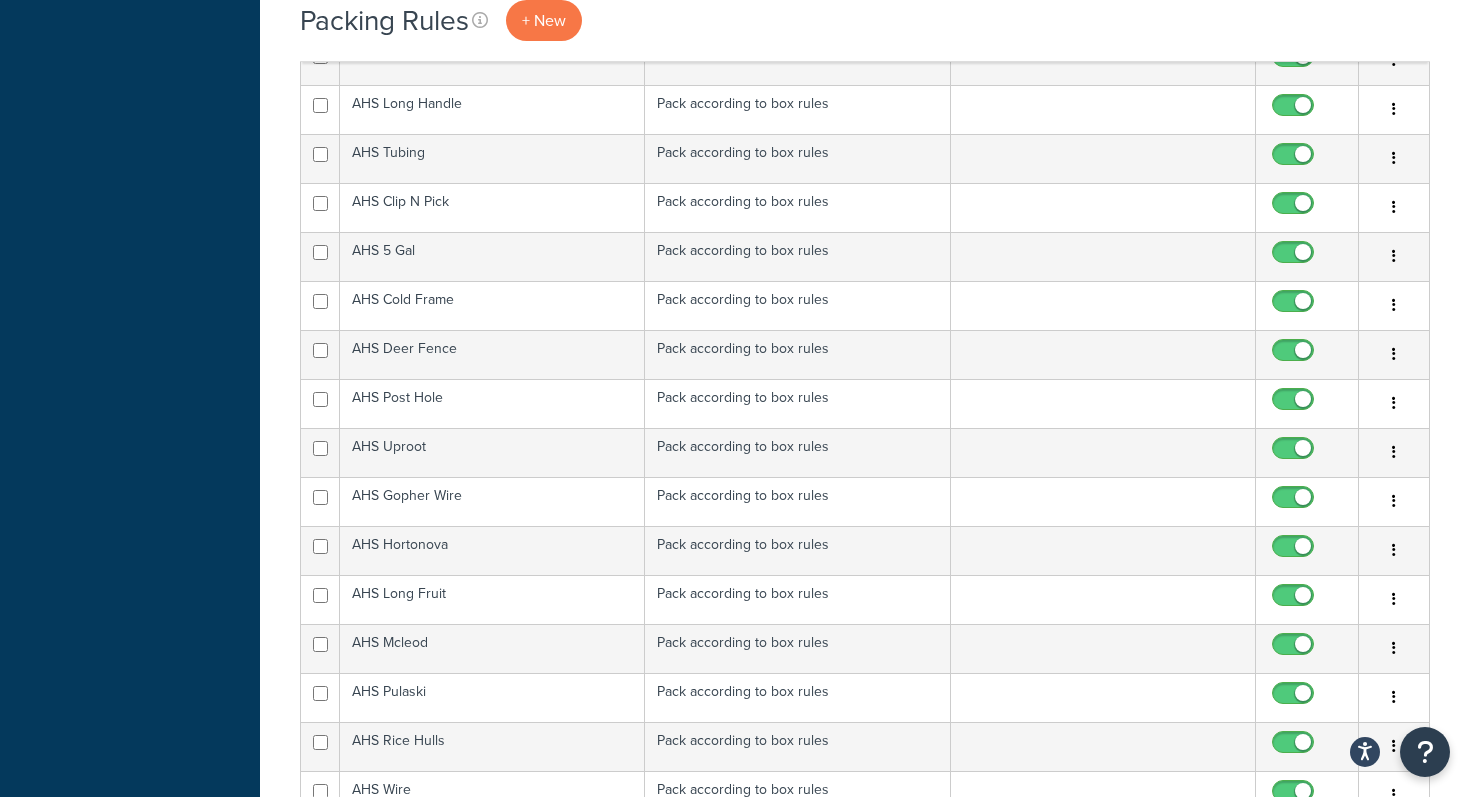 scroll, scrollTop: 2095, scrollLeft: 0, axis: vertical 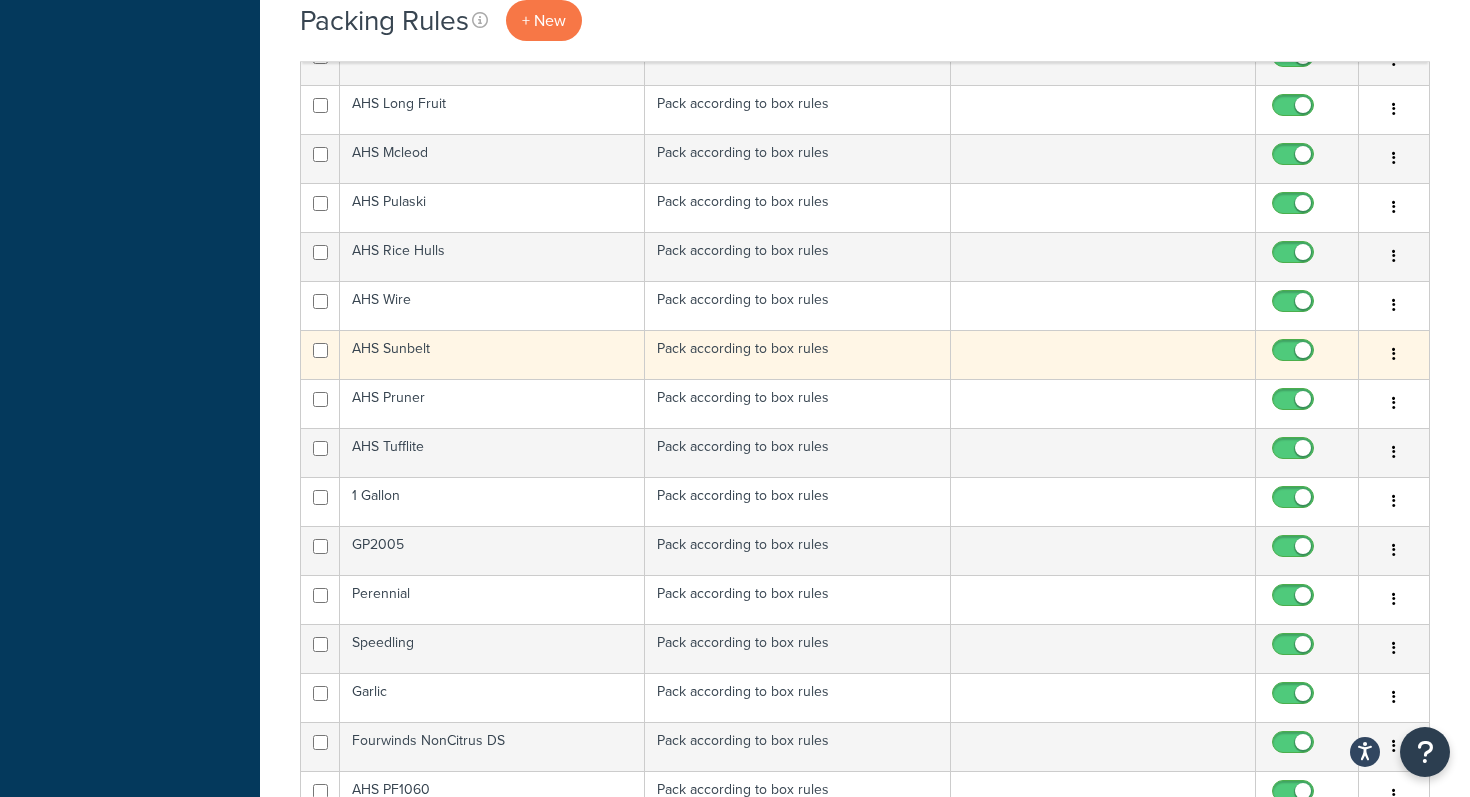 click on "AHS Sunbelt" at bounding box center [492, 354] 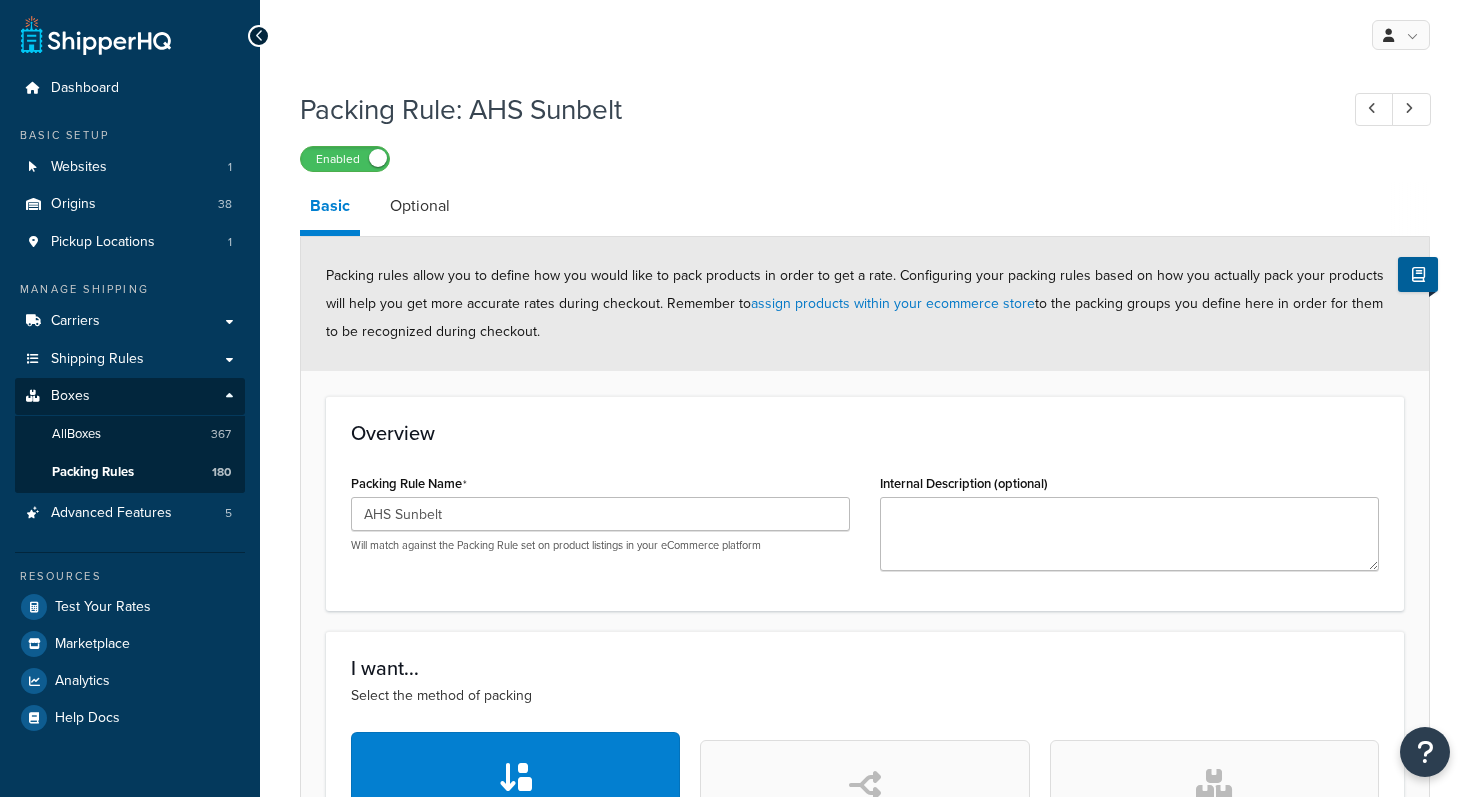 scroll, scrollTop: 0, scrollLeft: 0, axis: both 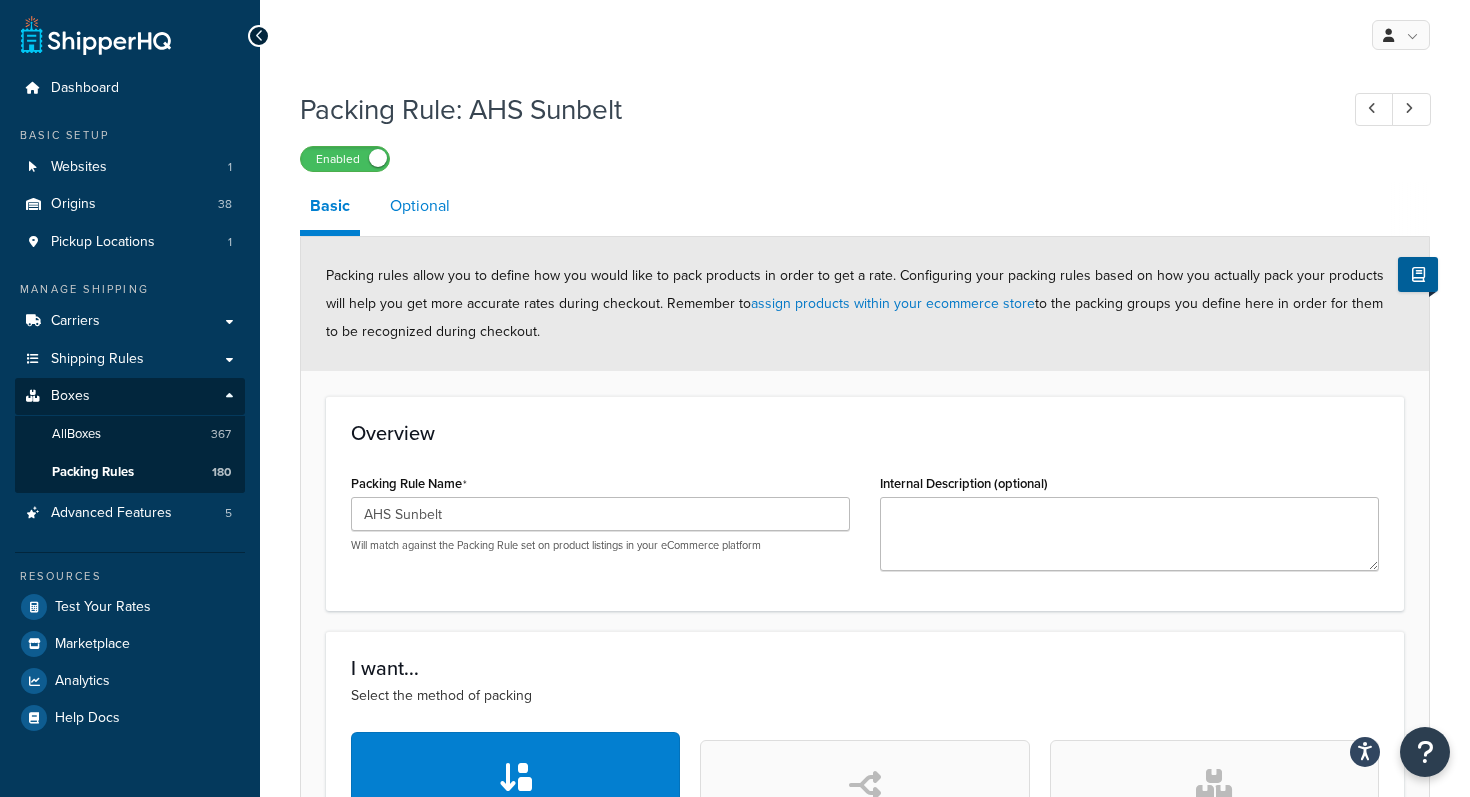 click on "Optional" at bounding box center (420, 206) 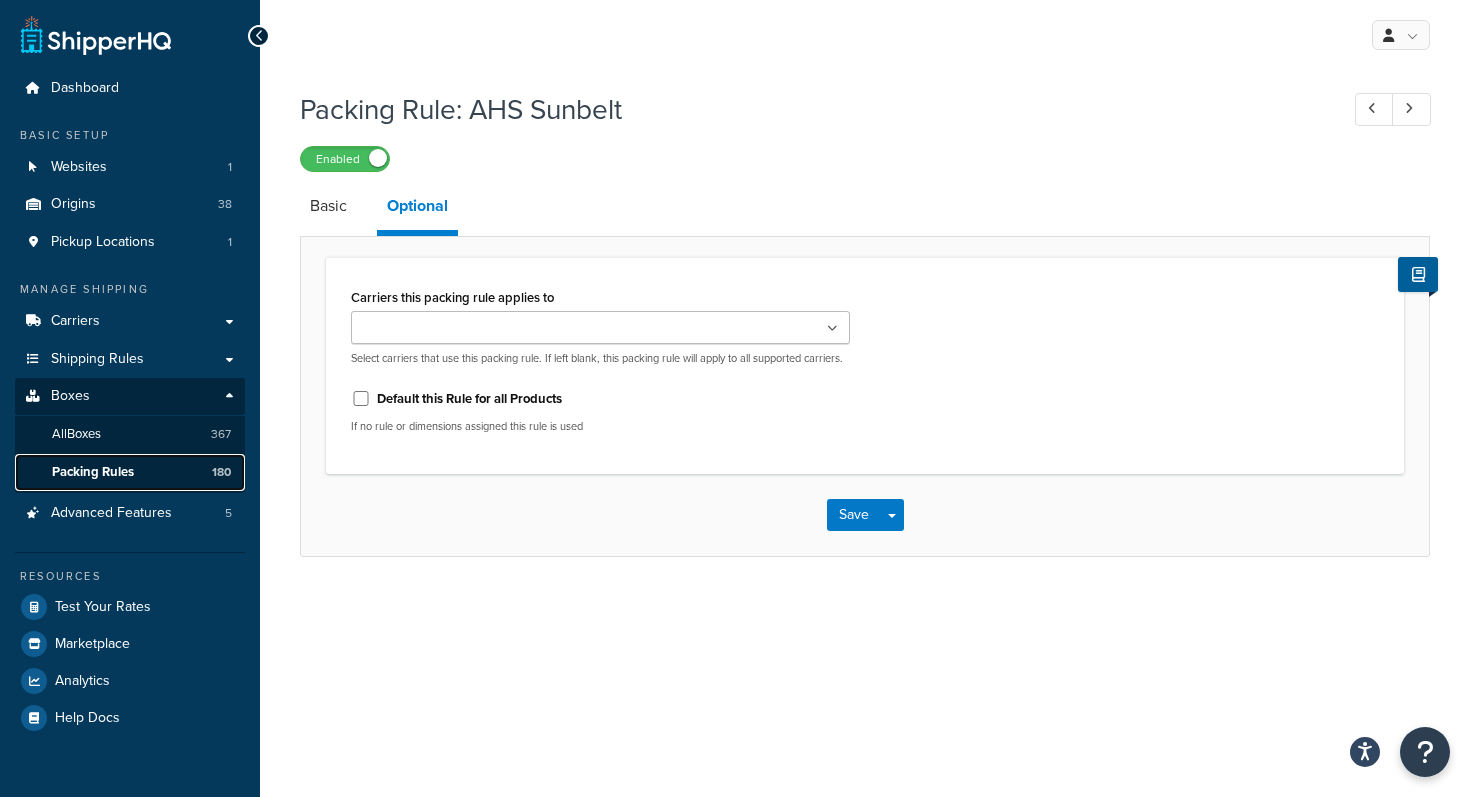 click on "Packing Rules 180" at bounding box center [130, 472] 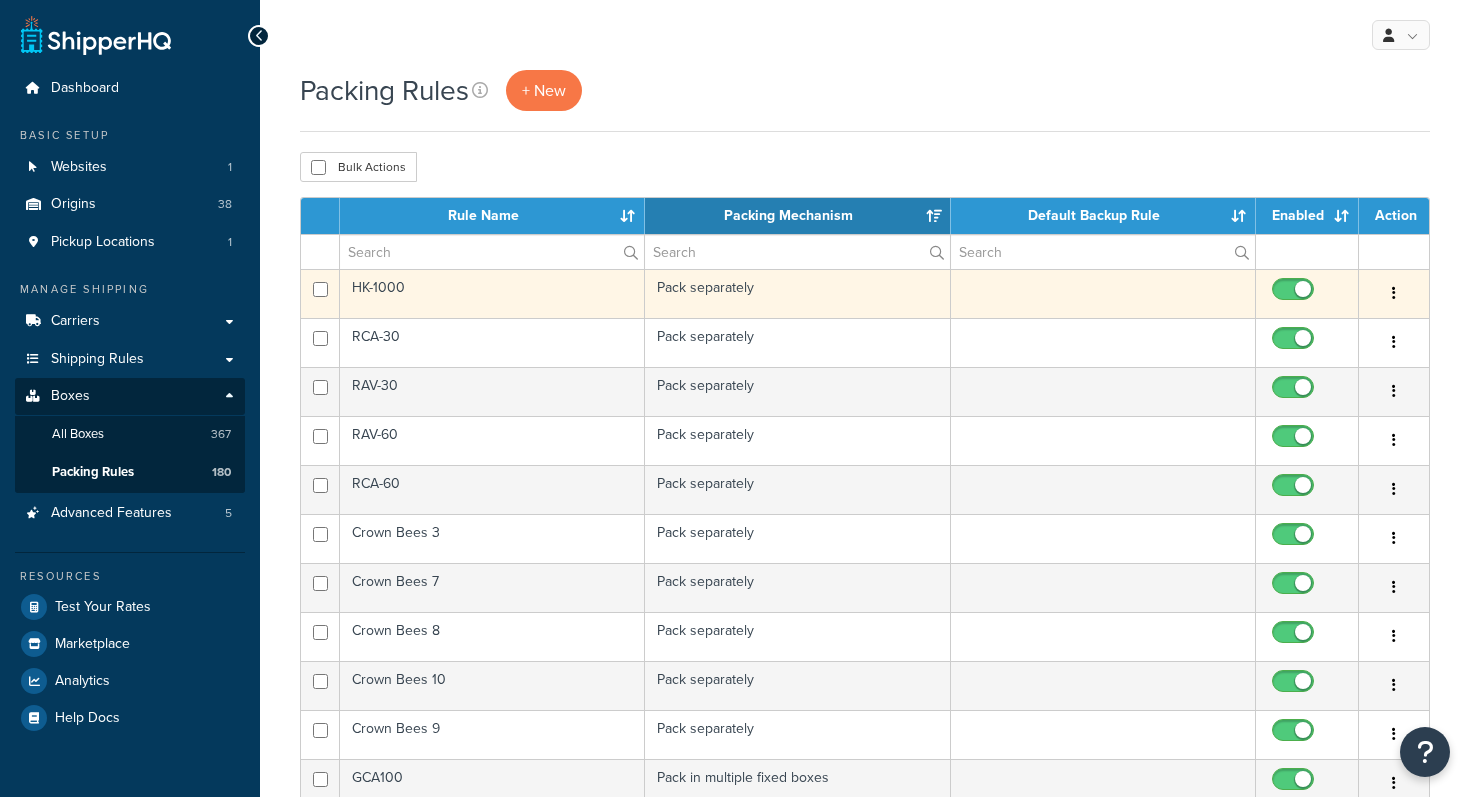 scroll, scrollTop: 0, scrollLeft: 0, axis: both 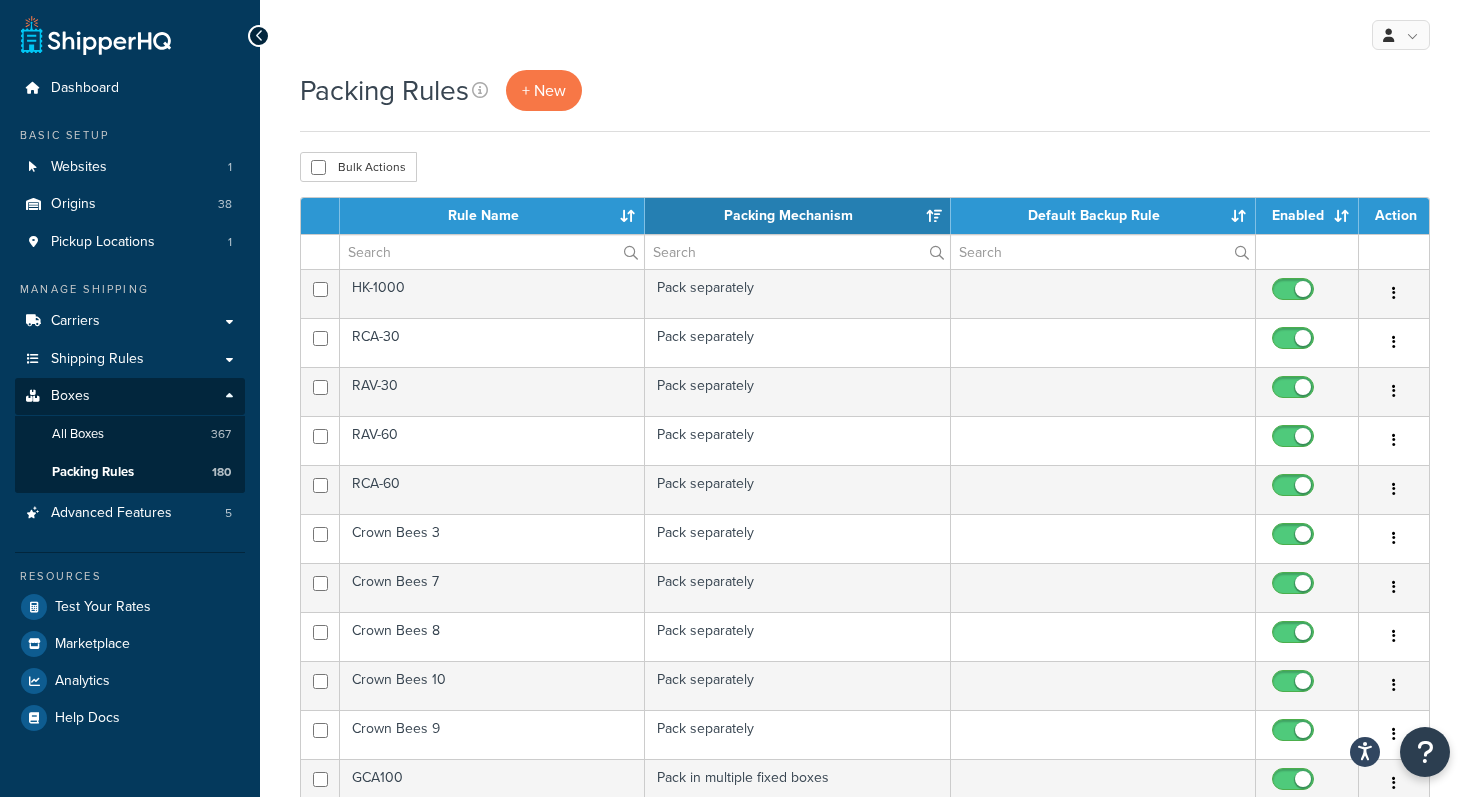 click on "Packing Rules
+ New
Bulk Actions
Duplicate
Delete
Contact Us
Send Us A Message
Contact Information
Name  *
Email  *
Company name  *
Phone  *
Subject" at bounding box center [865, 794] 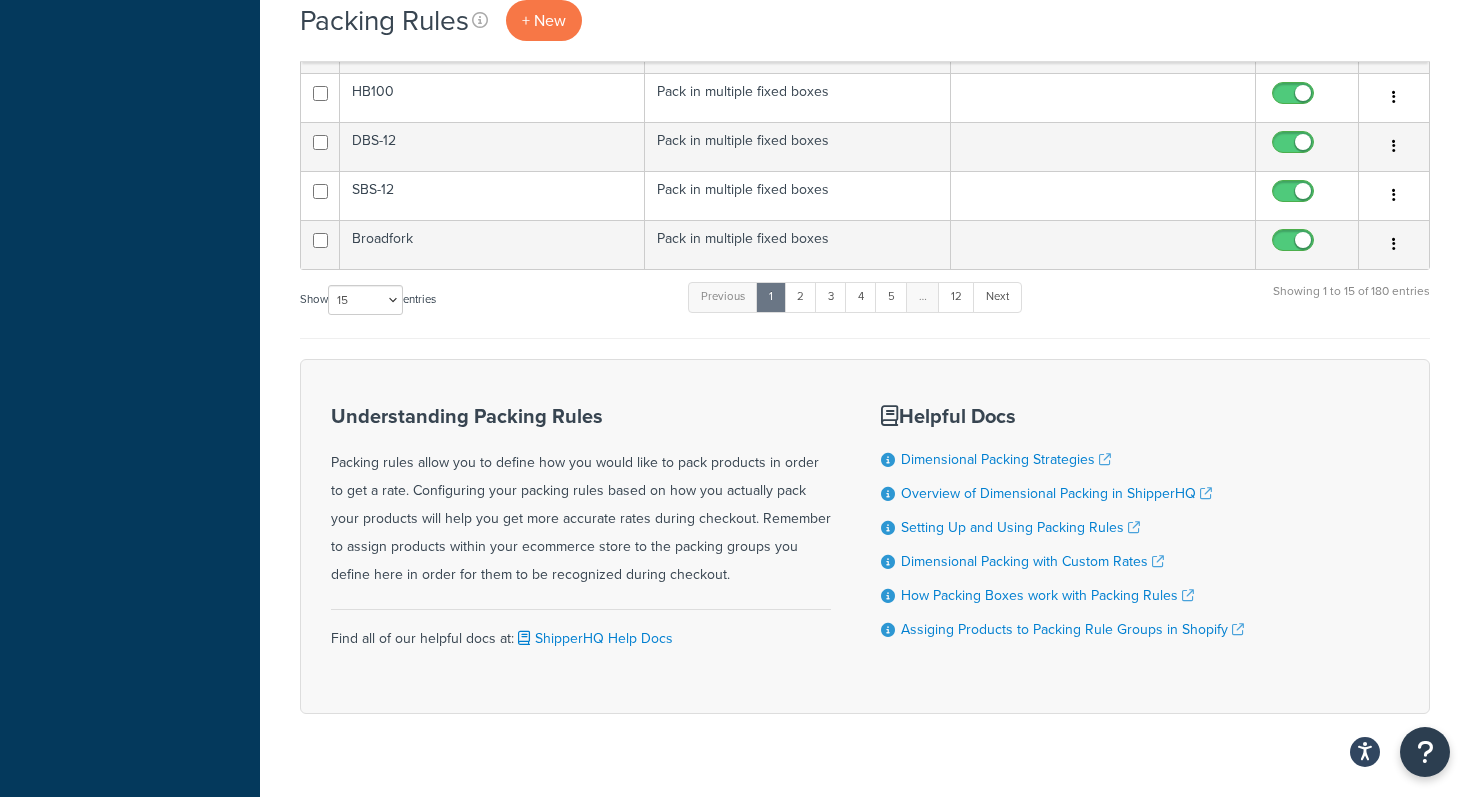 scroll, scrollTop: 731, scrollLeft: 0, axis: vertical 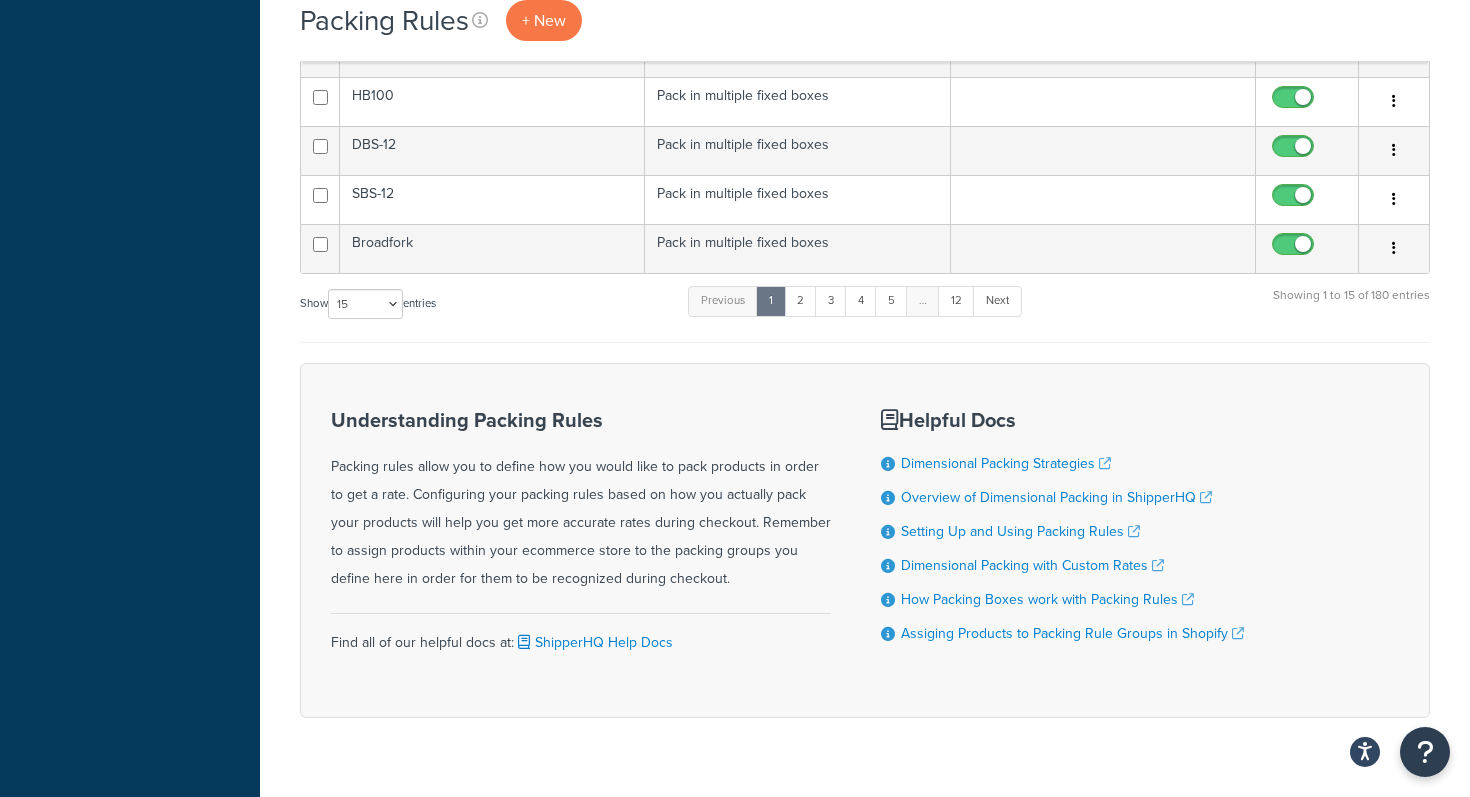 click on "Show  10 15 25 50 100  entries" at bounding box center [368, 305] 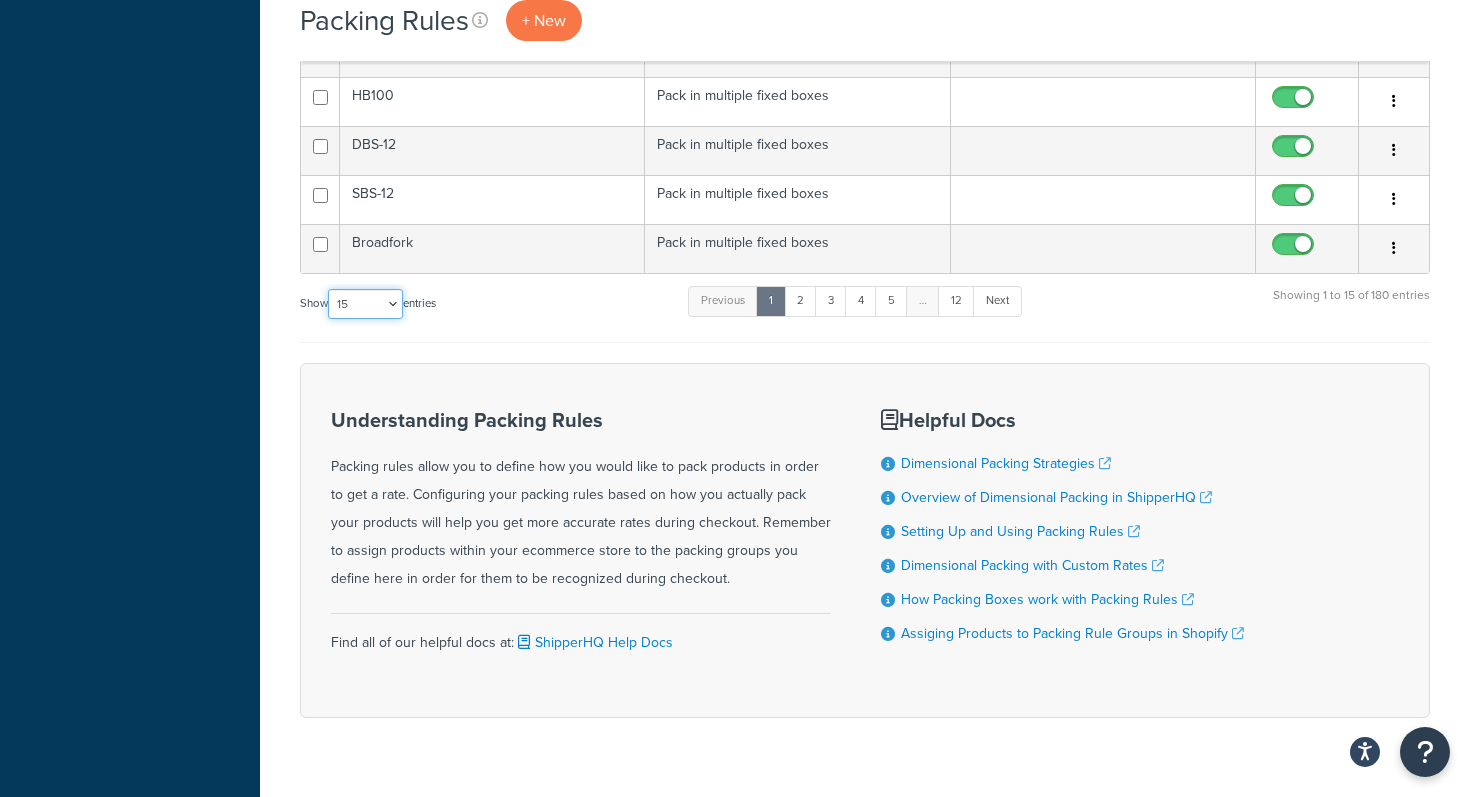 click on "10 15 25 50 100" at bounding box center (365, 304) 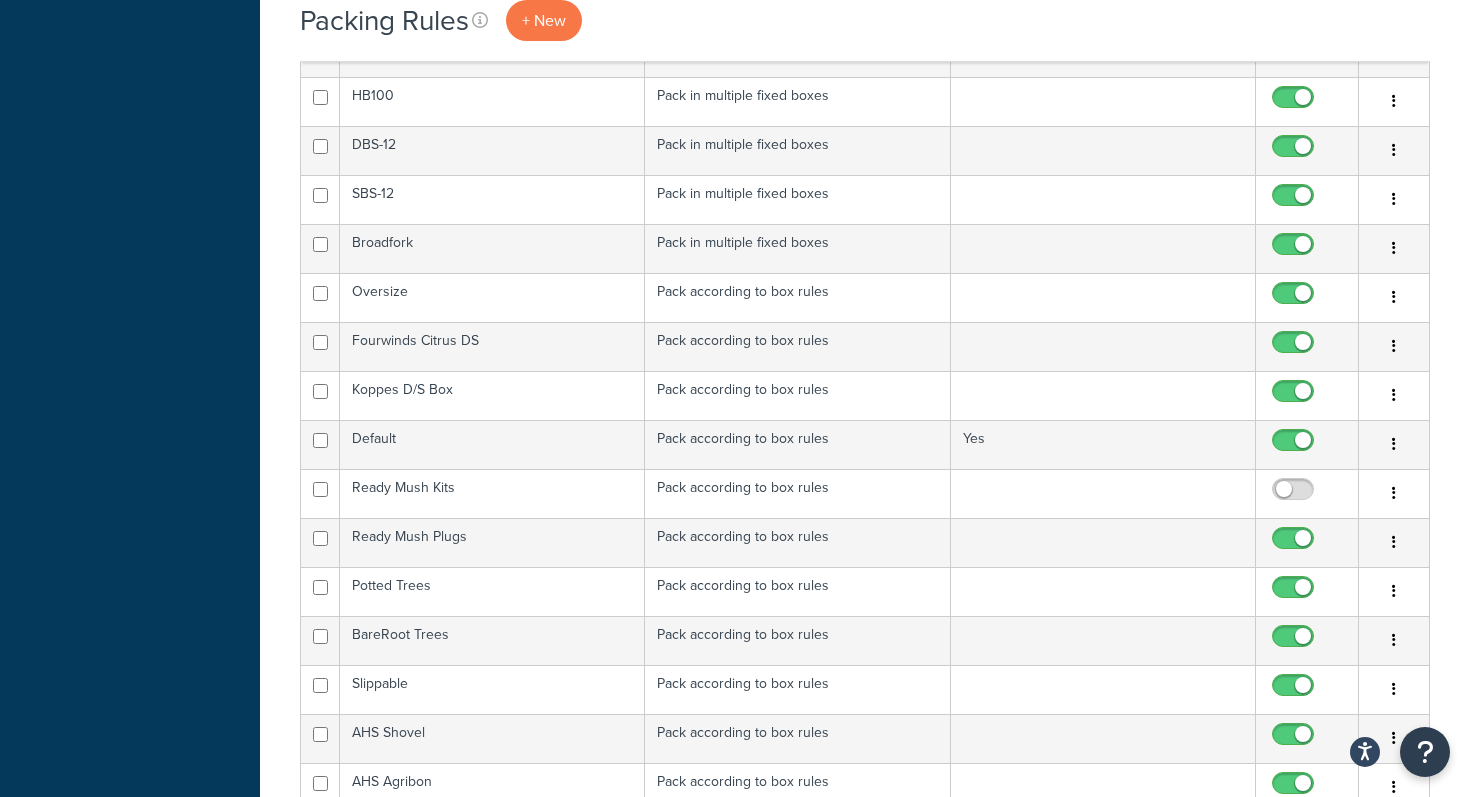click on "Packing Rules
+ New
Bulk Actions
Duplicate
Delete
Contact Us
Send Us A Message
Contact Information
Name  *
Email  *
Company name  *
Phone  *
Subject" at bounding box center (865, 2146) 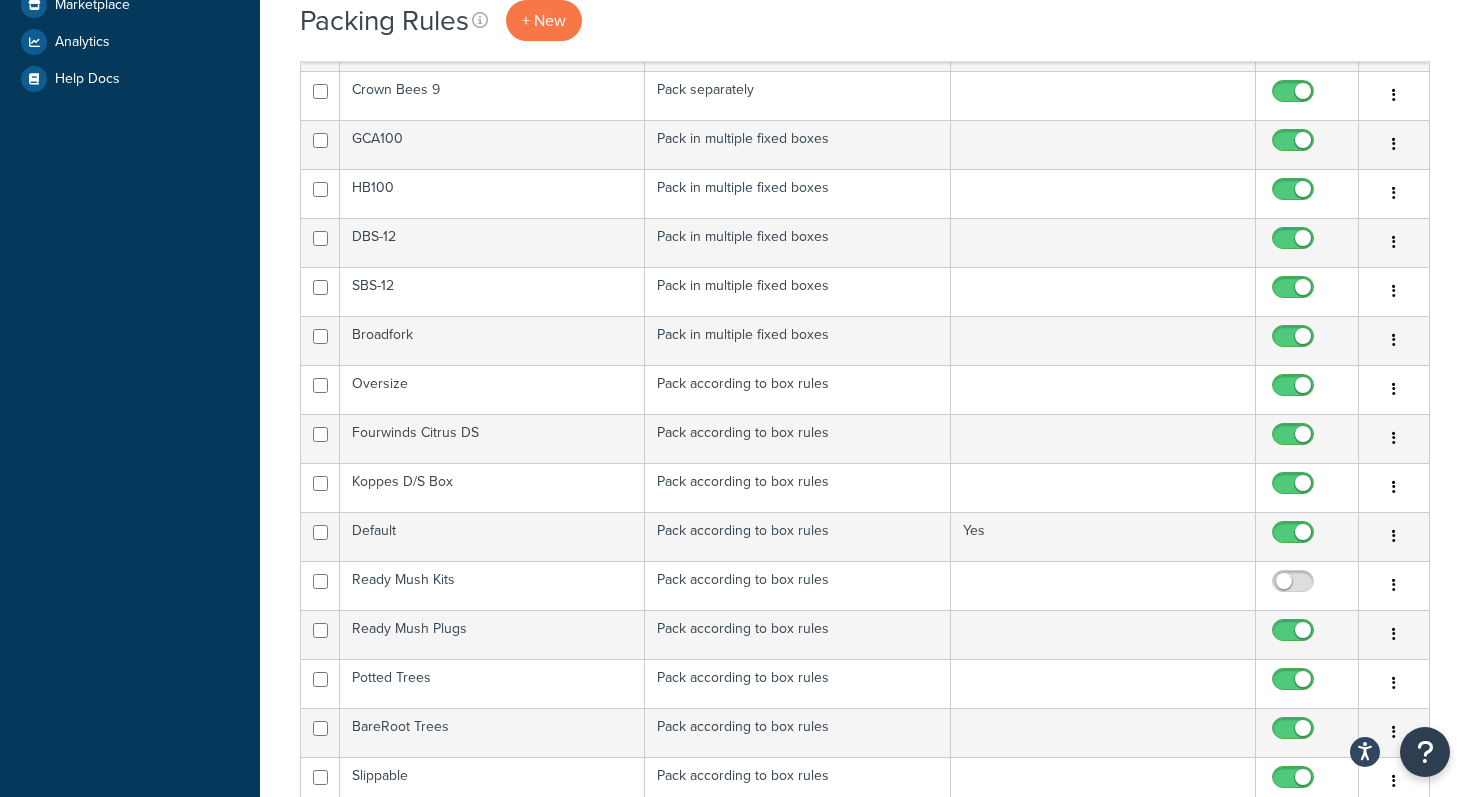 scroll, scrollTop: 640, scrollLeft: 0, axis: vertical 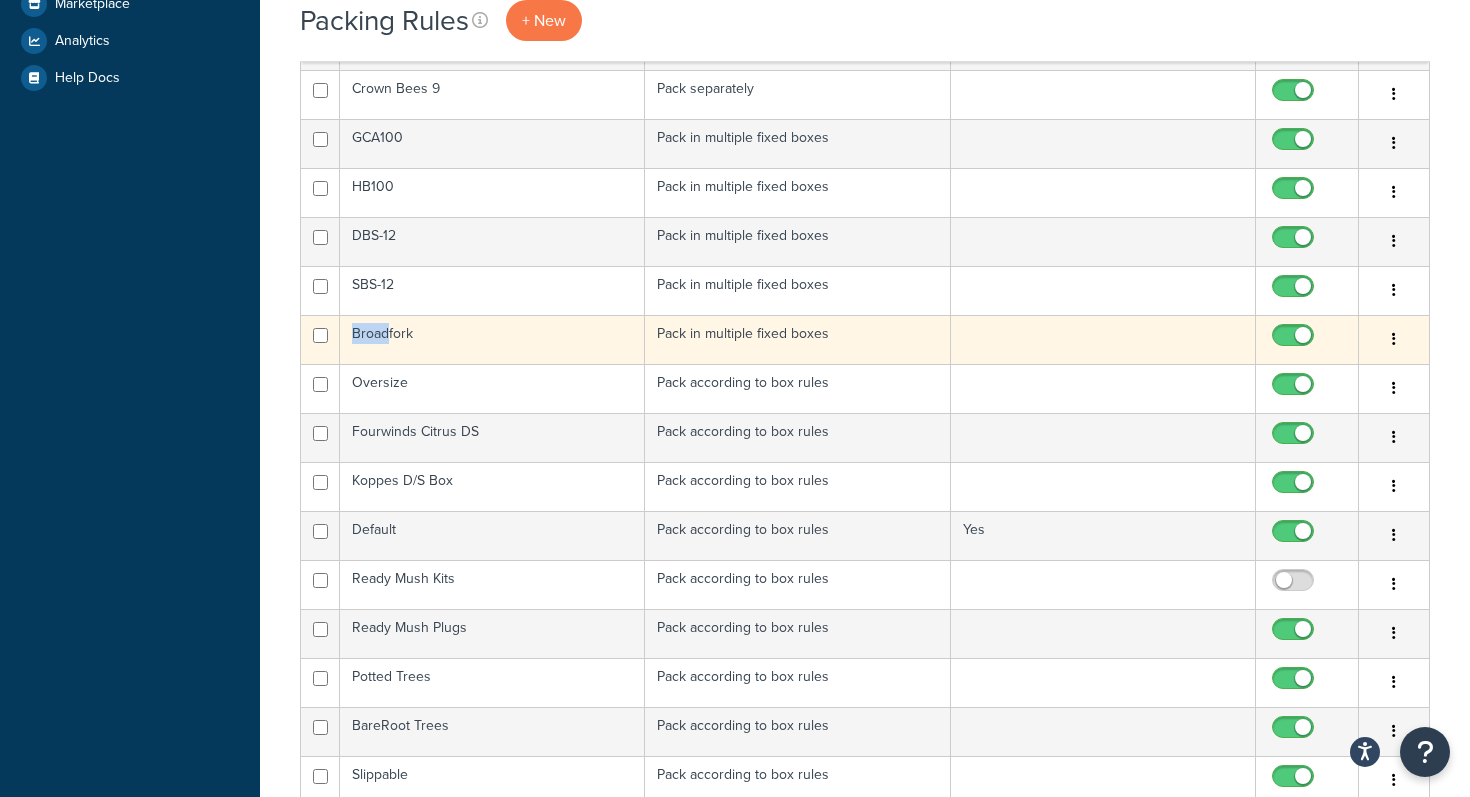 click on "Broadfork" at bounding box center (492, 339) 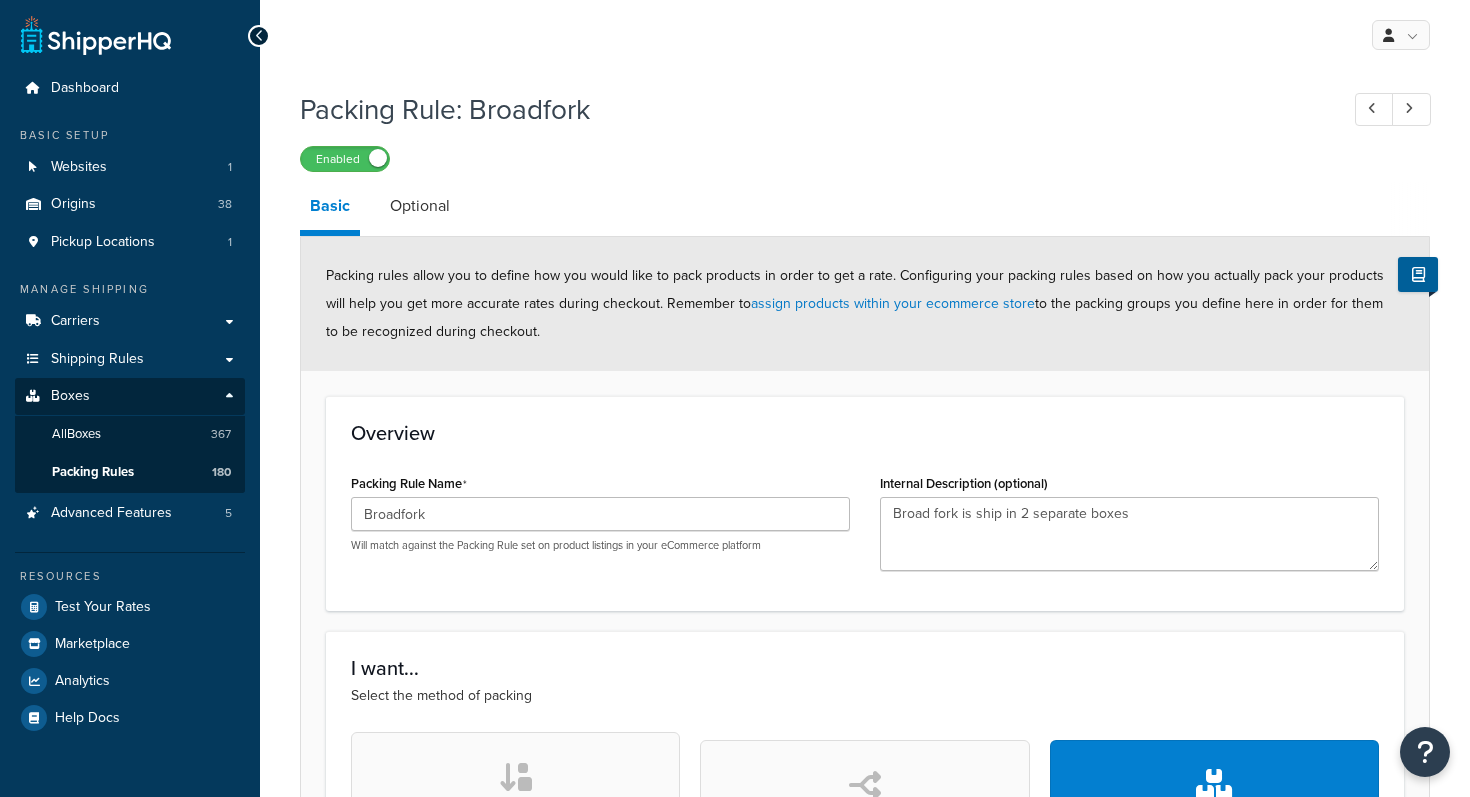 scroll, scrollTop: 0, scrollLeft: 0, axis: both 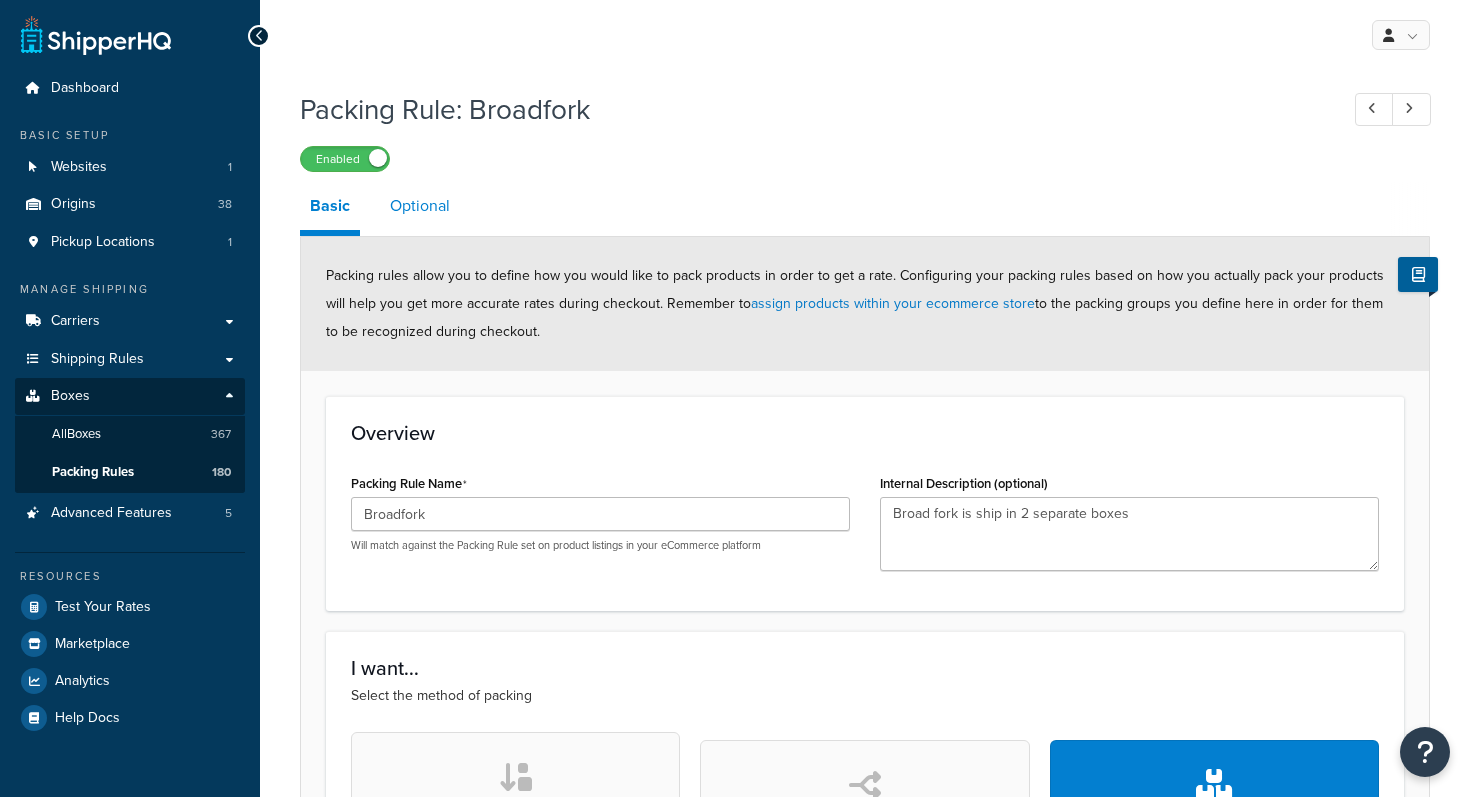 click on "Optional" at bounding box center [420, 206] 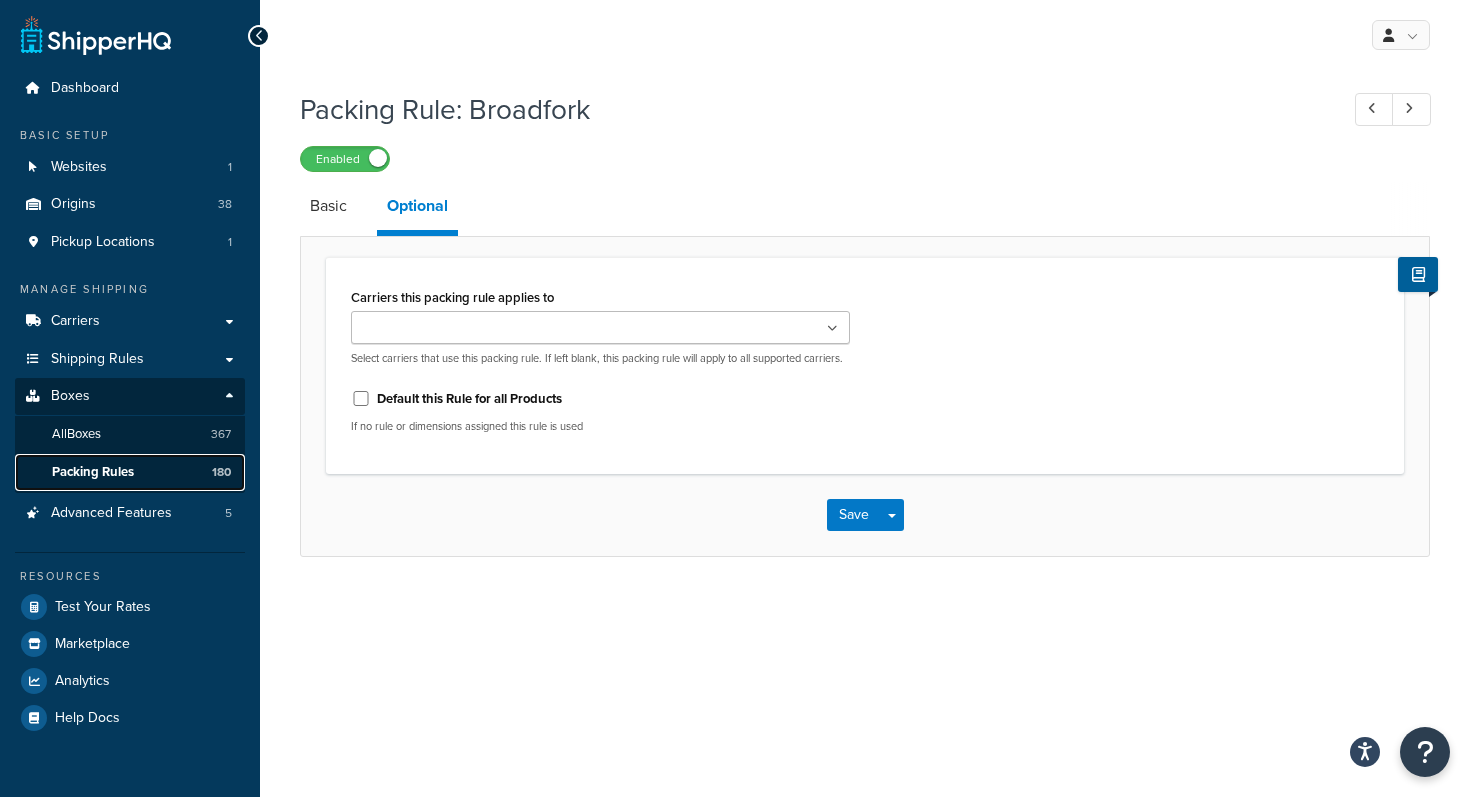 click on "Packing Rules" at bounding box center [93, 472] 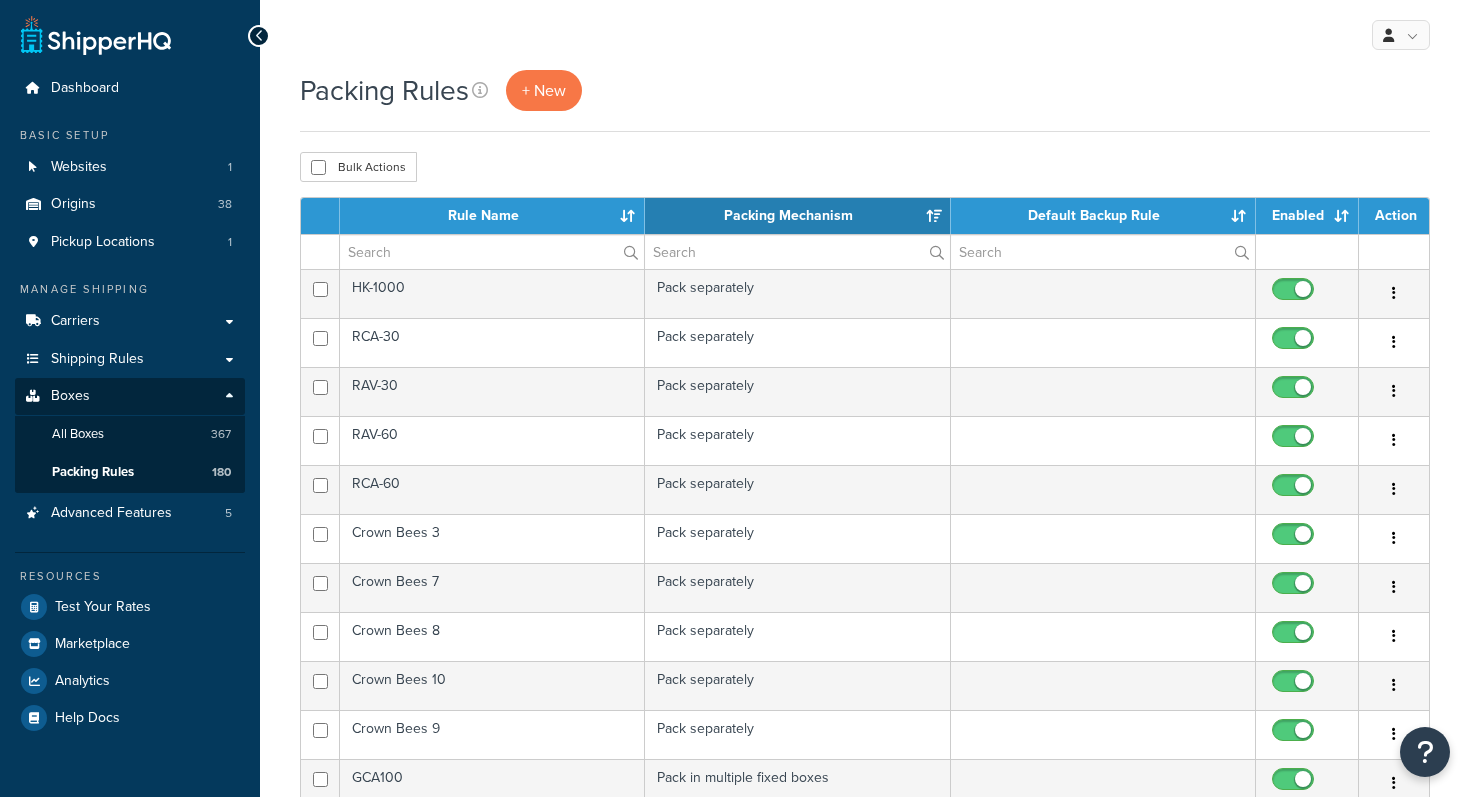 scroll, scrollTop: 0, scrollLeft: 0, axis: both 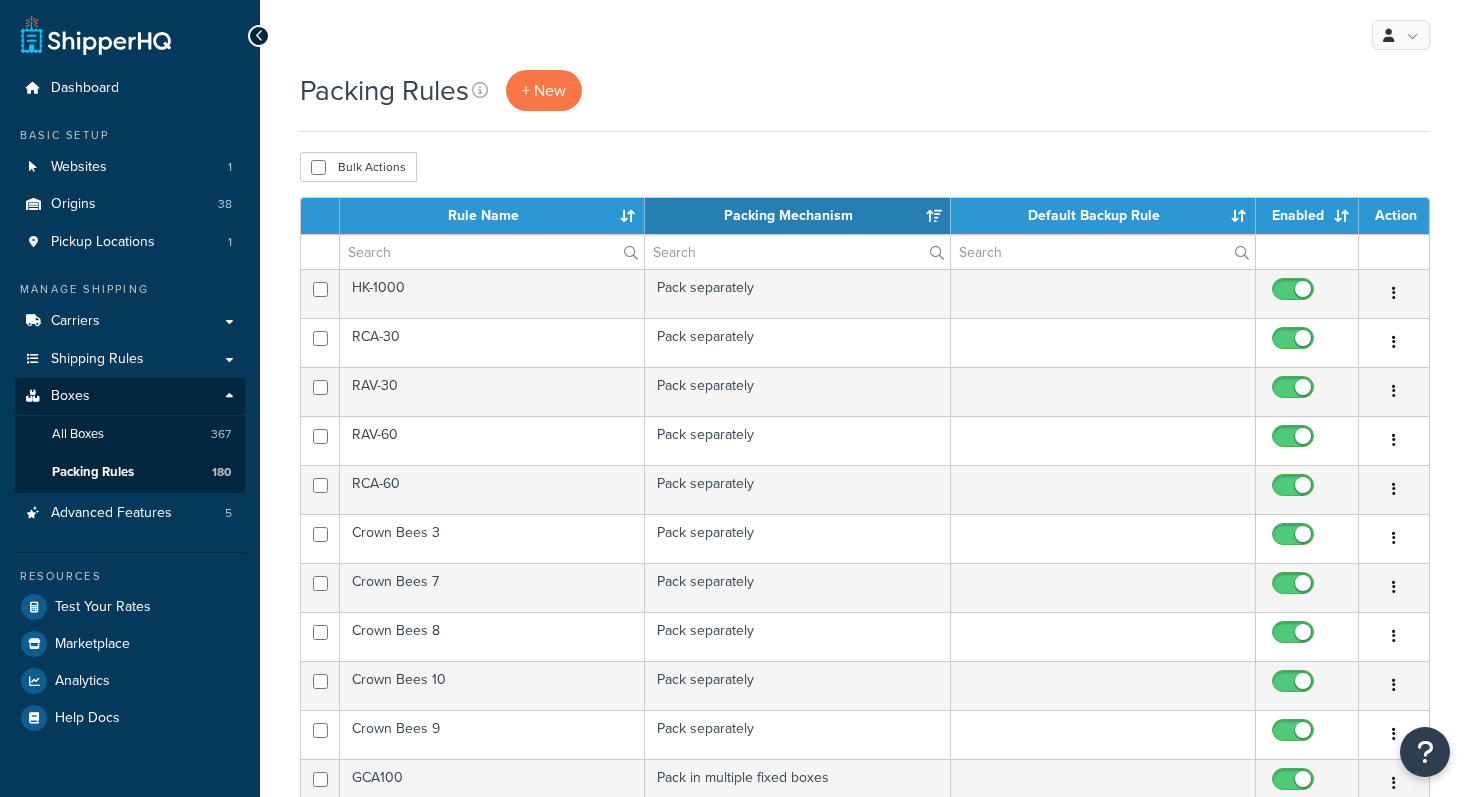 click on "Packing Rules
+ New
Bulk Actions
Duplicate
Delete
Contact Us
Send Us A Message
Contact Information
Name  *
Email  *
Company name  *
Phone  *
Subject" at bounding box center [865, 794] 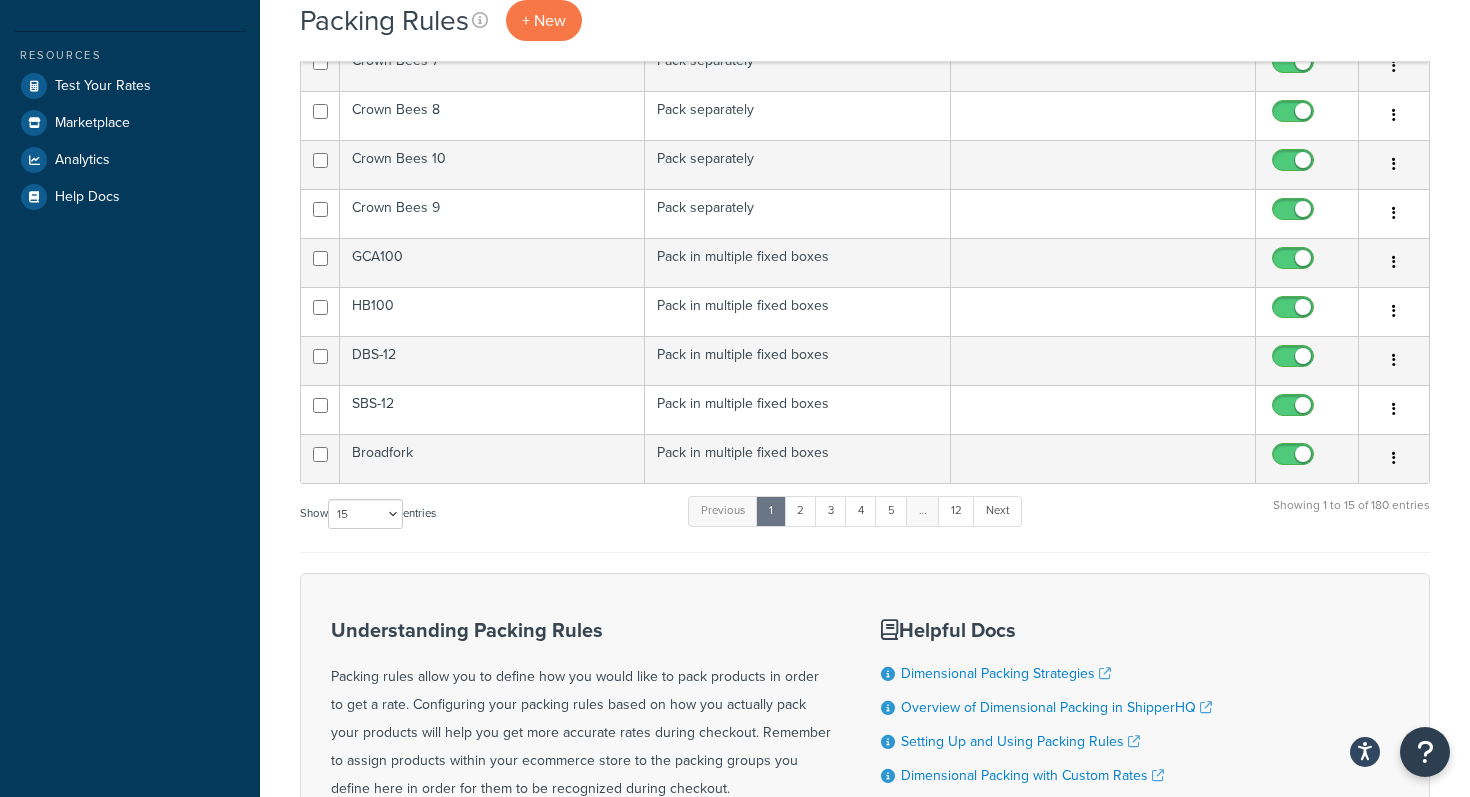 scroll, scrollTop: 560, scrollLeft: 0, axis: vertical 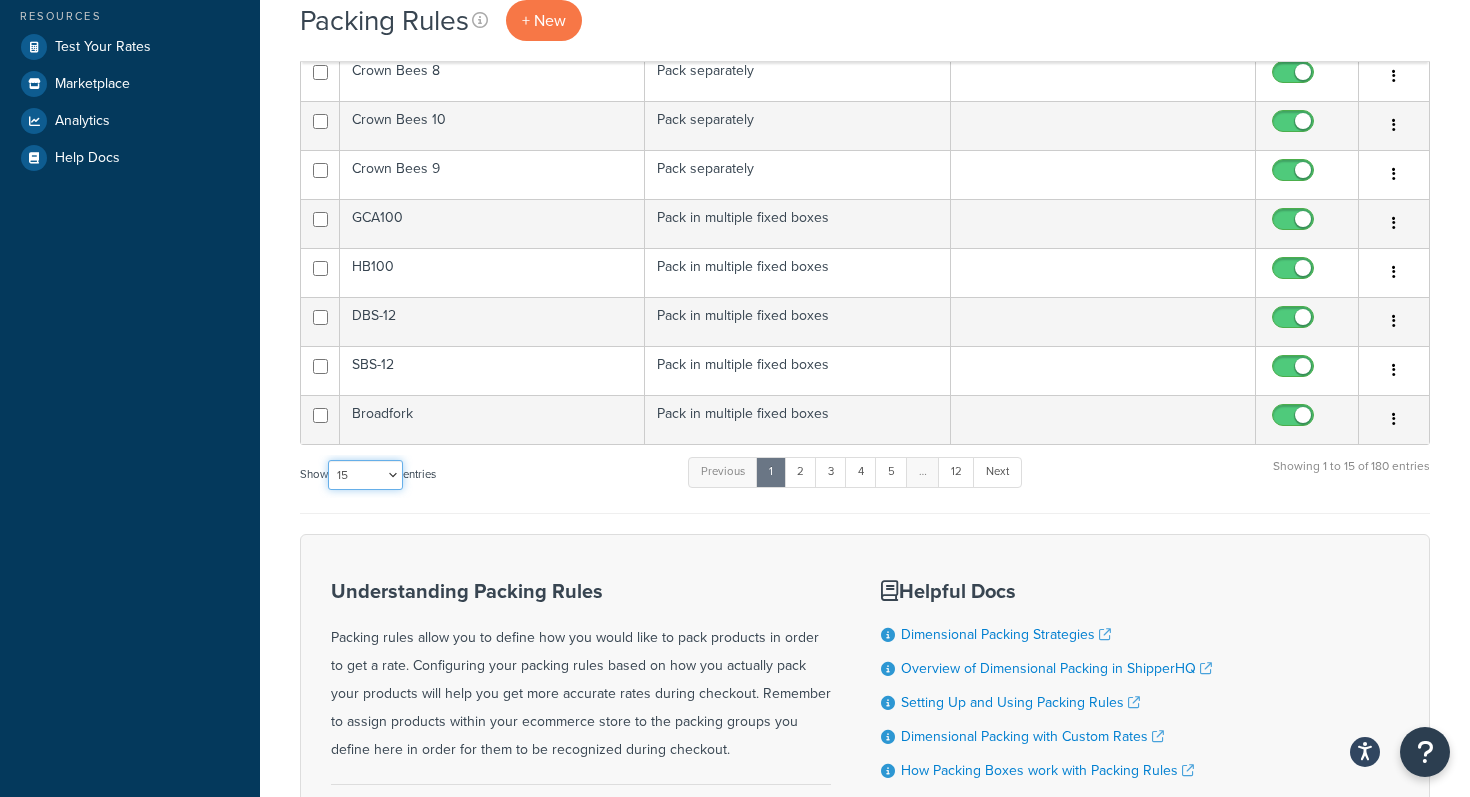 click on "10 15 25 50 100" at bounding box center [365, 475] 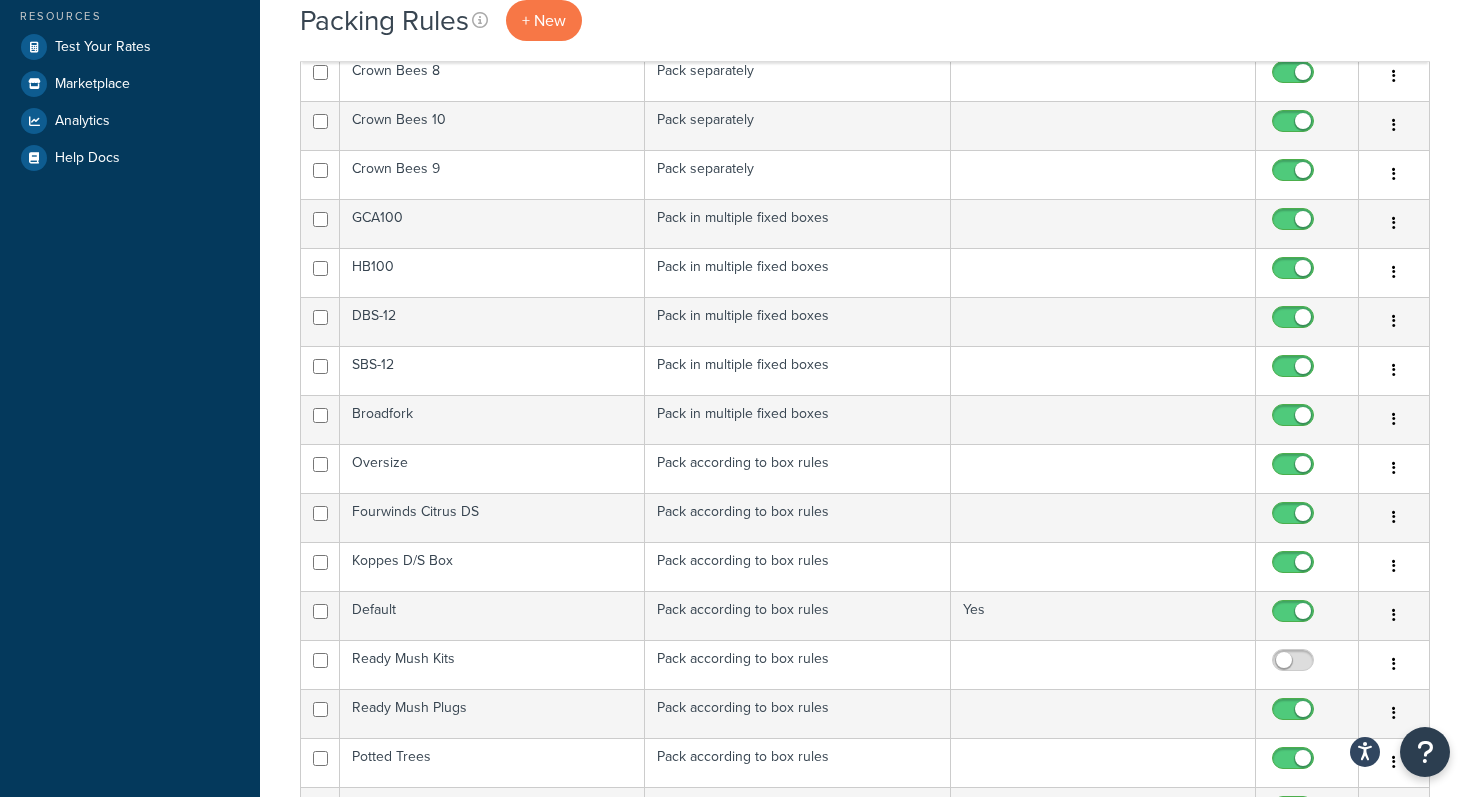 click on "Packing Rules
+ New
Bulk Actions
Duplicate
Delete
Contact Us
Send Us A Message
Contact Information
Name  *
Email  *
Company name  *
Phone  *
Subject" at bounding box center [865, 2317] 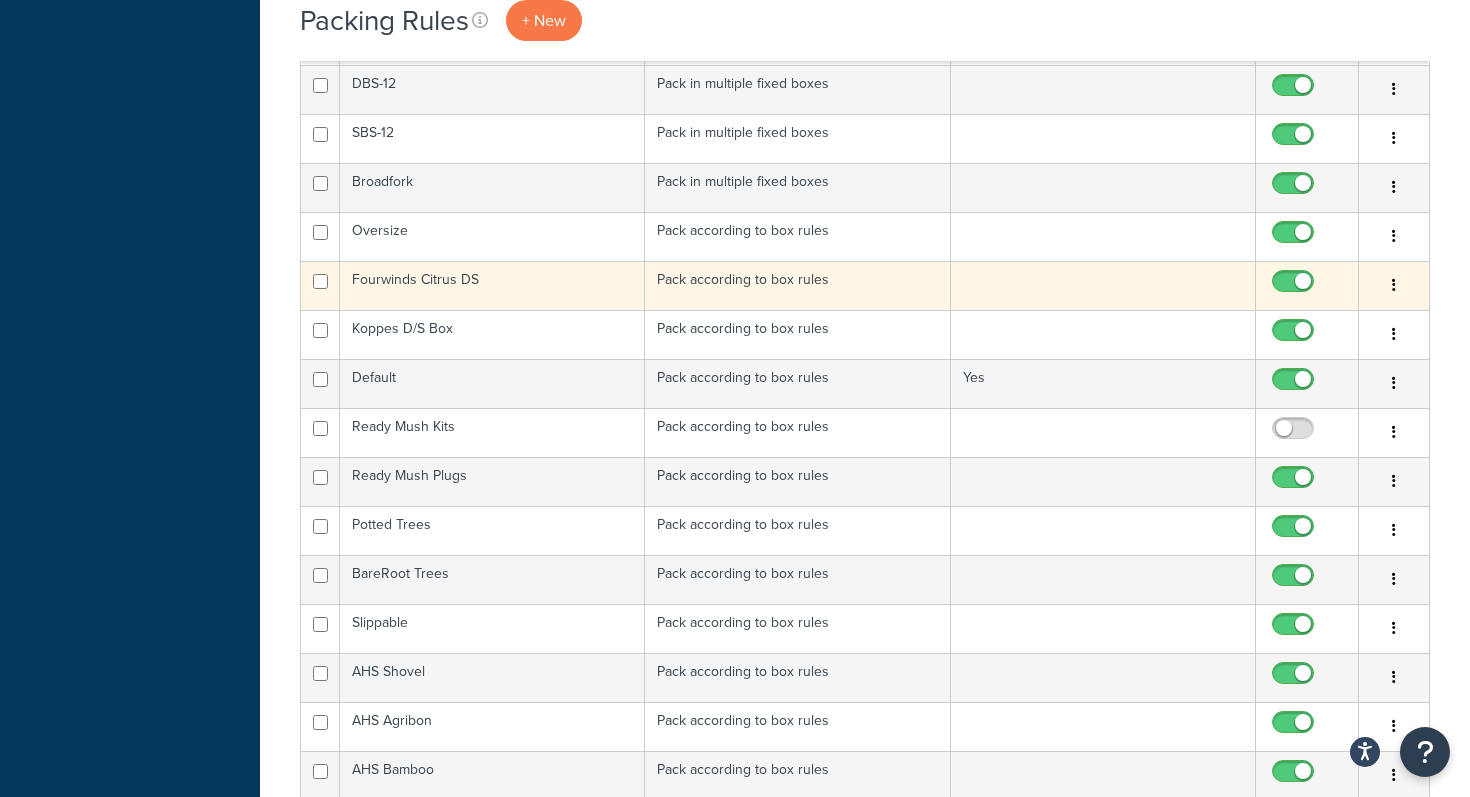 scroll, scrollTop: 800, scrollLeft: 0, axis: vertical 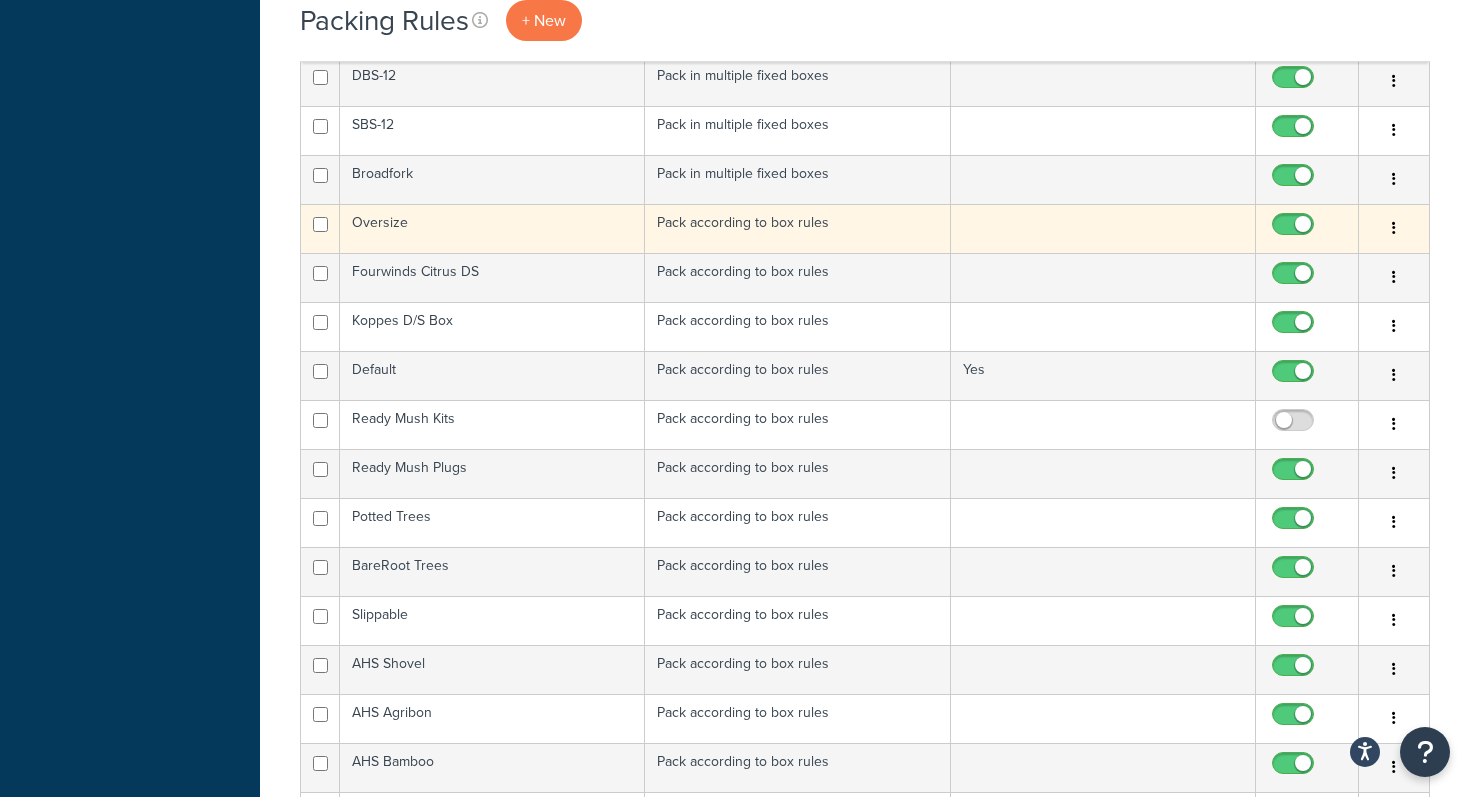 click on "Oversize" at bounding box center [492, 228] 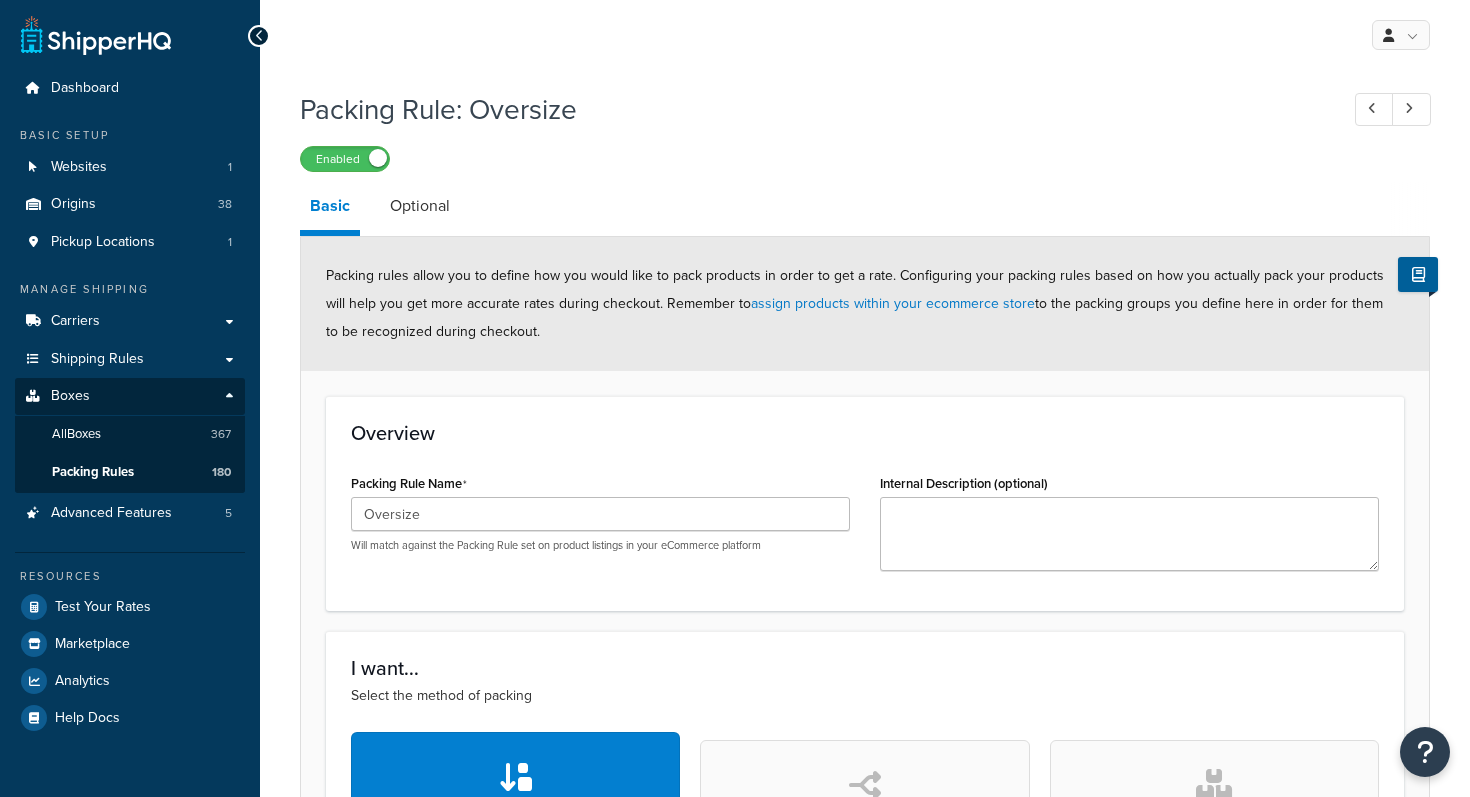 scroll, scrollTop: 0, scrollLeft: 0, axis: both 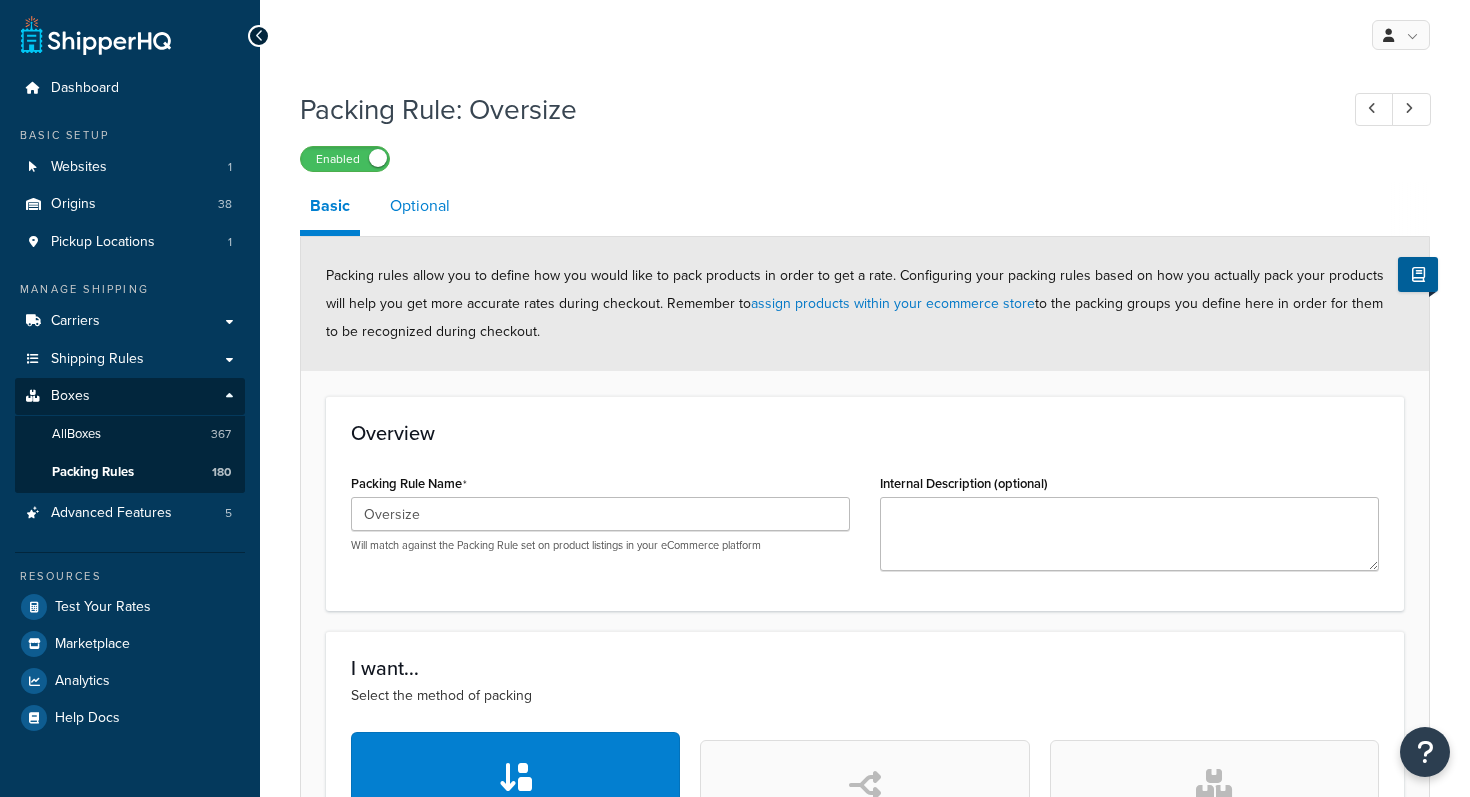 click on "Optional" at bounding box center [420, 206] 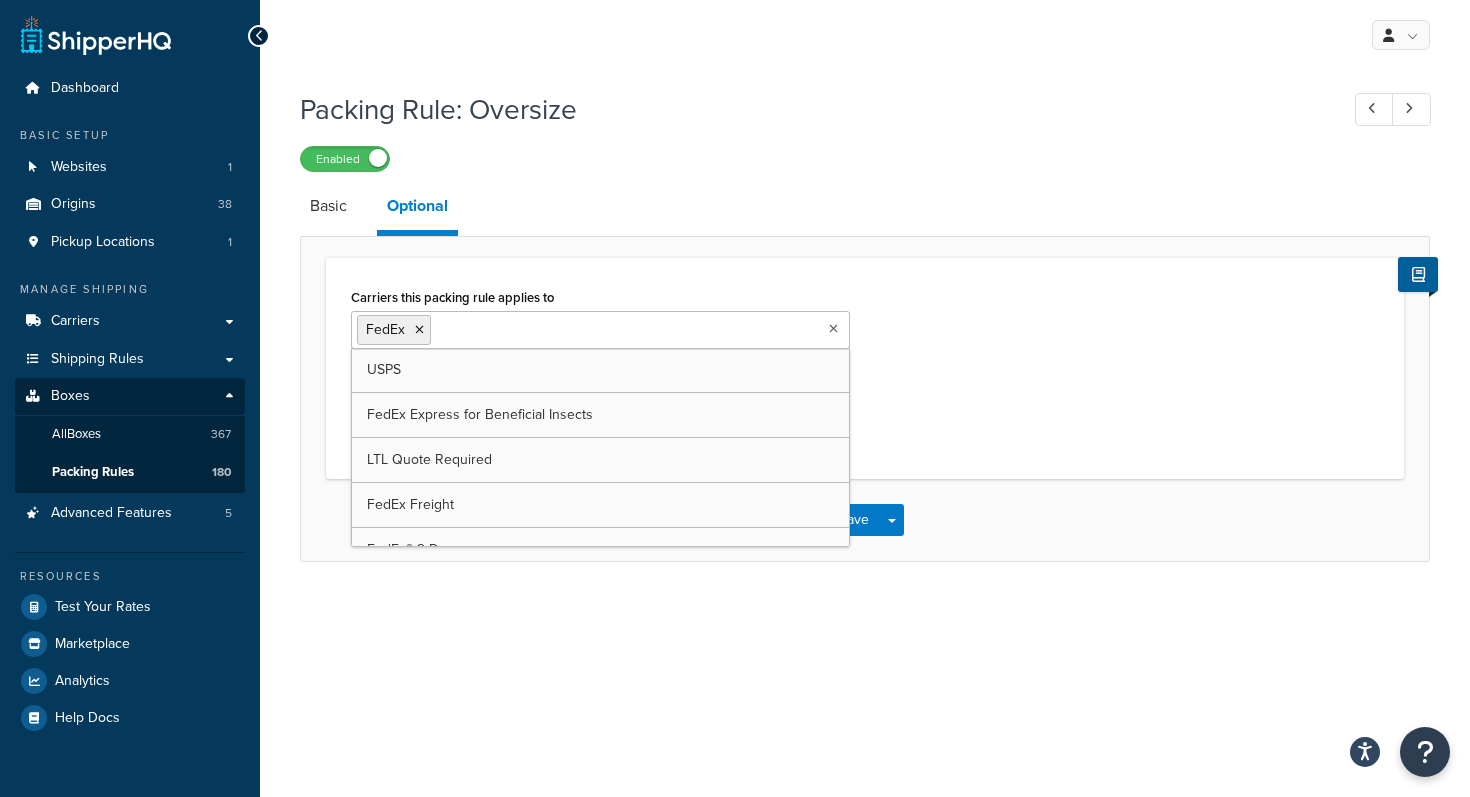 click on "Carriers this packing rule applies to" at bounding box center (524, 329) 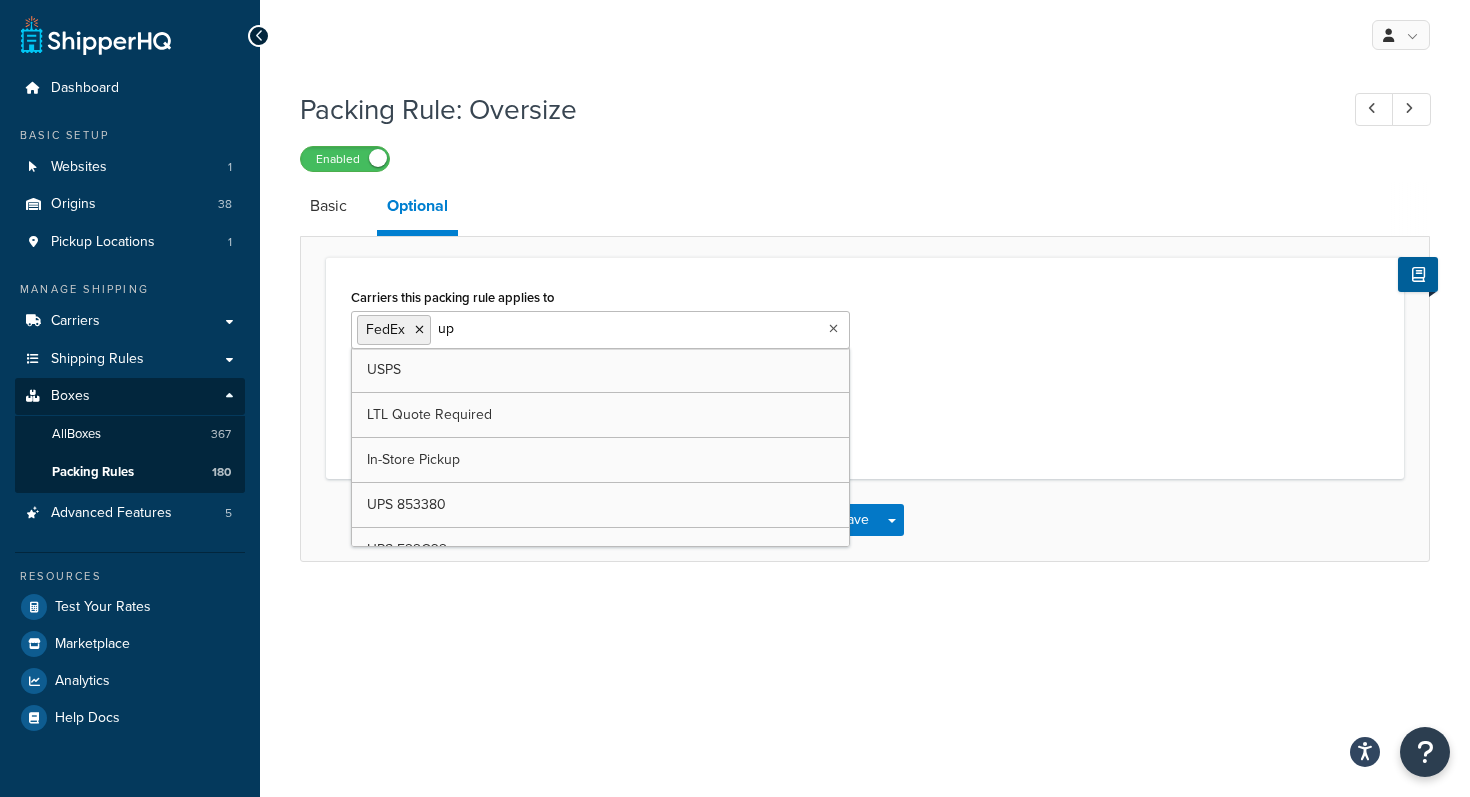 type on "ups" 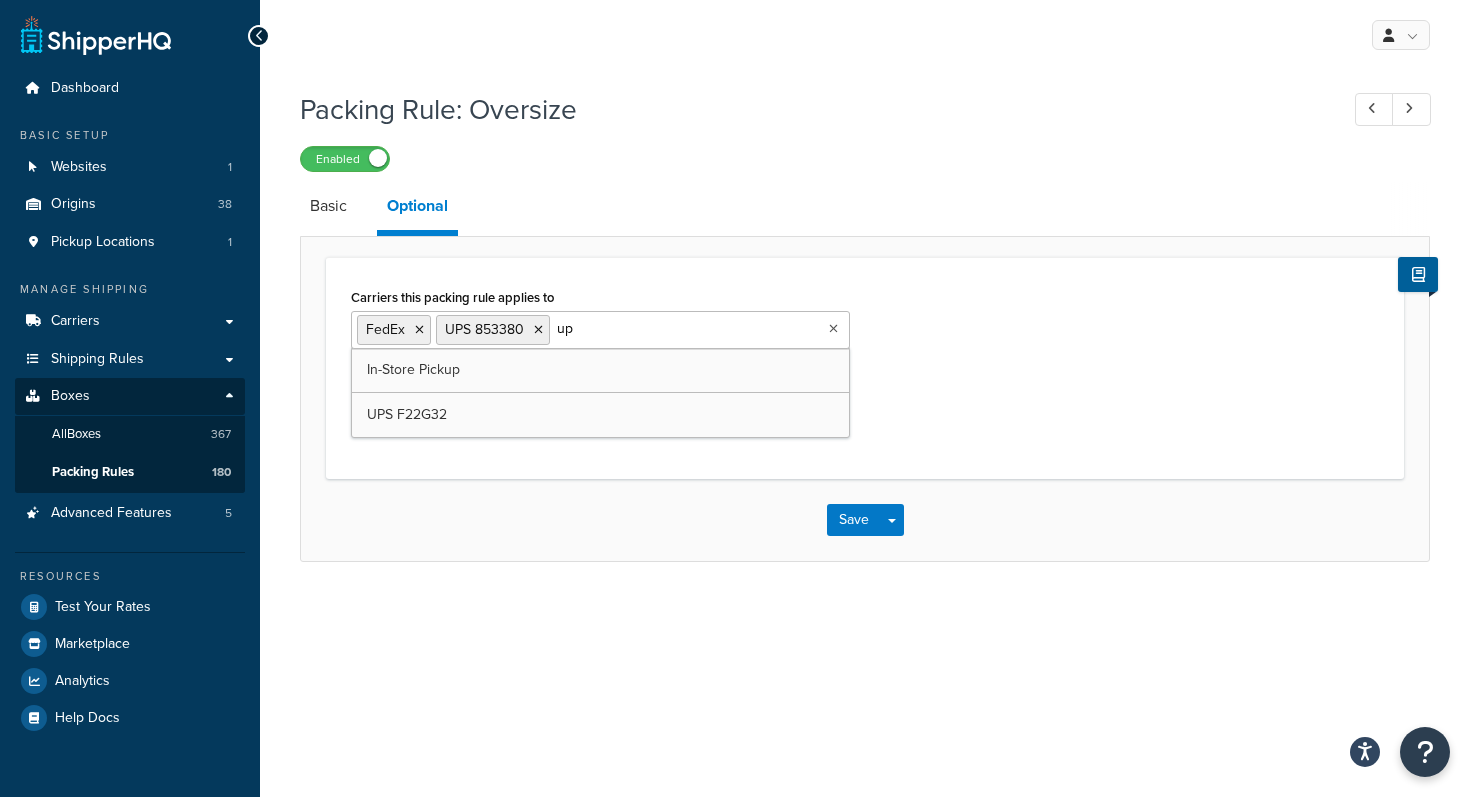 type on "ups" 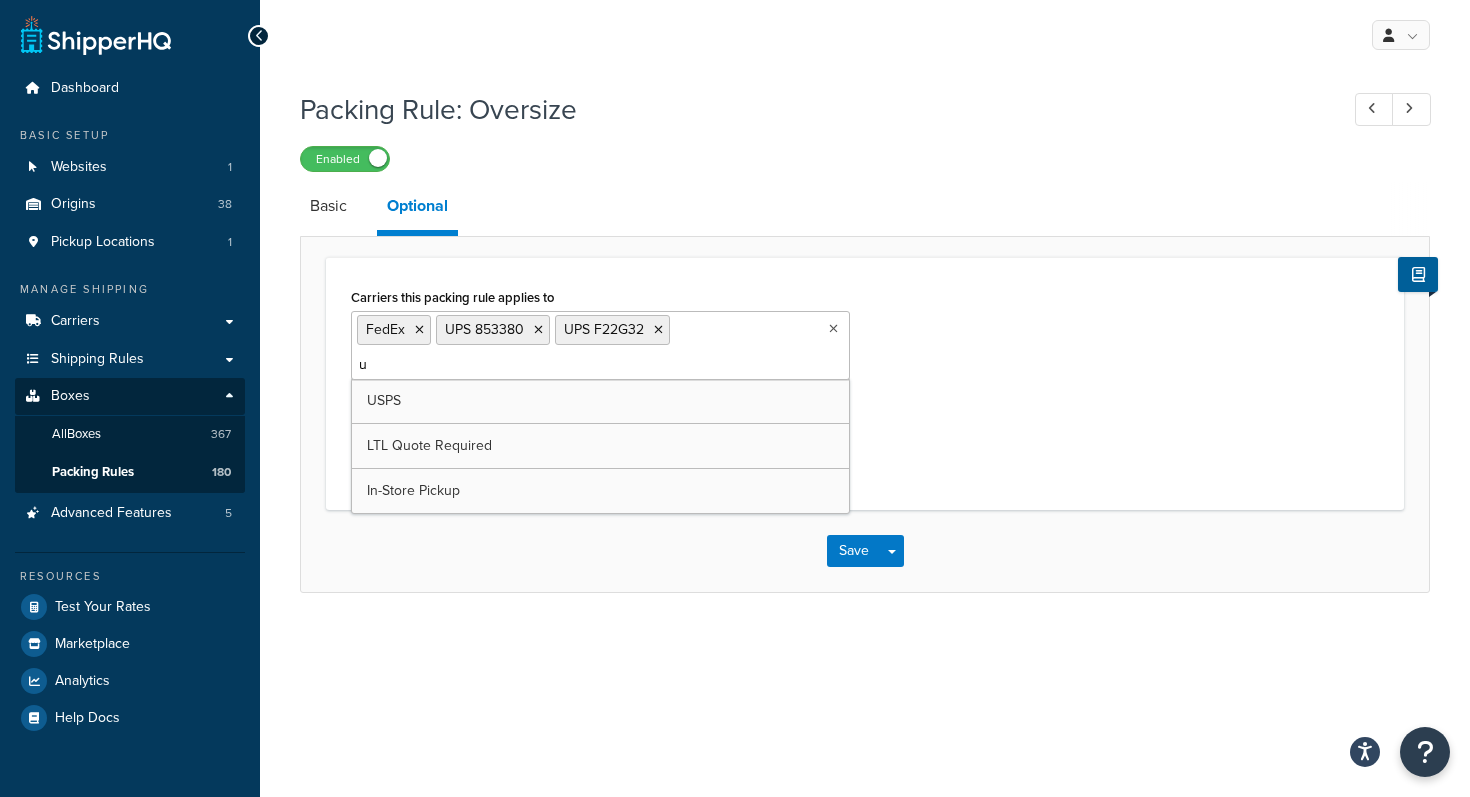 type on "us" 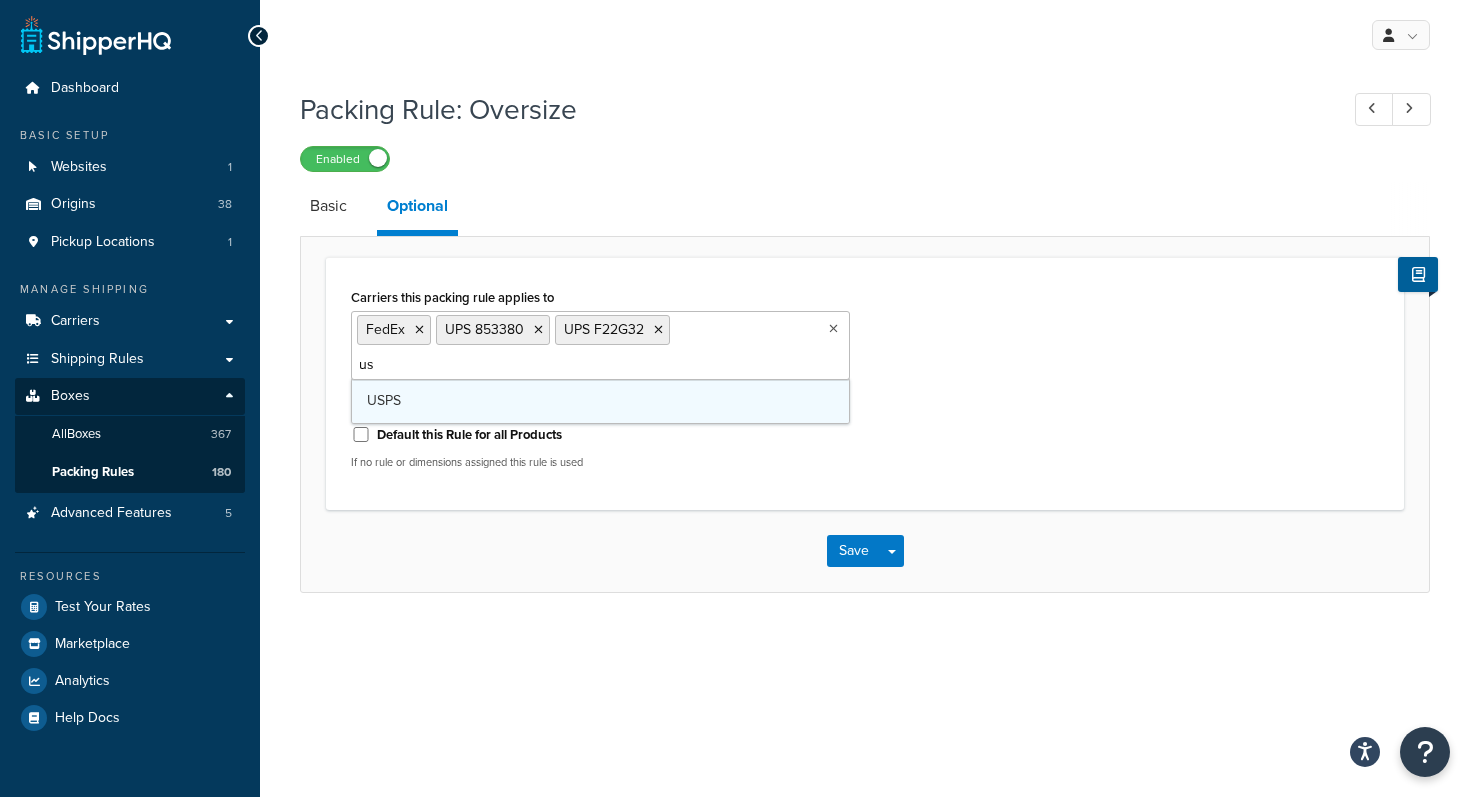 type 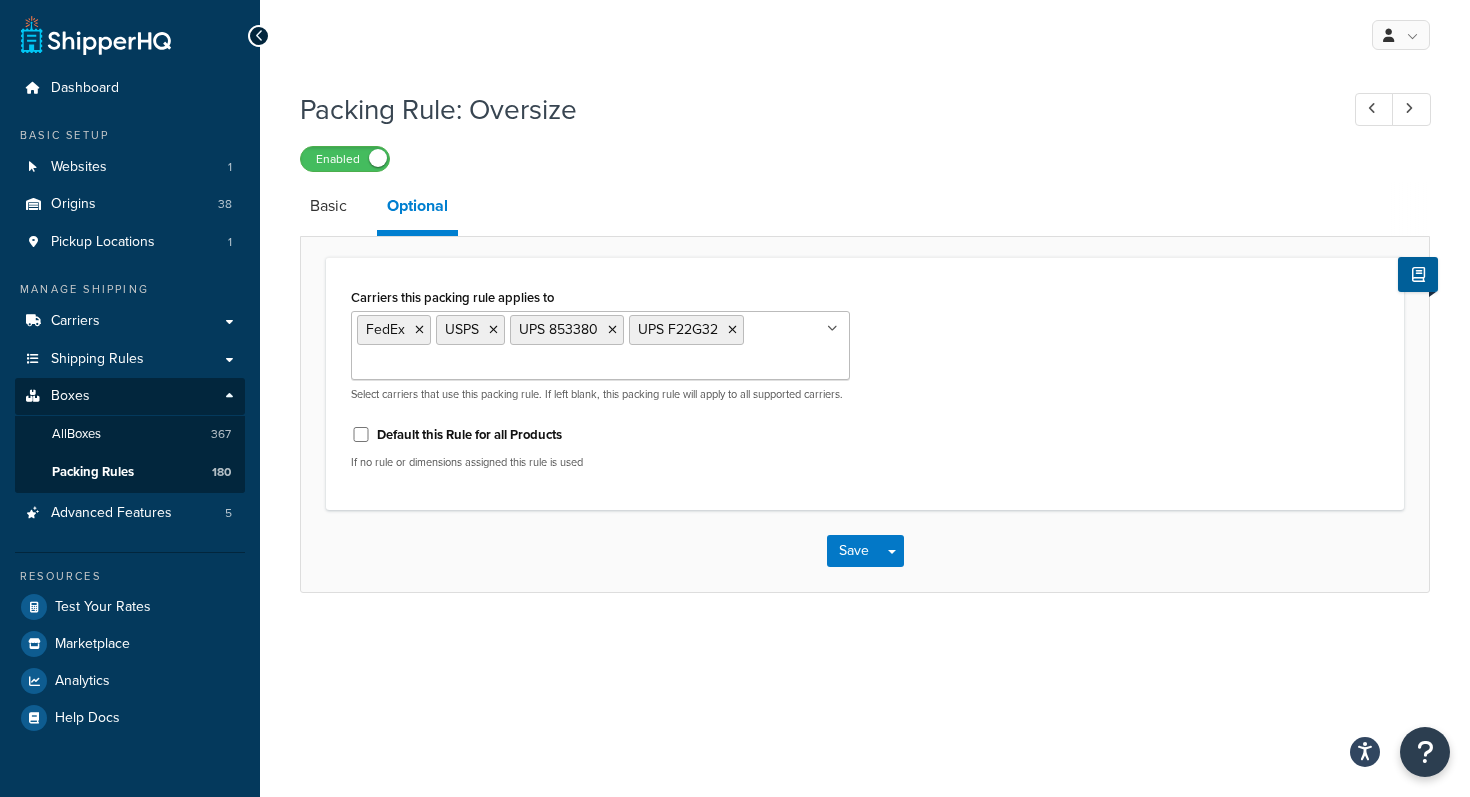 click on "Carriers this packing rule applies to   FedEx   USPS   UPS 853380   UPS F22G32   FedEx Express for Beneficial Insects LTL Quote Required FedEx Freight FedEx® 2 Day In-Store Pickup LTL Freight Shipping Select carriers that use this packing rule. If left blank, this packing rule will apply to all supported carriers.   Default this Rule for all Products If no rule or dimensions assigned this rule is used" at bounding box center [865, 384] 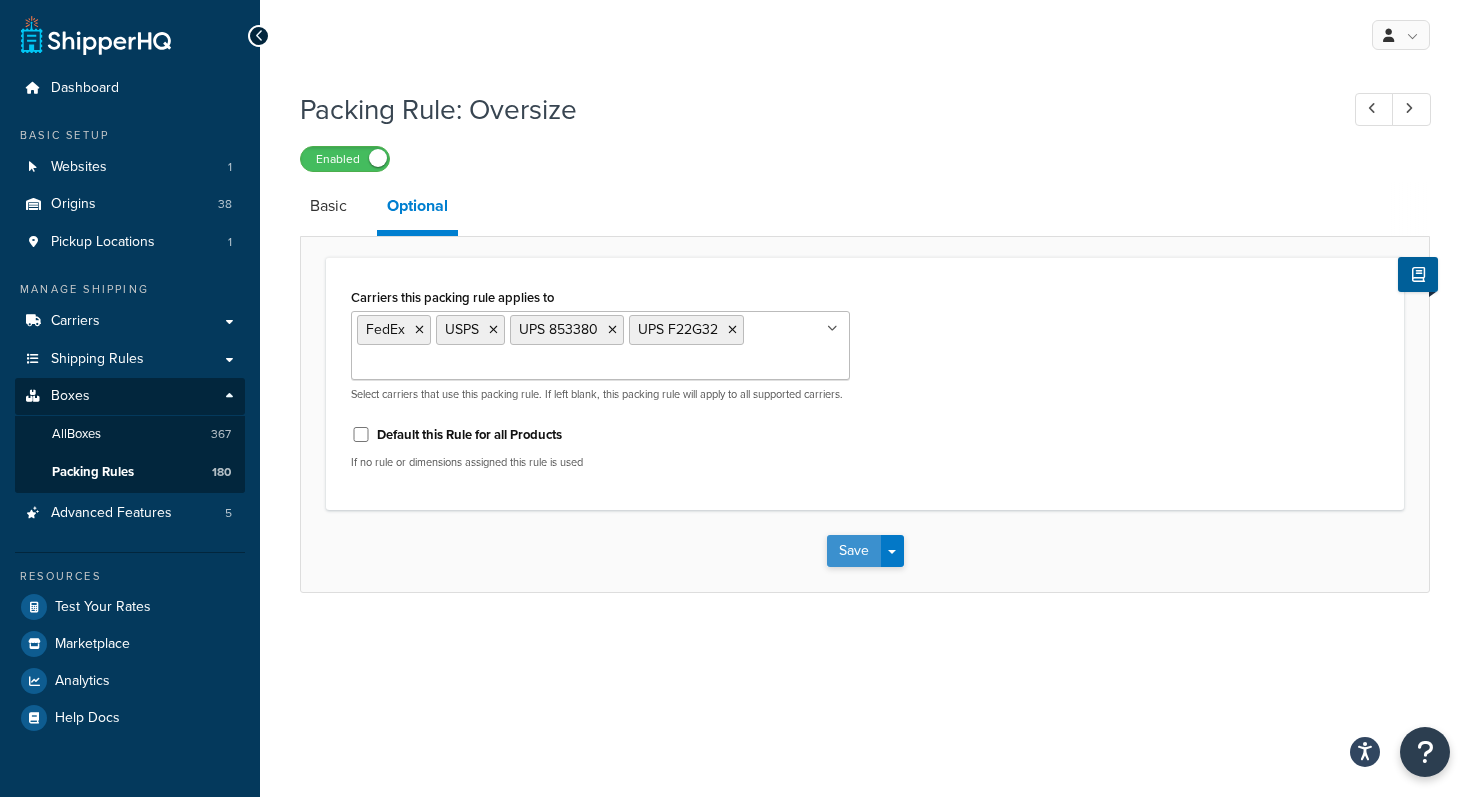 click on "Save" at bounding box center [854, 551] 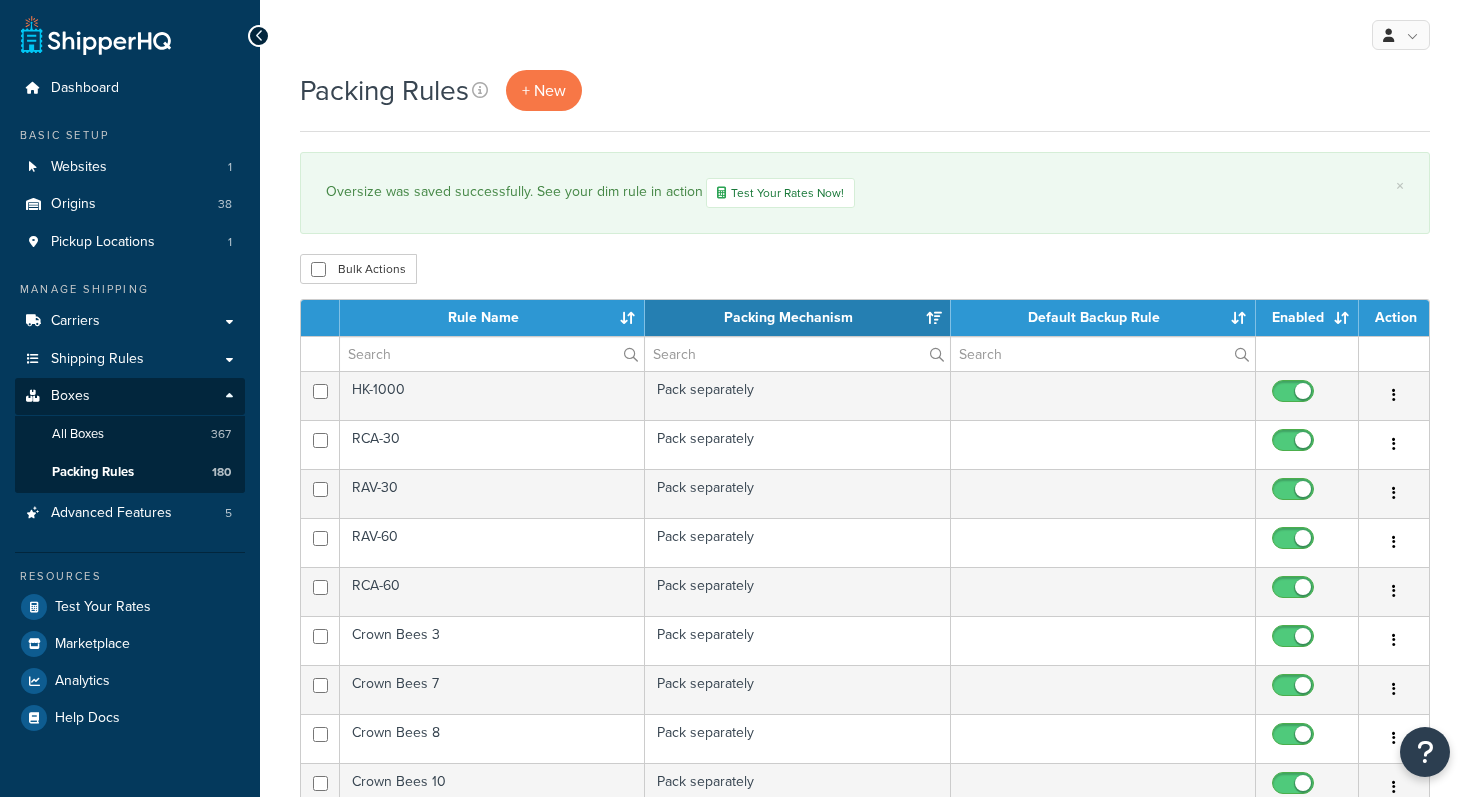 scroll, scrollTop: 0, scrollLeft: 0, axis: both 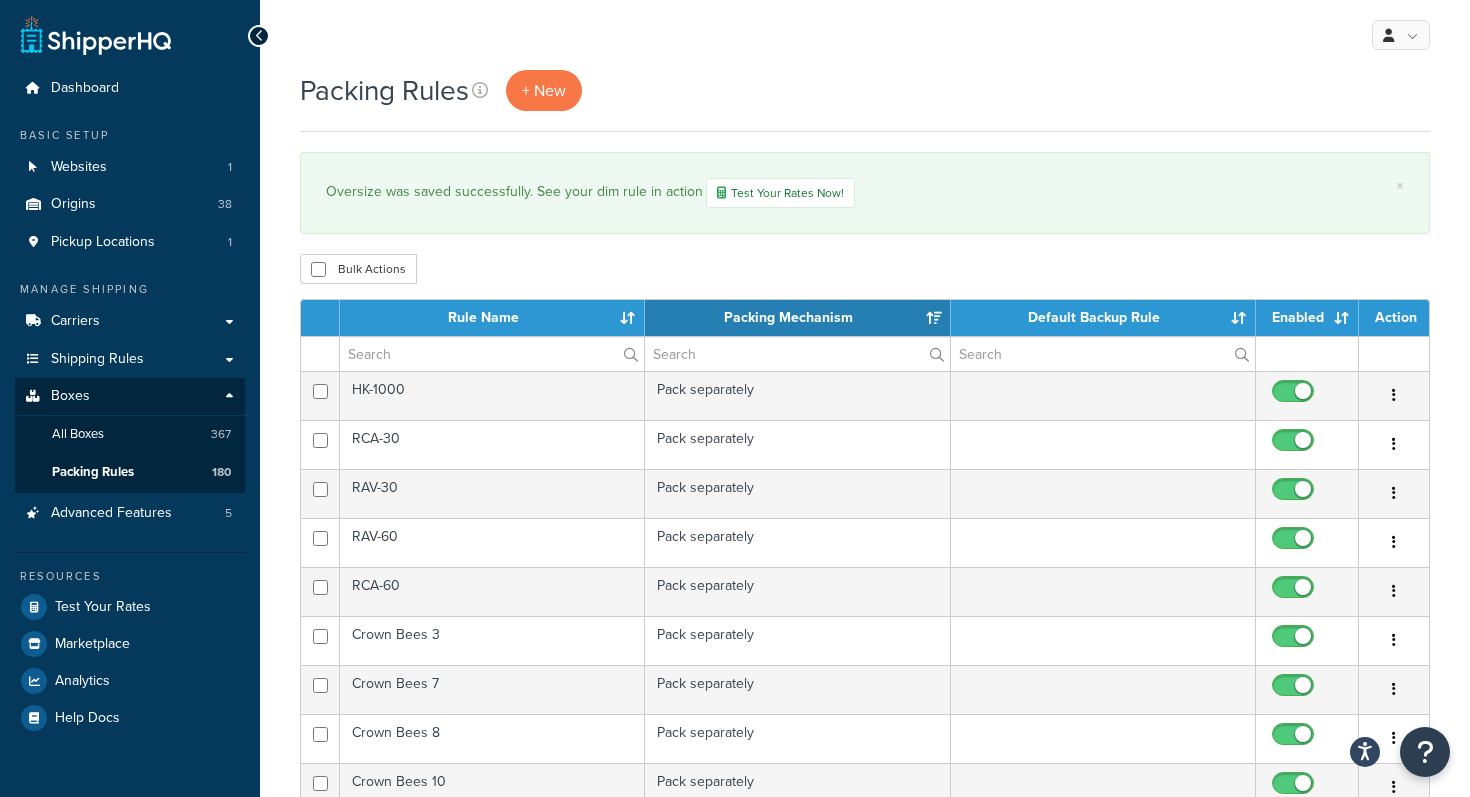 click on "Packing Rules
+ New
×
Oversize was saved successfully. See your dim rule in action   Test Your Rates Now!
Bulk Actions
Duplicate
Delete
Contact Us
Send Us A Message
Contact Information
* *" at bounding box center [865, 845] 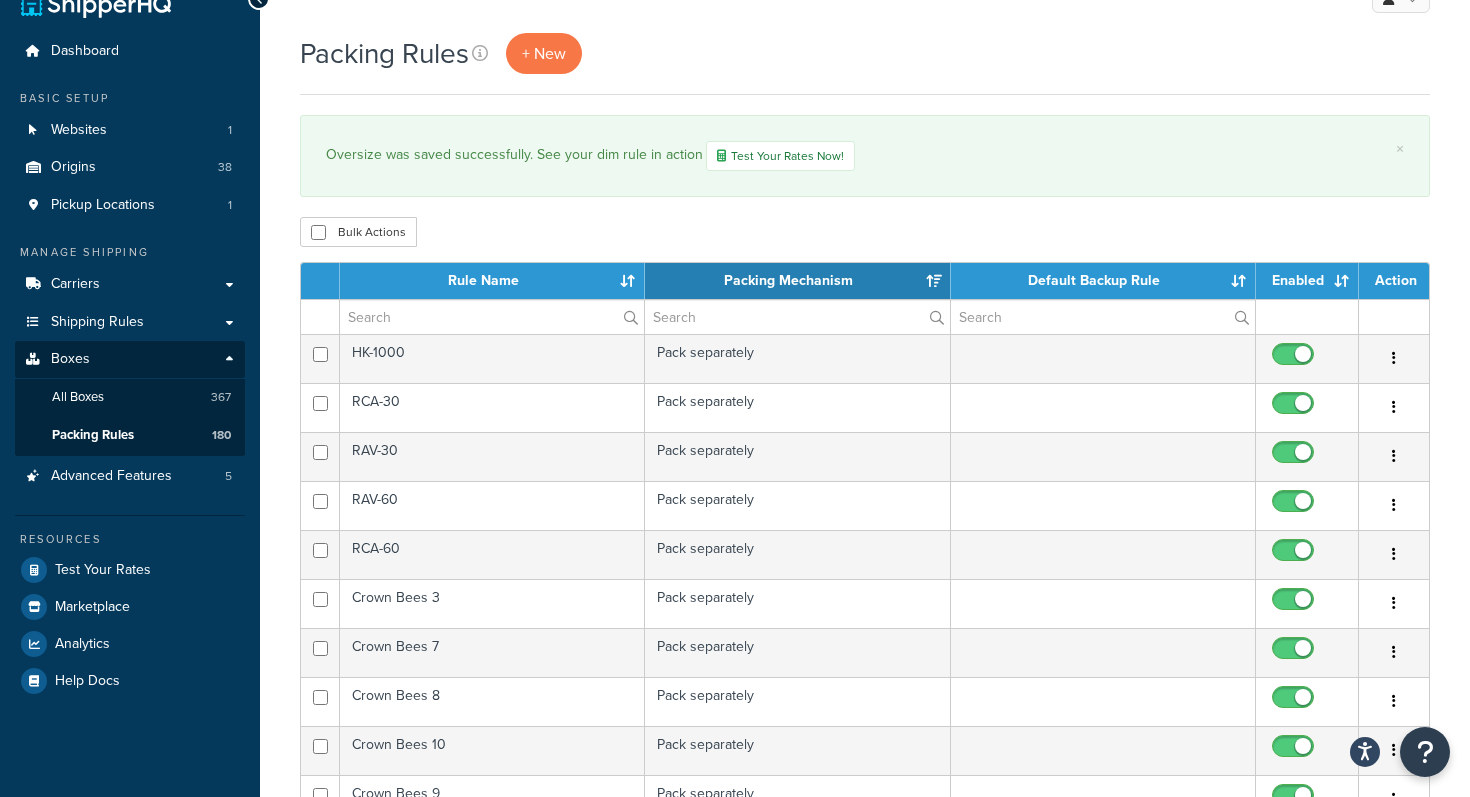 scroll, scrollTop: 40, scrollLeft: 0, axis: vertical 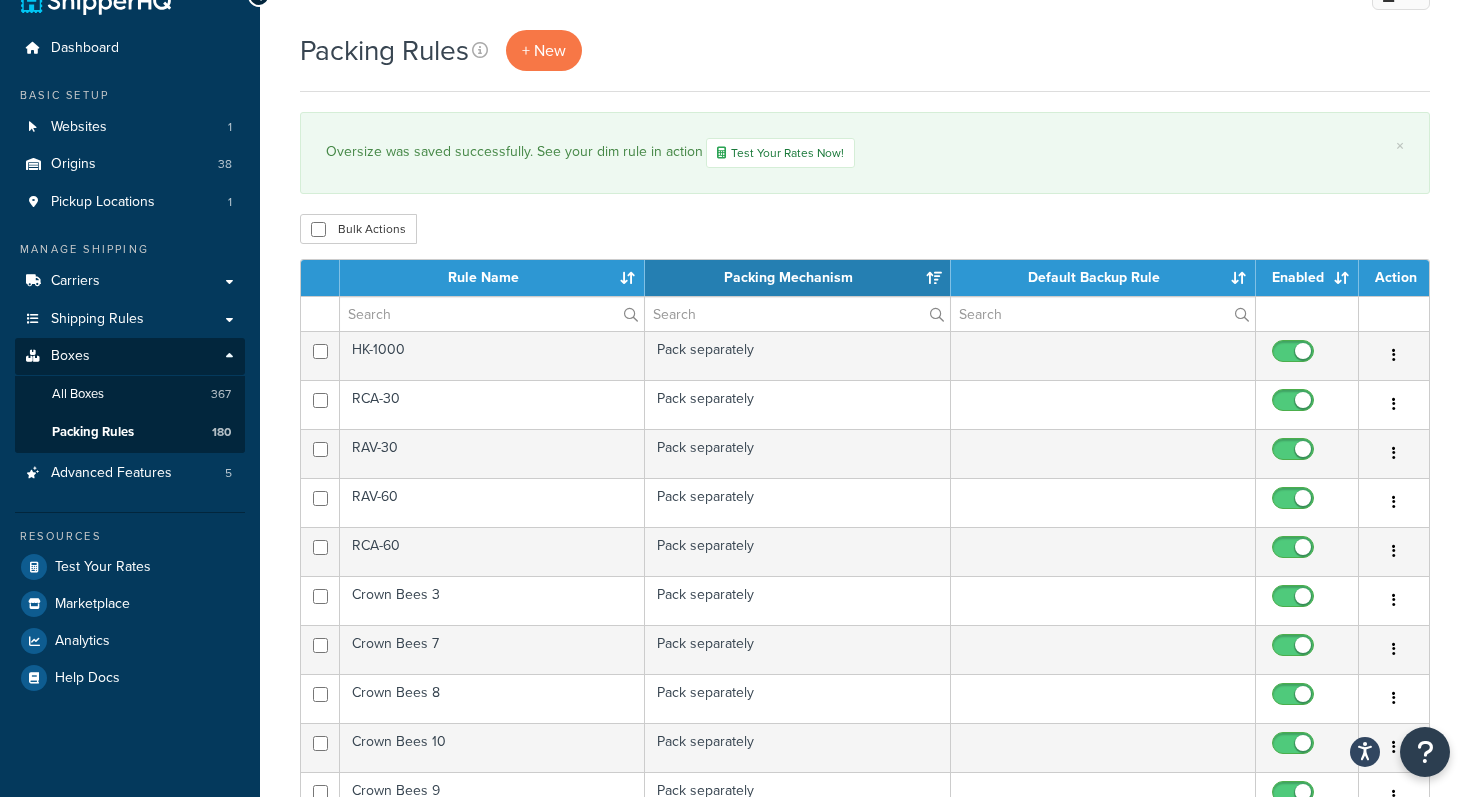 click on "Packing Rules
+ New
×
Oversize was saved successfully. See your dim rule in action   Test Your Rates Now!
Bulk Actions
Duplicate
Delete
Contact Us
Send Us A Message
Contact Information
* *" at bounding box center (865, 805) 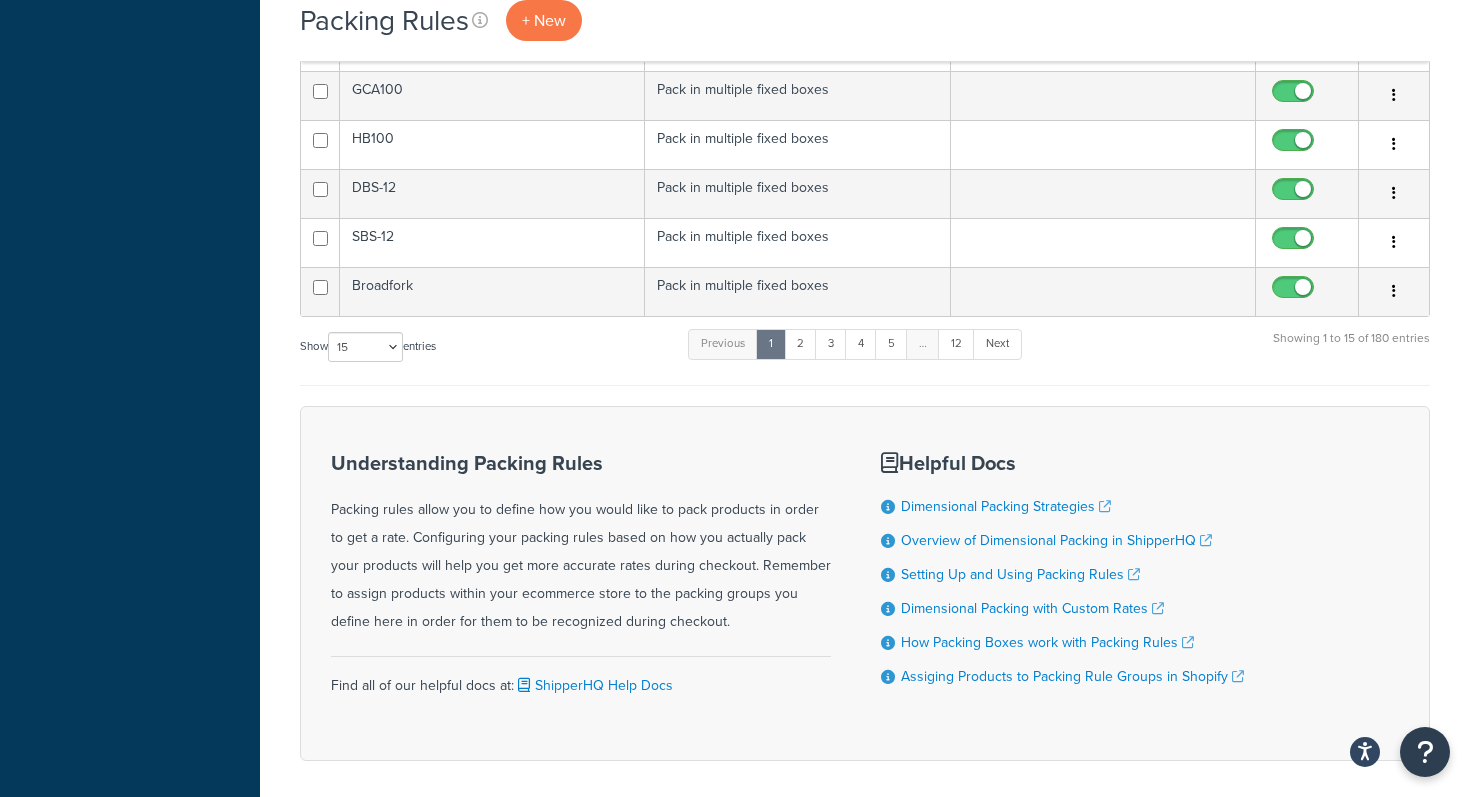 scroll, scrollTop: 873, scrollLeft: 0, axis: vertical 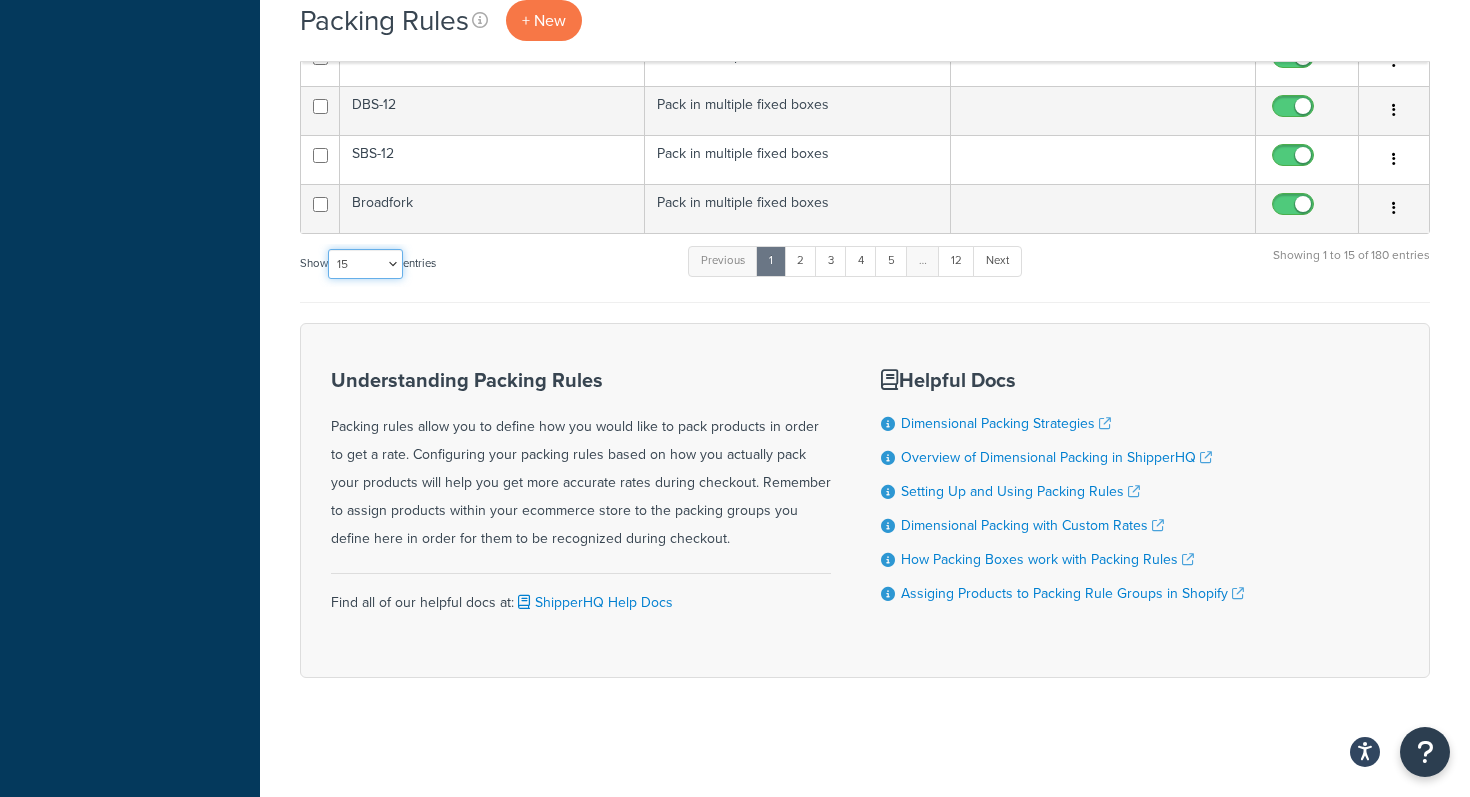click on "10 15 25 50 100" at bounding box center (365, 264) 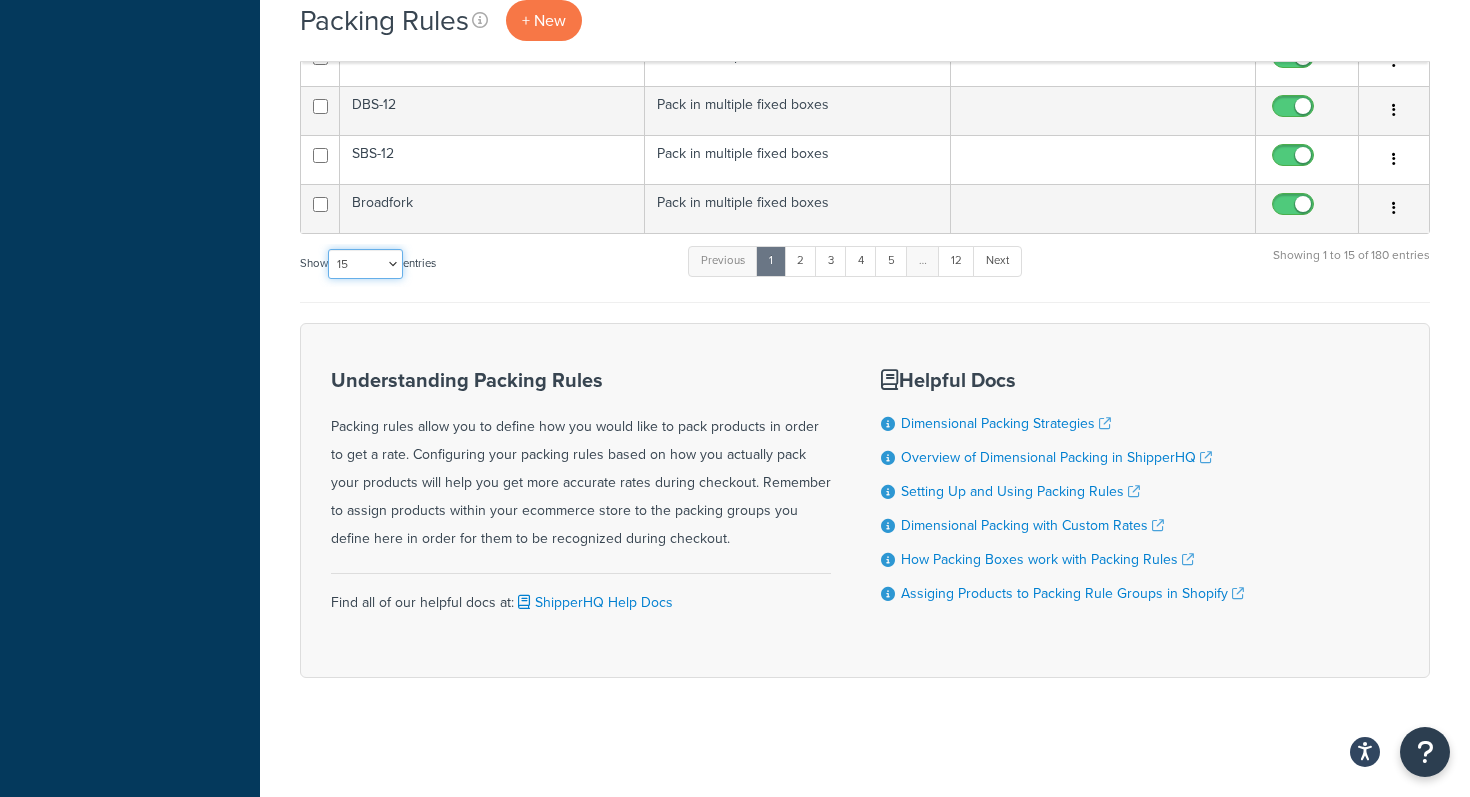 select on "100" 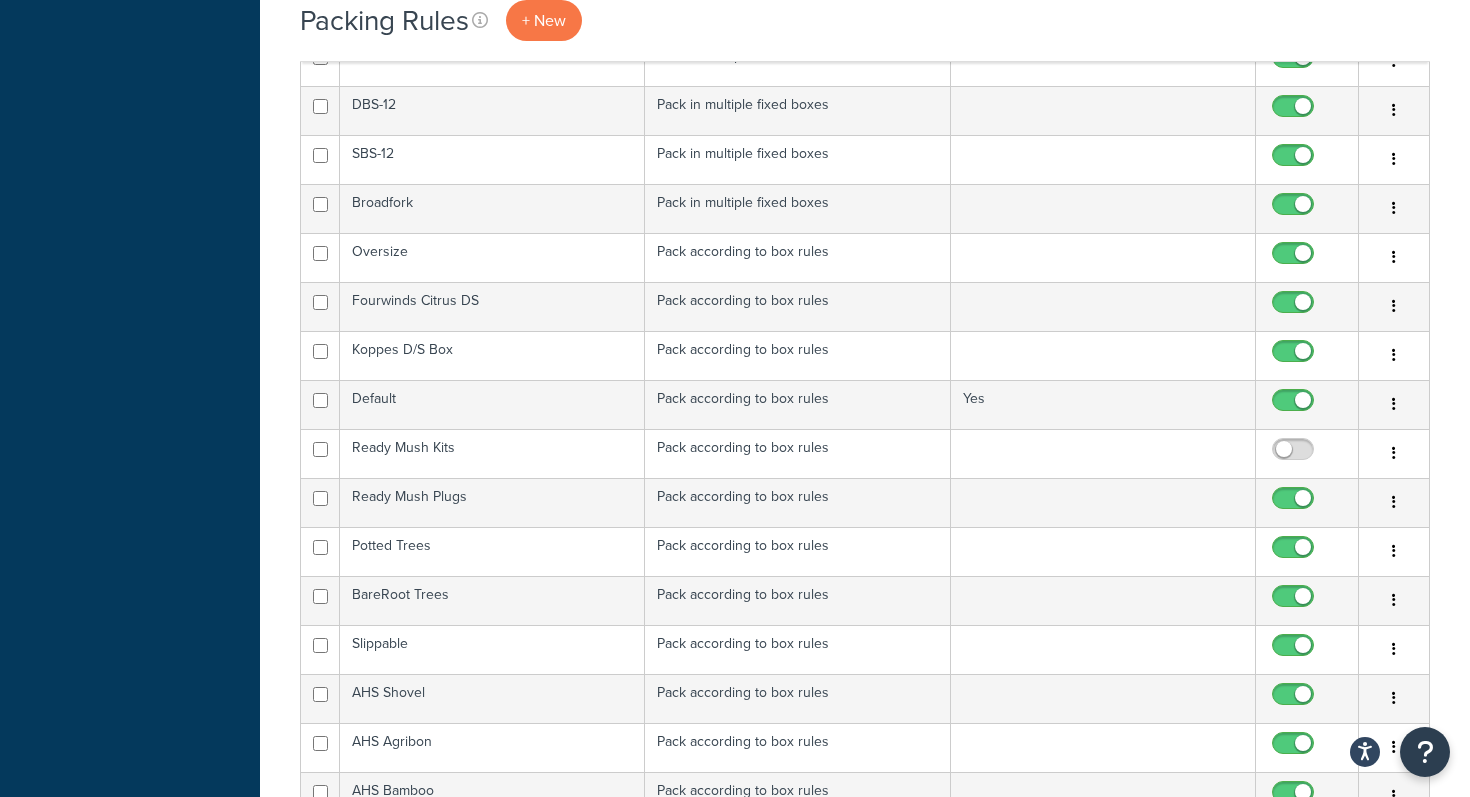 click on "Packing Rules
+ New
×
Oversize was saved successfully. See your dim rule in action   Test Your Rates Now!
Bulk Actions
Duplicate
Delete
Contact Us
Send Us A Message
Contact Information
* *" at bounding box center [865, 2055] 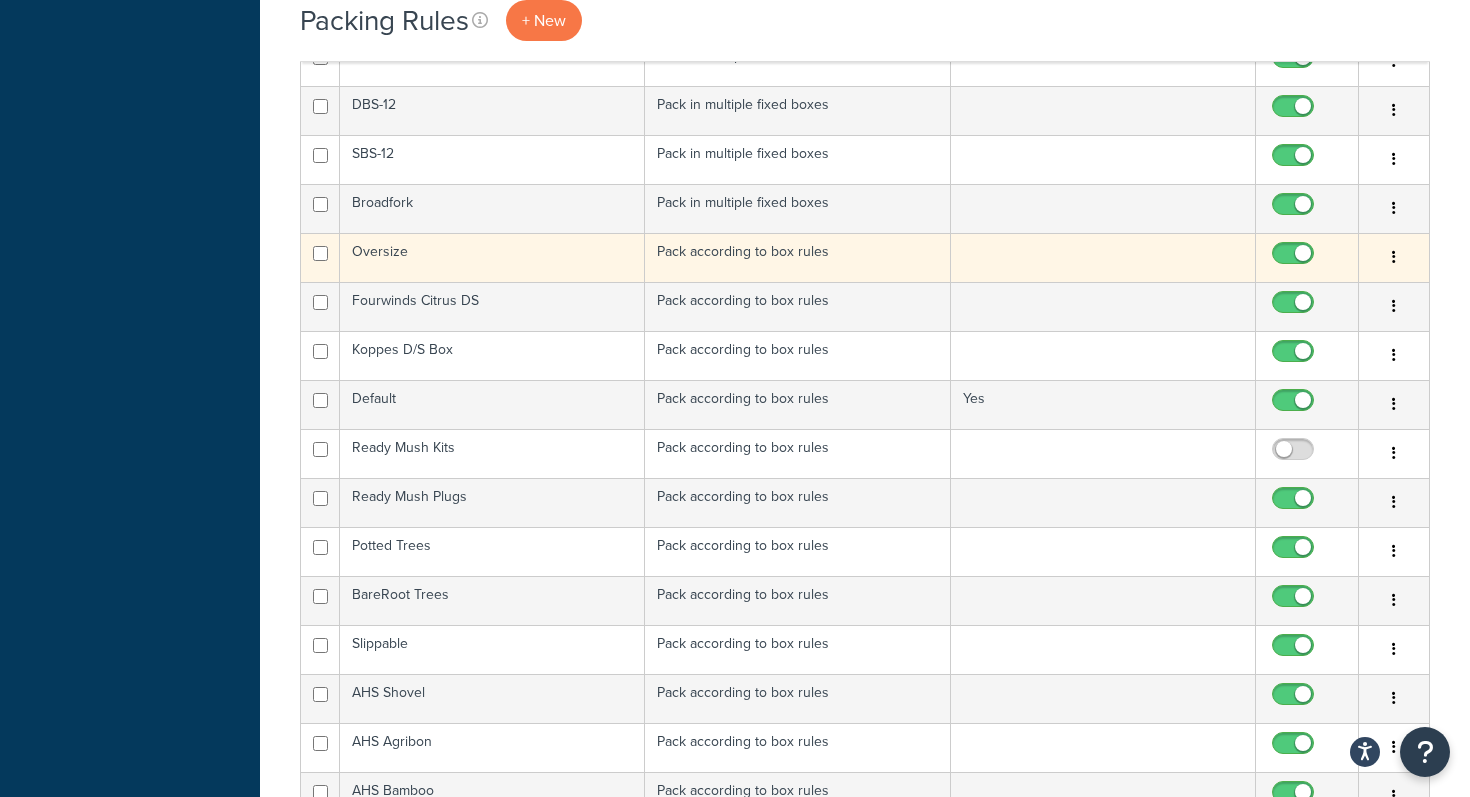 click on "Oversize" at bounding box center (492, 257) 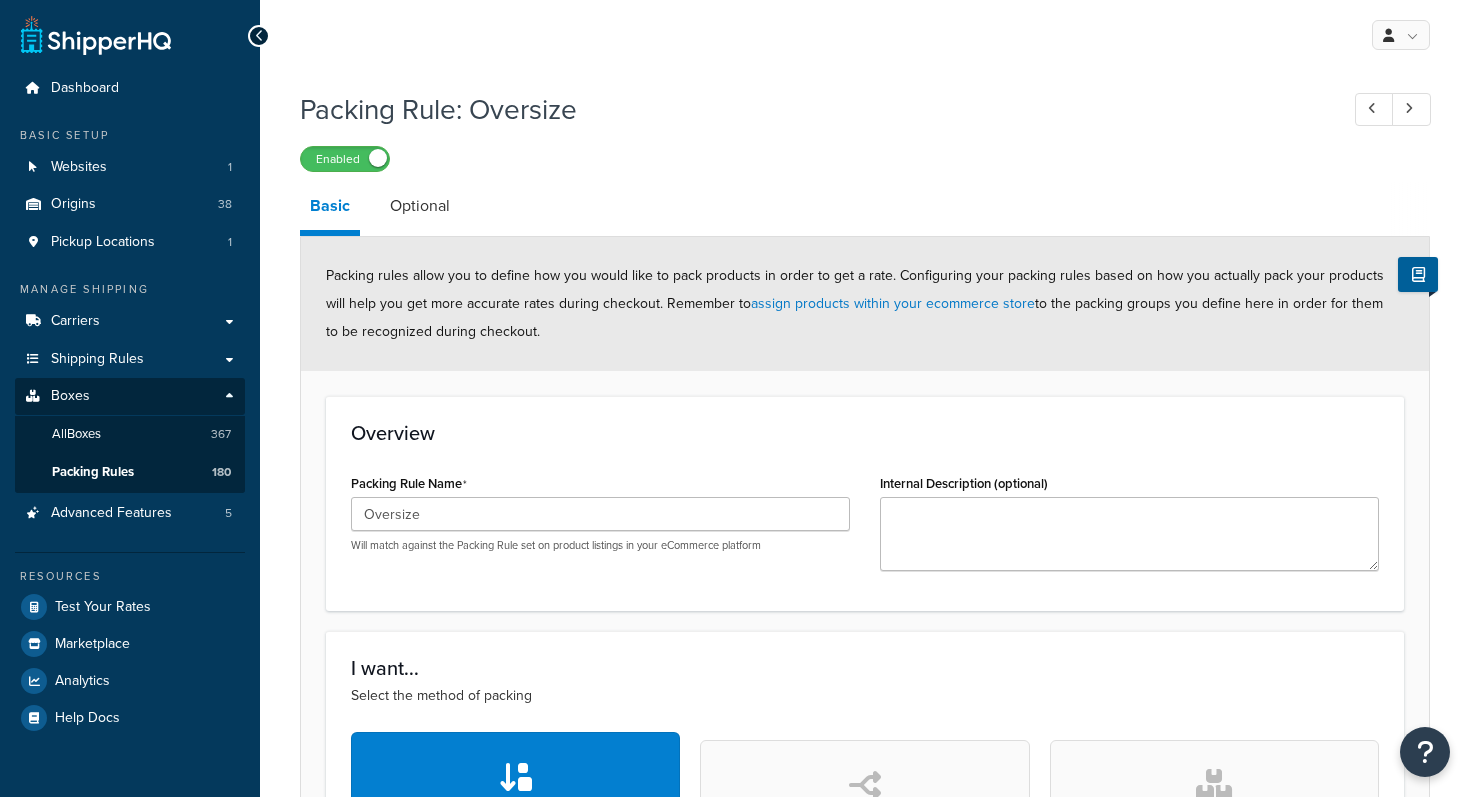 scroll, scrollTop: 0, scrollLeft: 0, axis: both 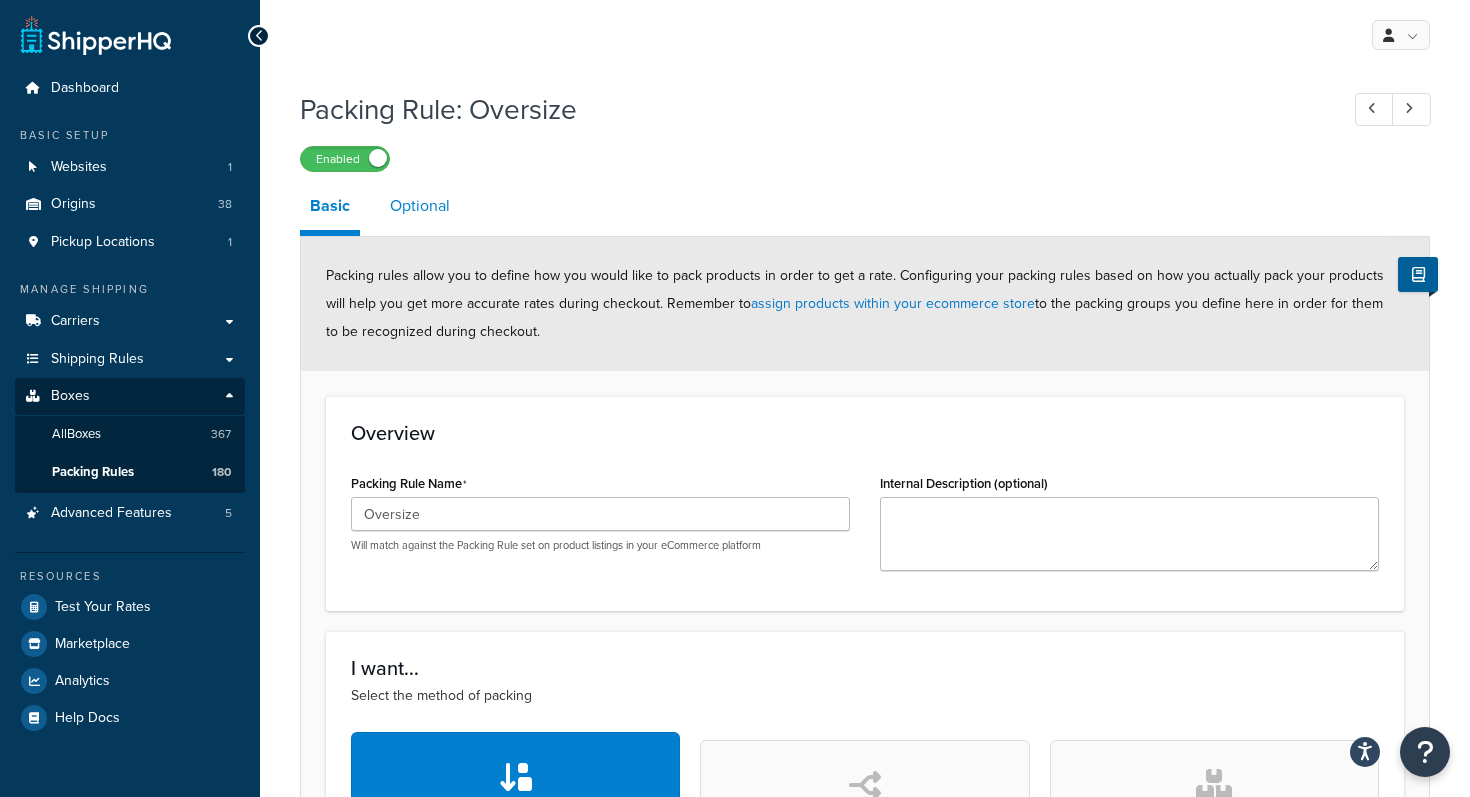 click on "Optional" at bounding box center [420, 206] 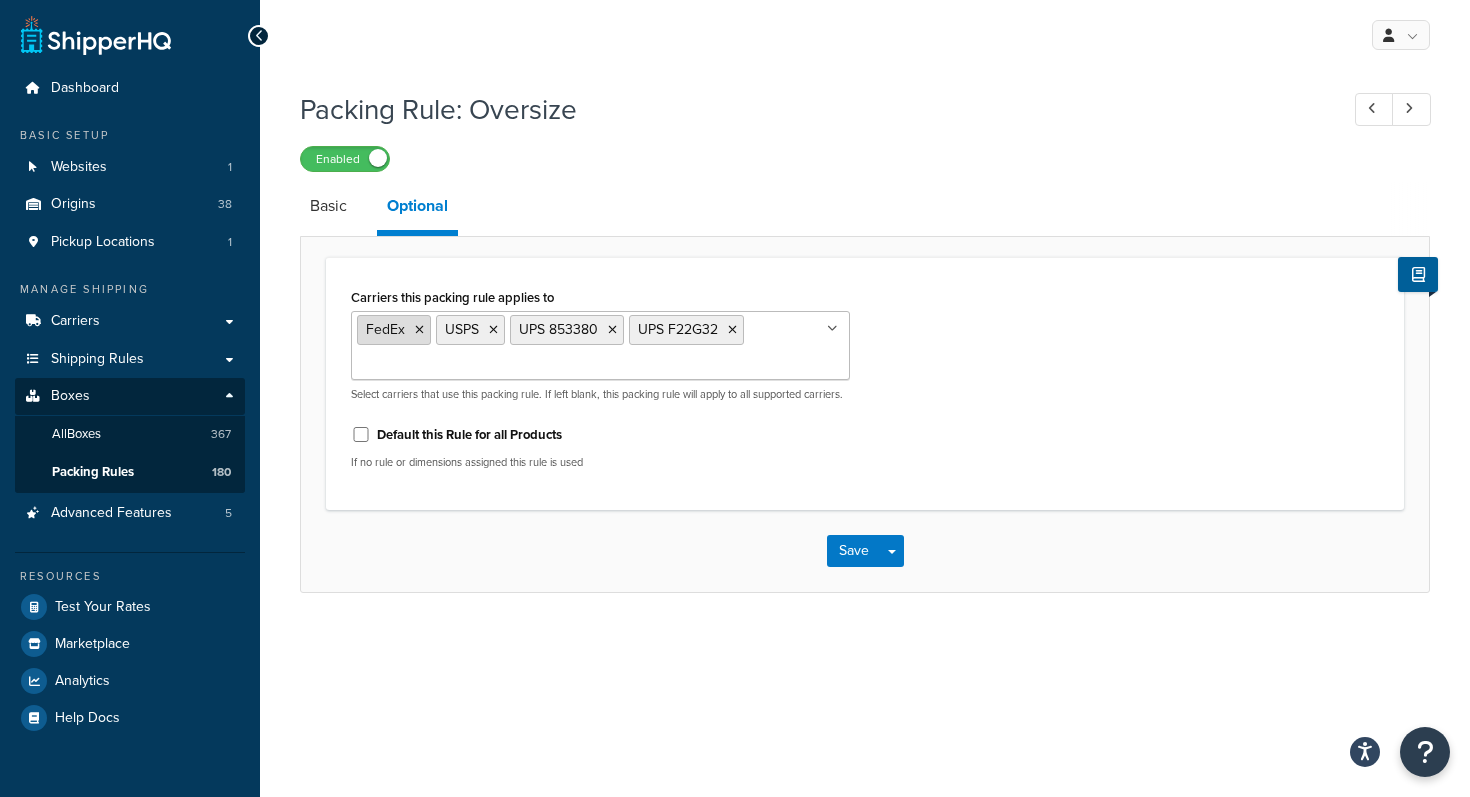 click at bounding box center [419, 330] 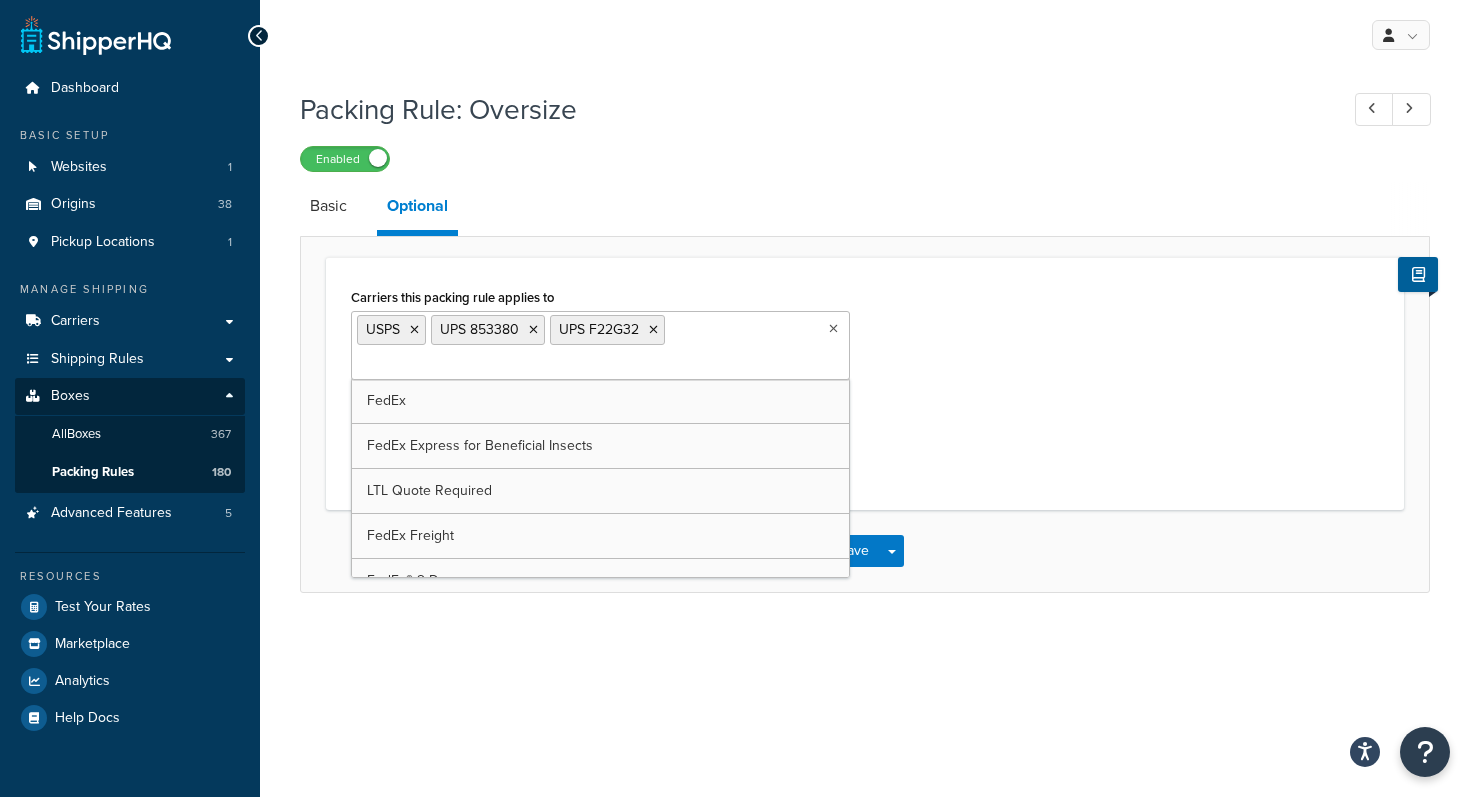 click at bounding box center (414, 330) 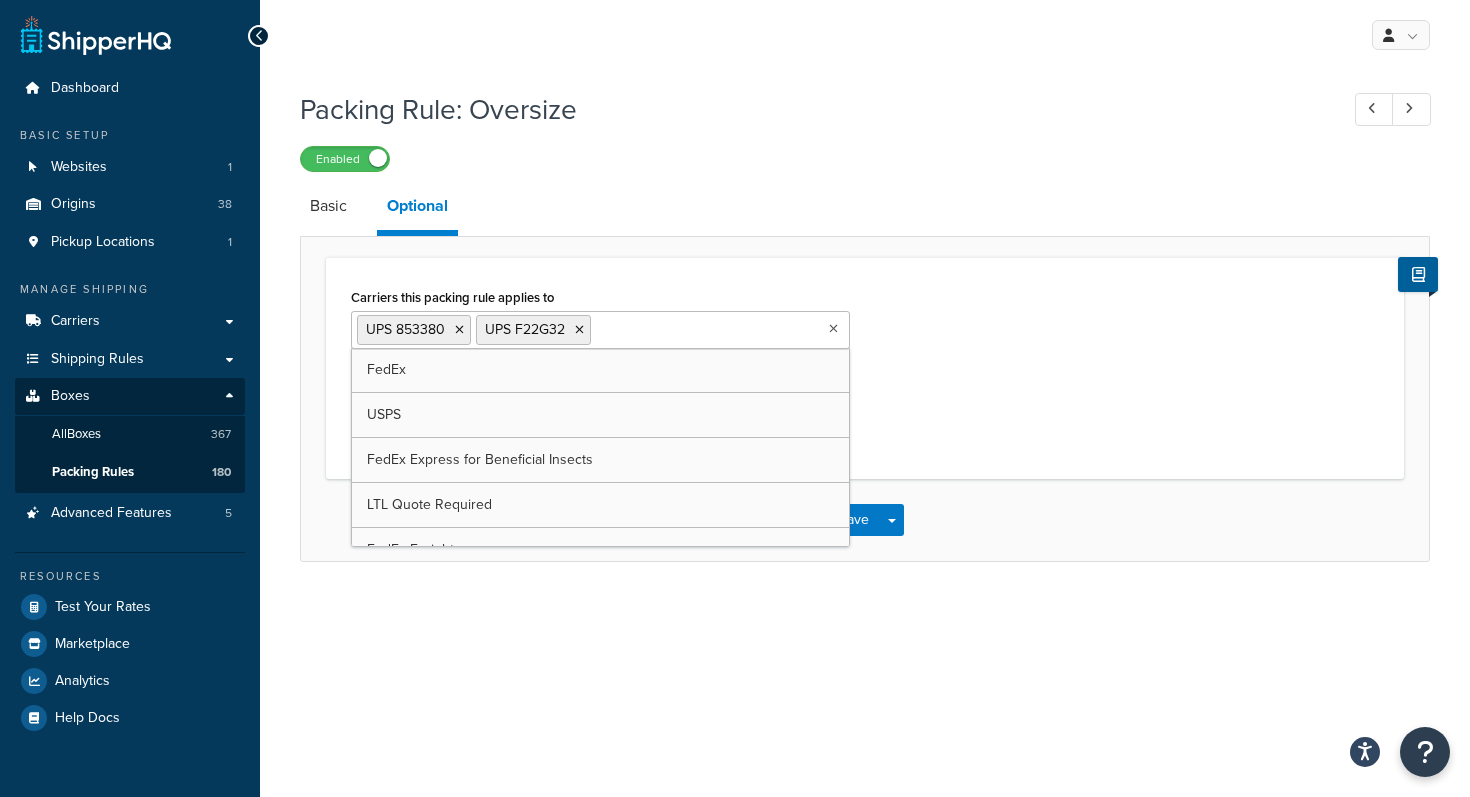 click on "UPS 853380" at bounding box center (405, 329) 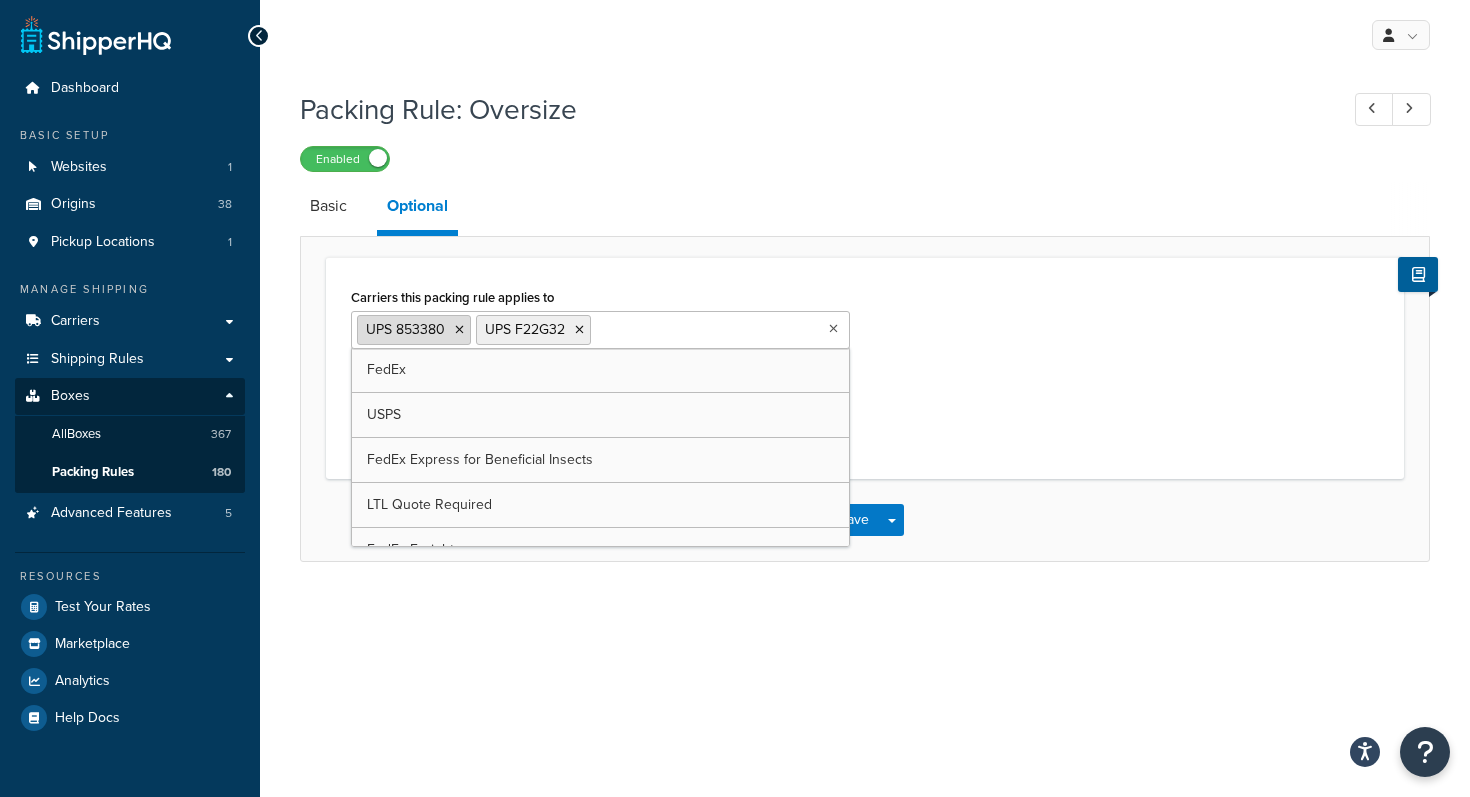 click at bounding box center (459, 330) 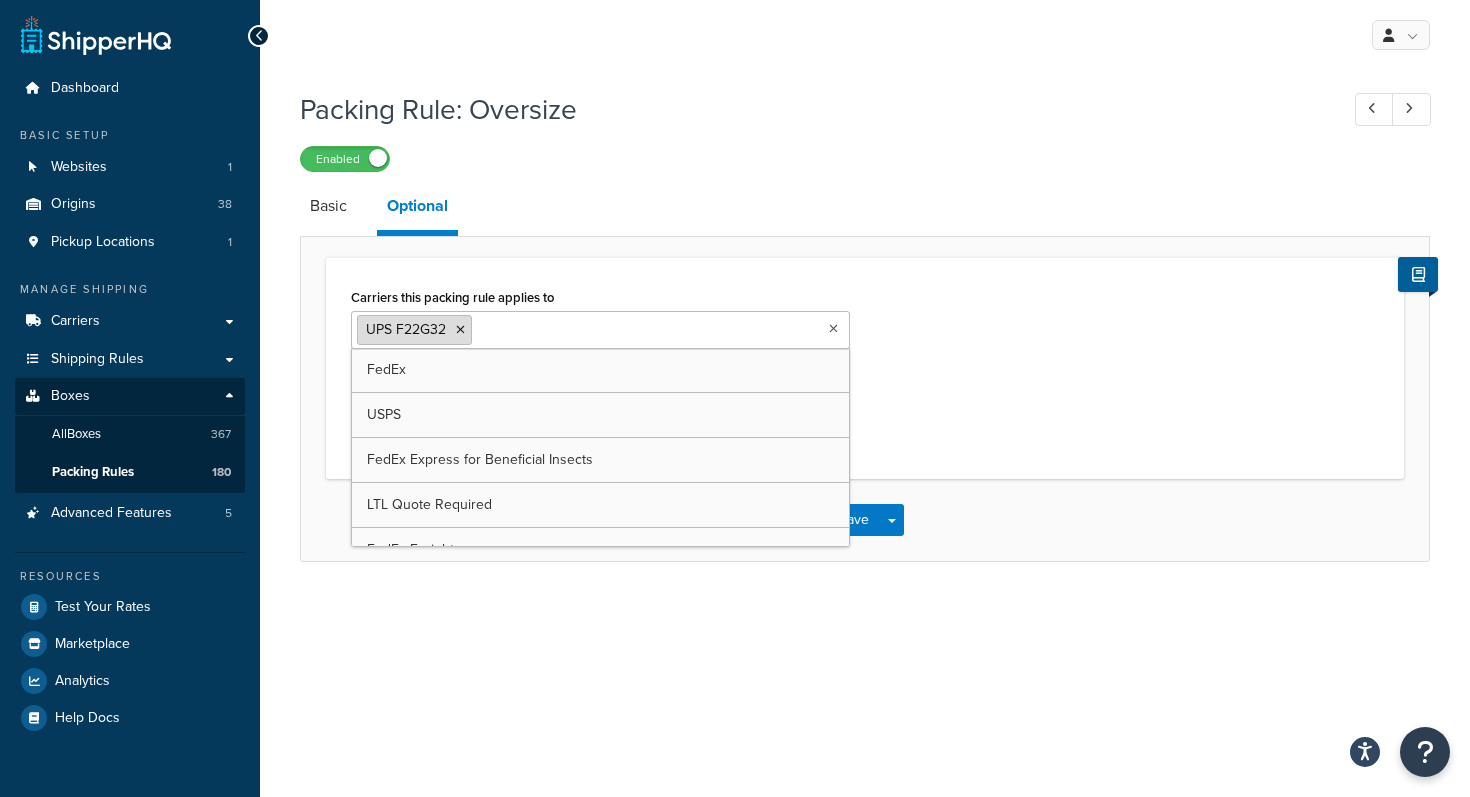 click at bounding box center [460, 330] 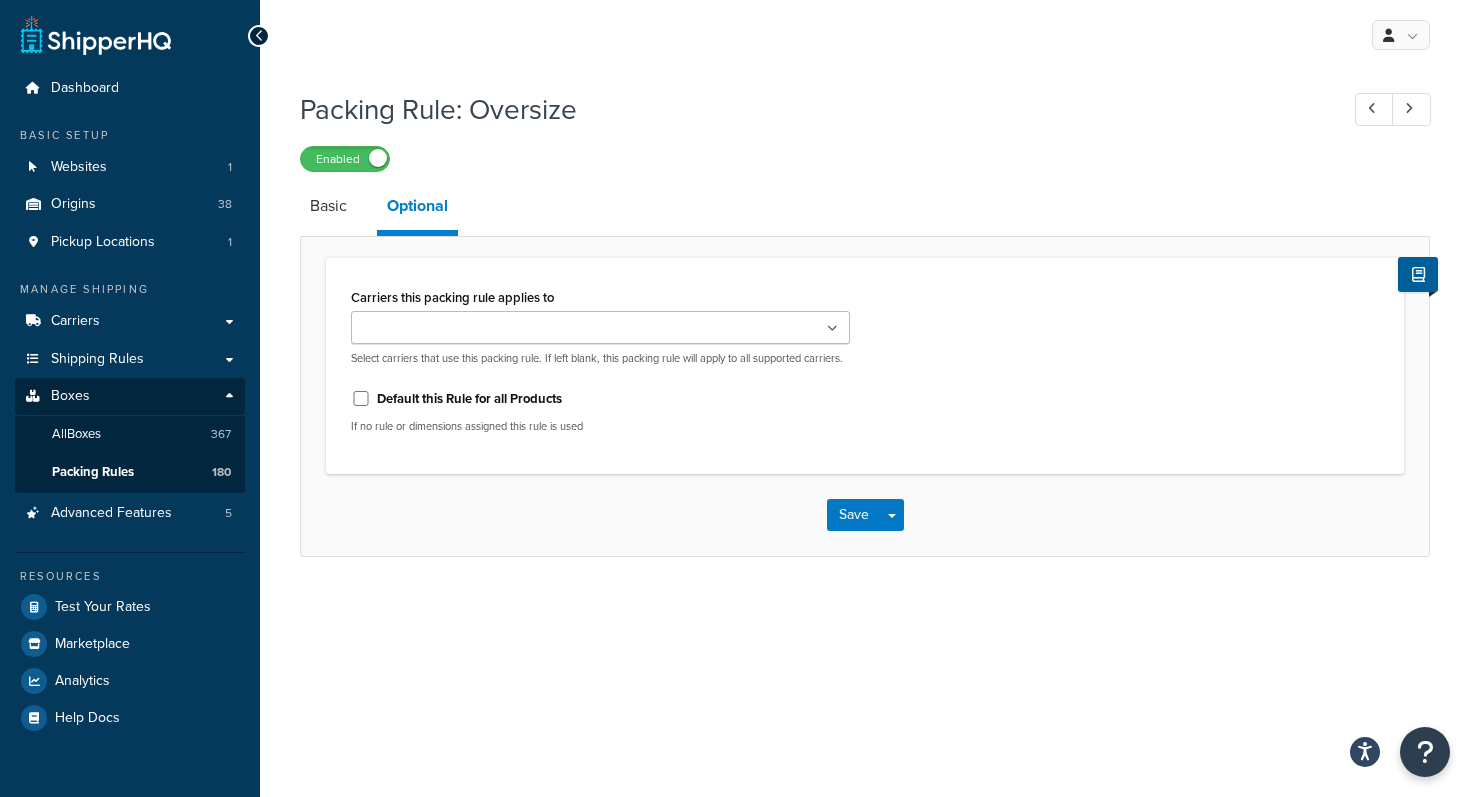 click on "Packing Rule: Oversize Enabled Basic   Optional   Carriers this packing rule applies to   FedEx USPS FedEx Express for Beneficial Insects LTL Quote Required FedEx Freight FedEx® 2 Day In-Store Pickup LTL Freight Shipping UPS 853380 UPS F22G32 Select carriers that use this packing rule. If left blank, this packing rule will apply to all supported carriers.   Default this Rule for all Products If no rule or dimensions assigned this rule is used Save Save Dropdown Save and Edit   Save and Duplicate   Save and Create New    Helpful Docs Dimensional Packing Strategies Overview of Dimensional Packing in ShipperHQ Set Up Packing Rules Packing According to Box Rules Packing Certain Items Separately Pack in Multiple Fixed Boxes Assiging Products to Packing Rule Groups in Shopify Find all of our helpful docs at:   ShipperHQ Help Docs" at bounding box center (865, 343) 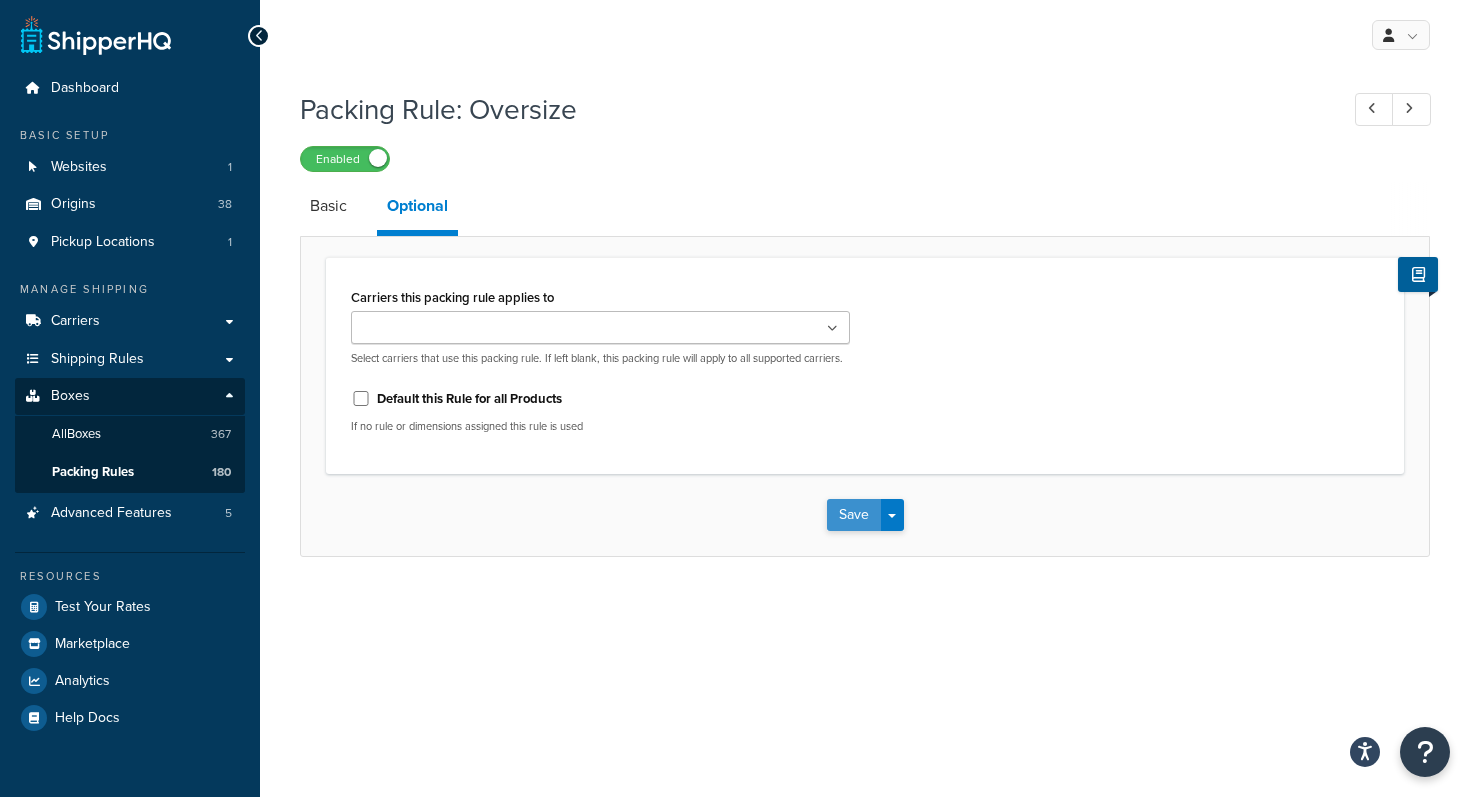 click on "Save" at bounding box center [854, 515] 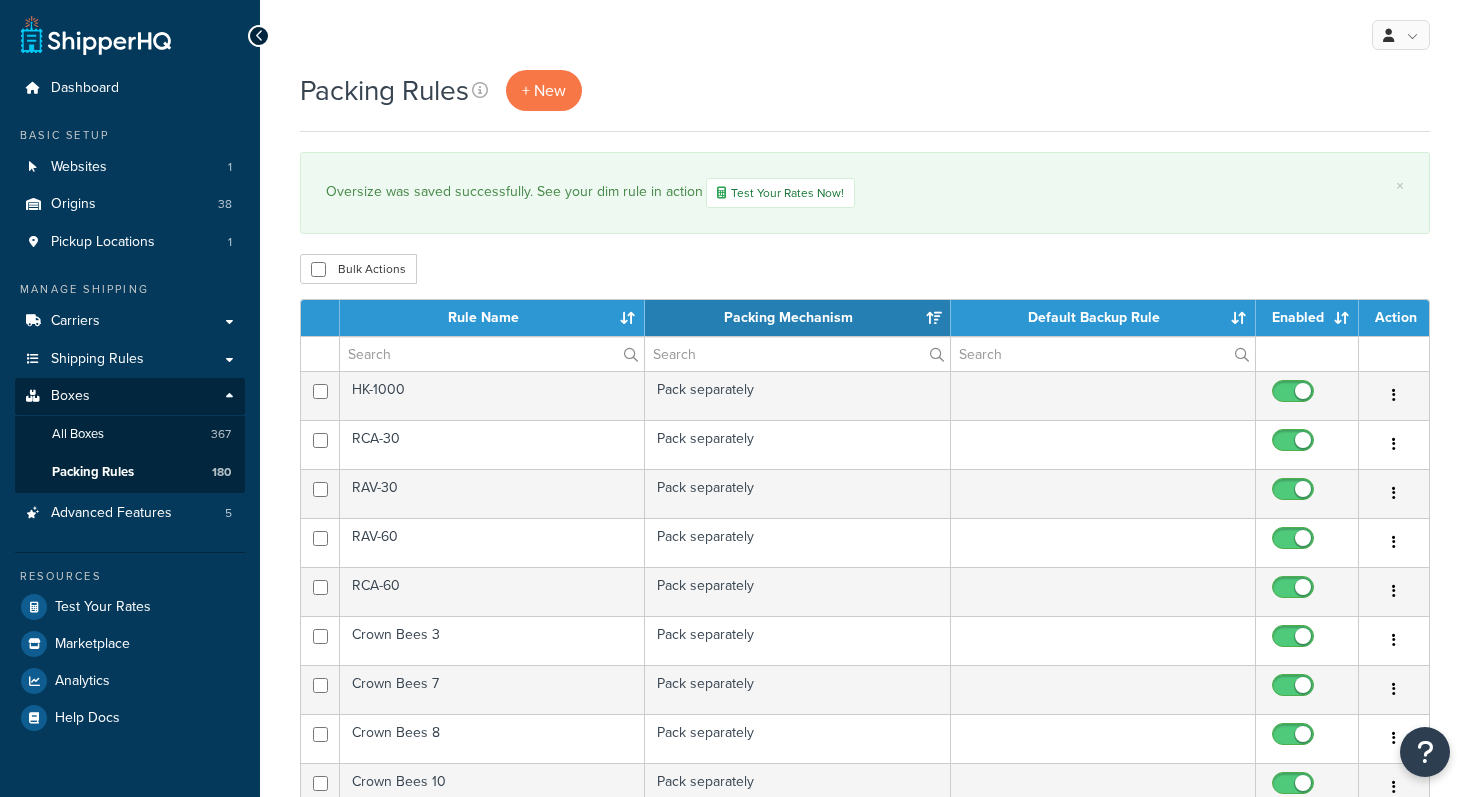 scroll, scrollTop: 0, scrollLeft: 0, axis: both 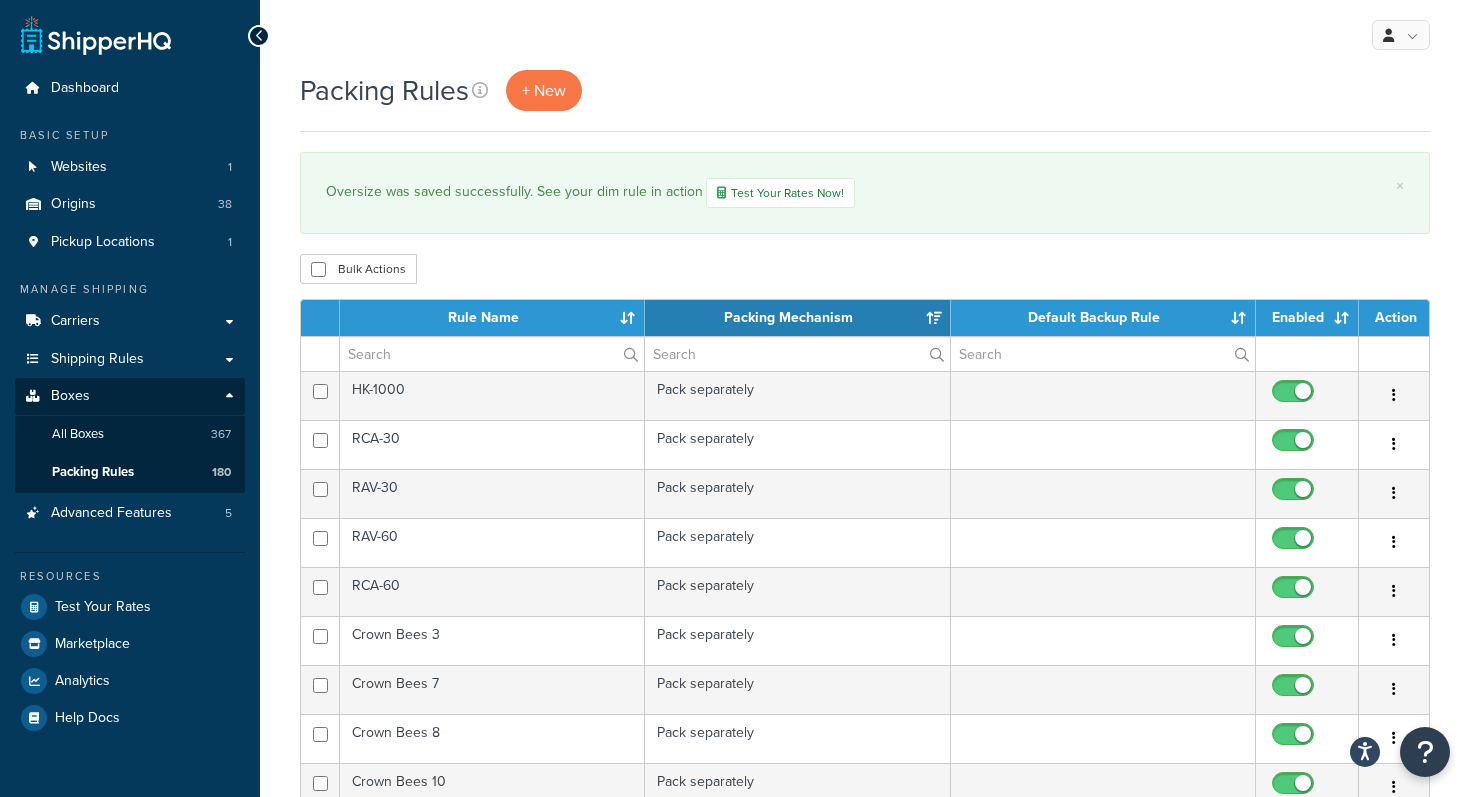 click on "Packing Rules
+ New
×
Oversize was saved successfully. See your dim rule in action   Test Your Rates Now!
Bulk Actions
Duplicate
Delete
Contact Us
Send Us A Message
Contact Information
* *" at bounding box center [865, 845] 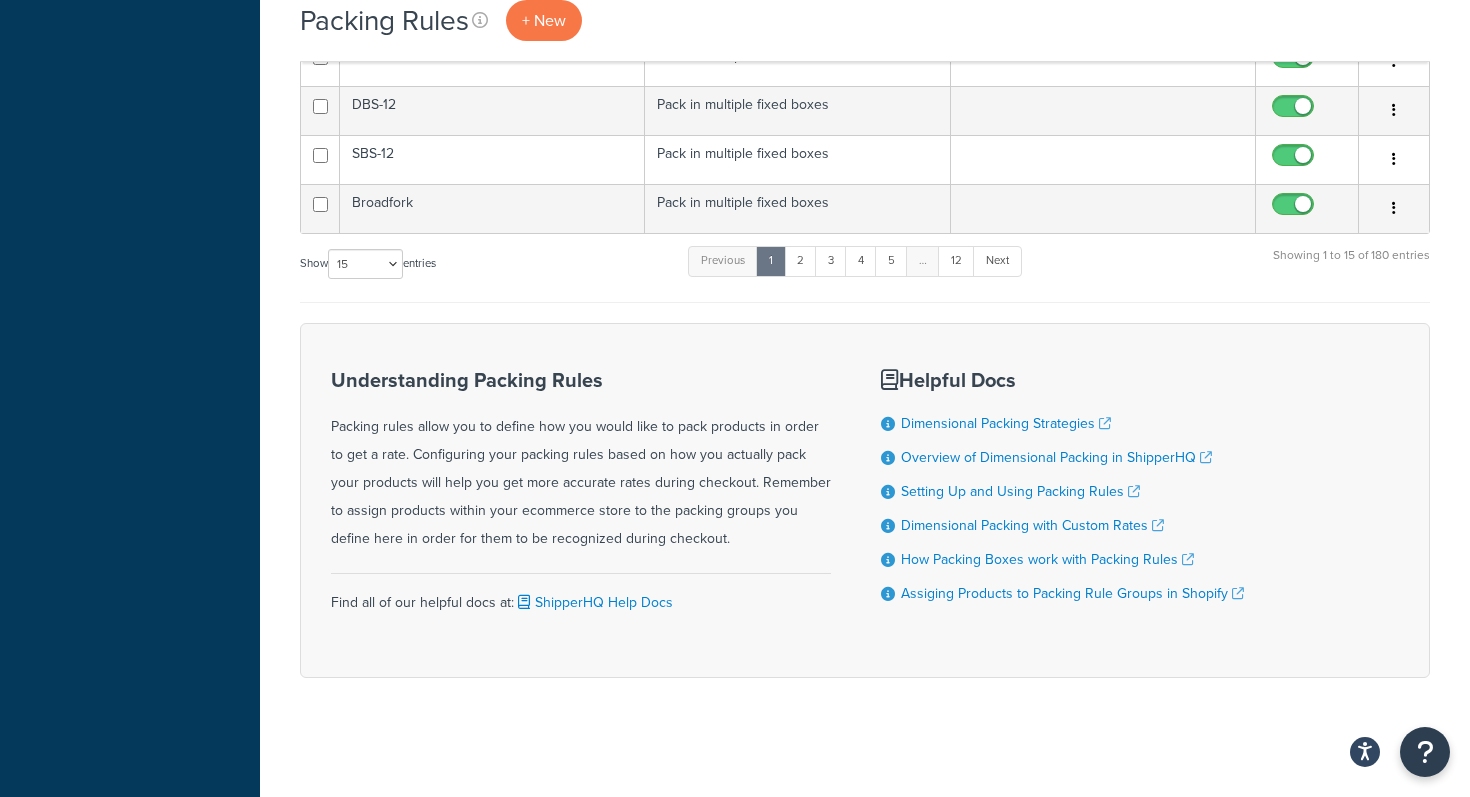 scroll, scrollTop: 833, scrollLeft: 0, axis: vertical 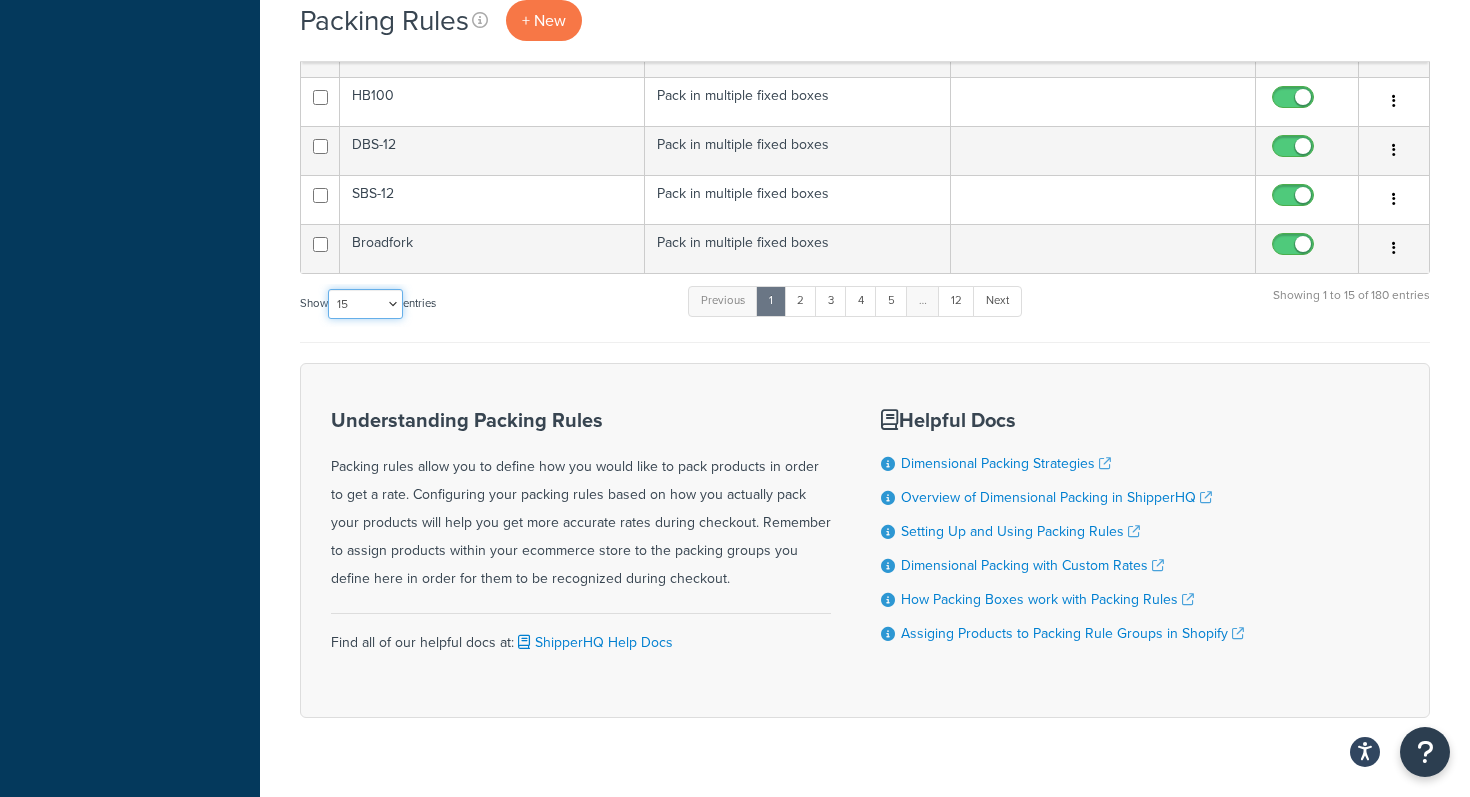 click on "10 15 25 50 100" at bounding box center (365, 304) 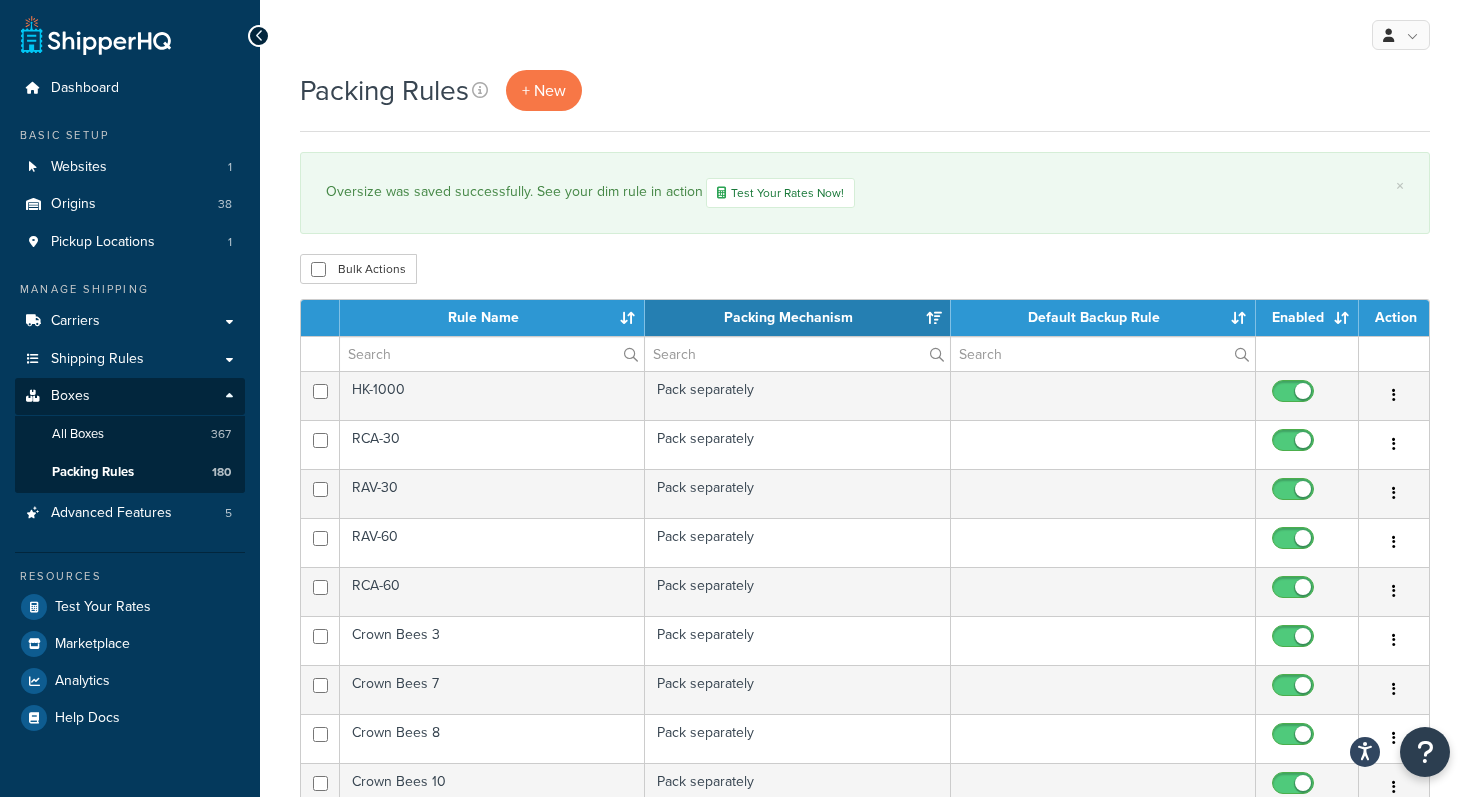 scroll, scrollTop: 727, scrollLeft: 0, axis: vertical 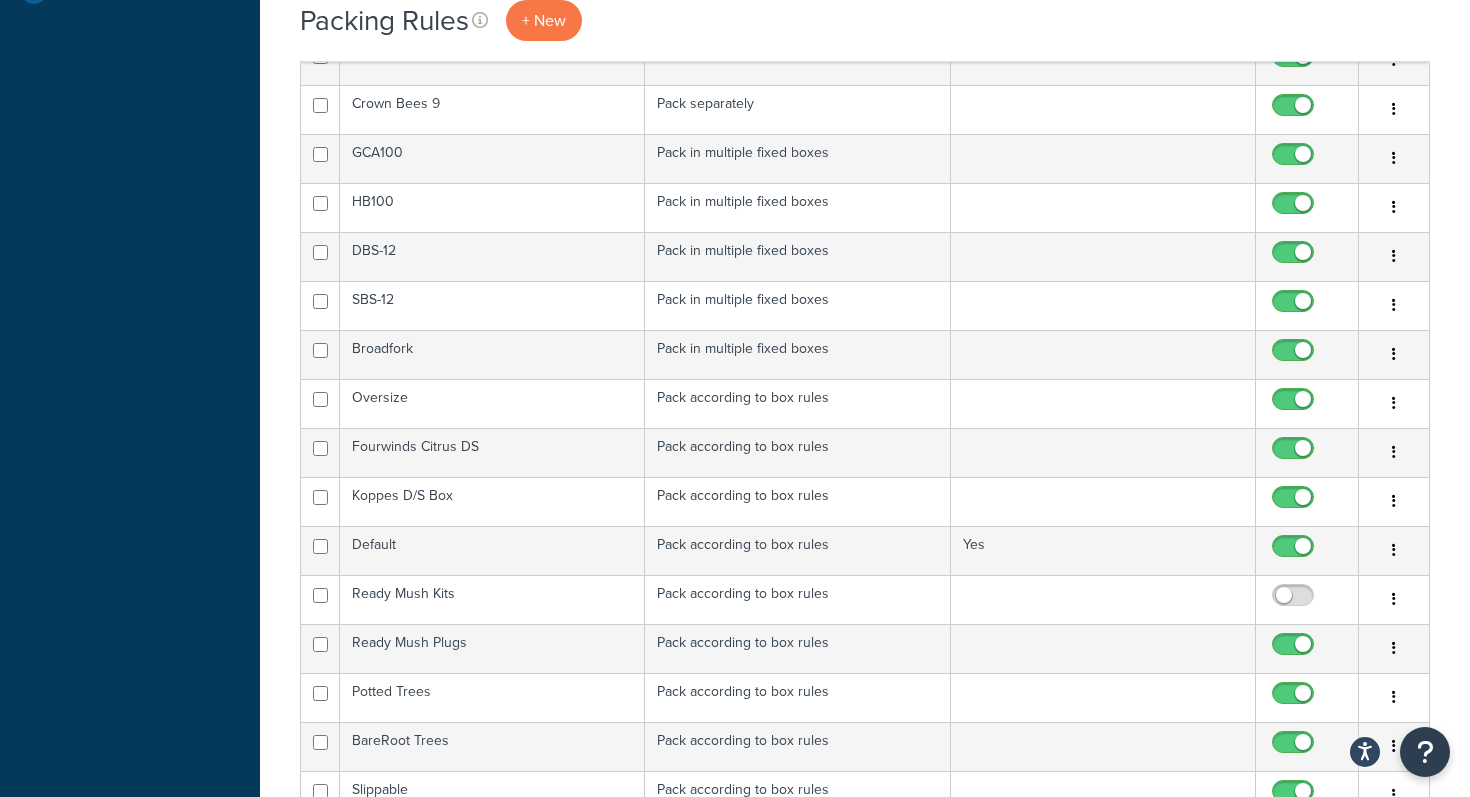 click on "Packing Rules
+ New
×
Oversize was saved successfully. See your dim rule in action   Test Your Rates Now!
Bulk Actions
Duplicate
Delete
Contact Us
Send Us A Message
Contact Information
* *" at bounding box center [865, 2201] 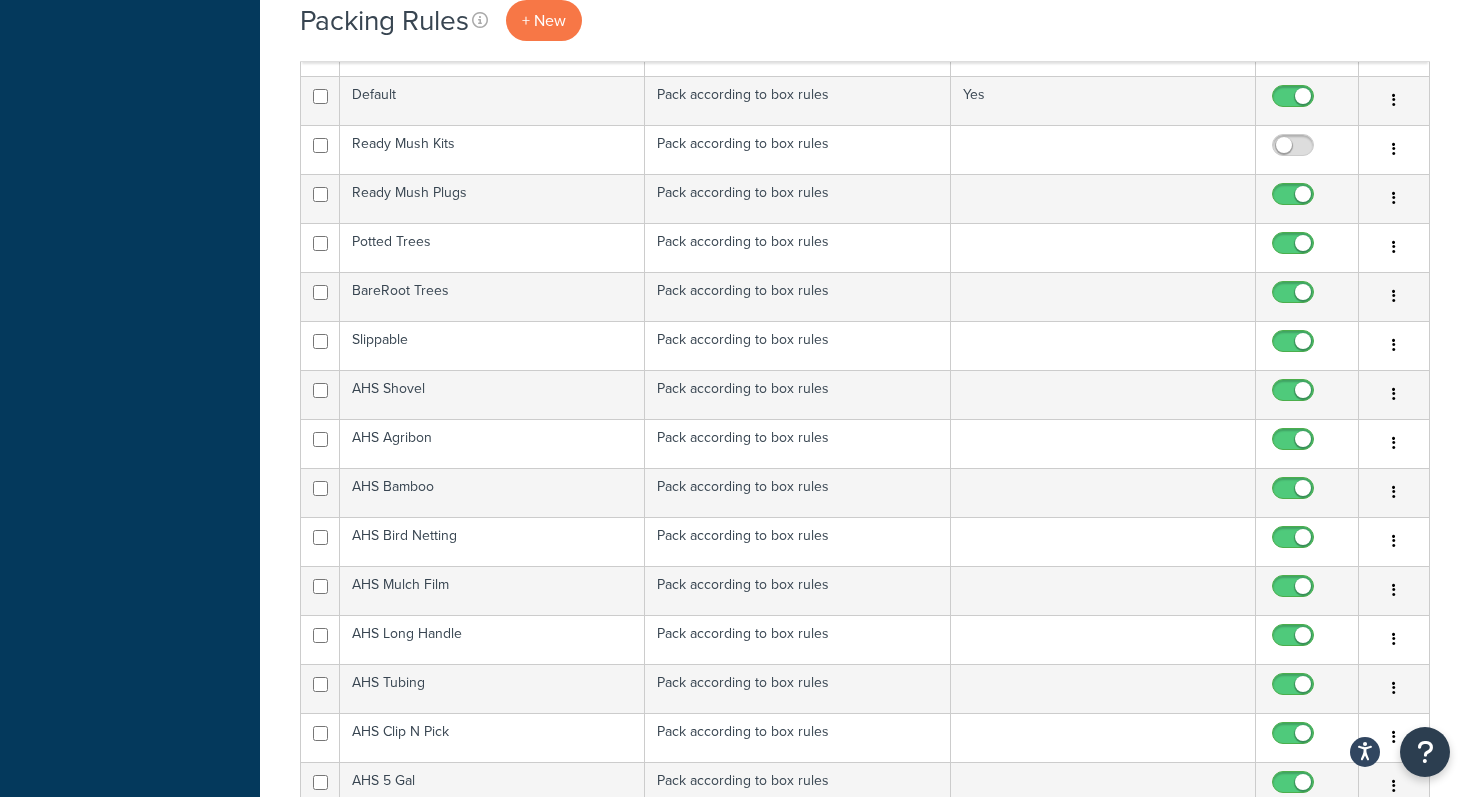 scroll, scrollTop: 1207, scrollLeft: 0, axis: vertical 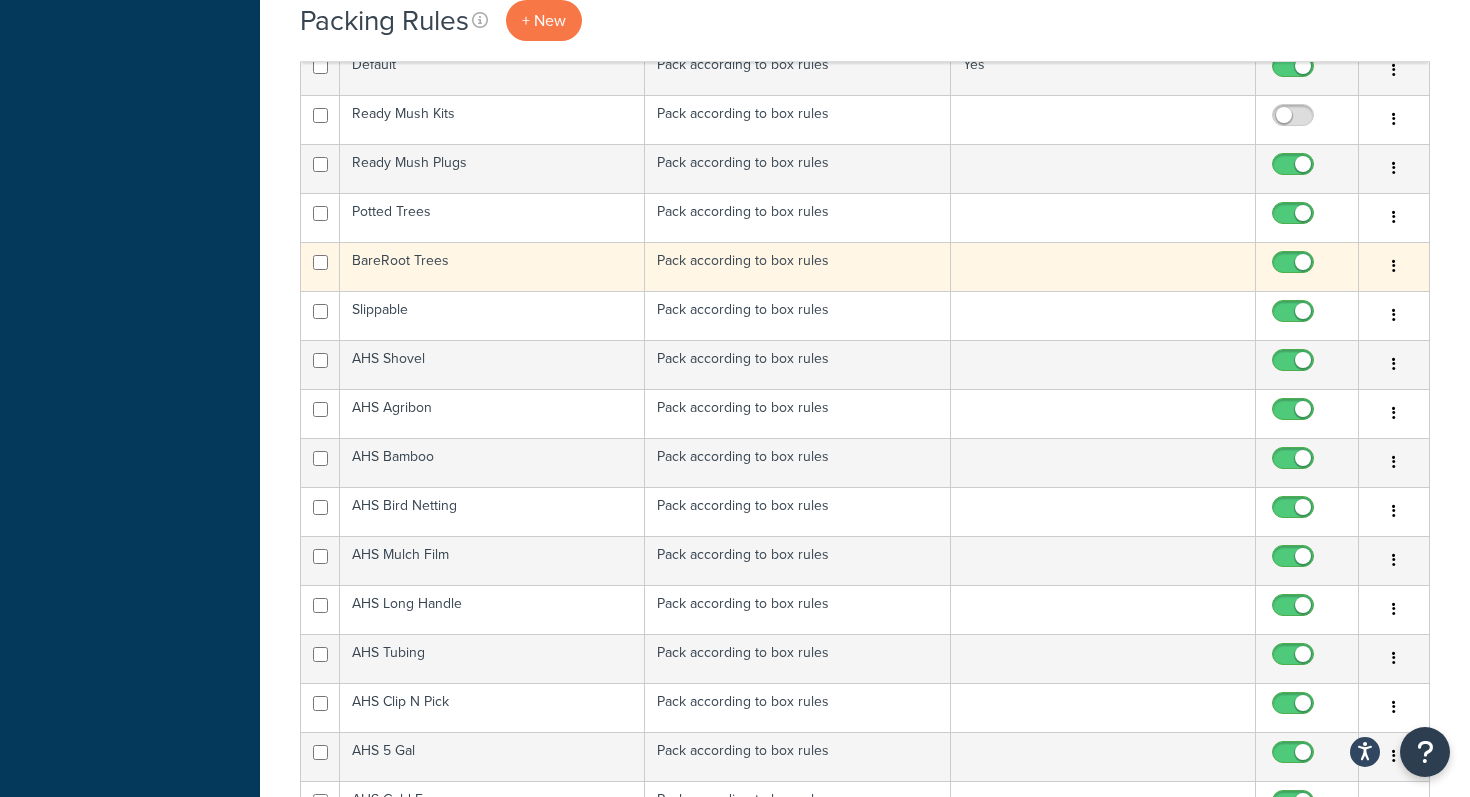 click on "BareRoot Trees" at bounding box center [492, 266] 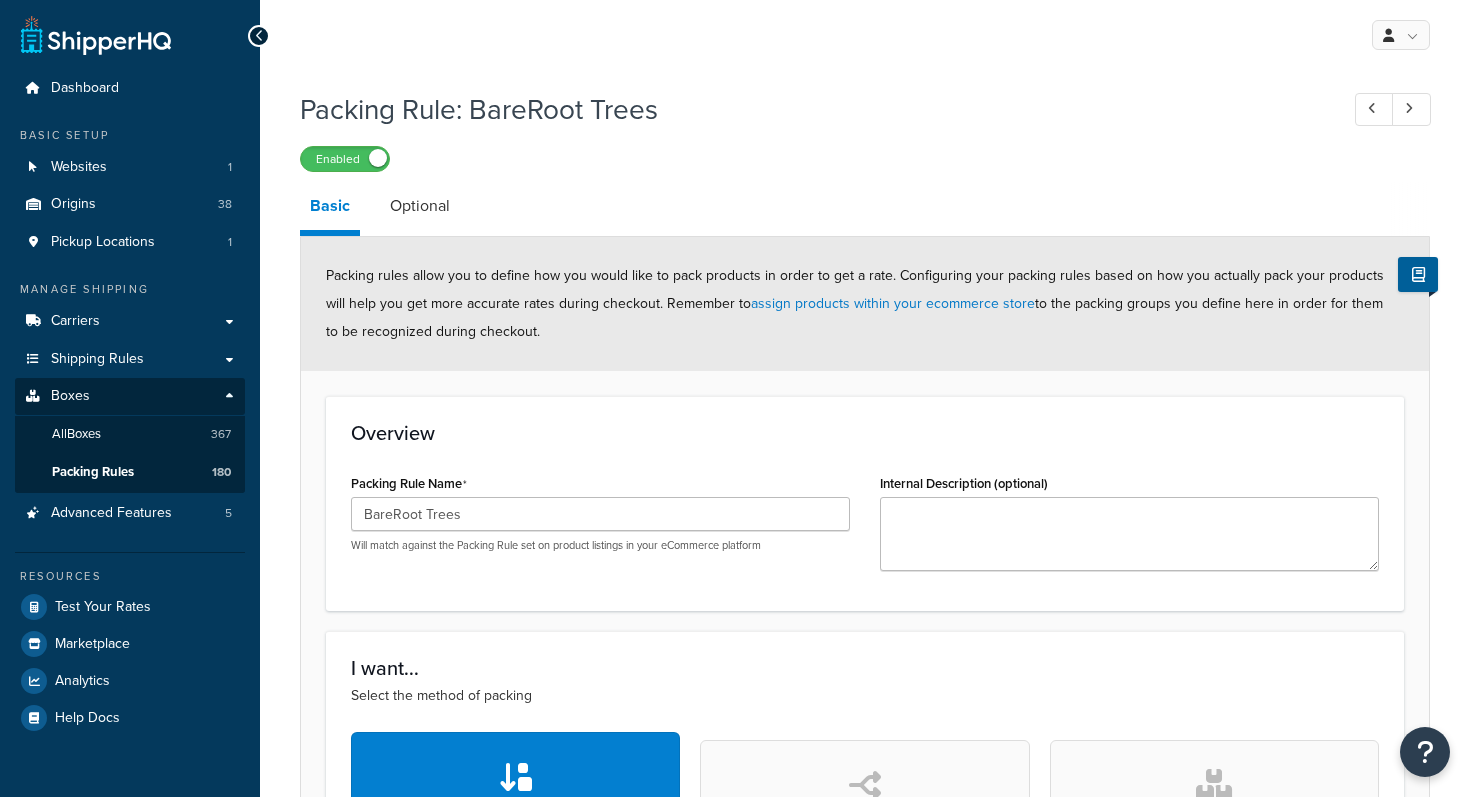 scroll, scrollTop: 0, scrollLeft: 0, axis: both 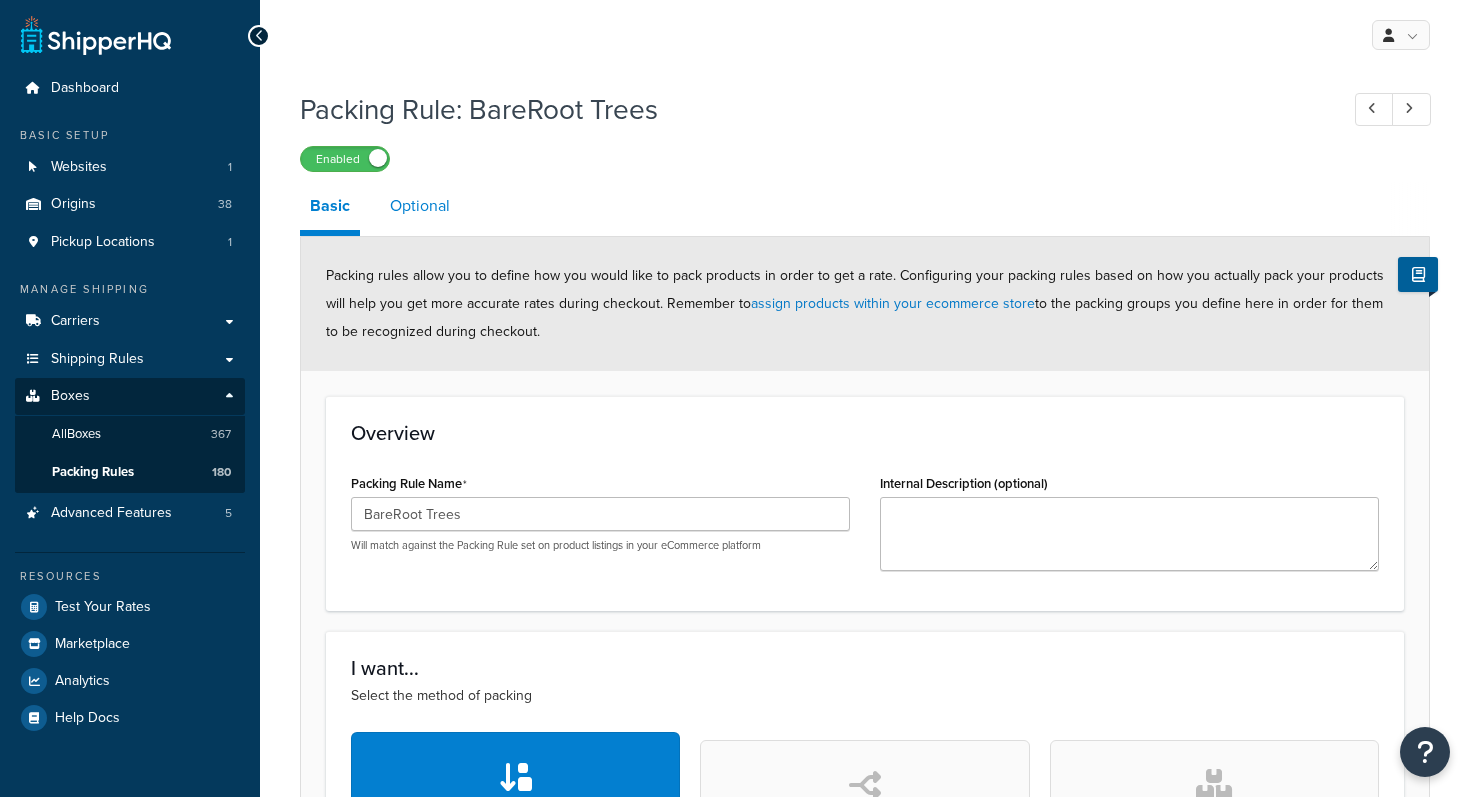 click on "Optional" at bounding box center (420, 206) 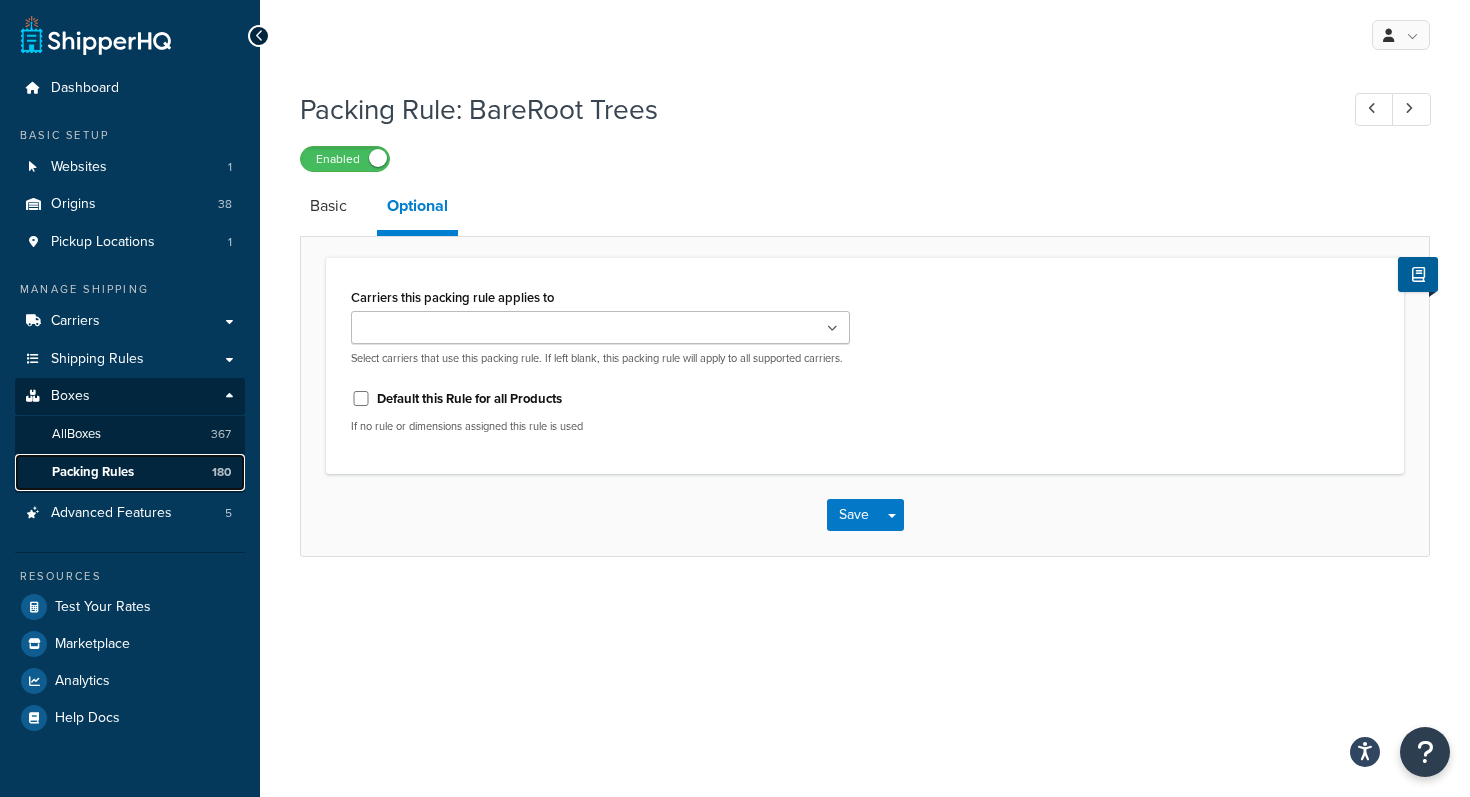 click on "Packing Rules" at bounding box center [93, 472] 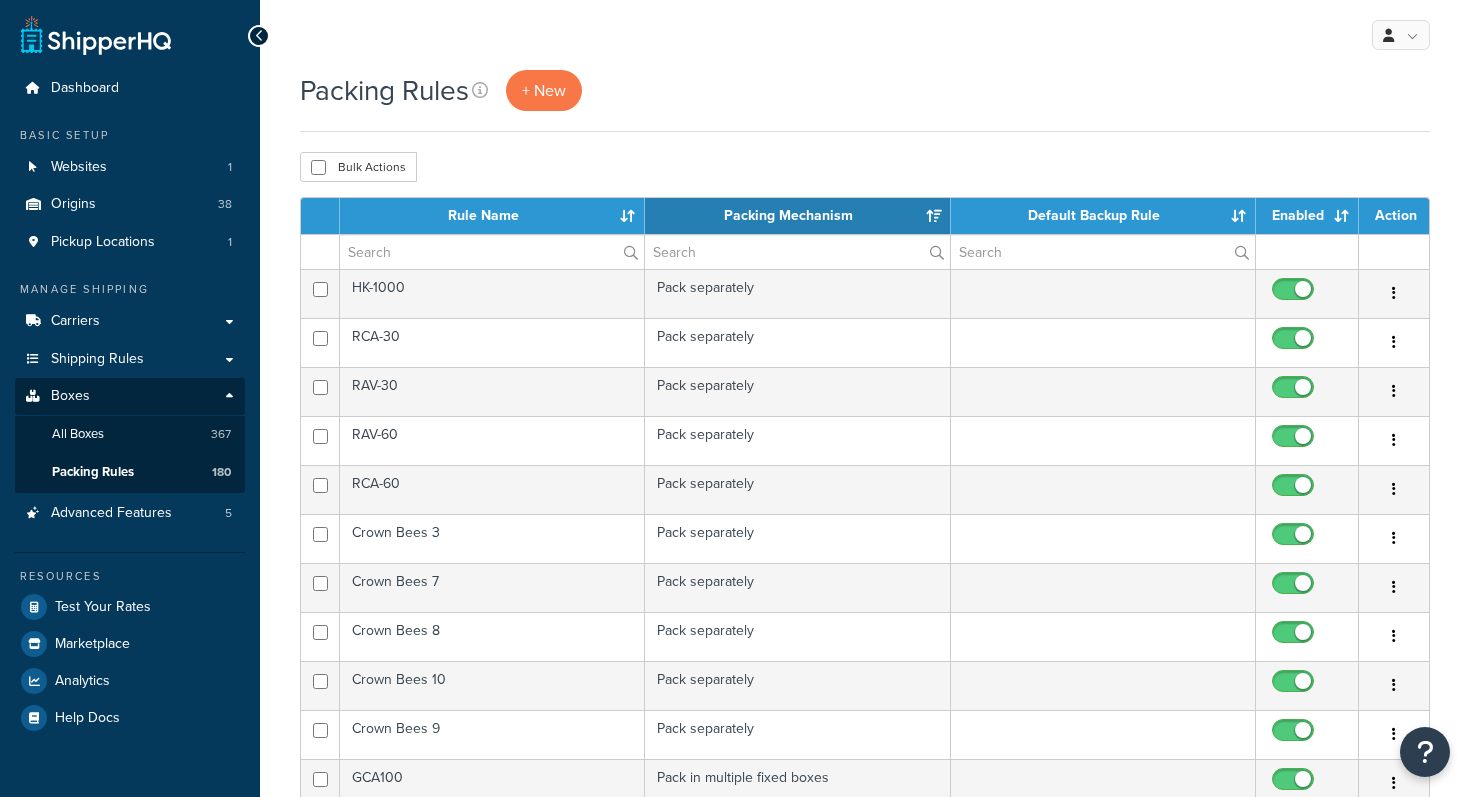 scroll, scrollTop: 0, scrollLeft: 0, axis: both 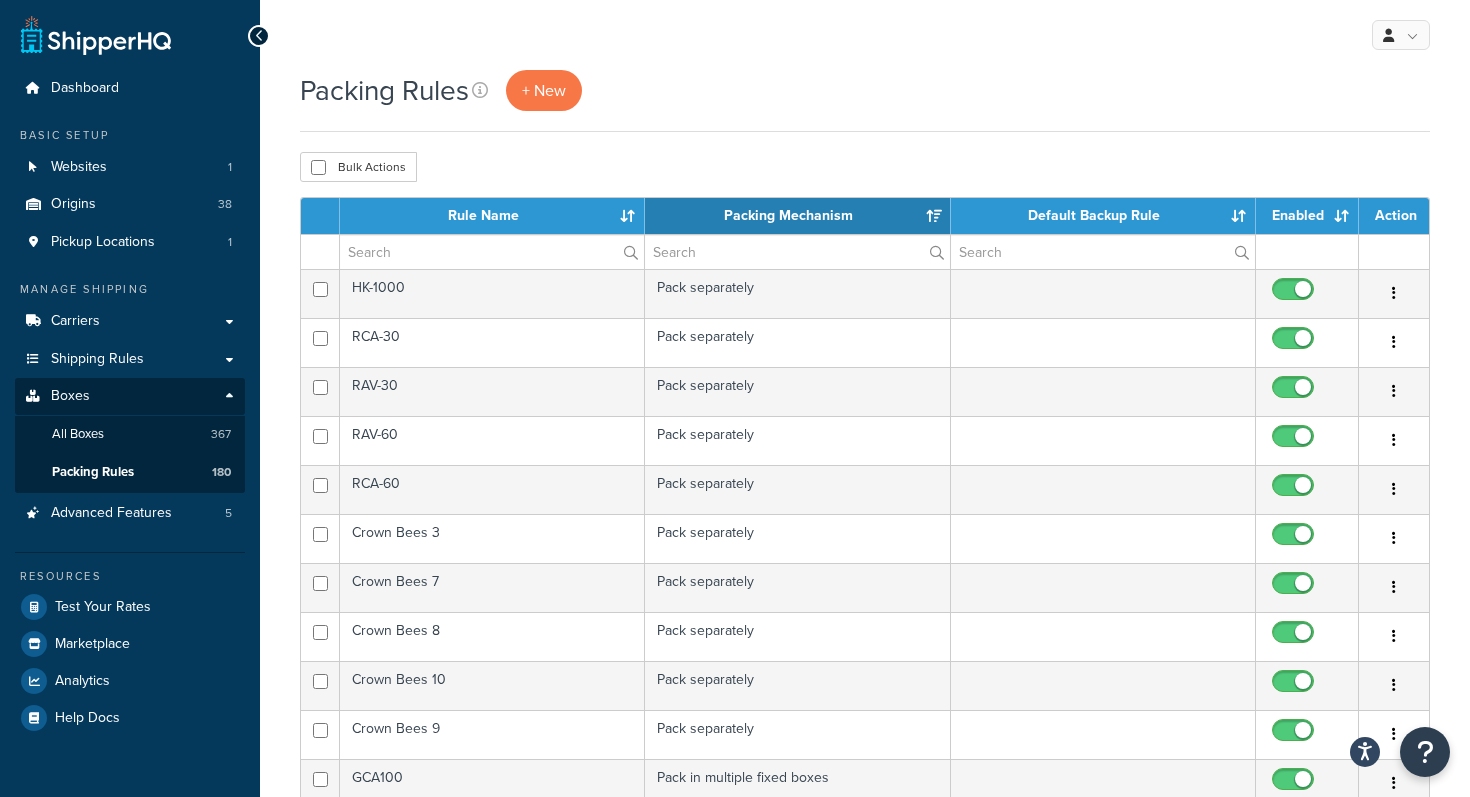 click on "Packing Rules
+ New
Bulk Actions
Duplicate
Delete
Contact Us
Send Us A Message
Contact Information
Name  *
Email  *
Company name  *
Phone  *
Subject" at bounding box center [865, 794] 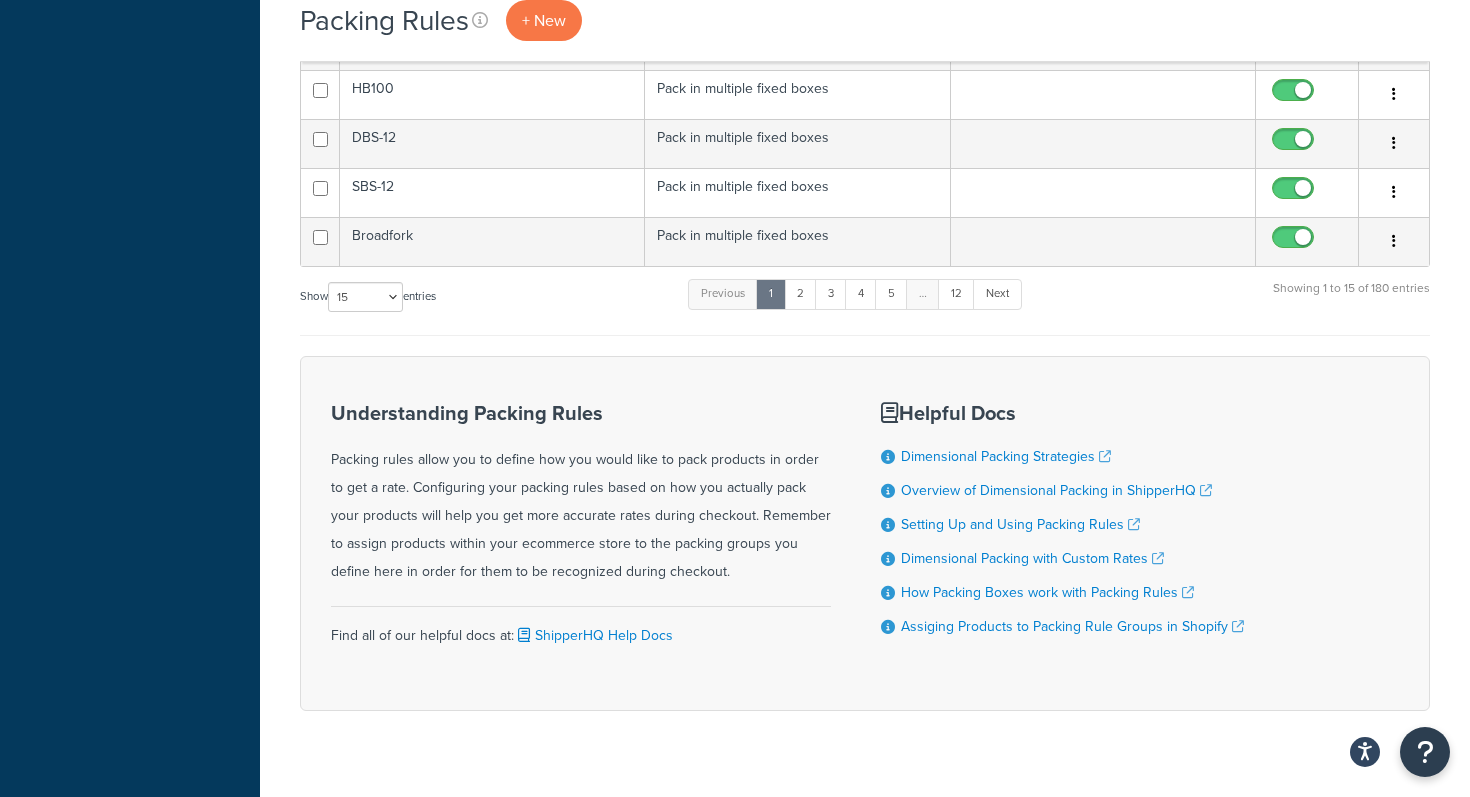 scroll, scrollTop: 771, scrollLeft: 0, axis: vertical 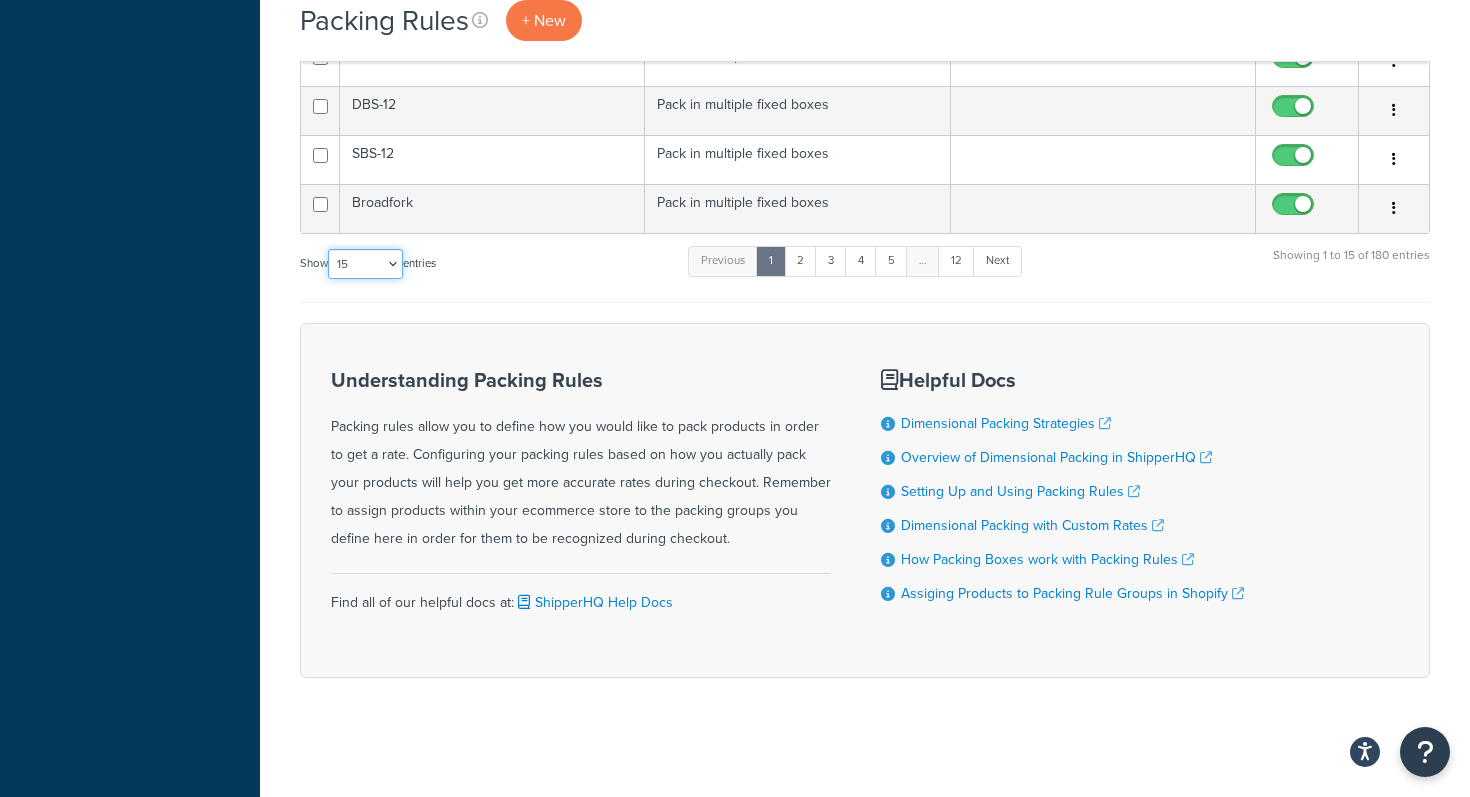 click on "10 15 25 50 100" at bounding box center [365, 264] 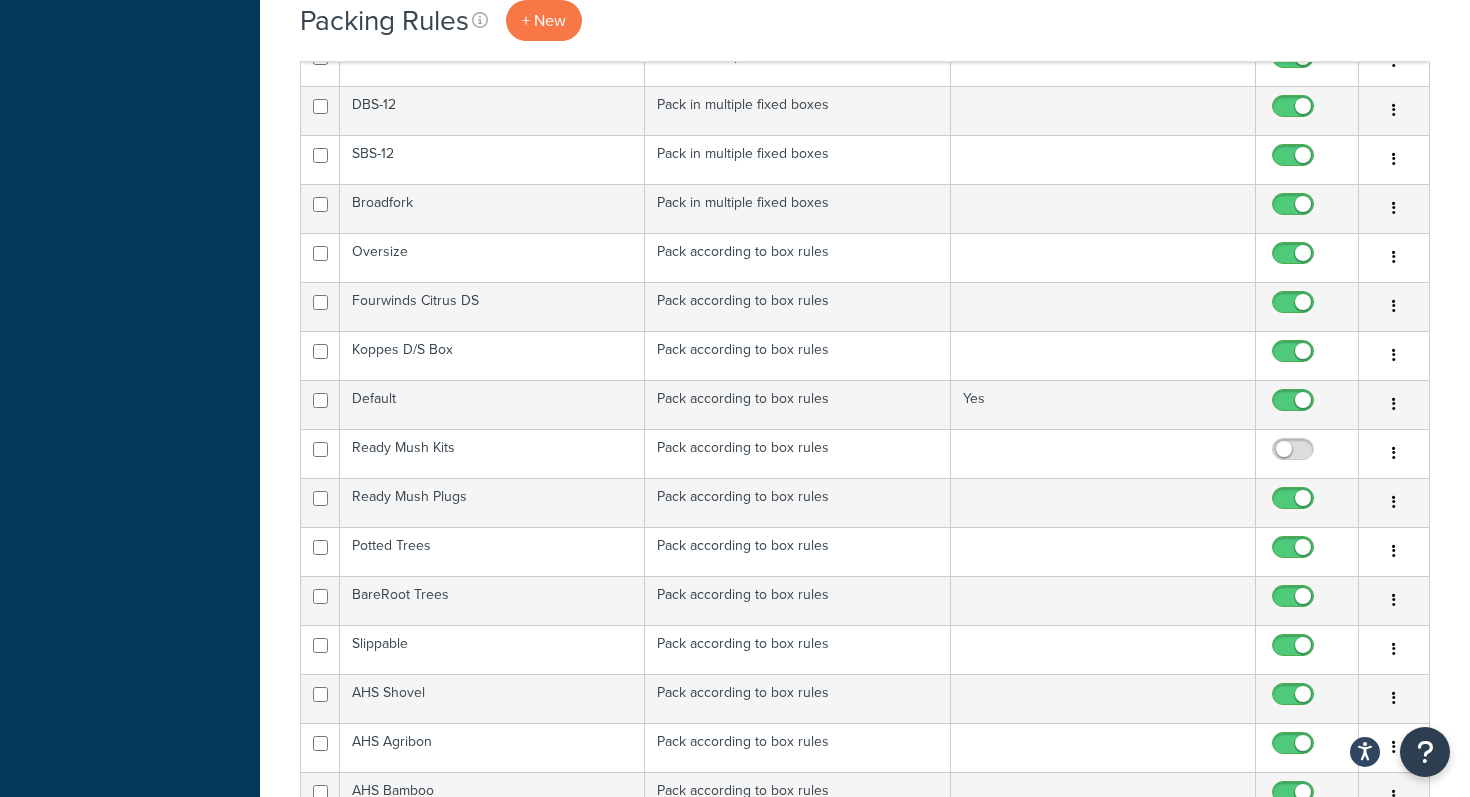 click on "Packing Rules
+ New
Bulk Actions
Duplicate
Delete
Contact Us
Send Us A Message
Contact Information
Name  *
Email  *
Company name  *
Phone  *
Subject" at bounding box center (865, 2106) 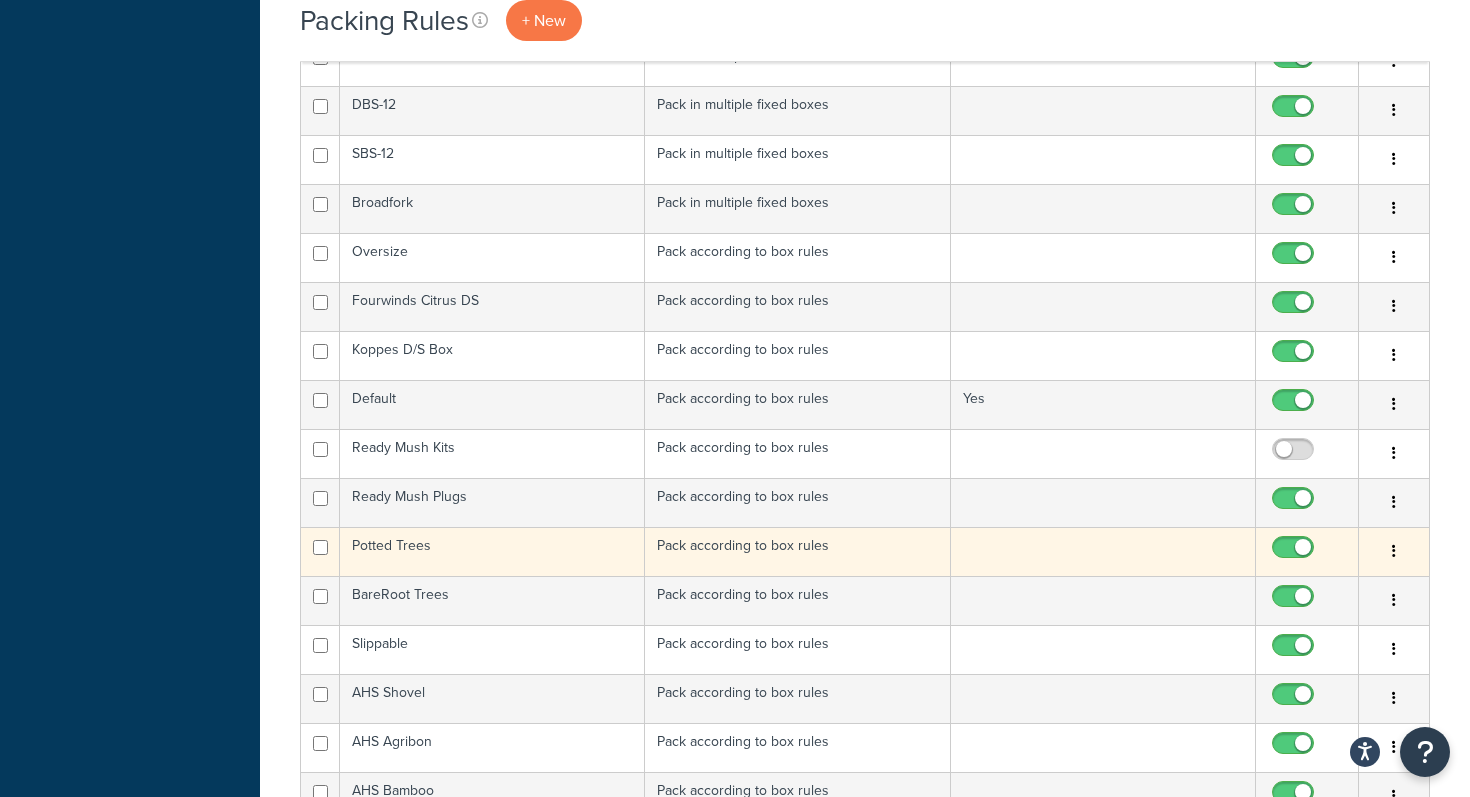 click on "Potted Trees" at bounding box center [492, 551] 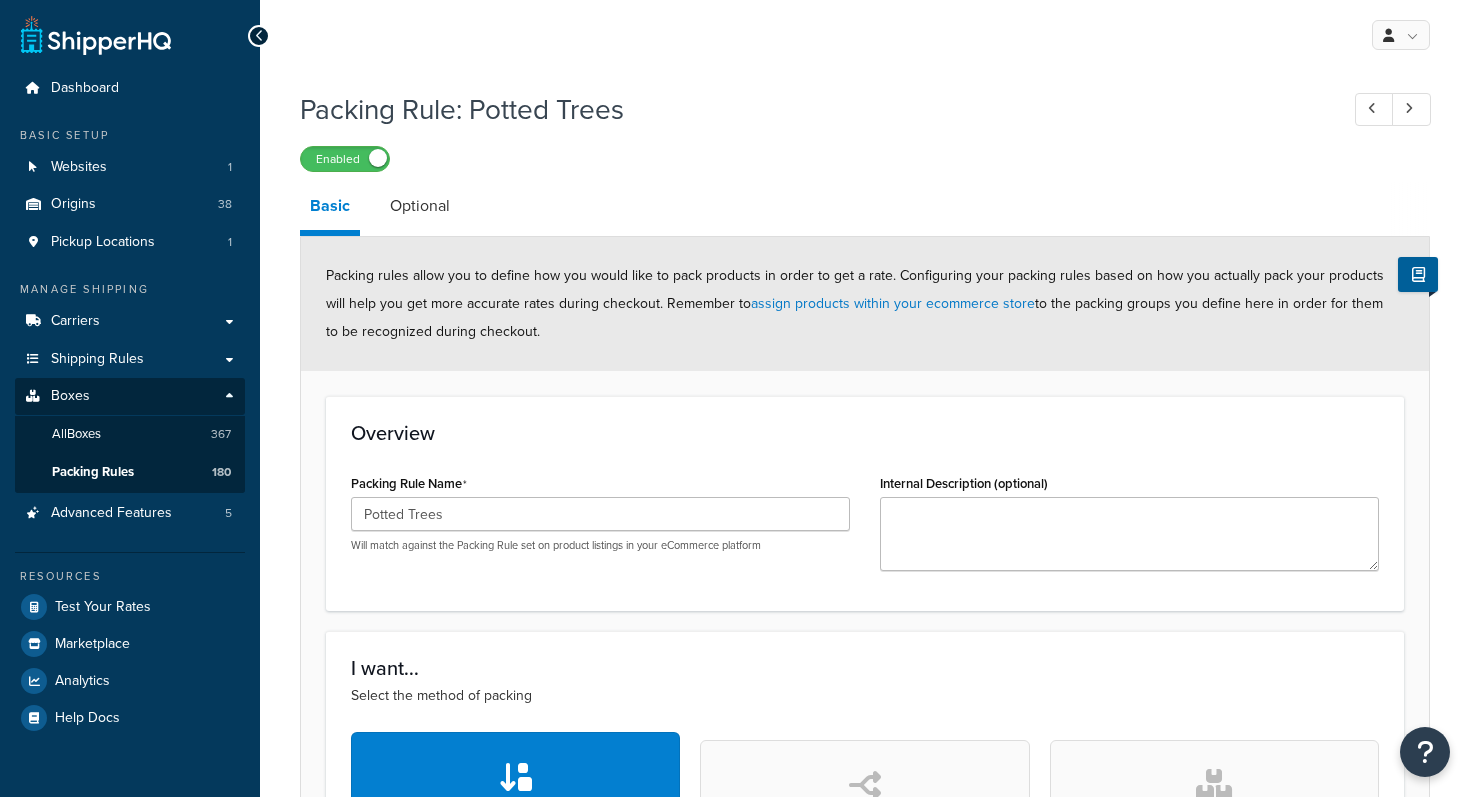 scroll, scrollTop: 0, scrollLeft: 0, axis: both 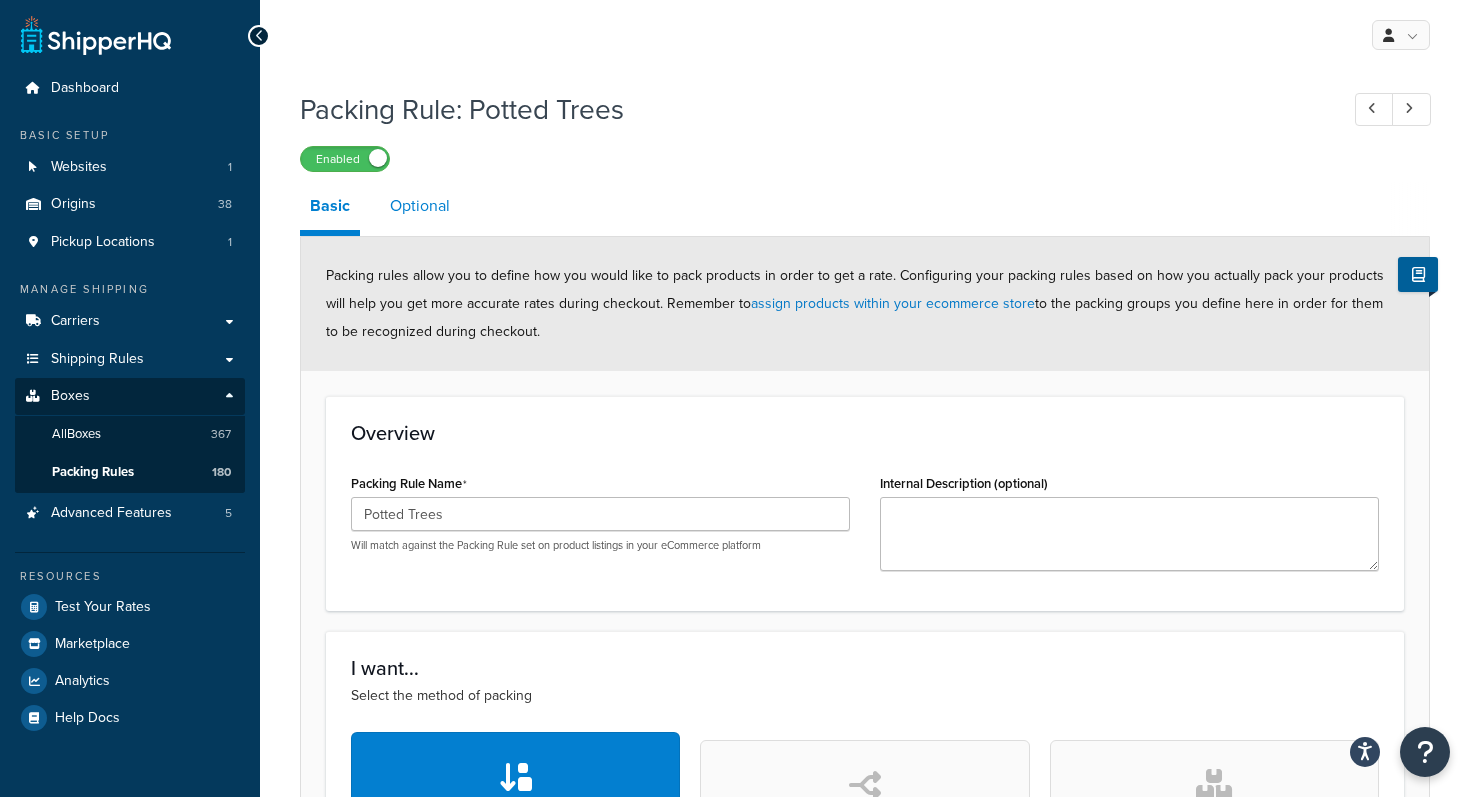 click on "Optional" at bounding box center (420, 206) 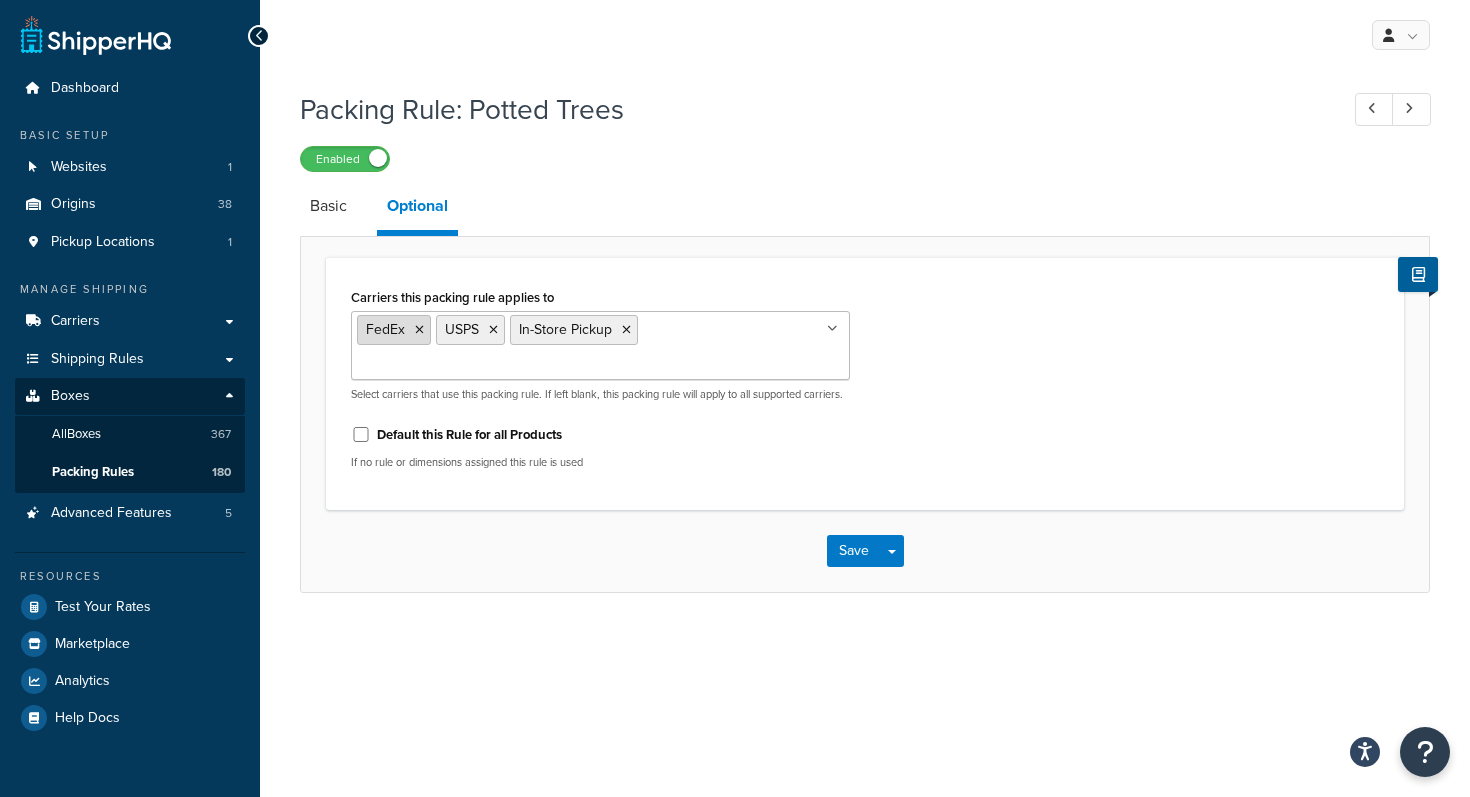click at bounding box center [419, 330] 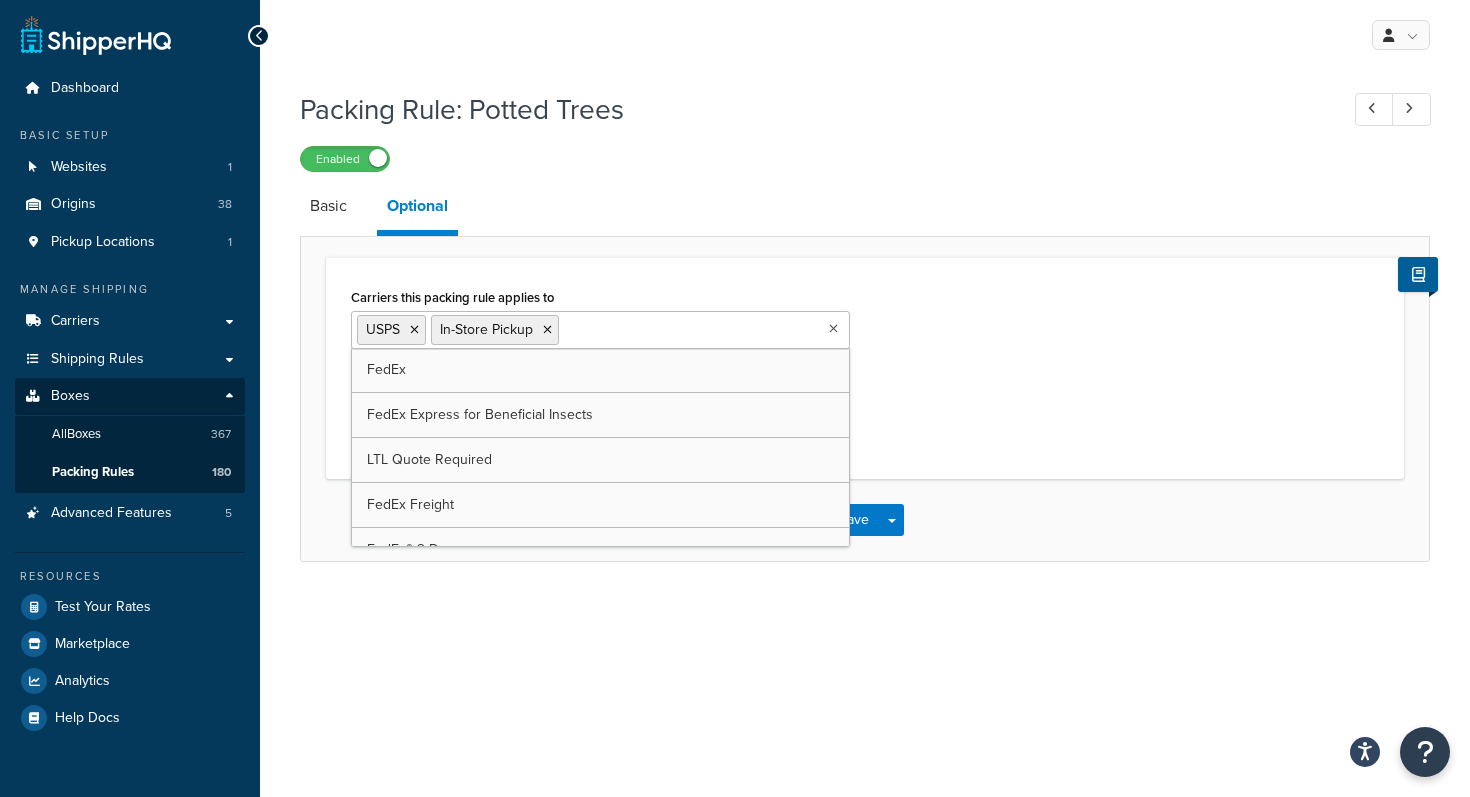 click at bounding box center [414, 330] 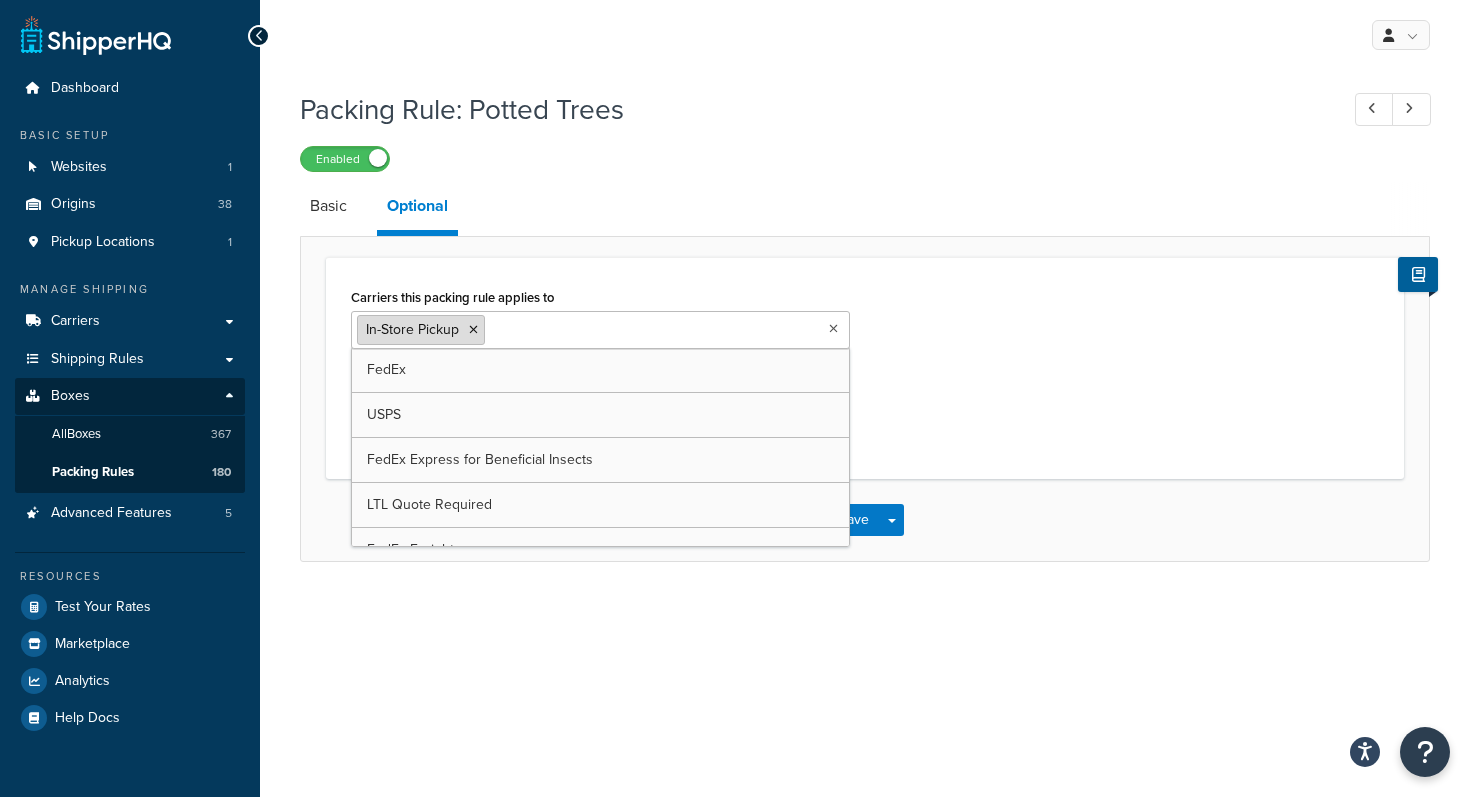 click at bounding box center (473, 330) 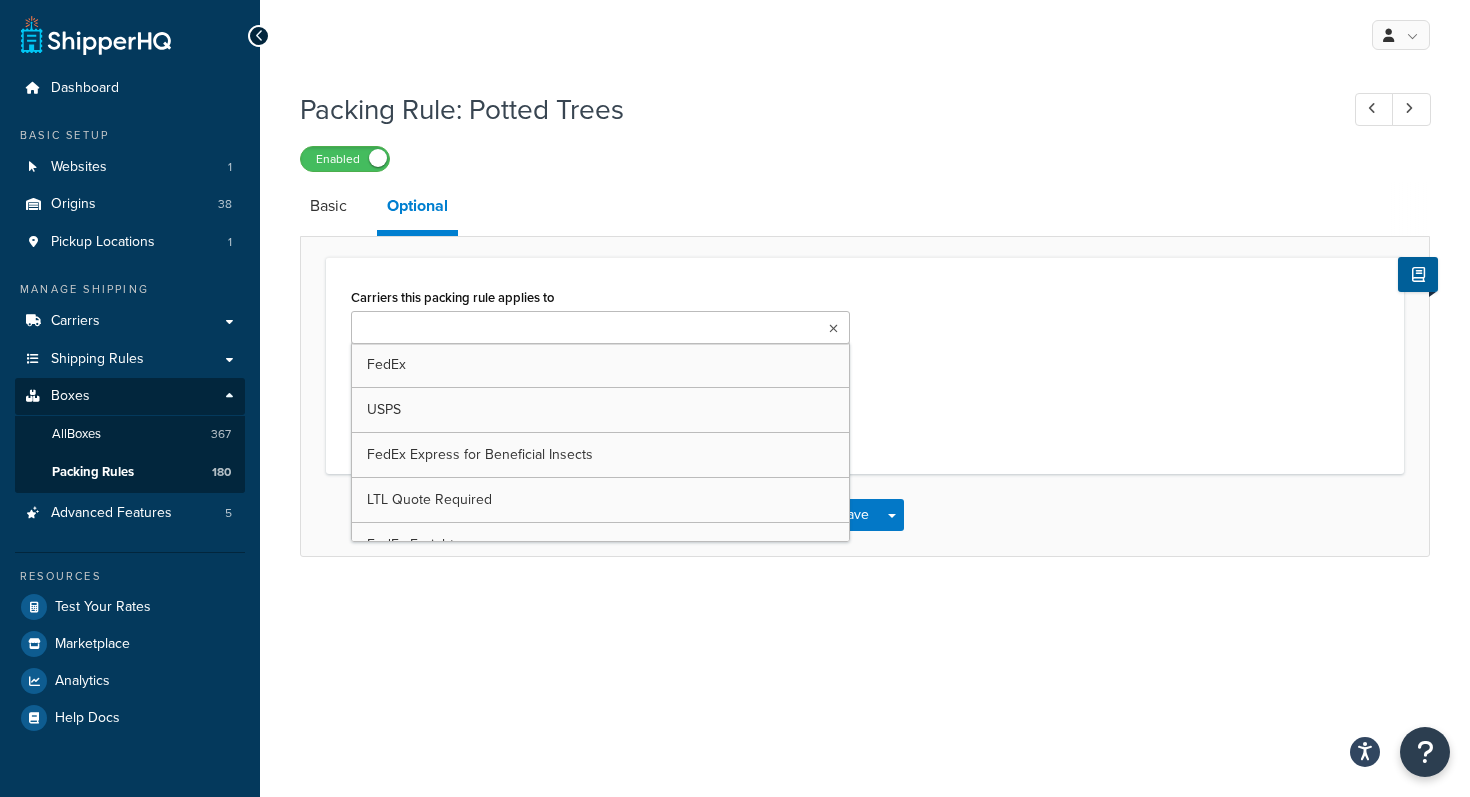 click on "Carriers this packing rule applies to   FedEx USPS FedEx Express for Beneficial Insects LTL Quote Required FedEx Freight FedEx® 2 Day In-Store Pickup LTL Freight Shipping UPS 853380 UPS F22G32 Select carriers that use this packing rule. If left blank, this packing rule will apply to all supported carriers.   Default this Rule for all Products If no rule or dimensions assigned this rule is used" at bounding box center [865, 366] 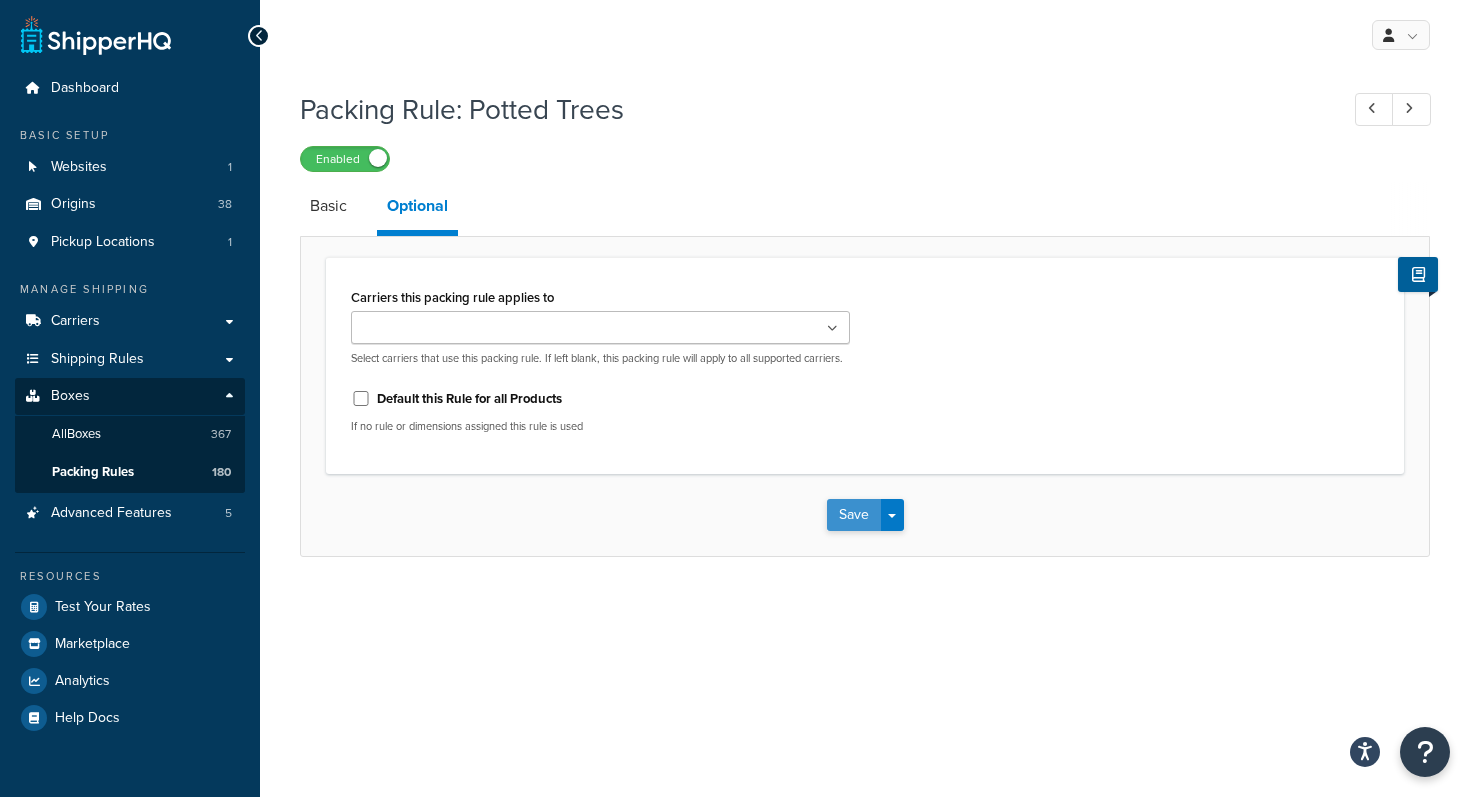 click on "Save" at bounding box center (854, 515) 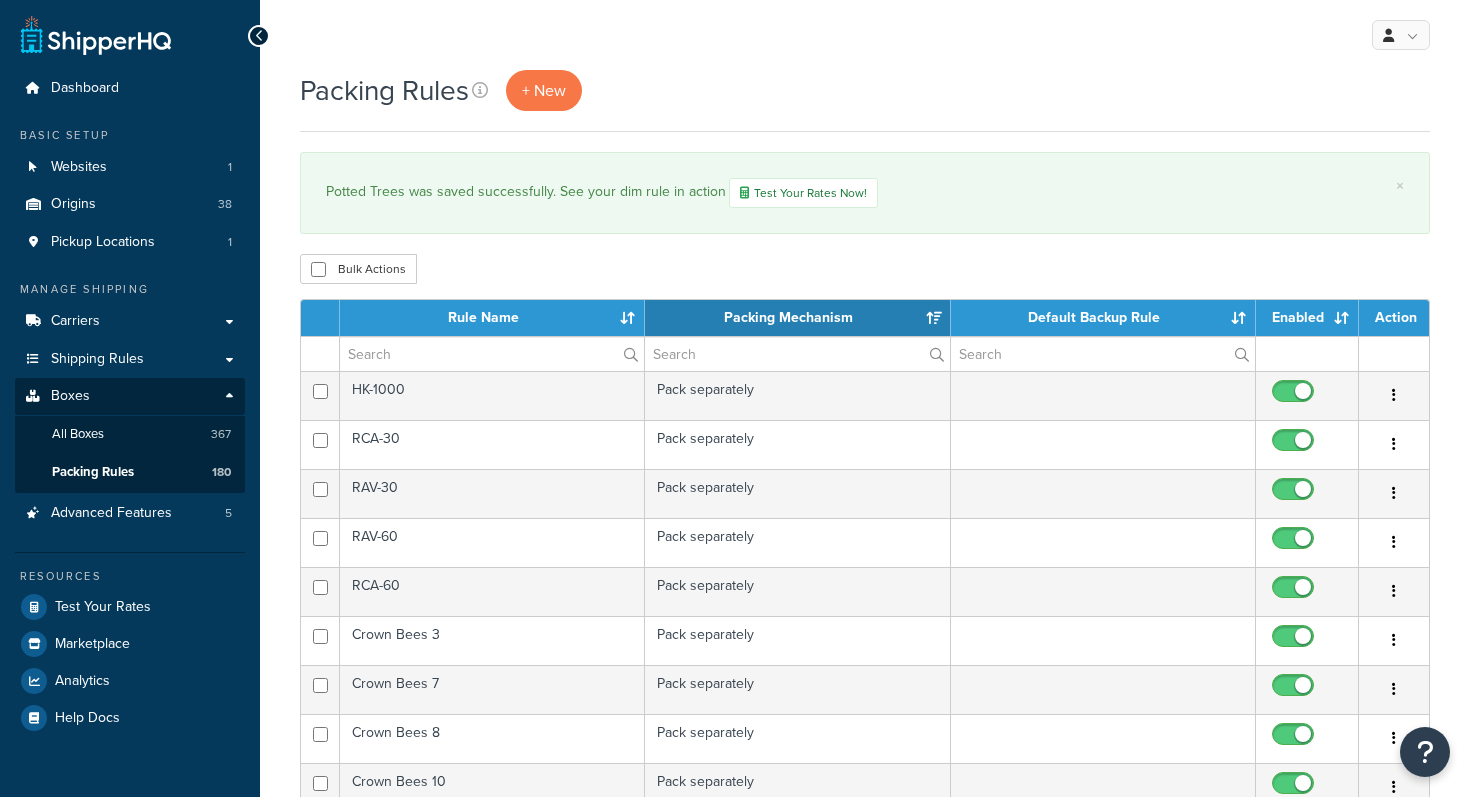 select on "15" 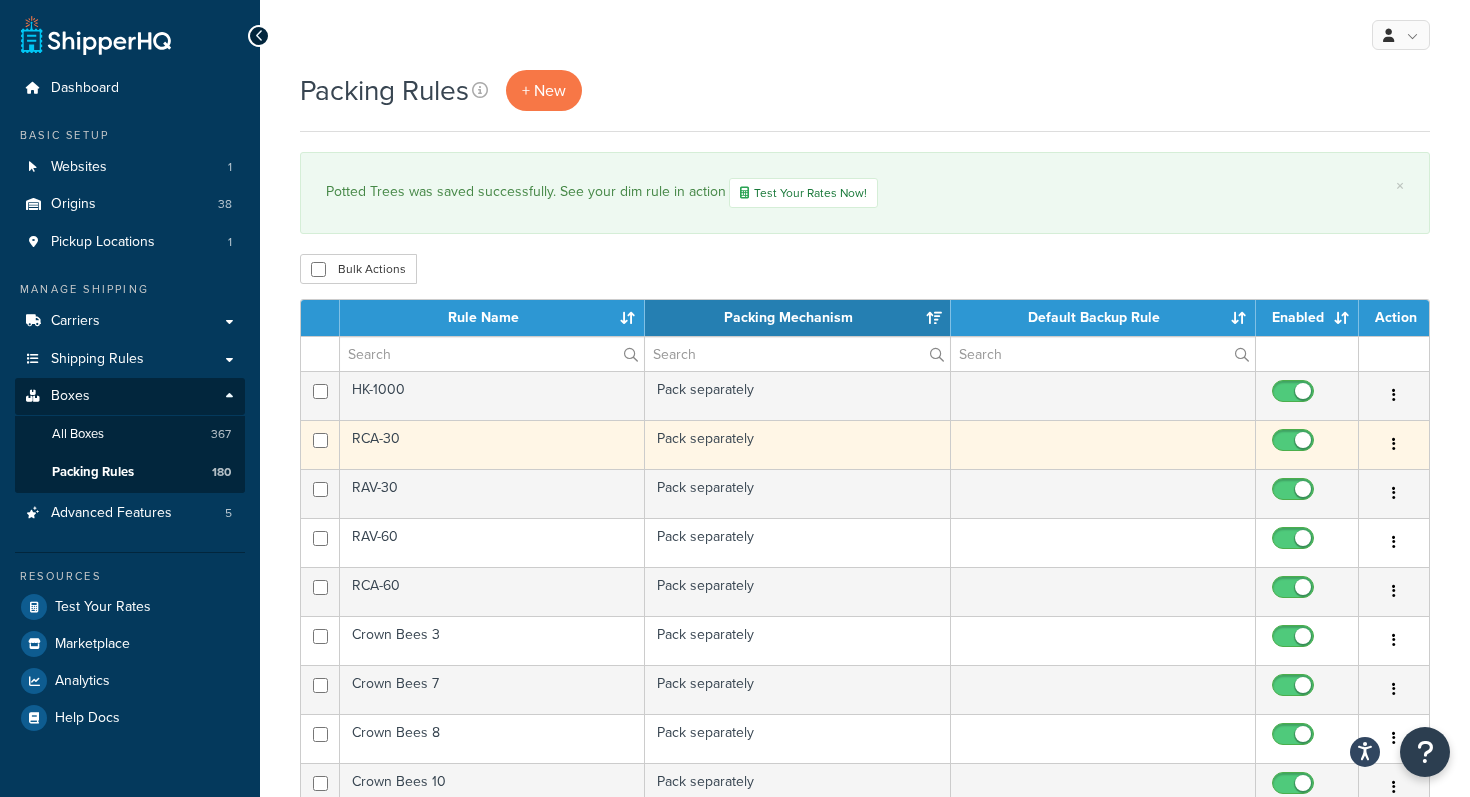 click at bounding box center (320, 444) 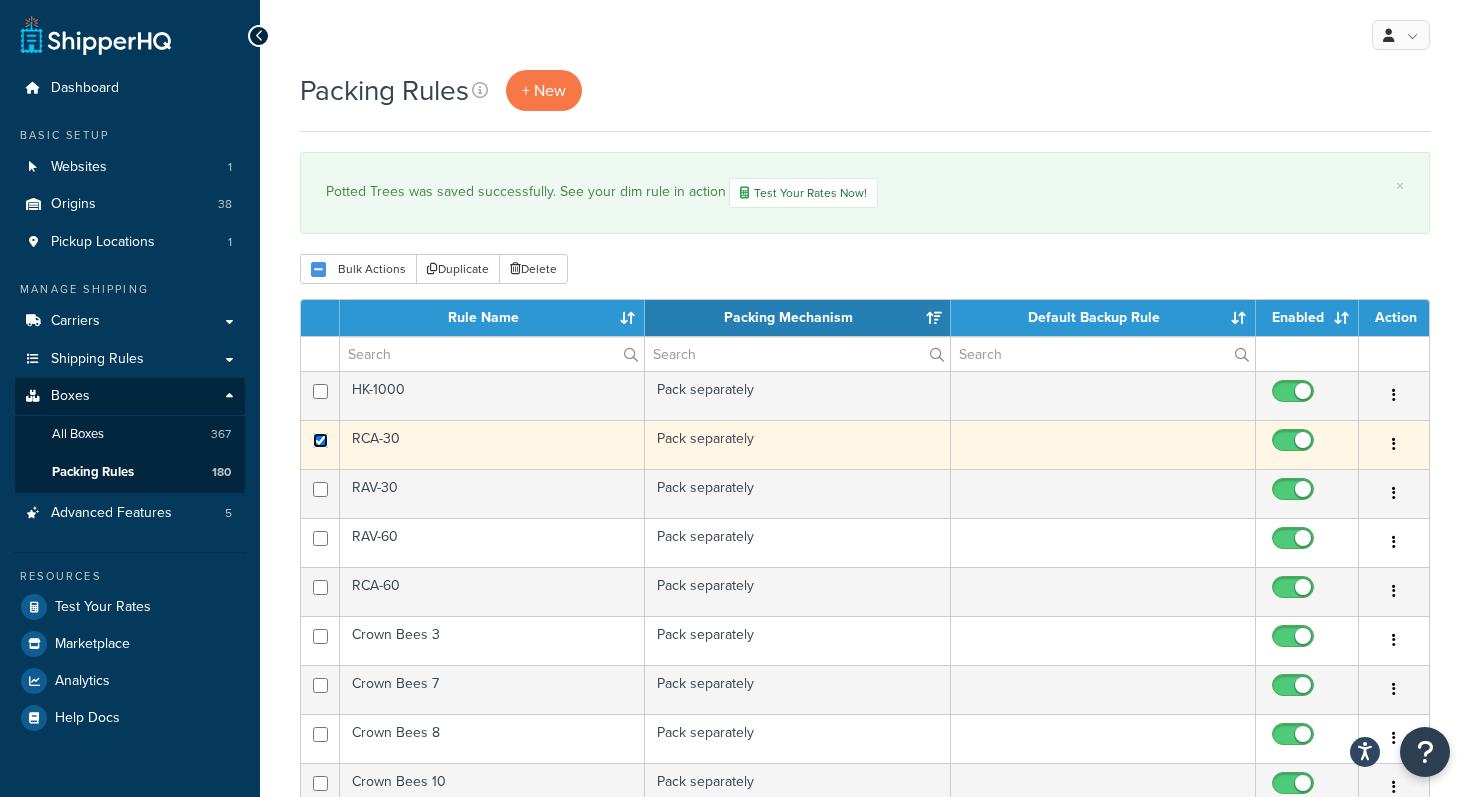 click at bounding box center (320, 440) 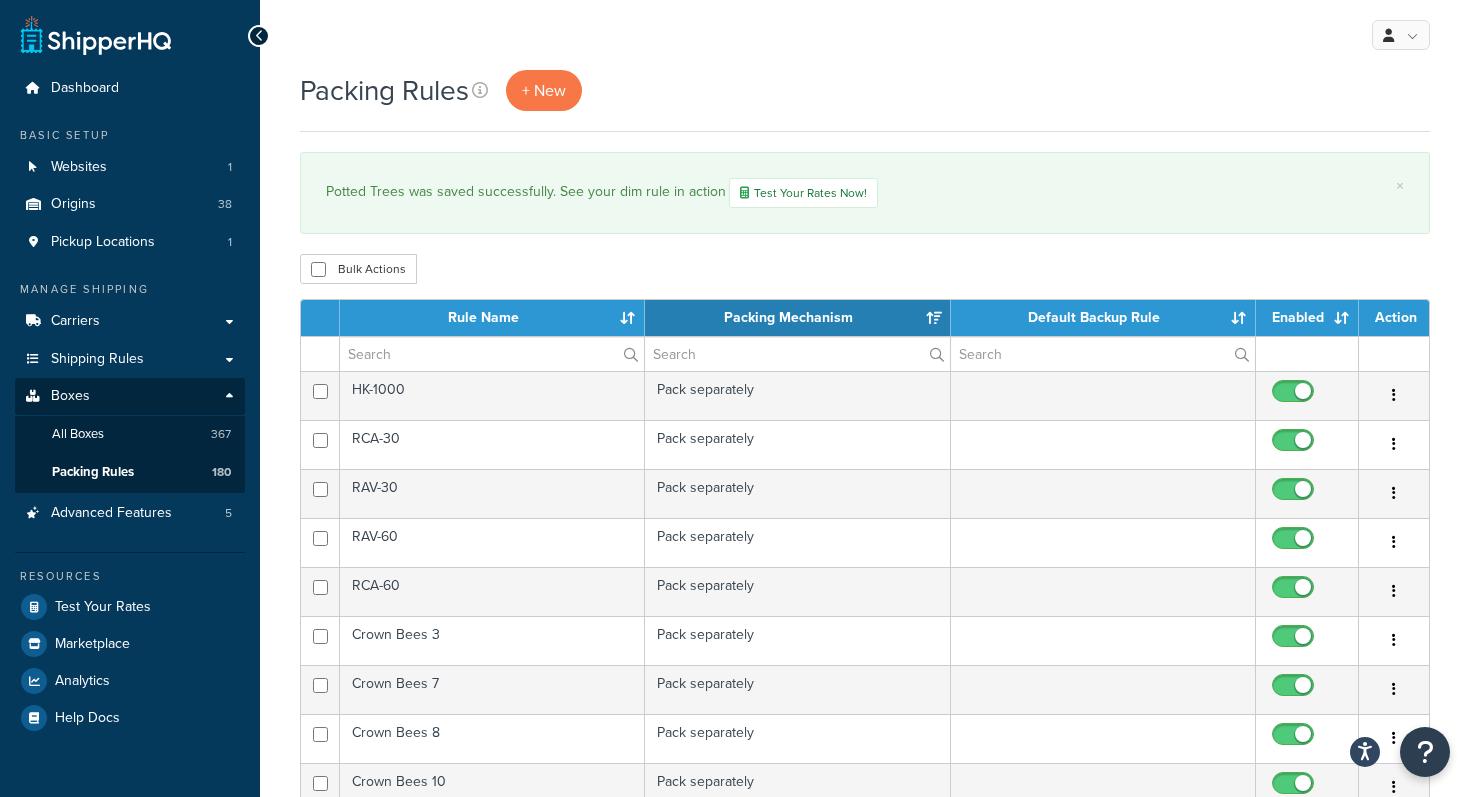 click on "Packing Rules
+ New
×
Potted Trees was saved successfully. See your dim rule in action   Test Your Rates Now!
Bulk Actions
Duplicate
Delete
Contact Us
Send Us A Message
Contact Information" at bounding box center [865, 845] 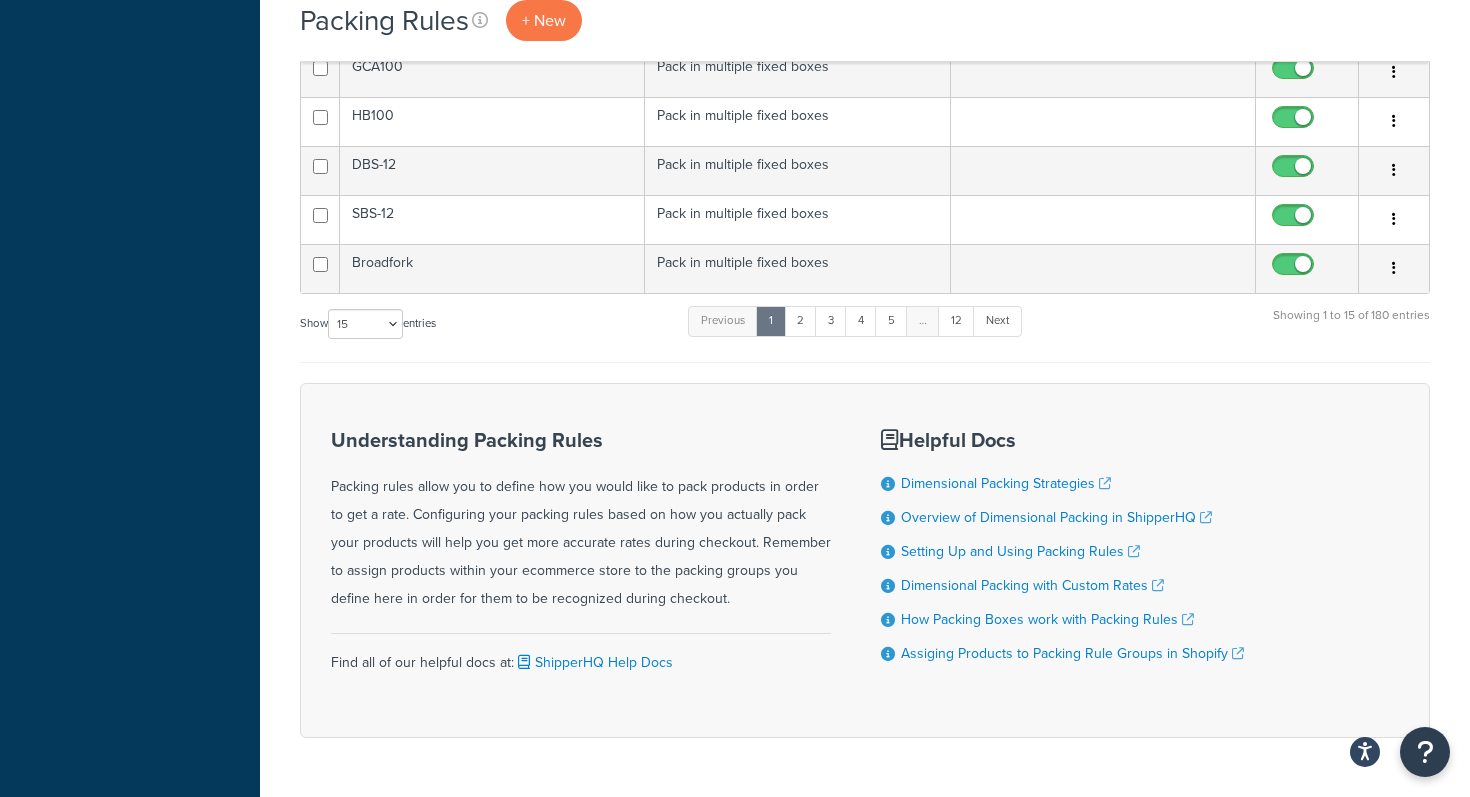 scroll, scrollTop: 873, scrollLeft: 0, axis: vertical 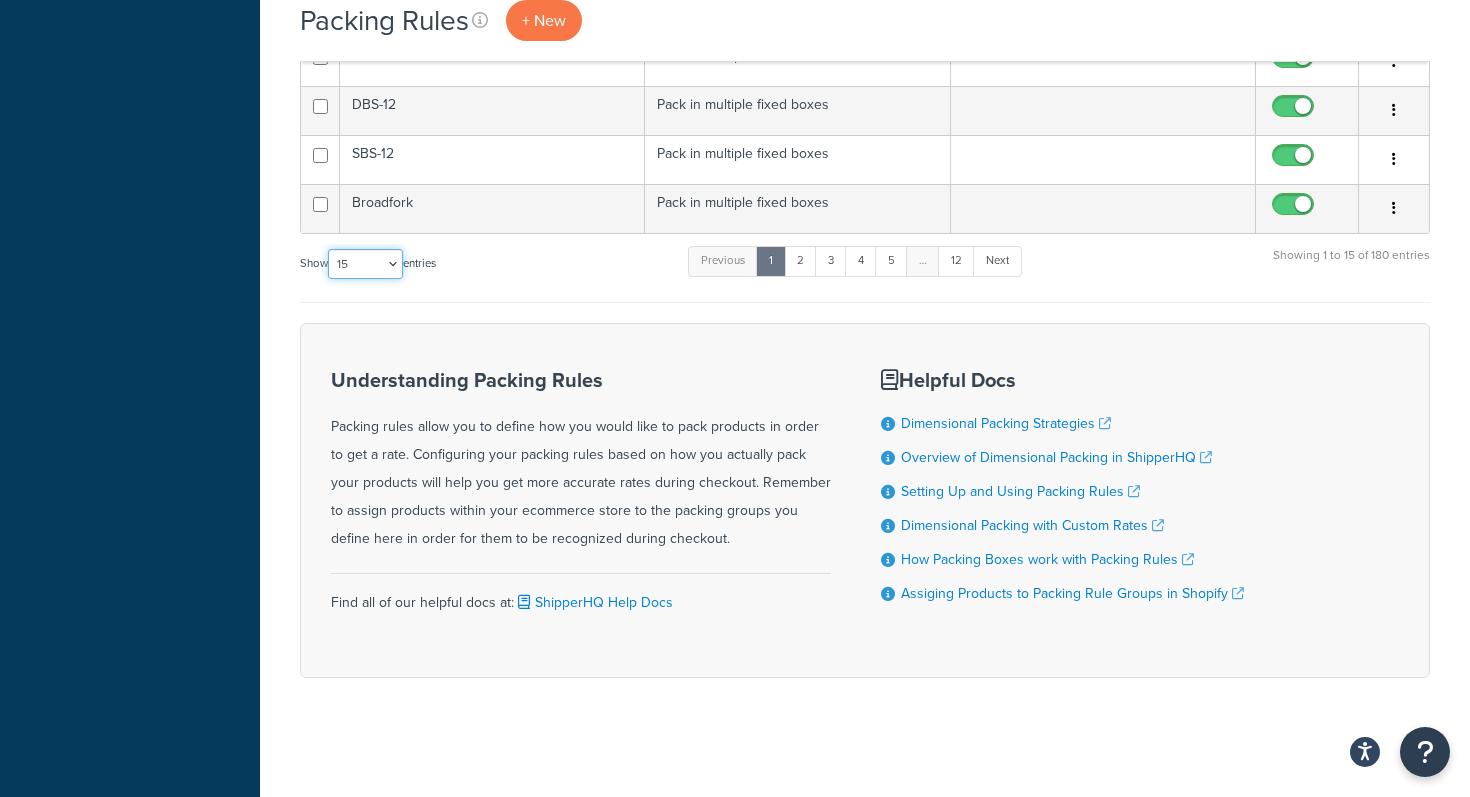 click on "10 15 25 50 100" at bounding box center [365, 264] 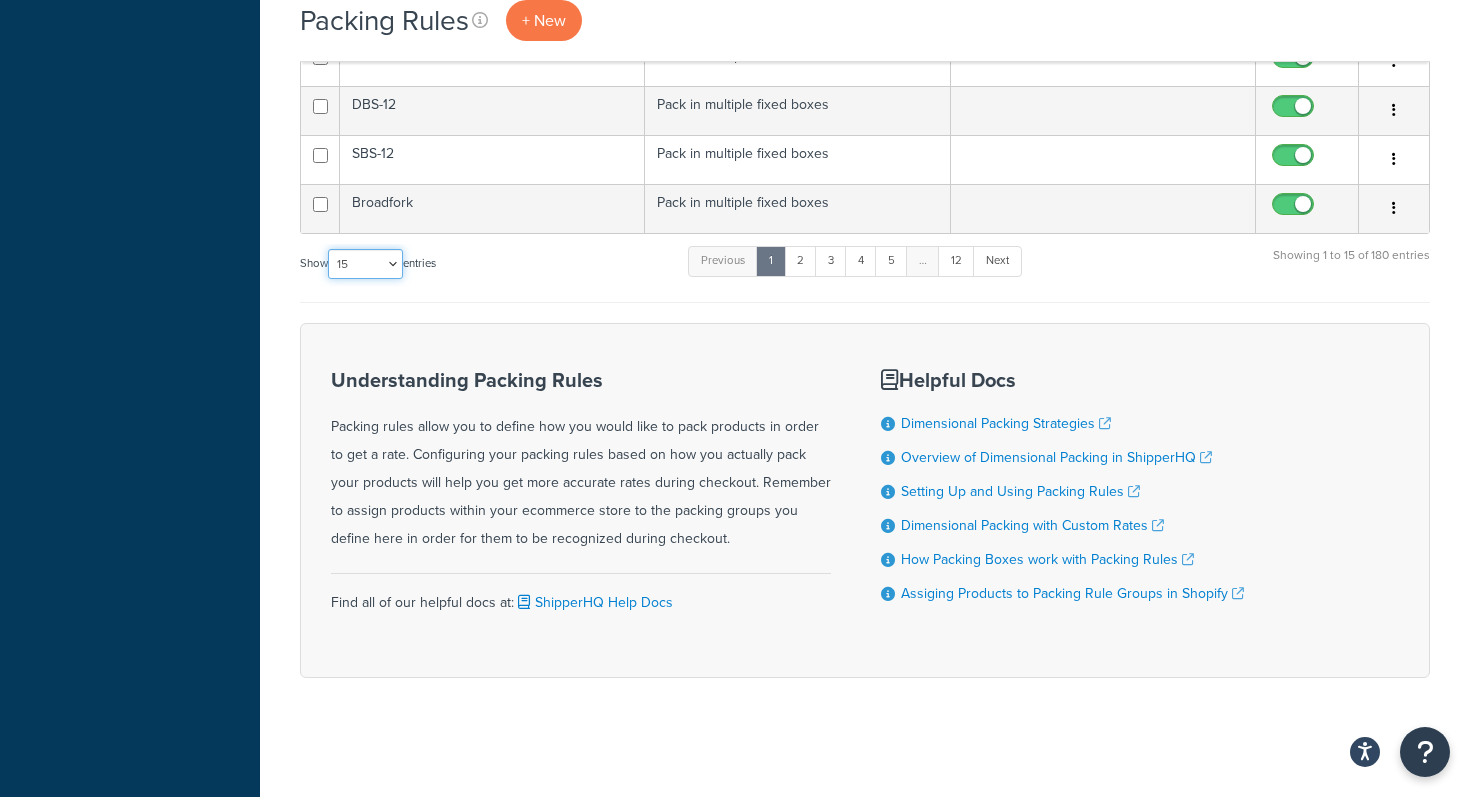 select on "100" 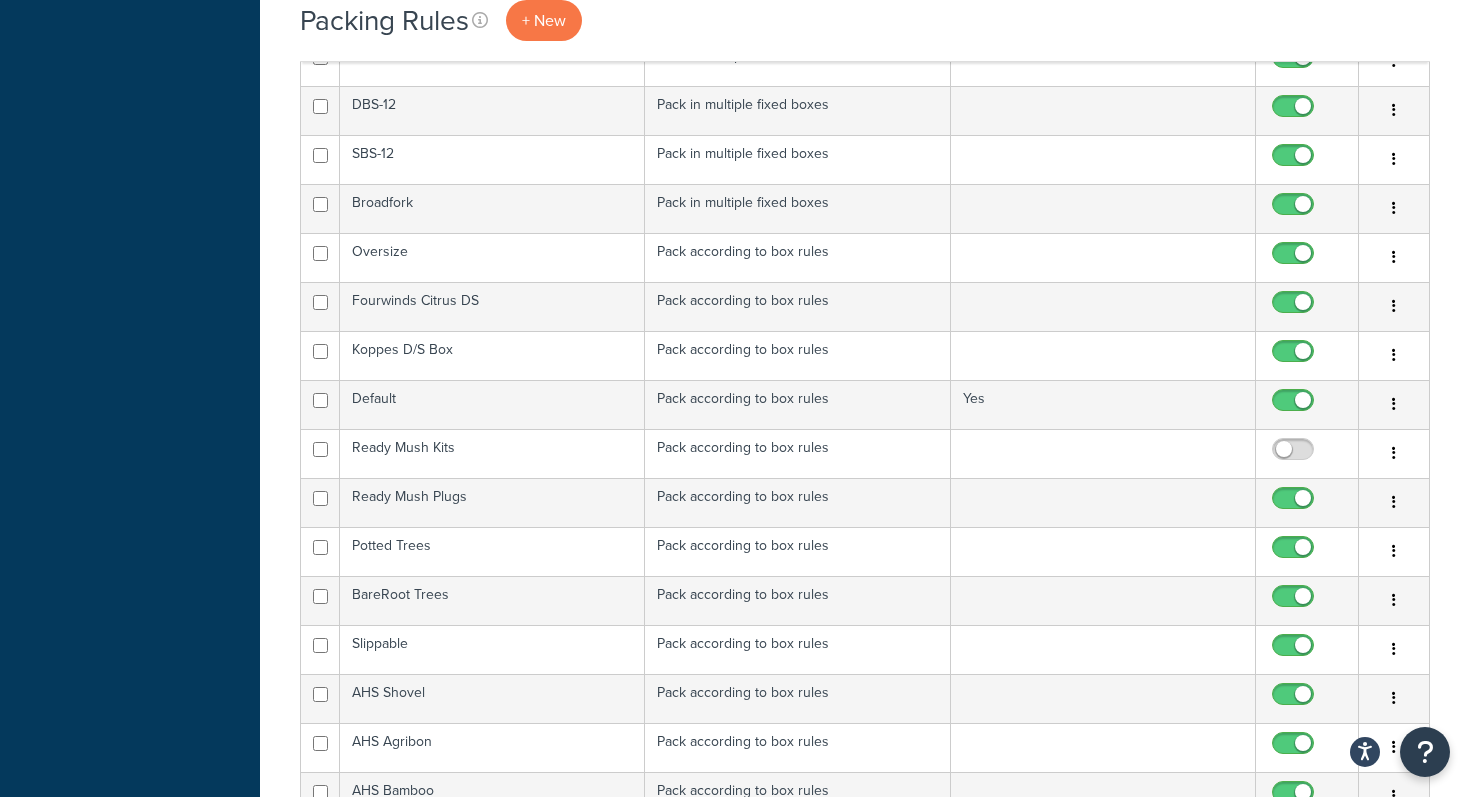 click on "Packing Rules
+ New
×
Potted Trees was saved successfully. See your dim rule in action   Test Your Rates Now!
Bulk Actions
Duplicate
Delete
Contact Us
Send Us A Message
Contact Information" at bounding box center (865, 2055) 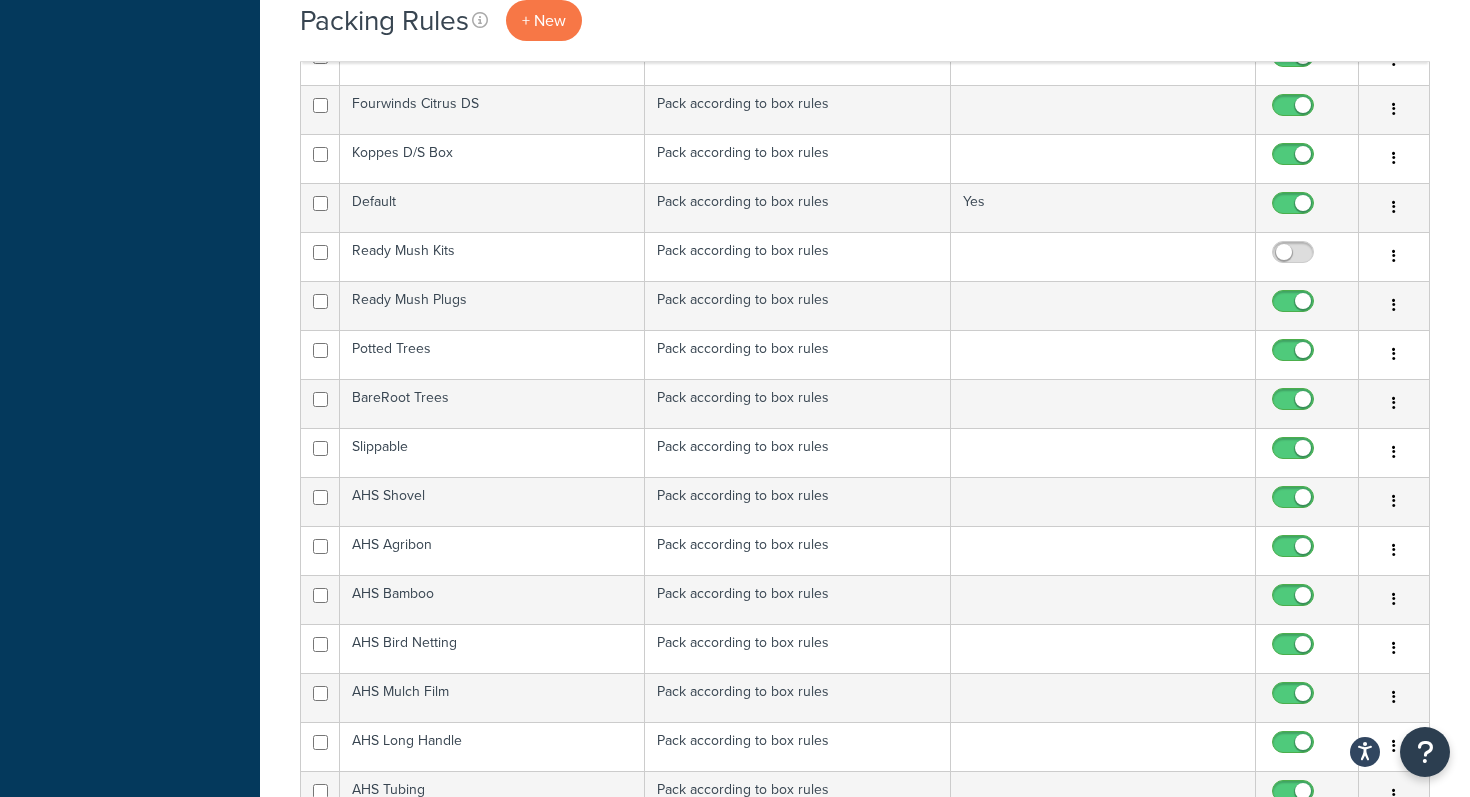 scroll, scrollTop: 1073, scrollLeft: 0, axis: vertical 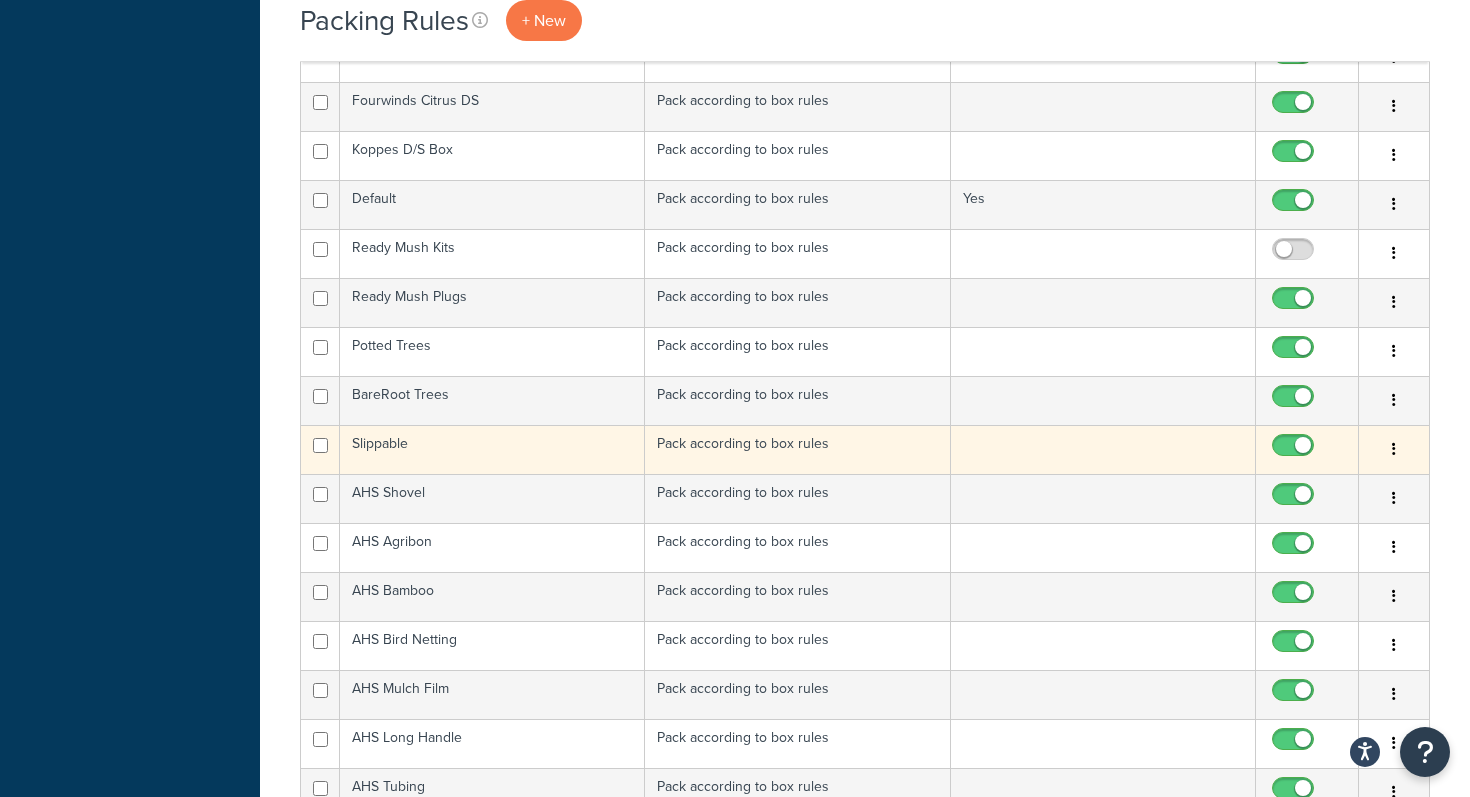 click on "Slippable" at bounding box center (492, 449) 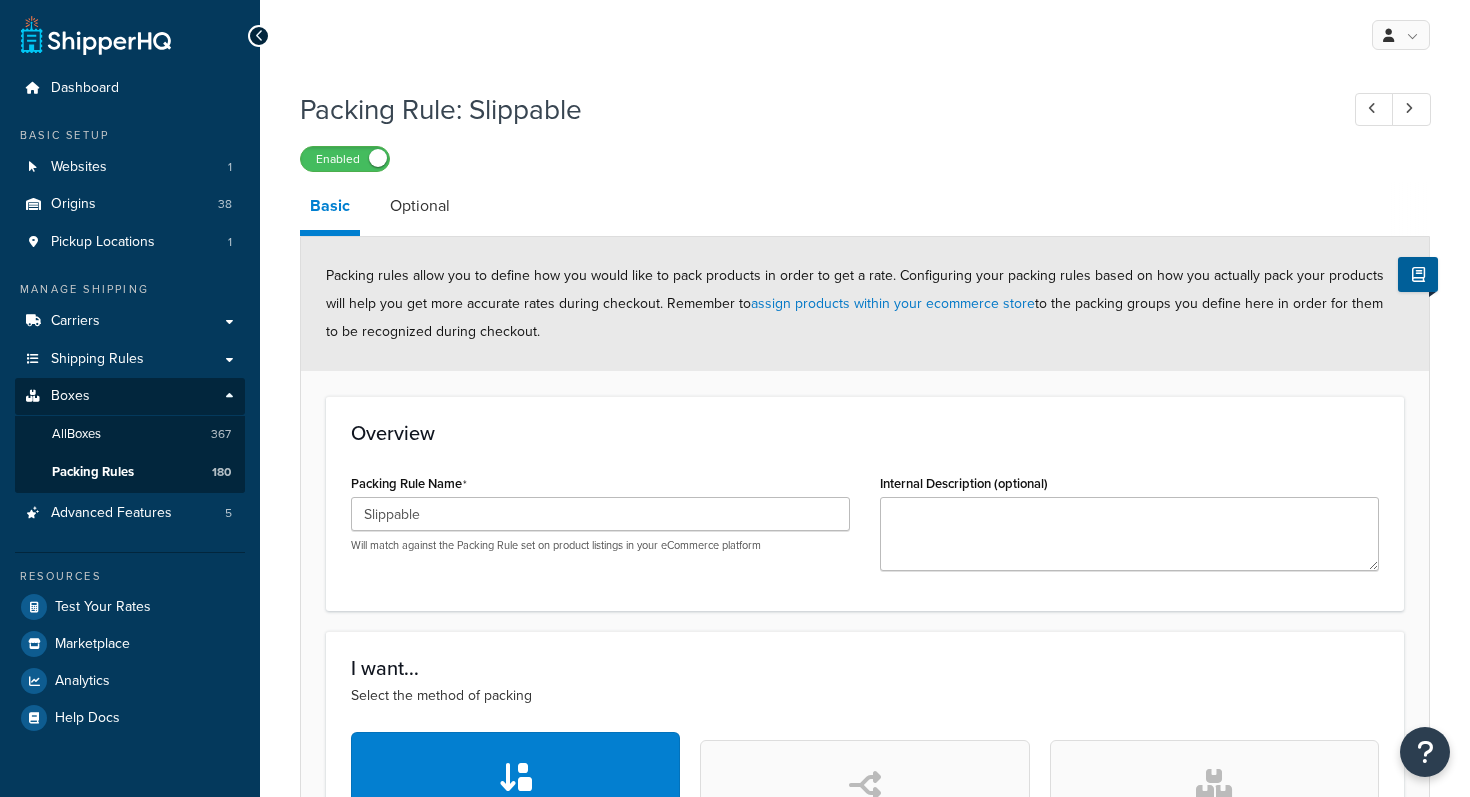 scroll, scrollTop: 0, scrollLeft: 0, axis: both 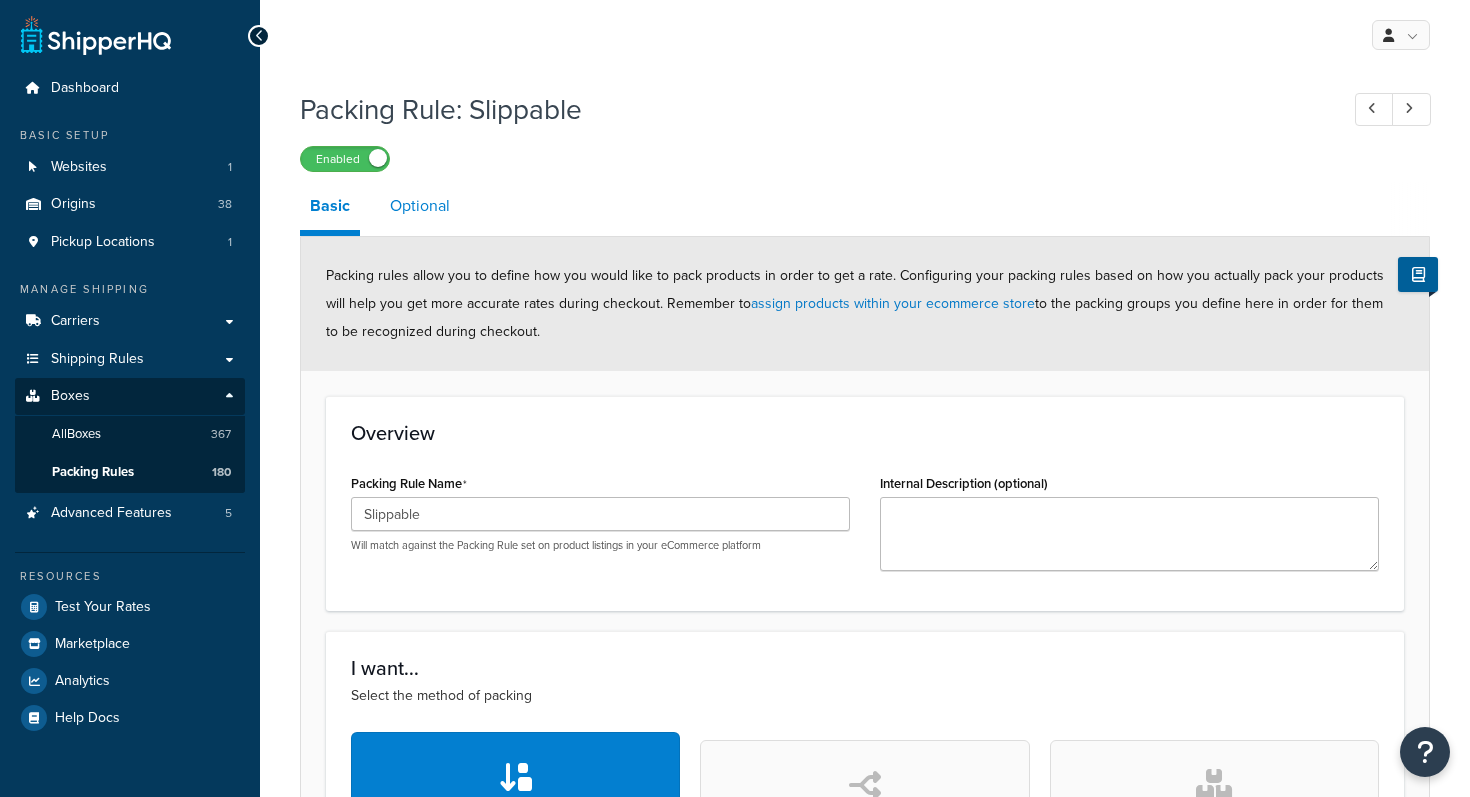 click on "Optional" at bounding box center [420, 206] 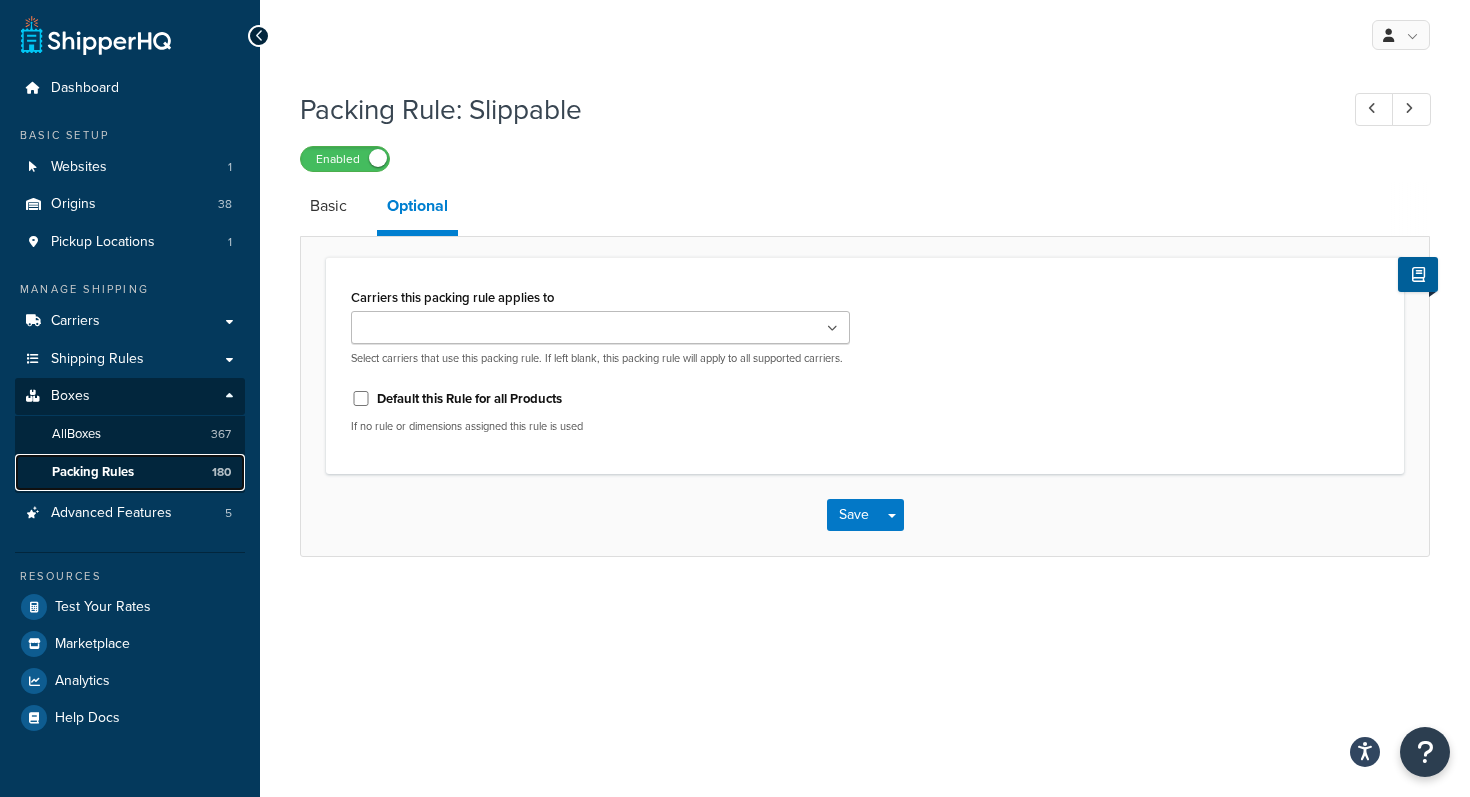 click on "Packing Rules 180" at bounding box center (130, 472) 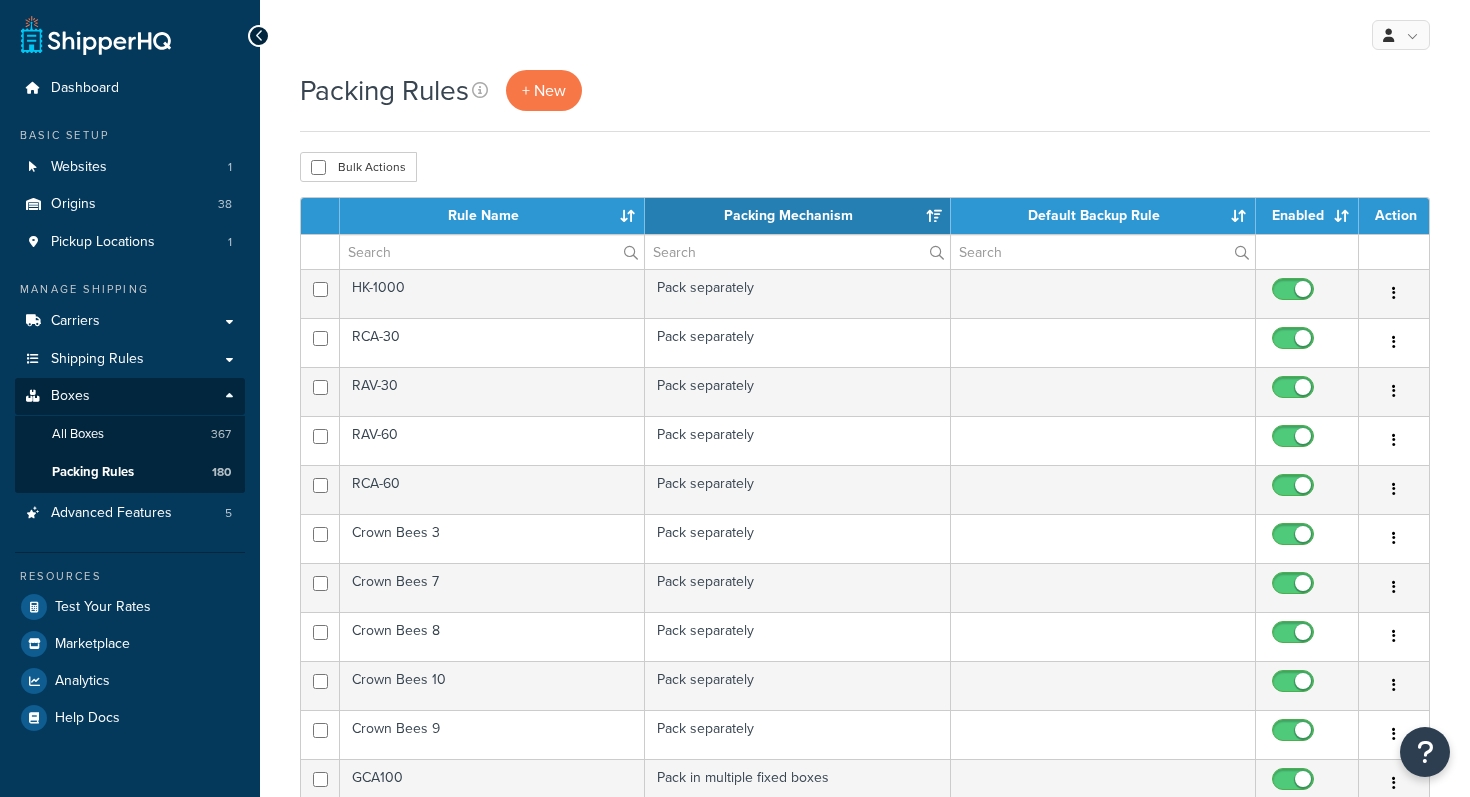 scroll, scrollTop: 0, scrollLeft: 0, axis: both 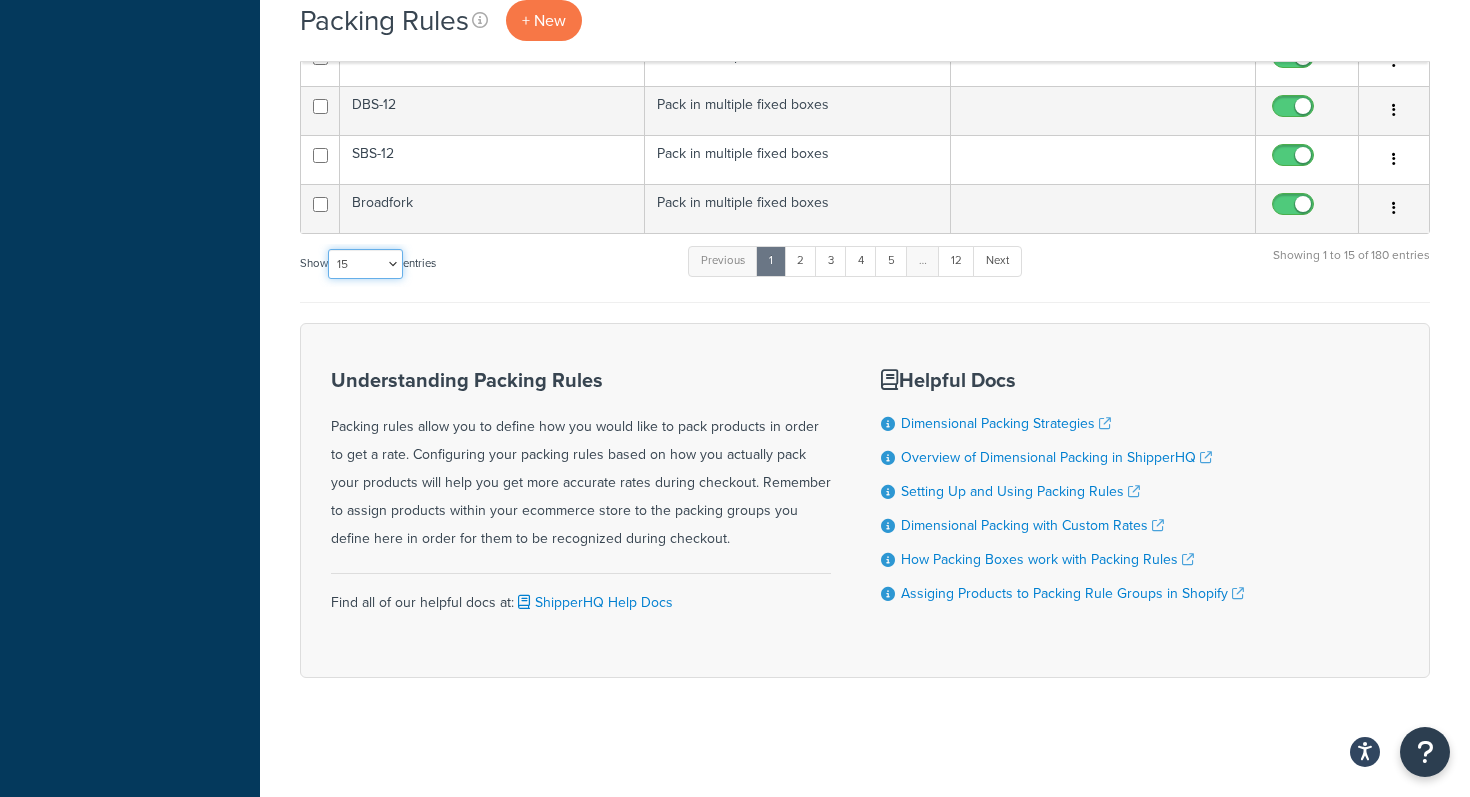 click on "10 15 25 50 100" at bounding box center (365, 264) 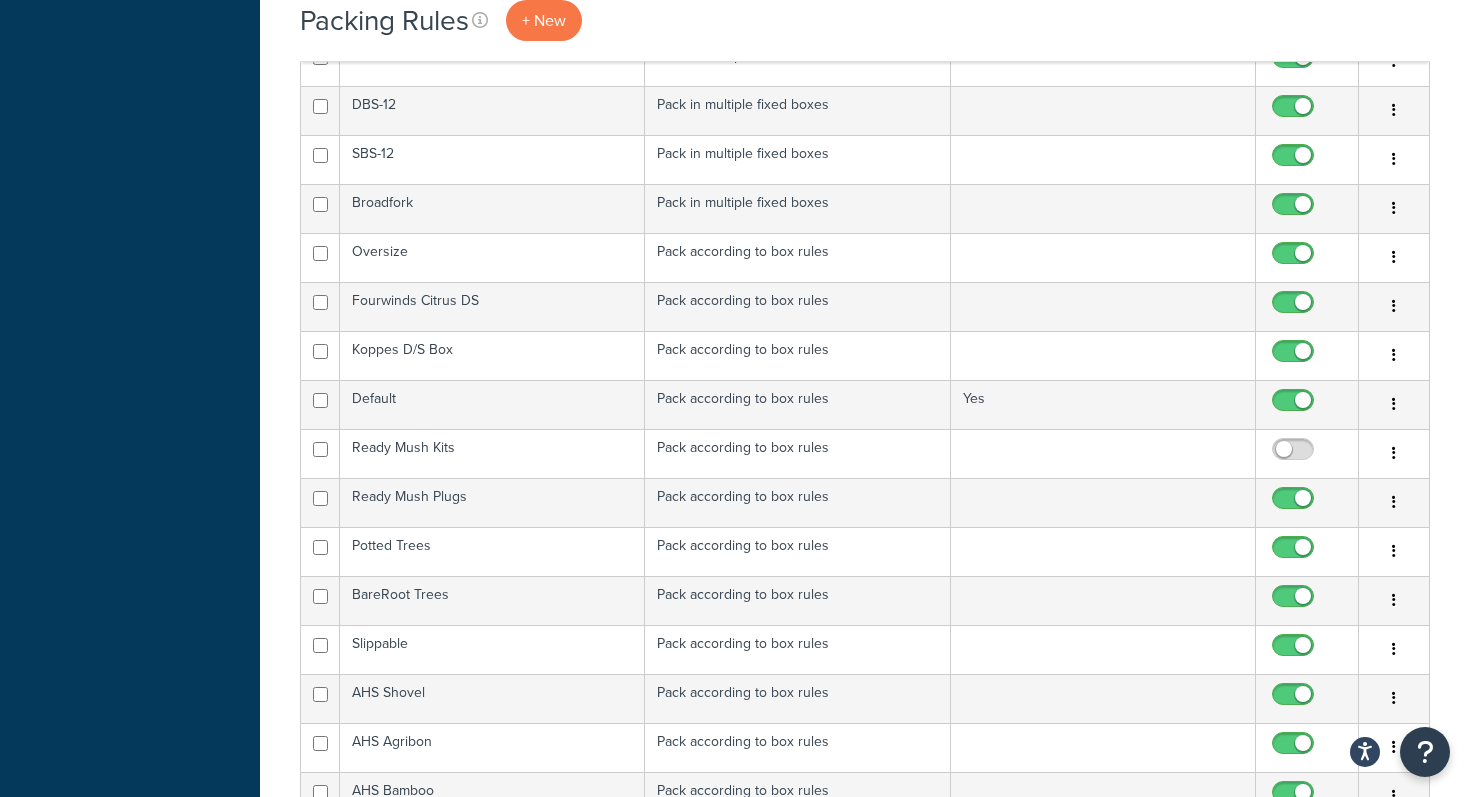 click on "Packing Rules
+ New
Bulk Actions
Duplicate
Delete
Contact Us
Send Us A Message
Contact Information
Name  *
Email  *
Company name  *
Phone  *
Subject" at bounding box center [865, 2106] 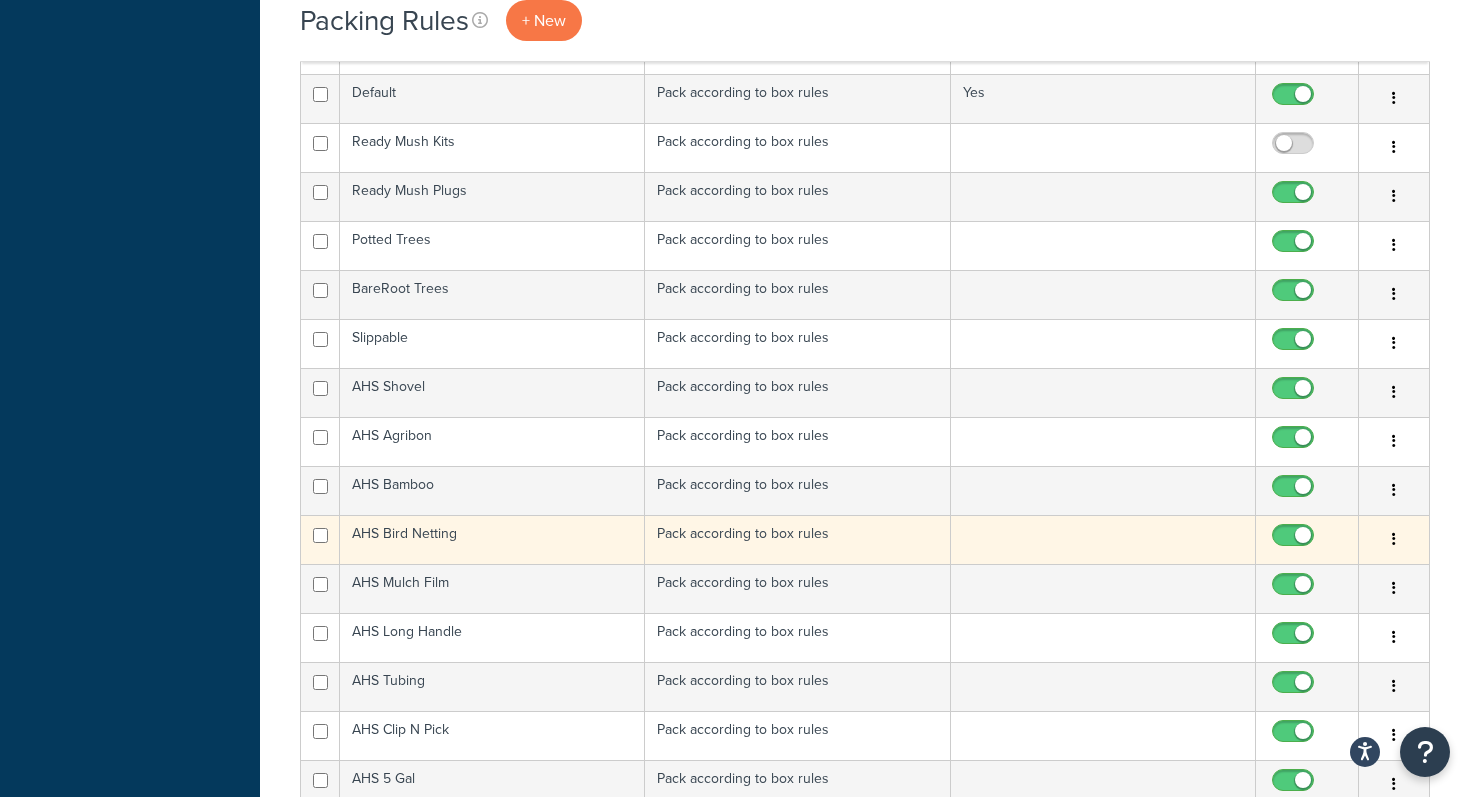 scroll, scrollTop: 1091, scrollLeft: 0, axis: vertical 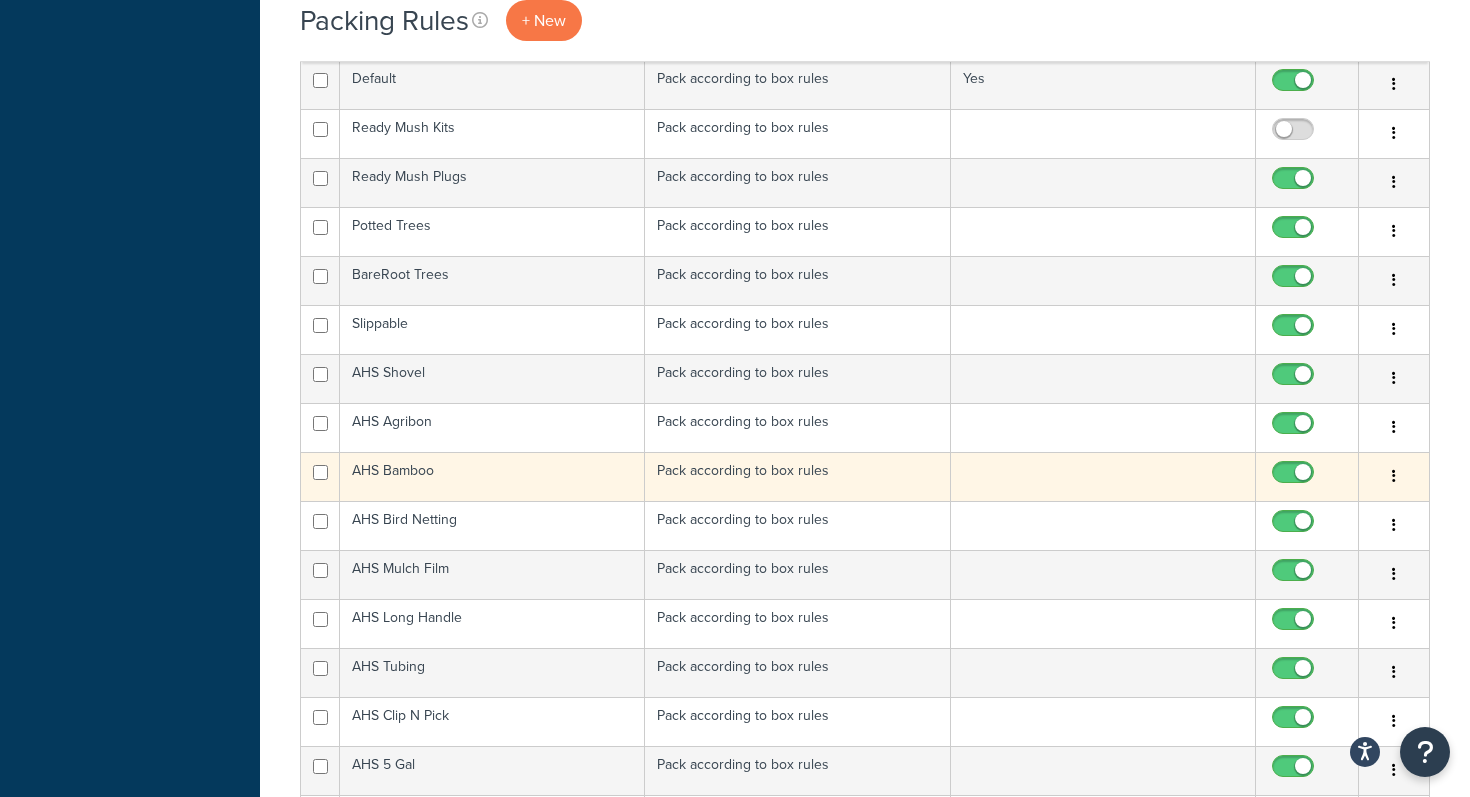 click on "AHS Bamboo" at bounding box center (492, 476) 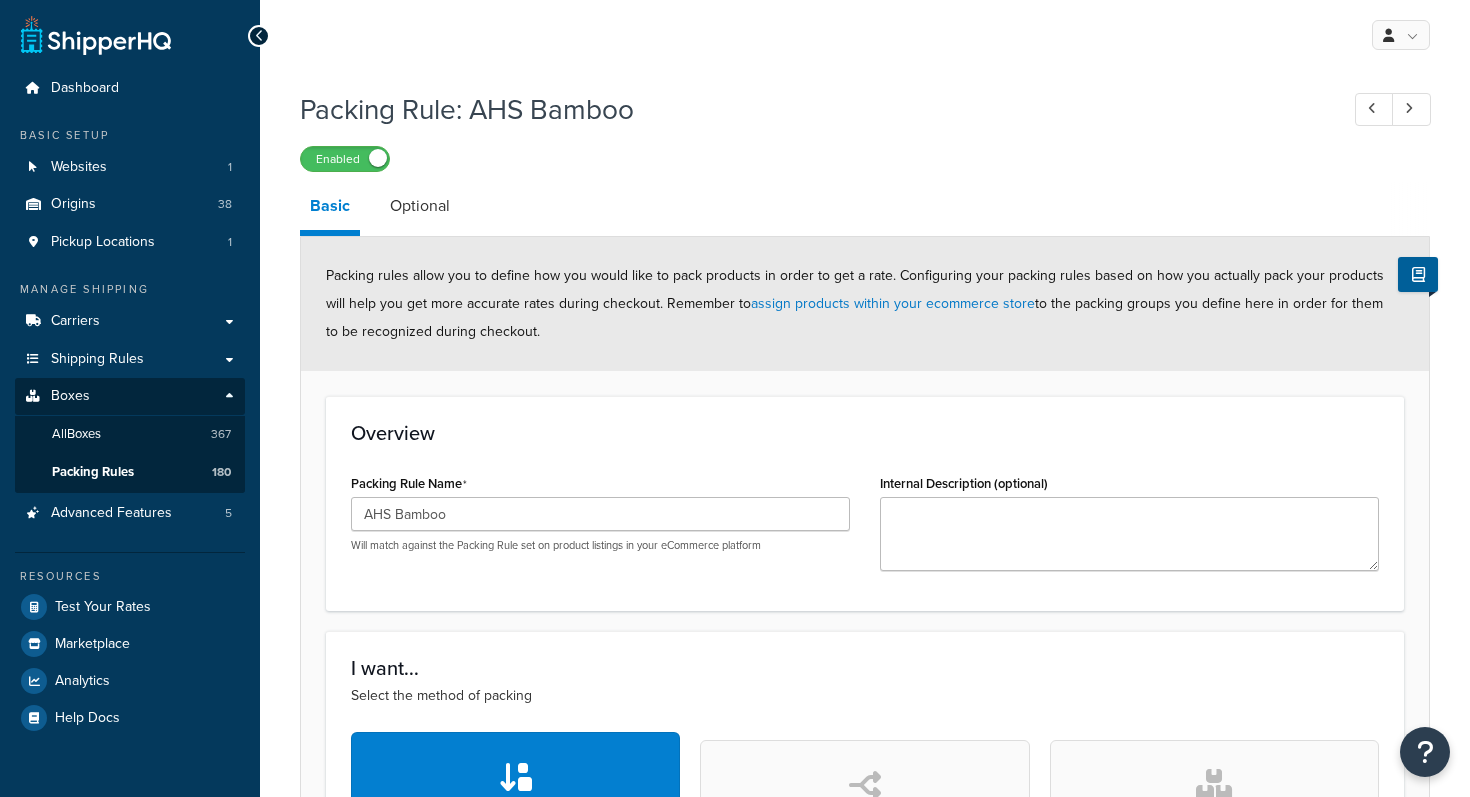 scroll, scrollTop: 0, scrollLeft: 0, axis: both 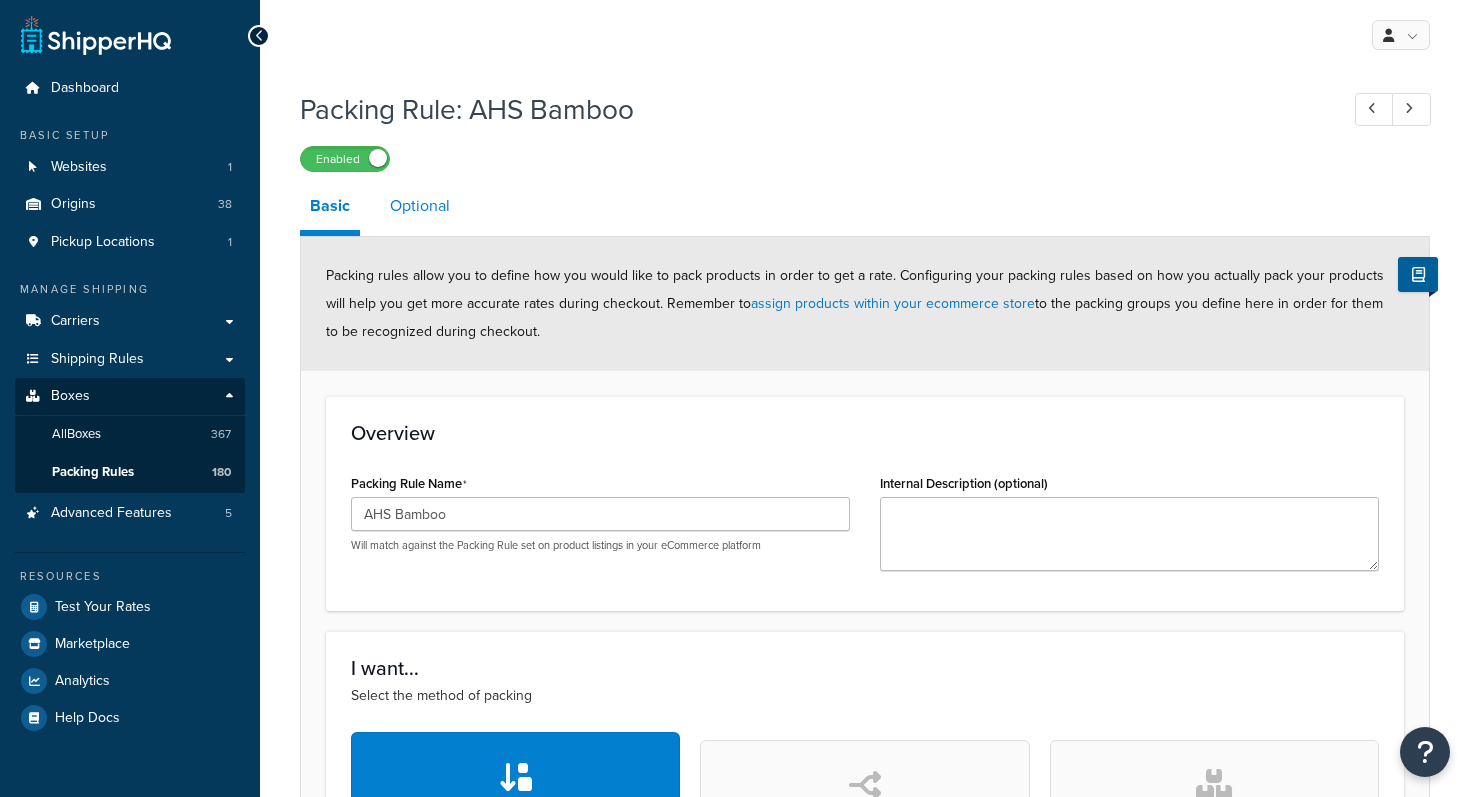 click on "Optional" at bounding box center (420, 206) 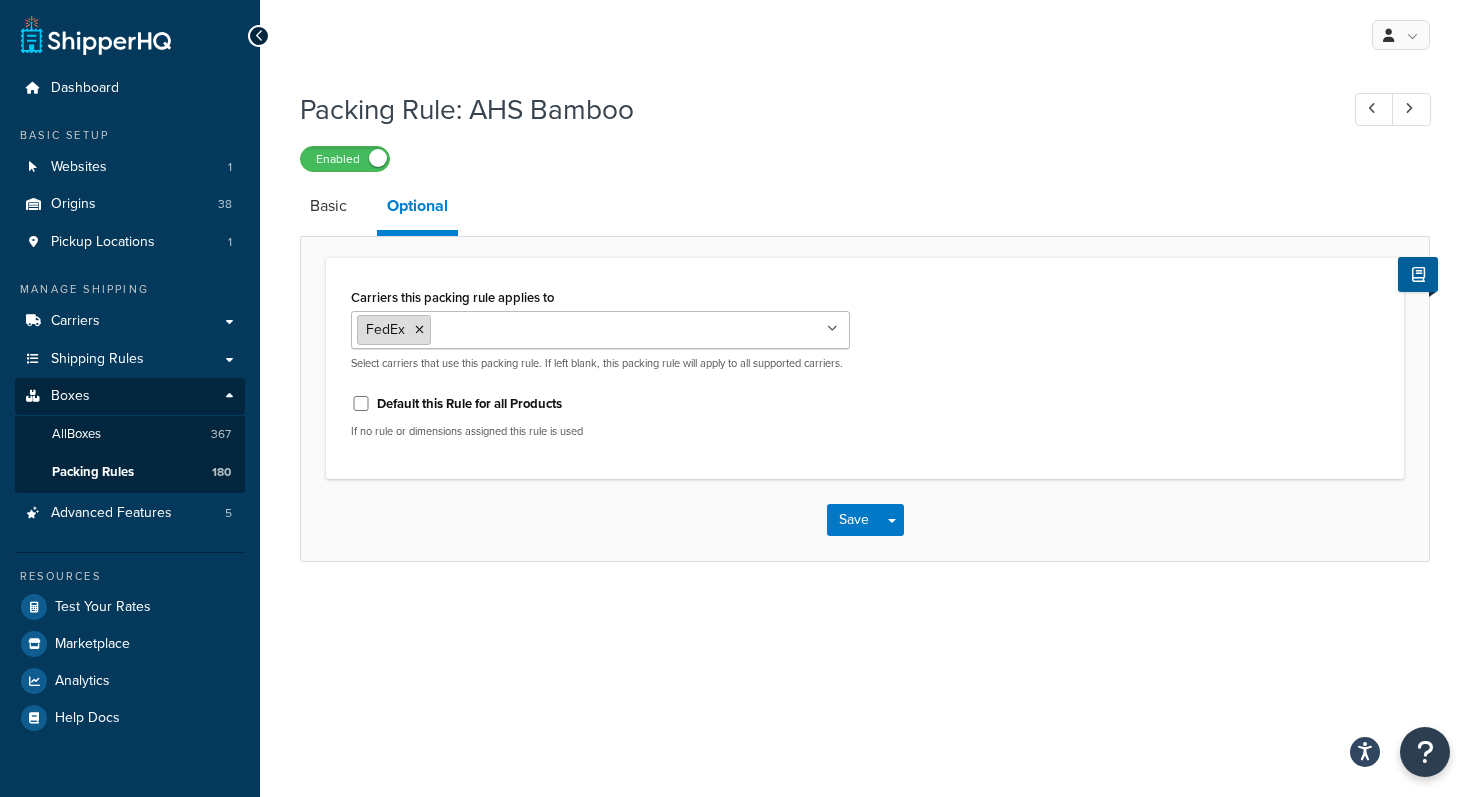click at bounding box center [419, 330] 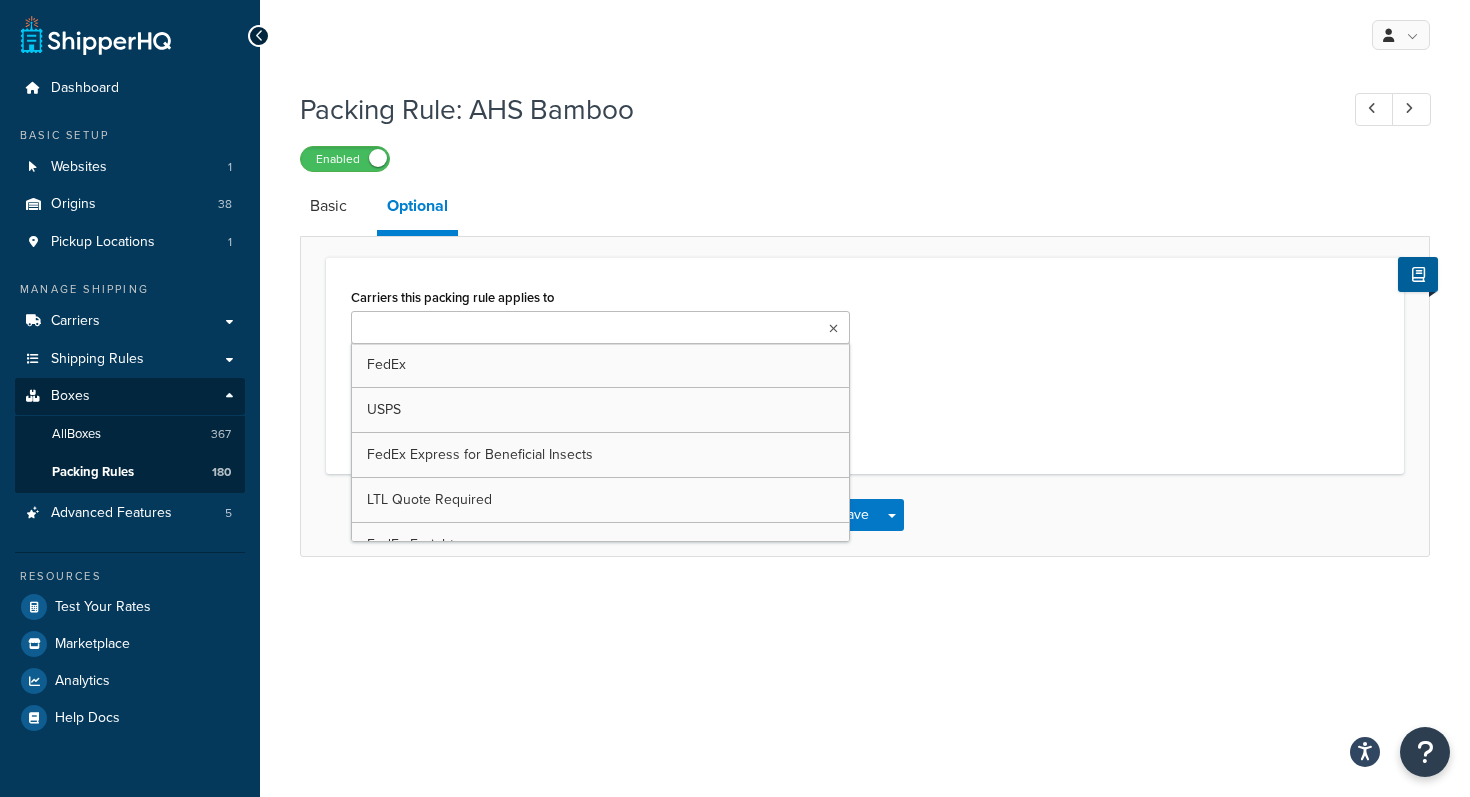 click on "Carriers this packing rule applies to   FedEx USPS FedEx Express for Beneficial Insects LTL Quote Required FedEx Freight FedEx® 2 Day In-Store Pickup LTL Freight Shipping UPS 853380 UPS F22G32 Select carriers that use this packing rule. If left blank, this packing rule will apply to all supported carriers.   Default this Rule for all Products If no rule or dimensions assigned this rule is used" at bounding box center [865, 365] 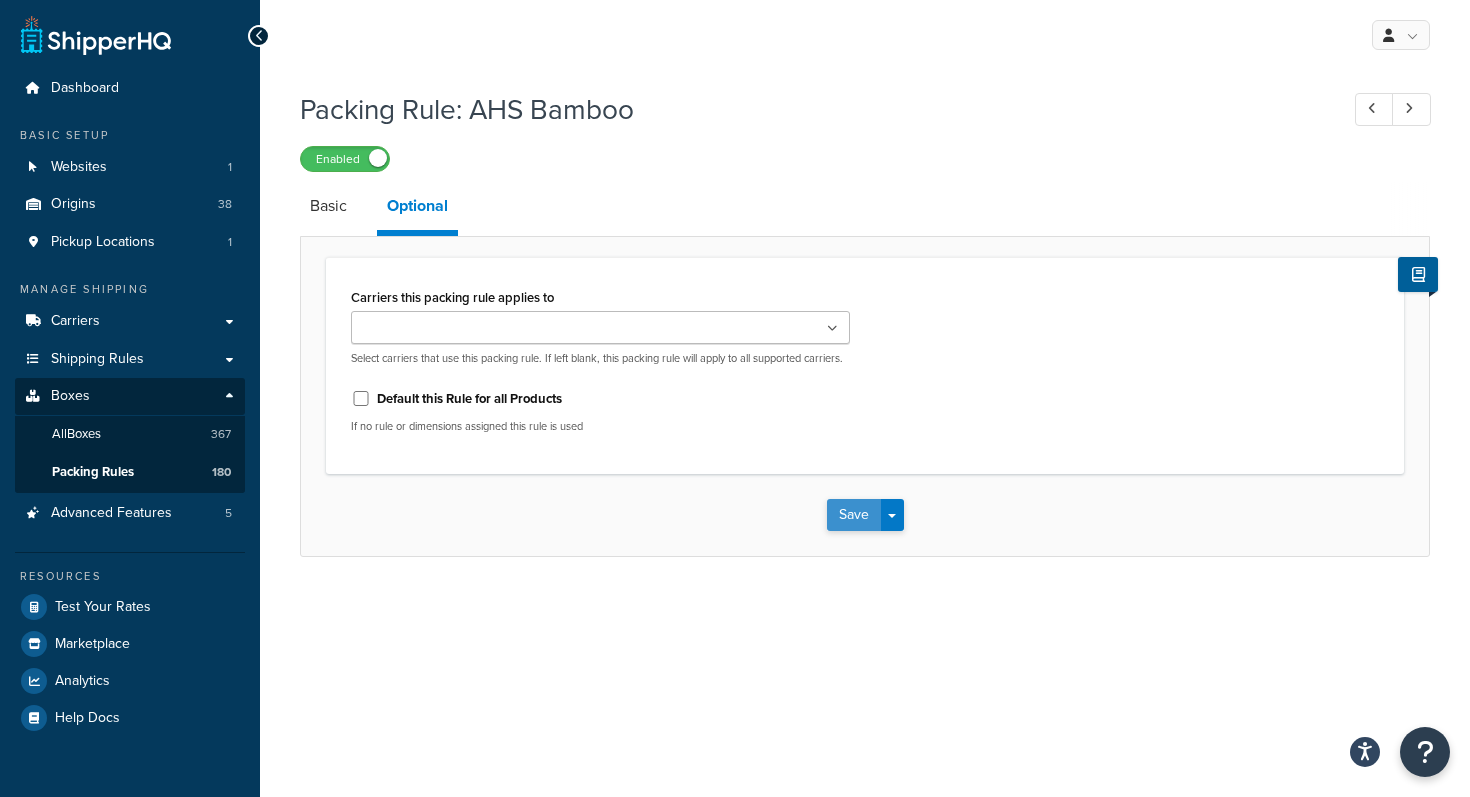 click on "Save" at bounding box center [854, 515] 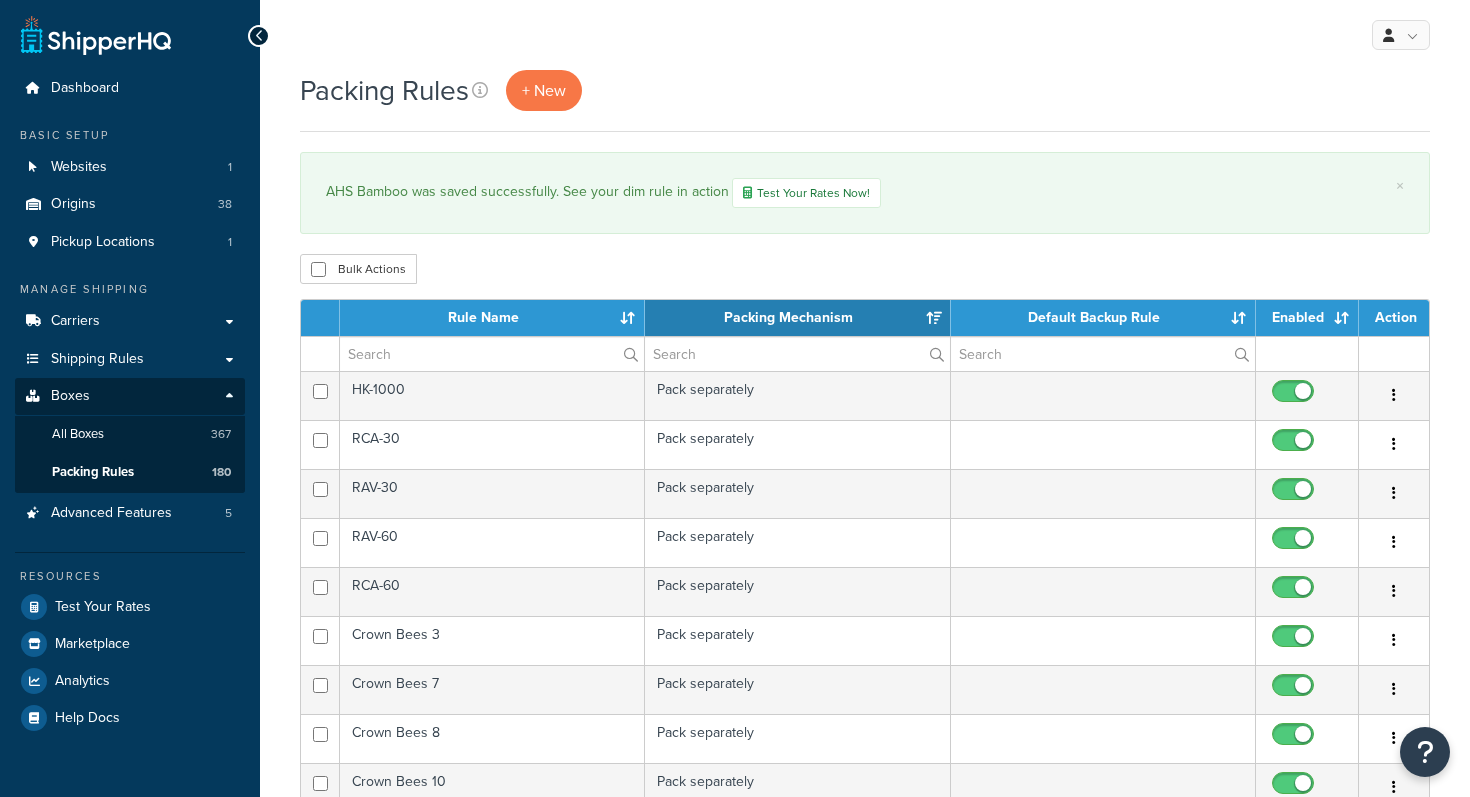 scroll, scrollTop: 0, scrollLeft: 0, axis: both 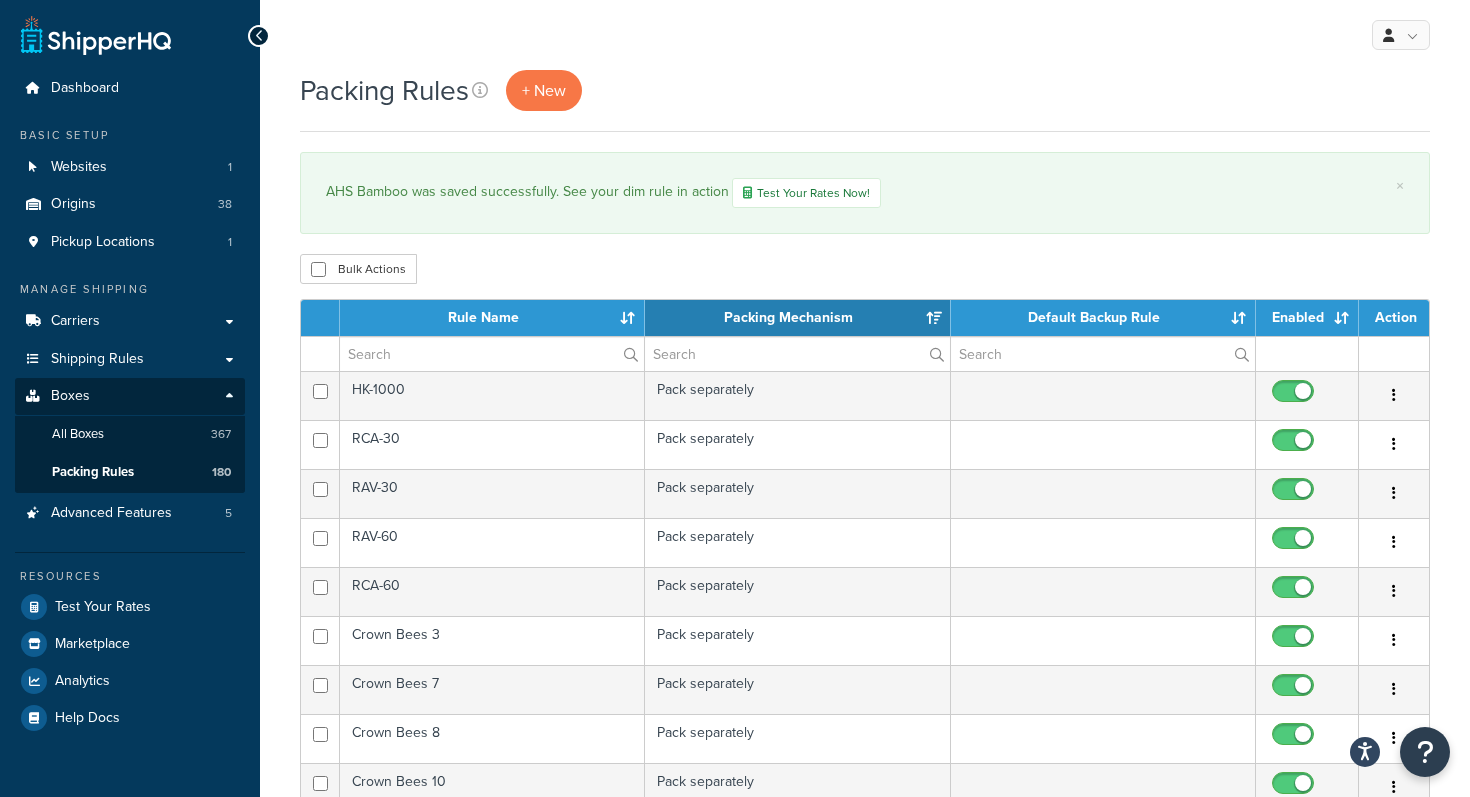 click on "Packing Rules
+ New
×
AHS Bamboo was saved successfully. See your dim rule in action   Test Your Rates Now!
Bulk Actions
Duplicate
Delete
Contact Us
Send Us A Message
Contact Information
*" at bounding box center [865, 845] 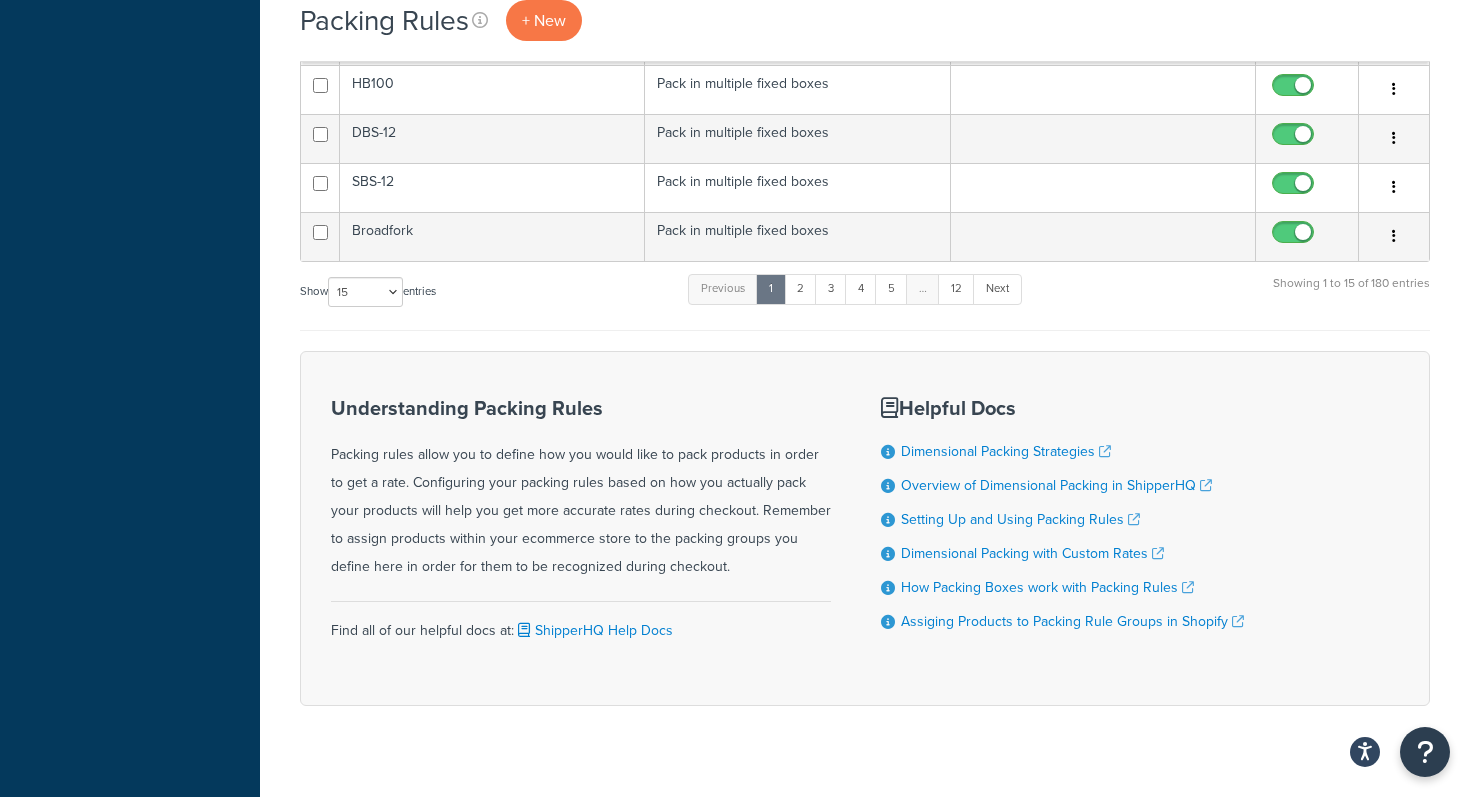 scroll, scrollTop: 873, scrollLeft: 0, axis: vertical 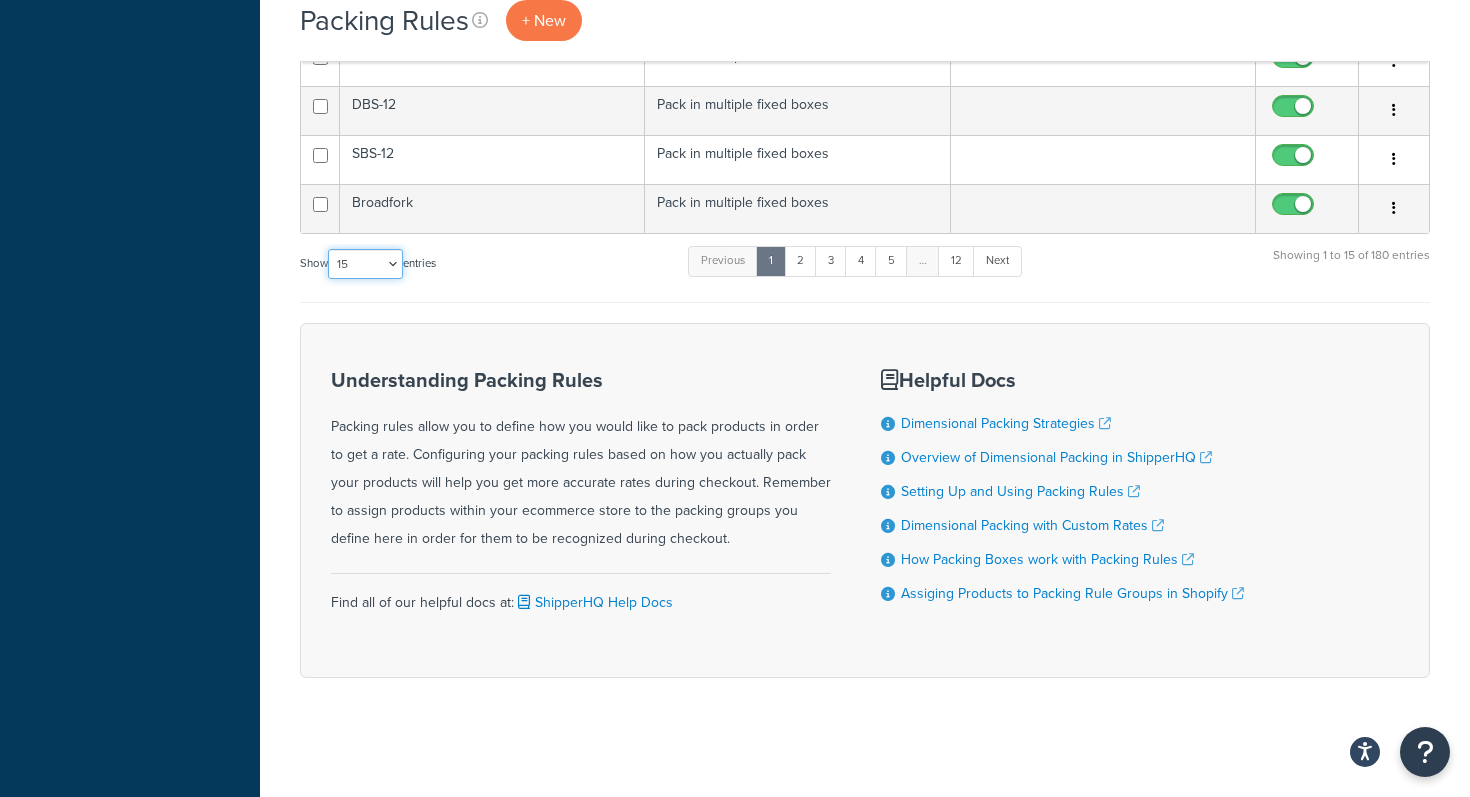 click on "10 15 25 50 100" at bounding box center [365, 264] 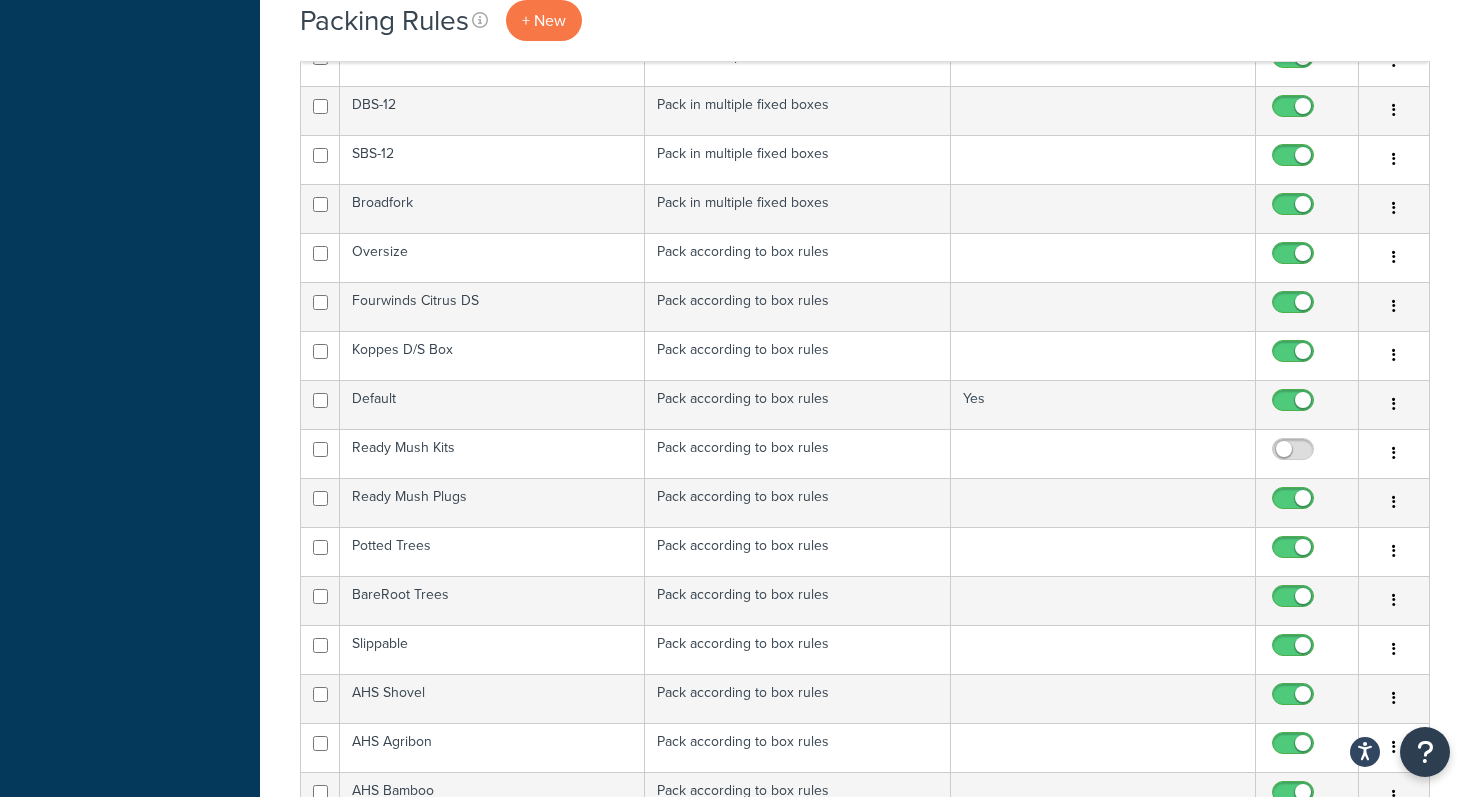 scroll, scrollTop: 878, scrollLeft: 0, axis: vertical 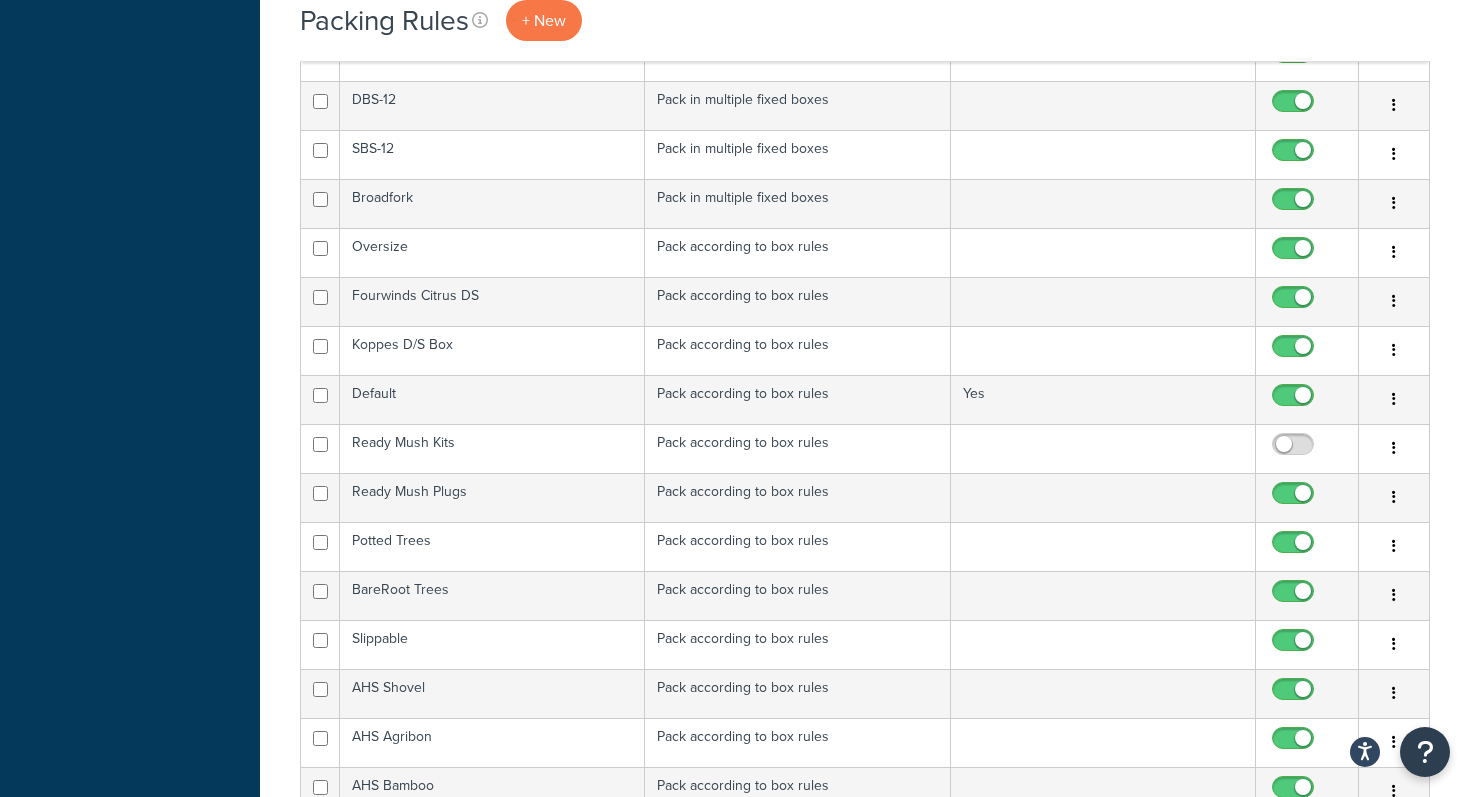 click on "Packing Rules
+ New
×
AHS Bamboo was saved successfully. See your dim rule in action   Test Your Rates Now!
Bulk Actions
Duplicate
Delete
Contact Us
Send Us A Message
Contact Information
*" at bounding box center (865, 2050) 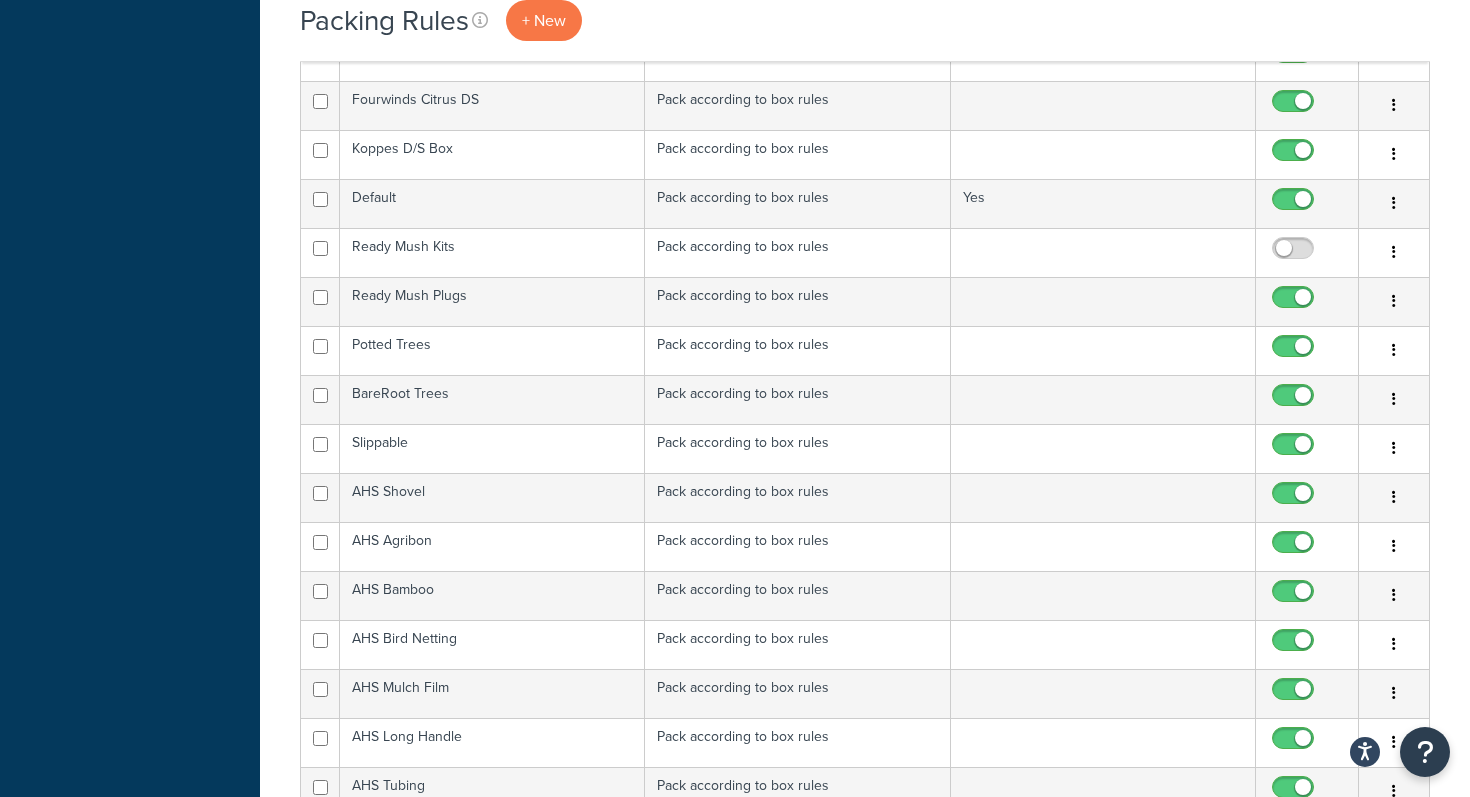 scroll, scrollTop: 1078, scrollLeft: 0, axis: vertical 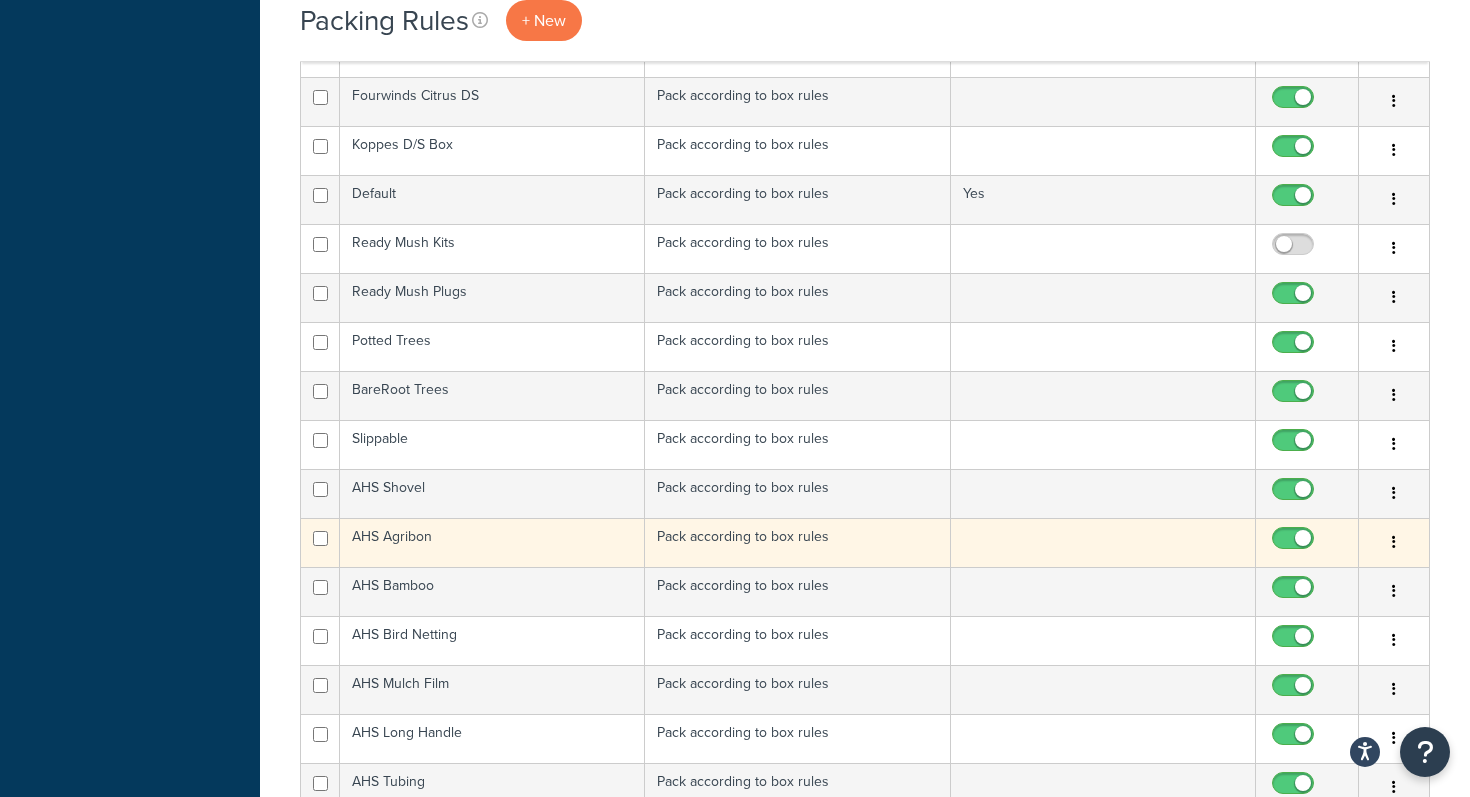 click on "AHS Agribon" at bounding box center [492, 542] 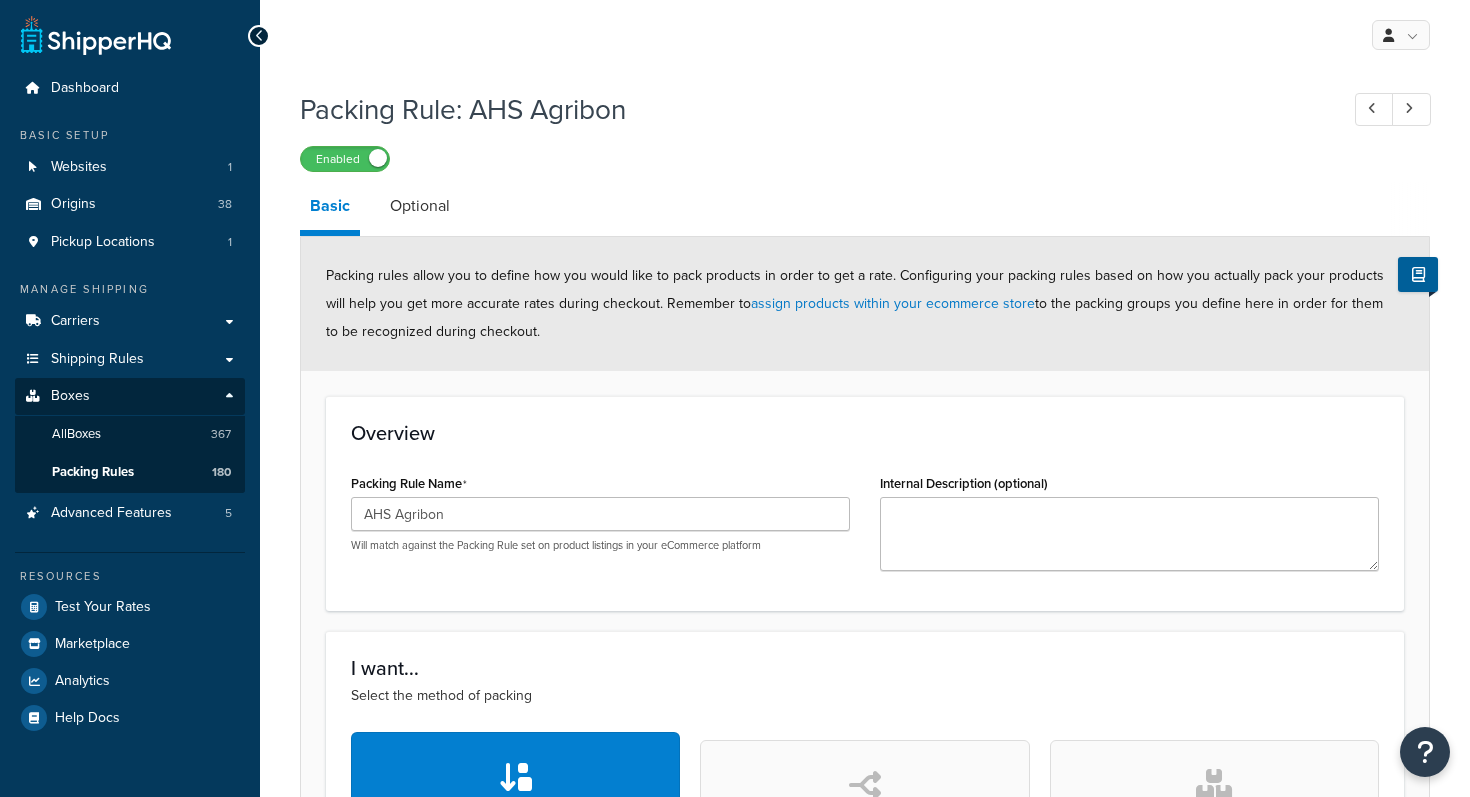 scroll, scrollTop: 0, scrollLeft: 0, axis: both 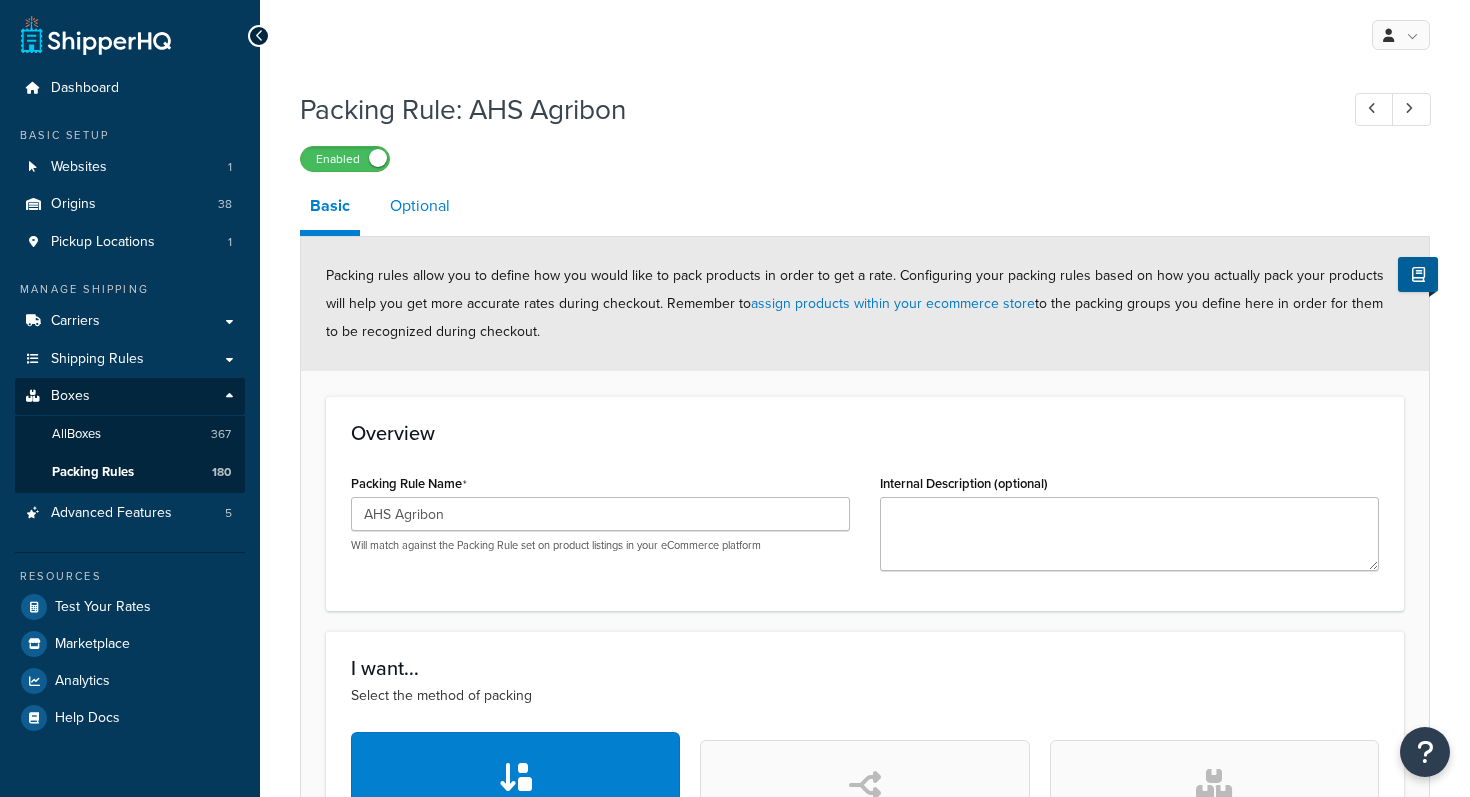 click on "Optional" at bounding box center (420, 206) 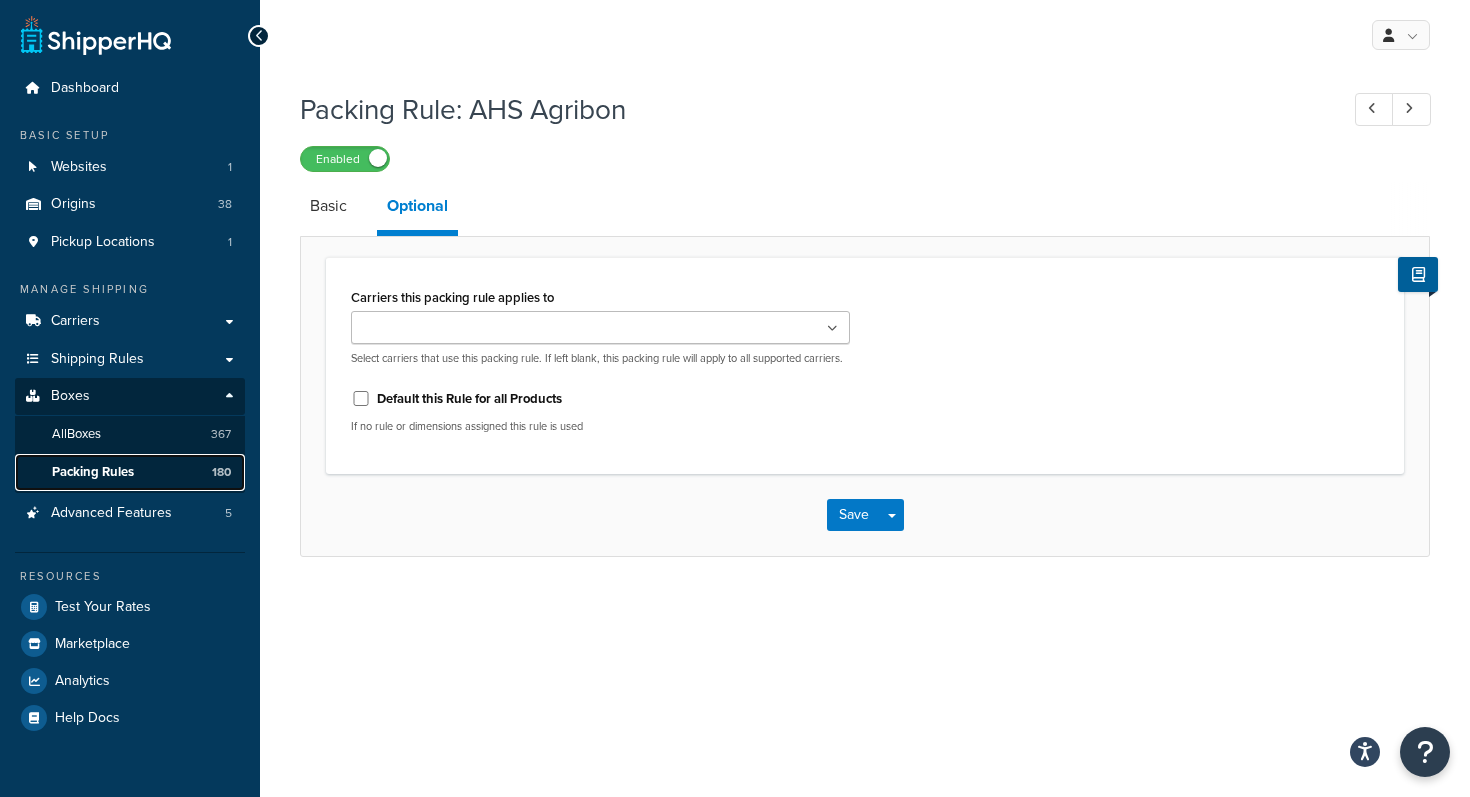 click on "Packing Rules" at bounding box center [93, 472] 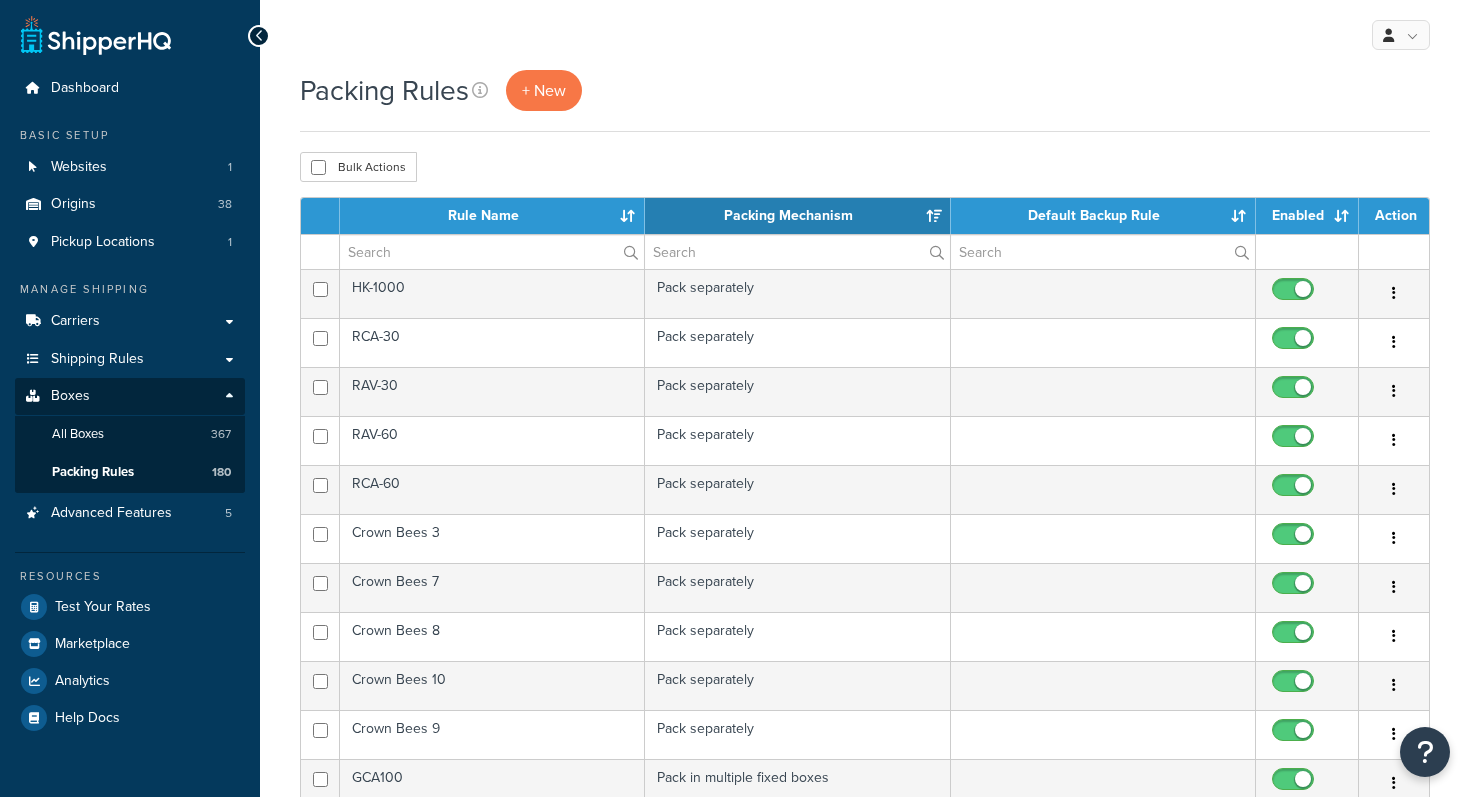 scroll, scrollTop: 0, scrollLeft: 0, axis: both 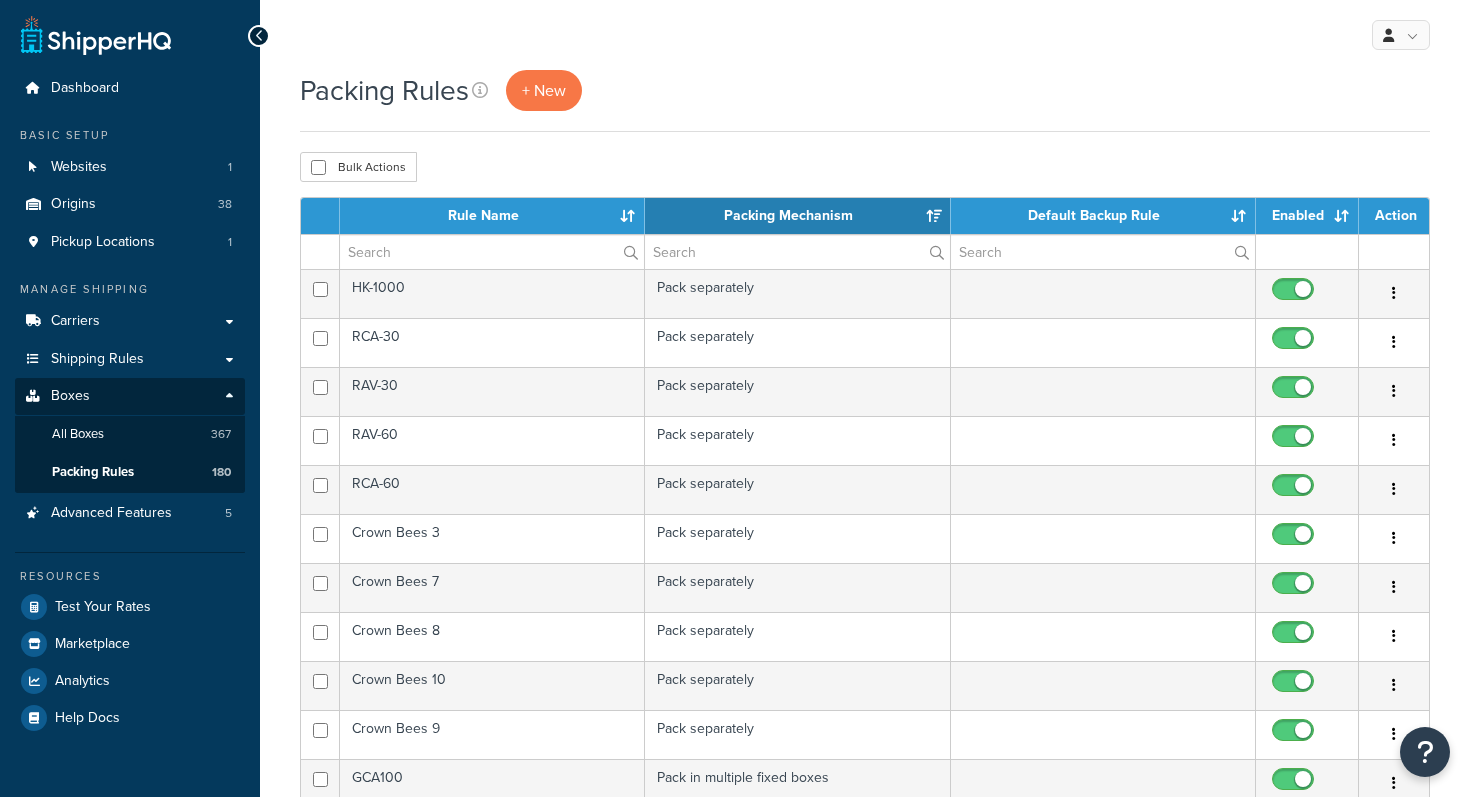 click on "Packing Rules
+ New
Bulk Actions
Duplicate
Delete
Contact Us
Send Us A Message
Contact Information
Name  *
Email  *
Company name  *
Phone  *
Subject" at bounding box center (865, 794) 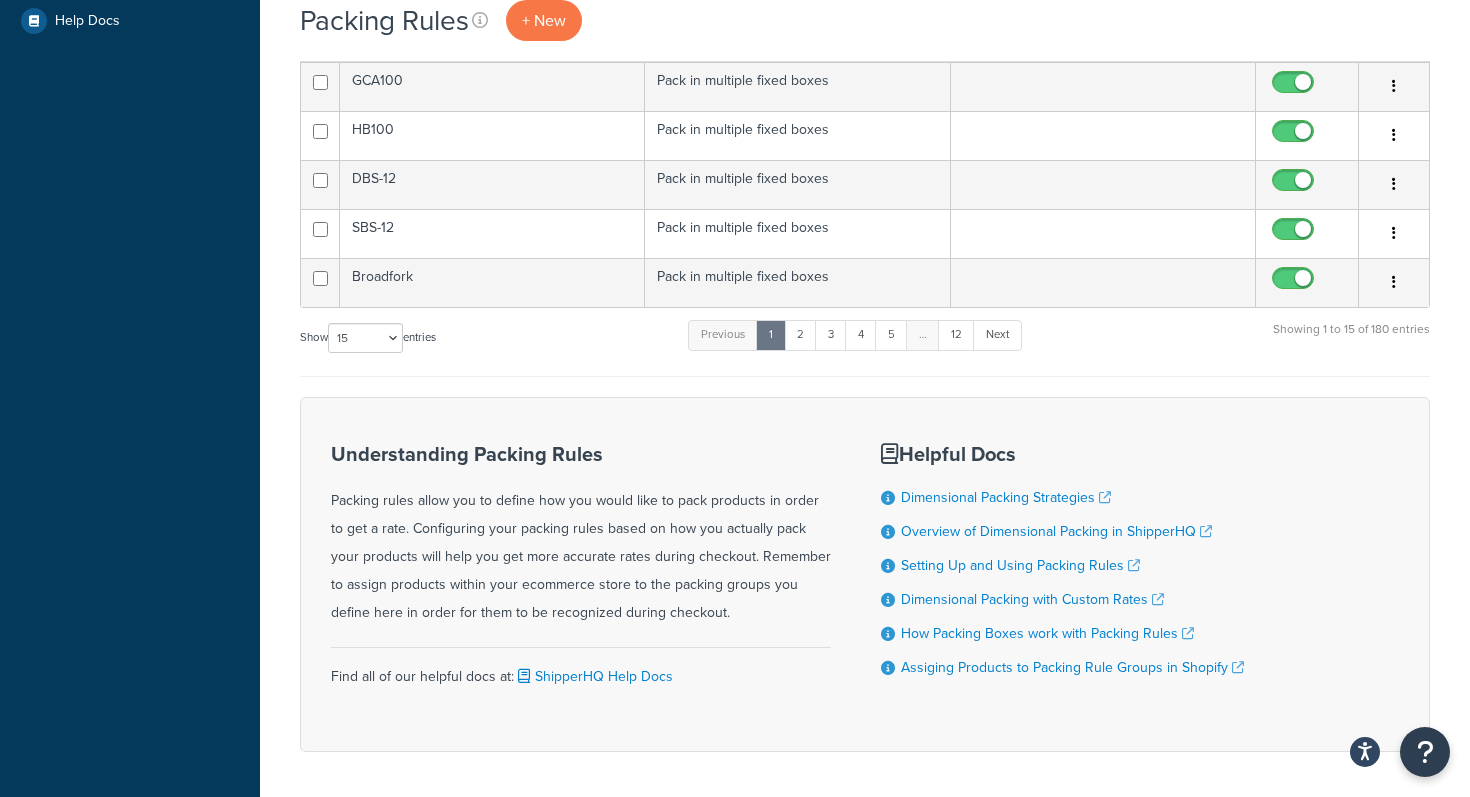 scroll, scrollTop: 771, scrollLeft: 0, axis: vertical 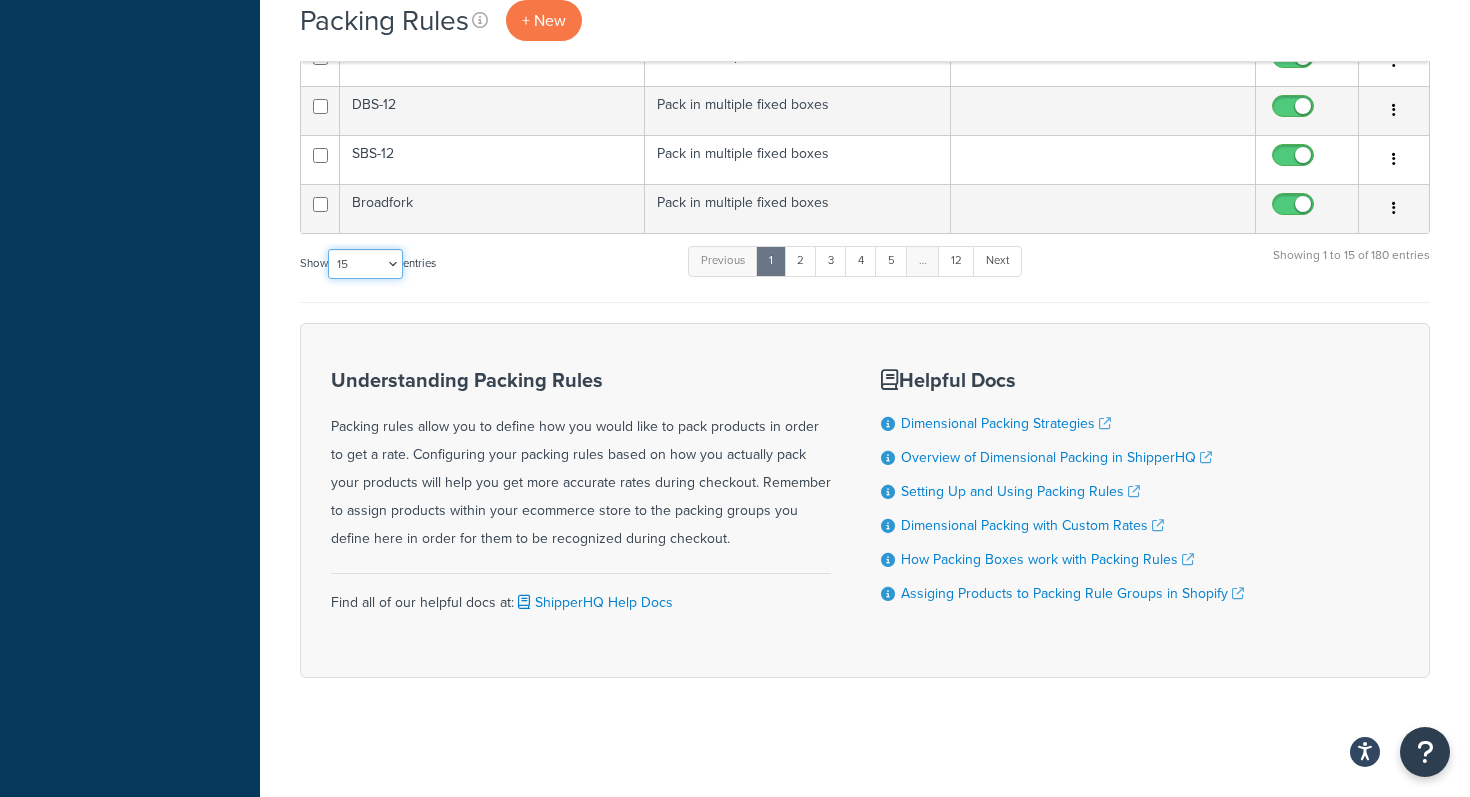 click on "10 15 25 50 100" at bounding box center [365, 264] 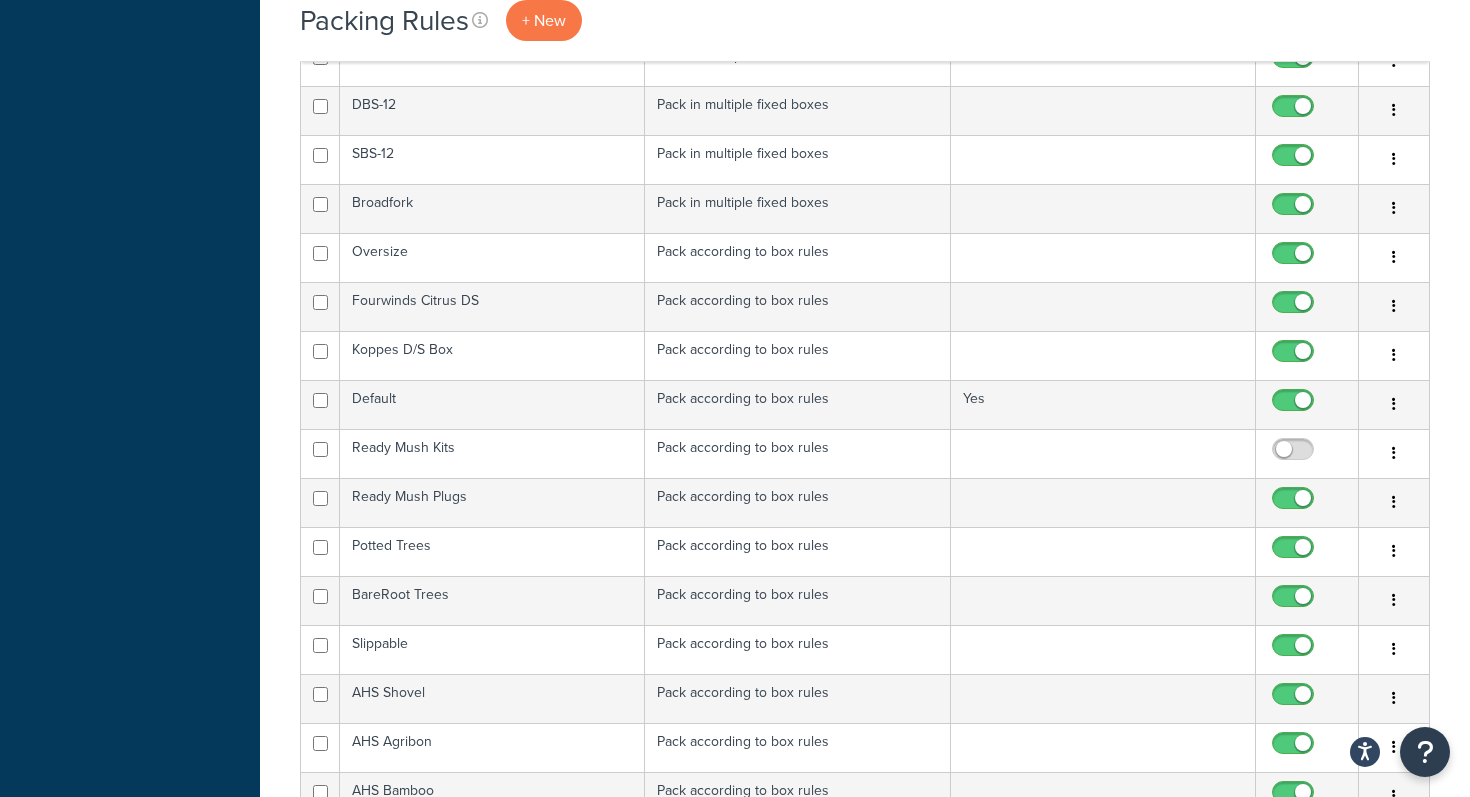 scroll, scrollTop: 776, scrollLeft: 0, axis: vertical 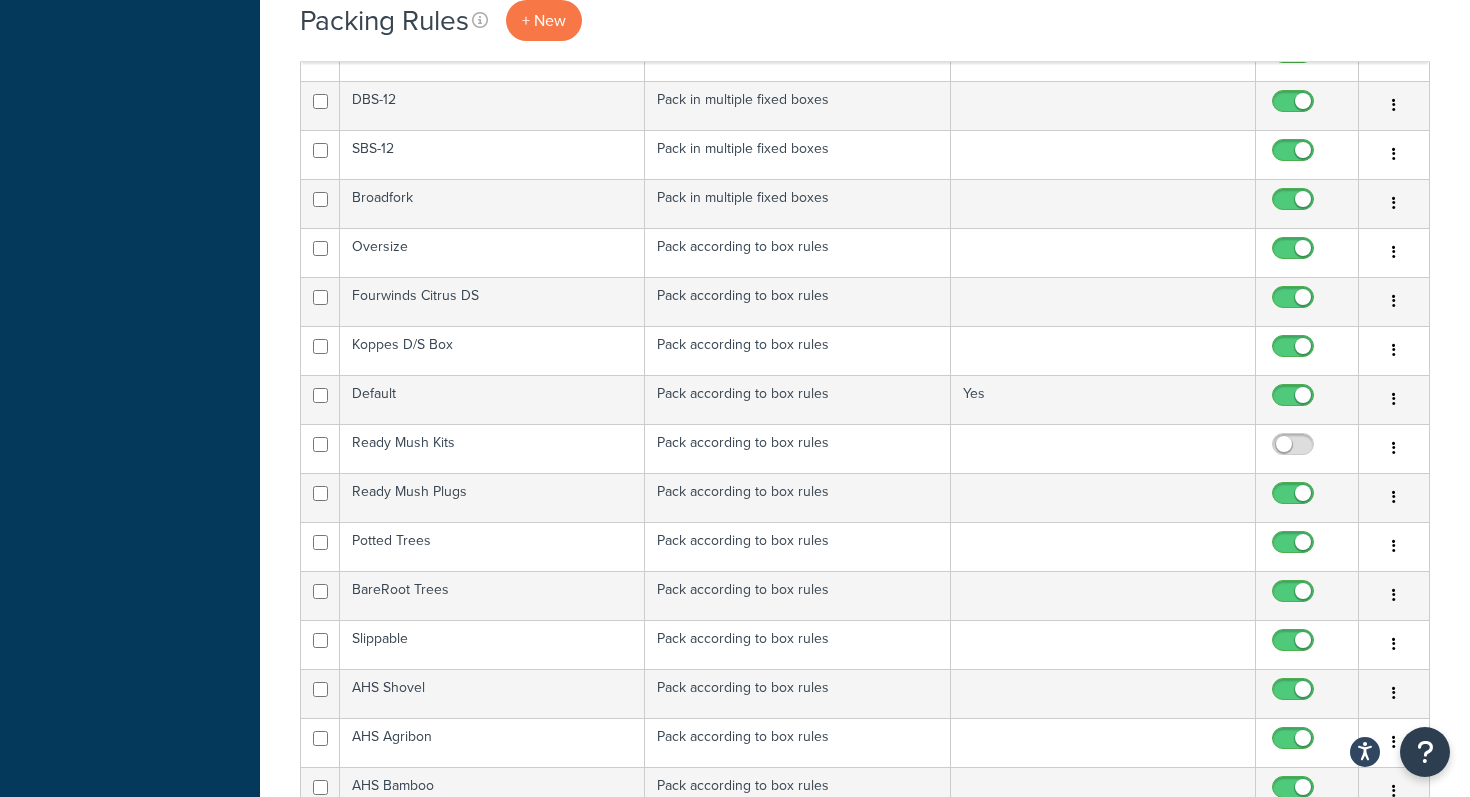 click on "Packing Rules
+ New
Bulk Actions
Duplicate
Delete
Contact Us
Send Us A Message
Contact Information
Name  *
Email  *
Company name  *
Phone  *
Subject" at bounding box center (865, 2101) 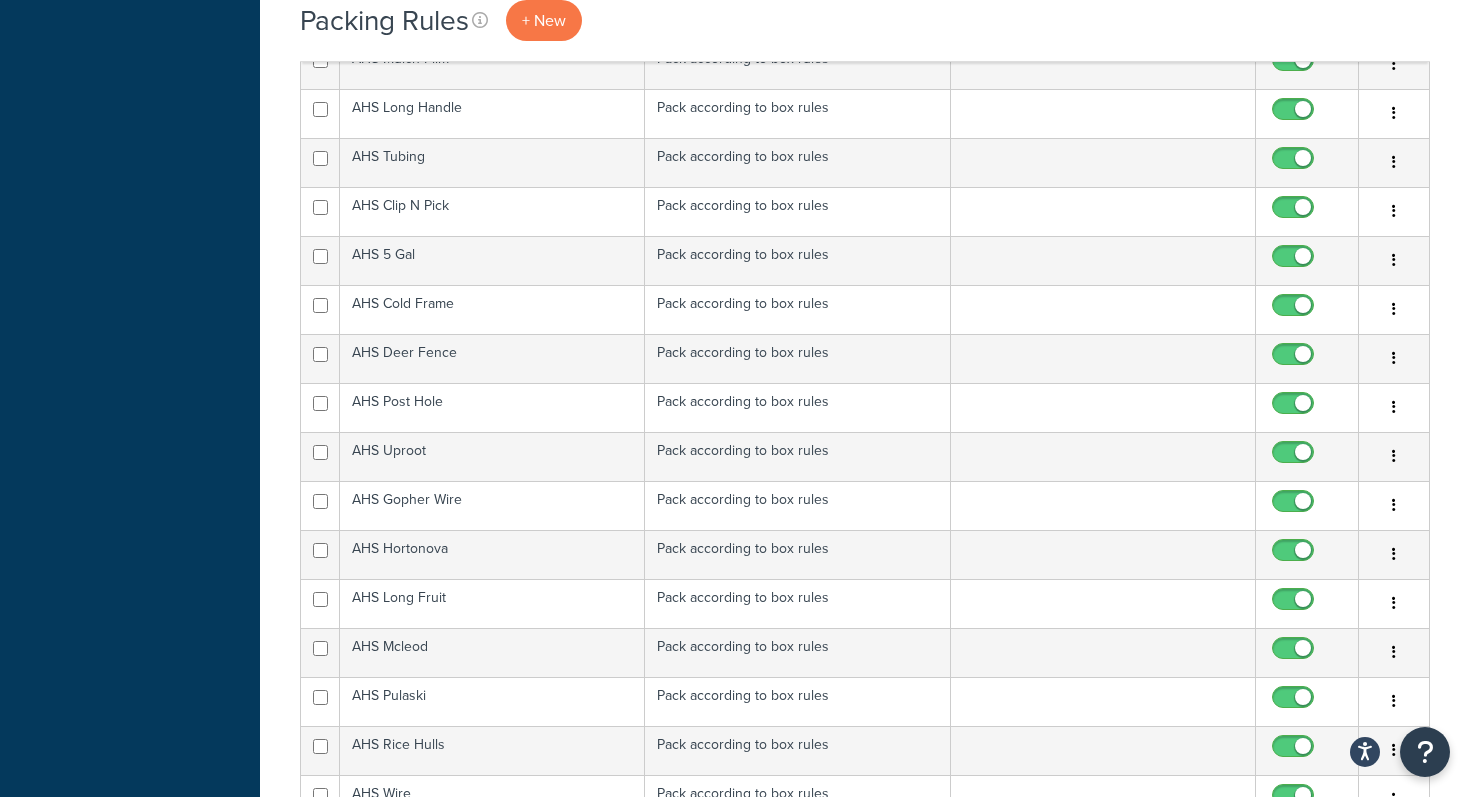 scroll, scrollTop: 1616, scrollLeft: 0, axis: vertical 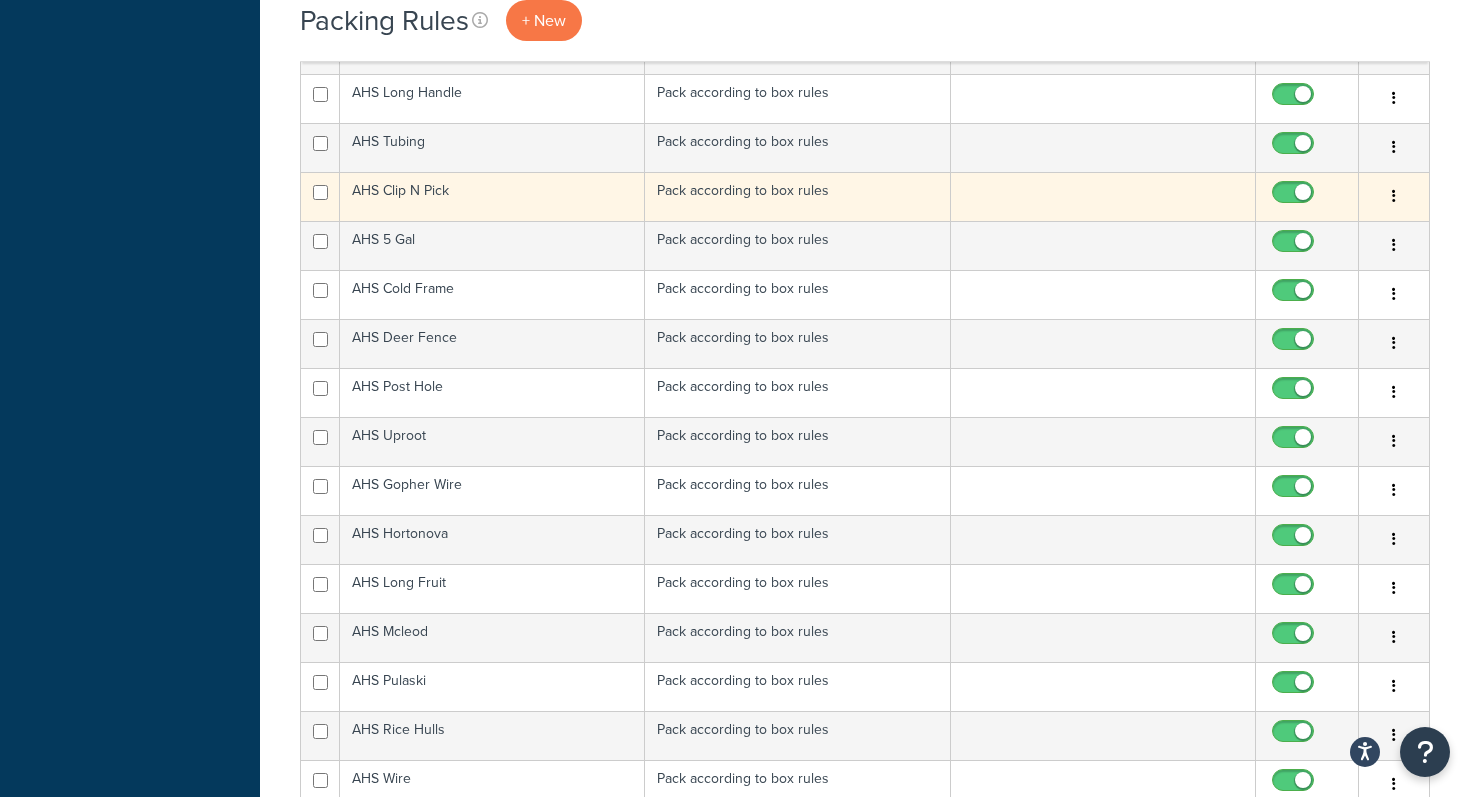 click on "AHS Clip N Pick" at bounding box center [492, 196] 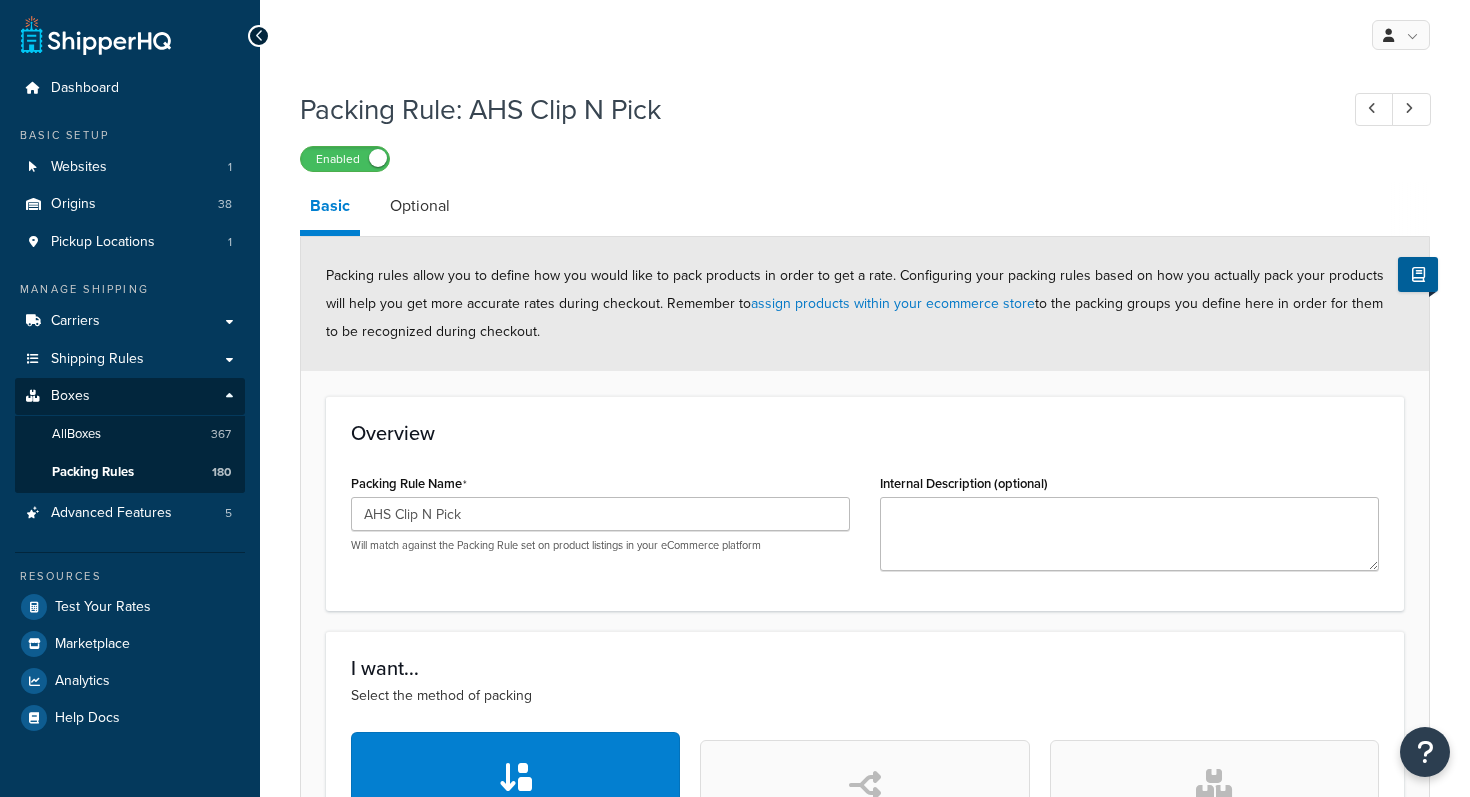 scroll, scrollTop: 0, scrollLeft: 0, axis: both 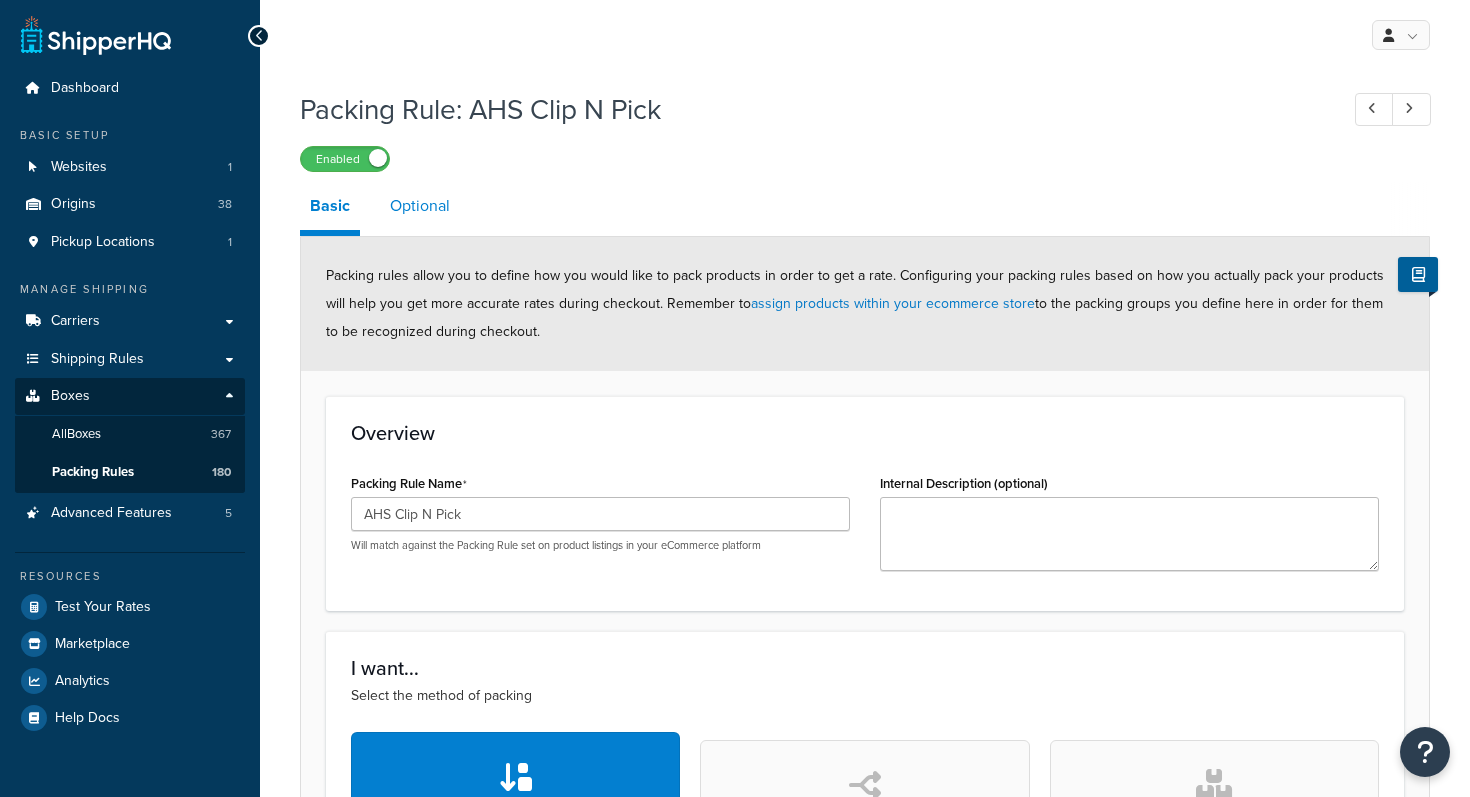 click on "Optional" at bounding box center [420, 206] 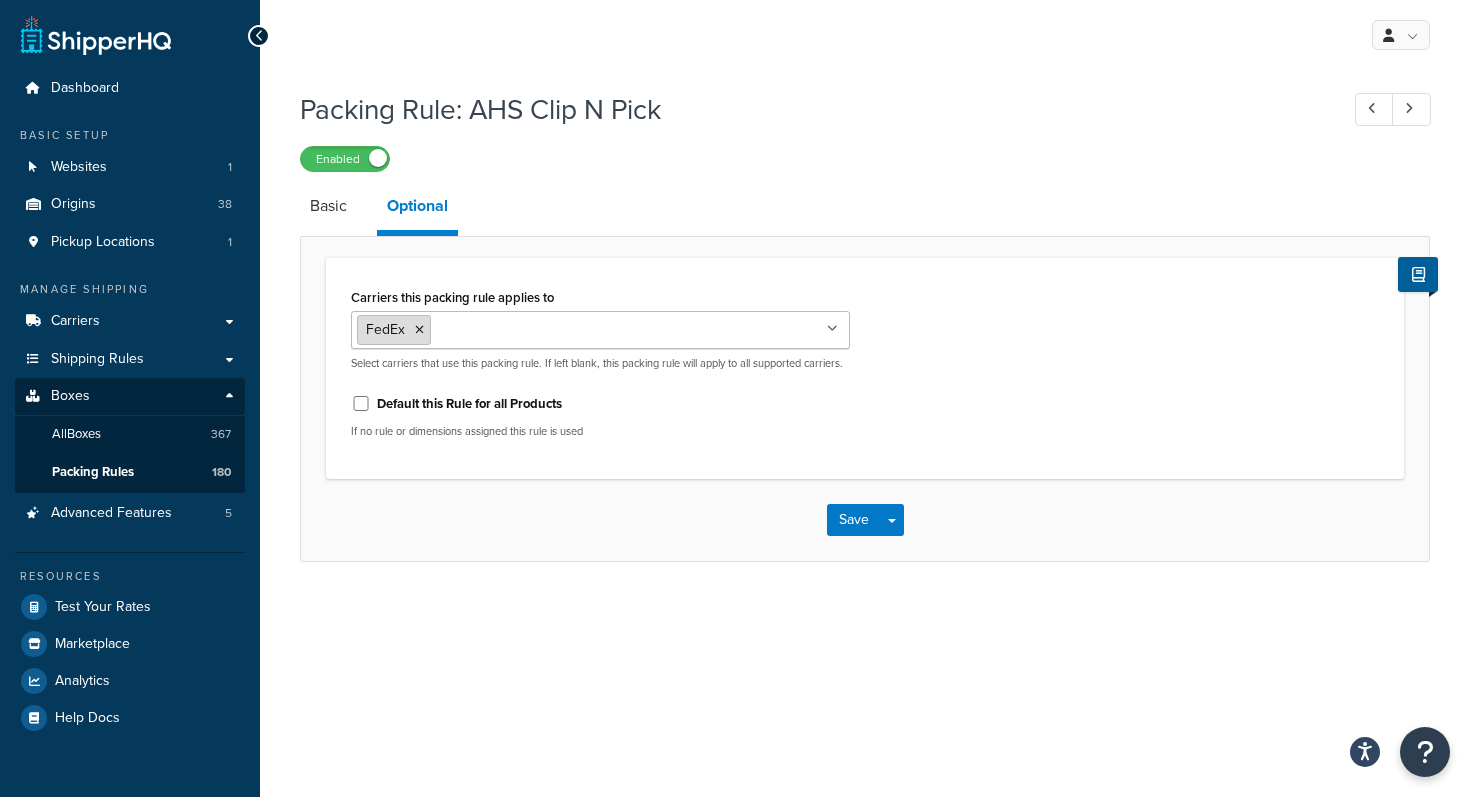click at bounding box center (419, 330) 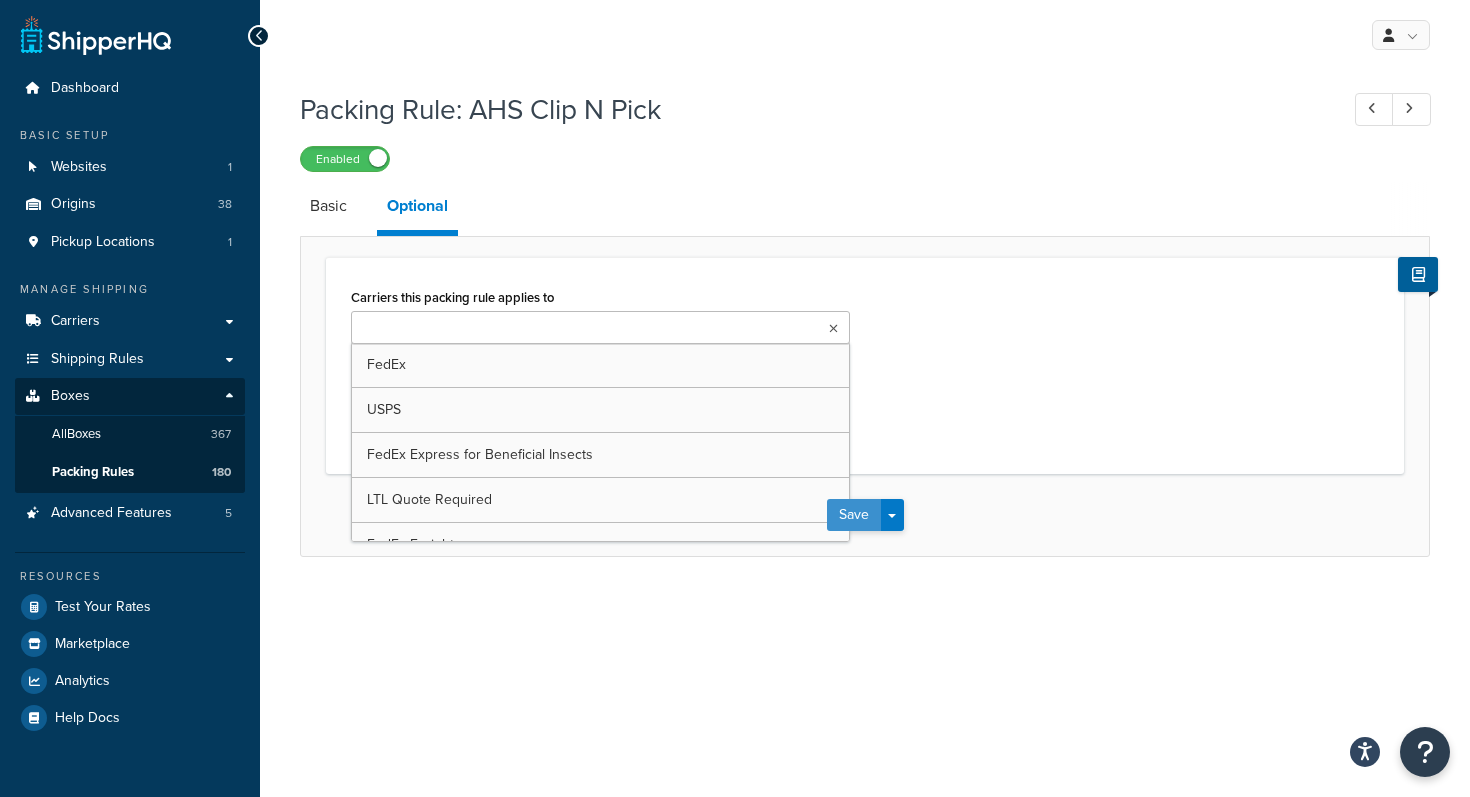 click on "Save" at bounding box center (854, 515) 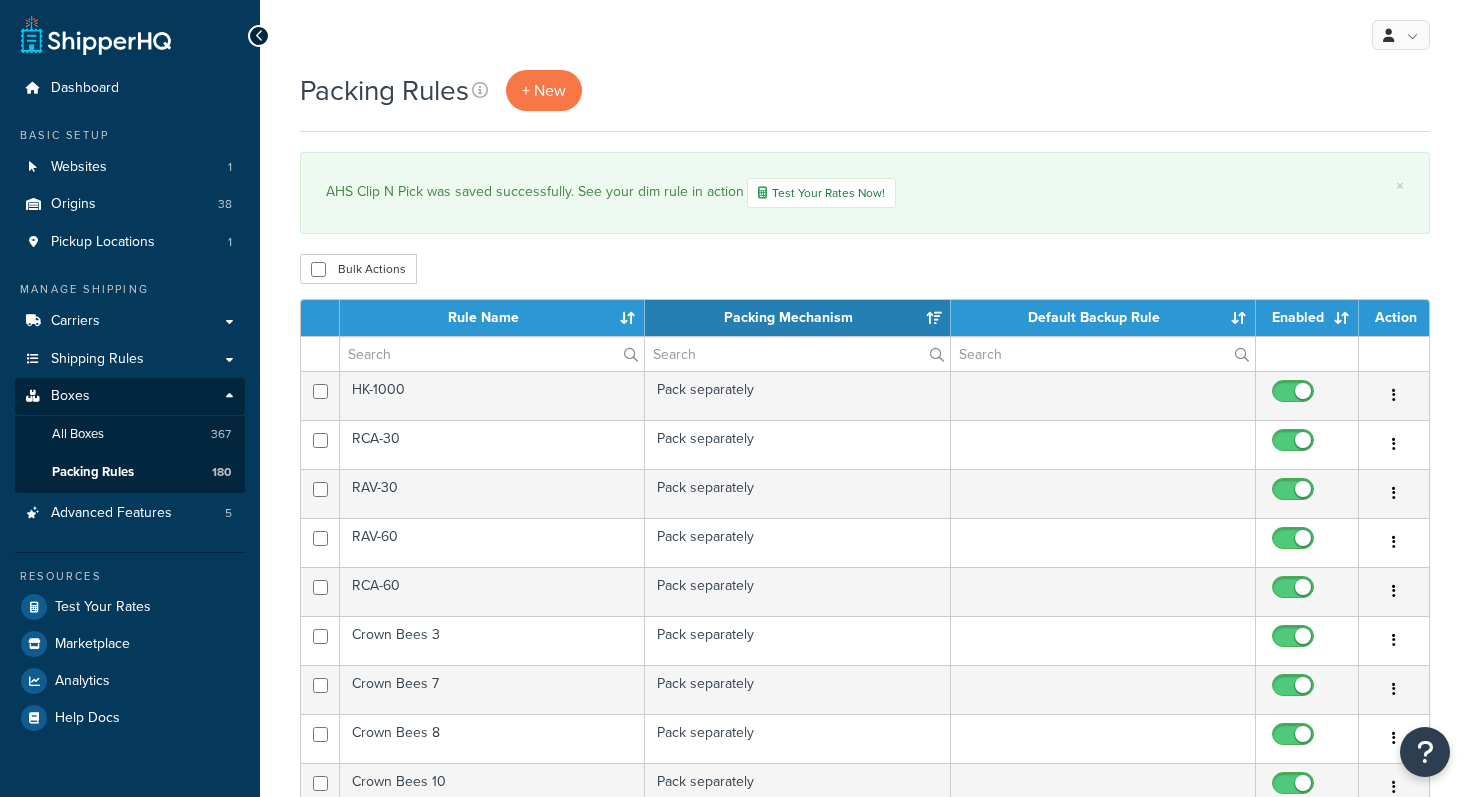 scroll, scrollTop: 0, scrollLeft: 0, axis: both 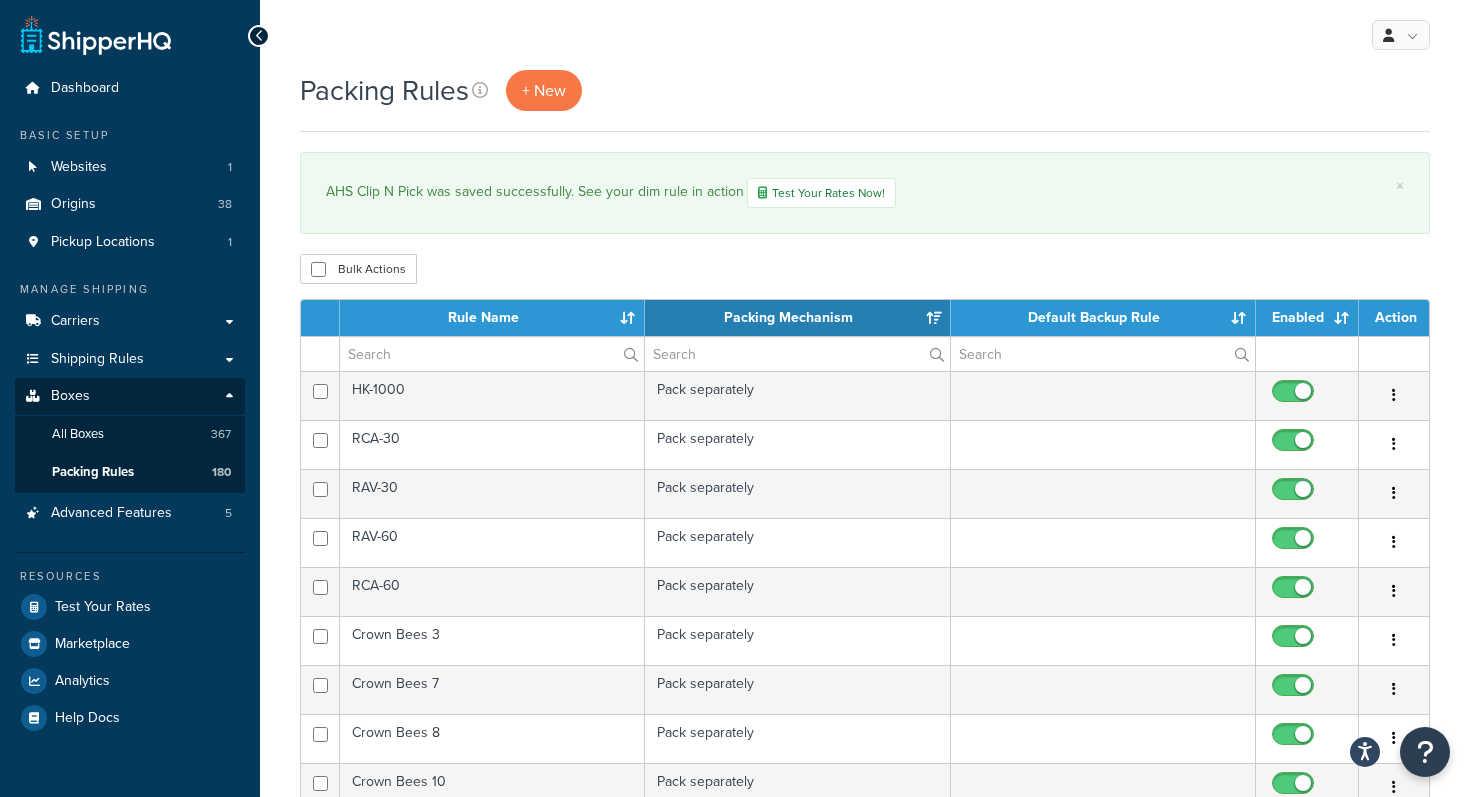 click on "Packing Rules
+ New
×
AHS Clip N Pick was saved successfully. See your dim rule in action   Test Your Rates Now!
Bulk Actions
Duplicate
Delete
Contact Us
Send Us A Message
Contact Information
*" at bounding box center (865, 845) 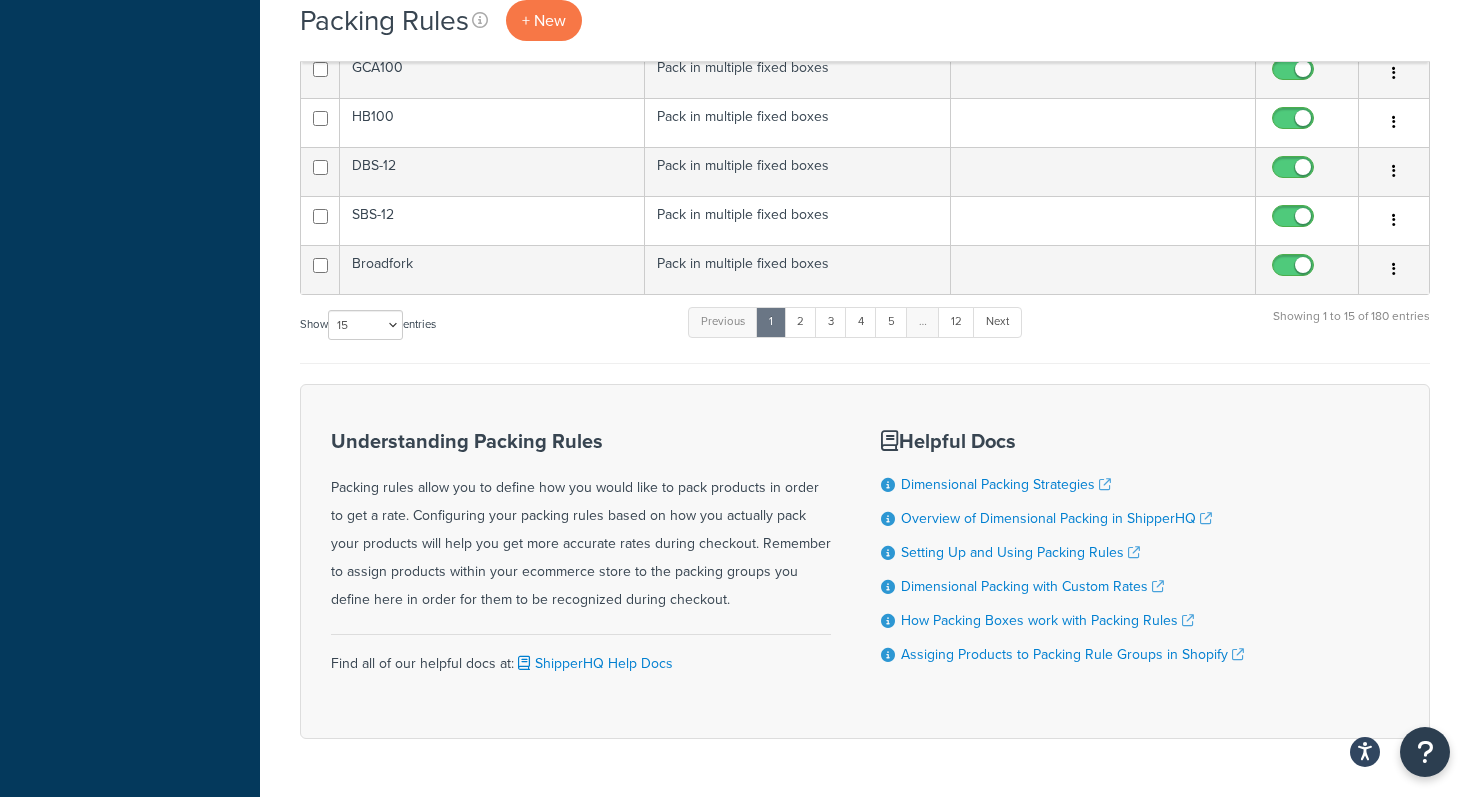scroll, scrollTop: 873, scrollLeft: 0, axis: vertical 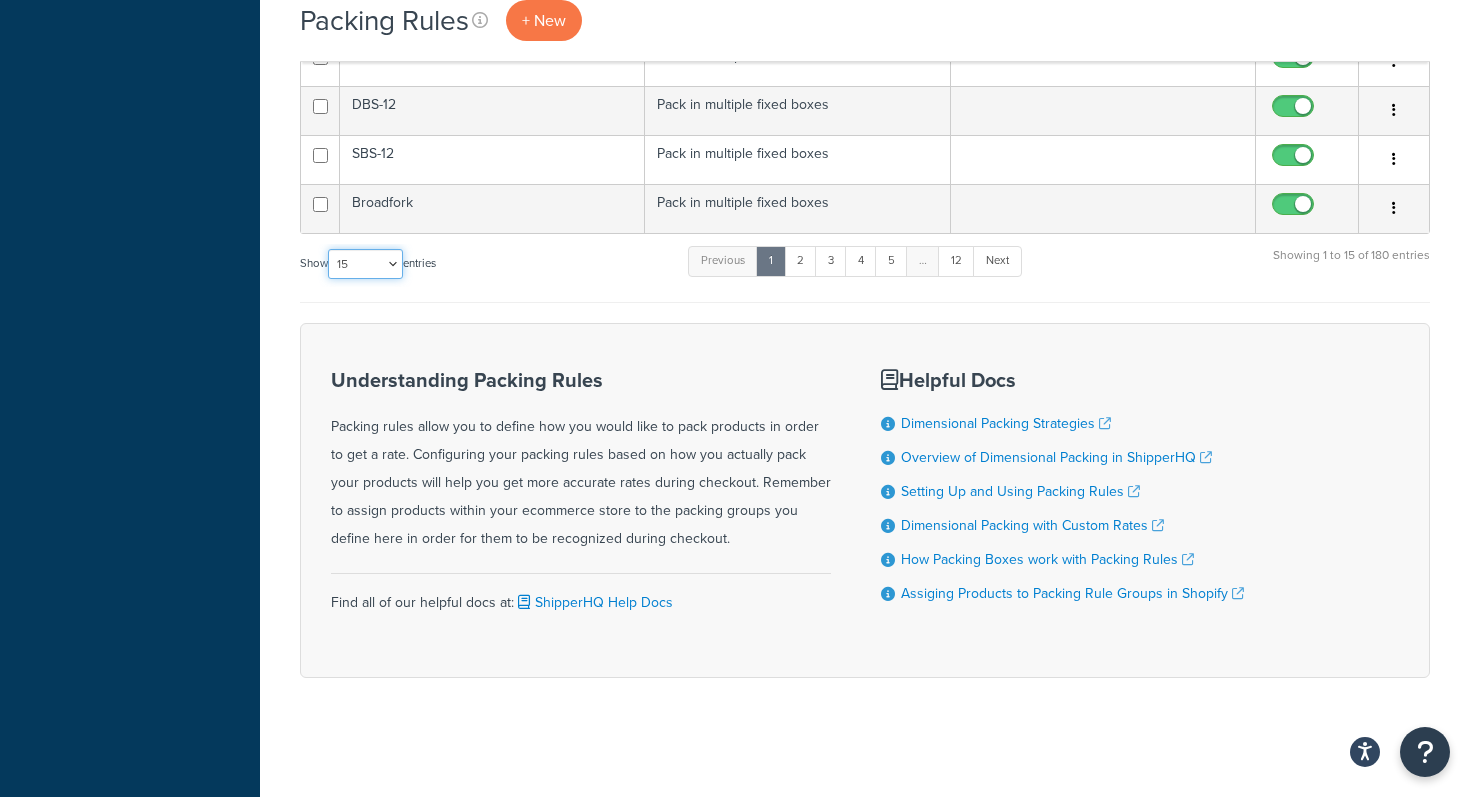 click on "10 15 25 50 100" at bounding box center (365, 264) 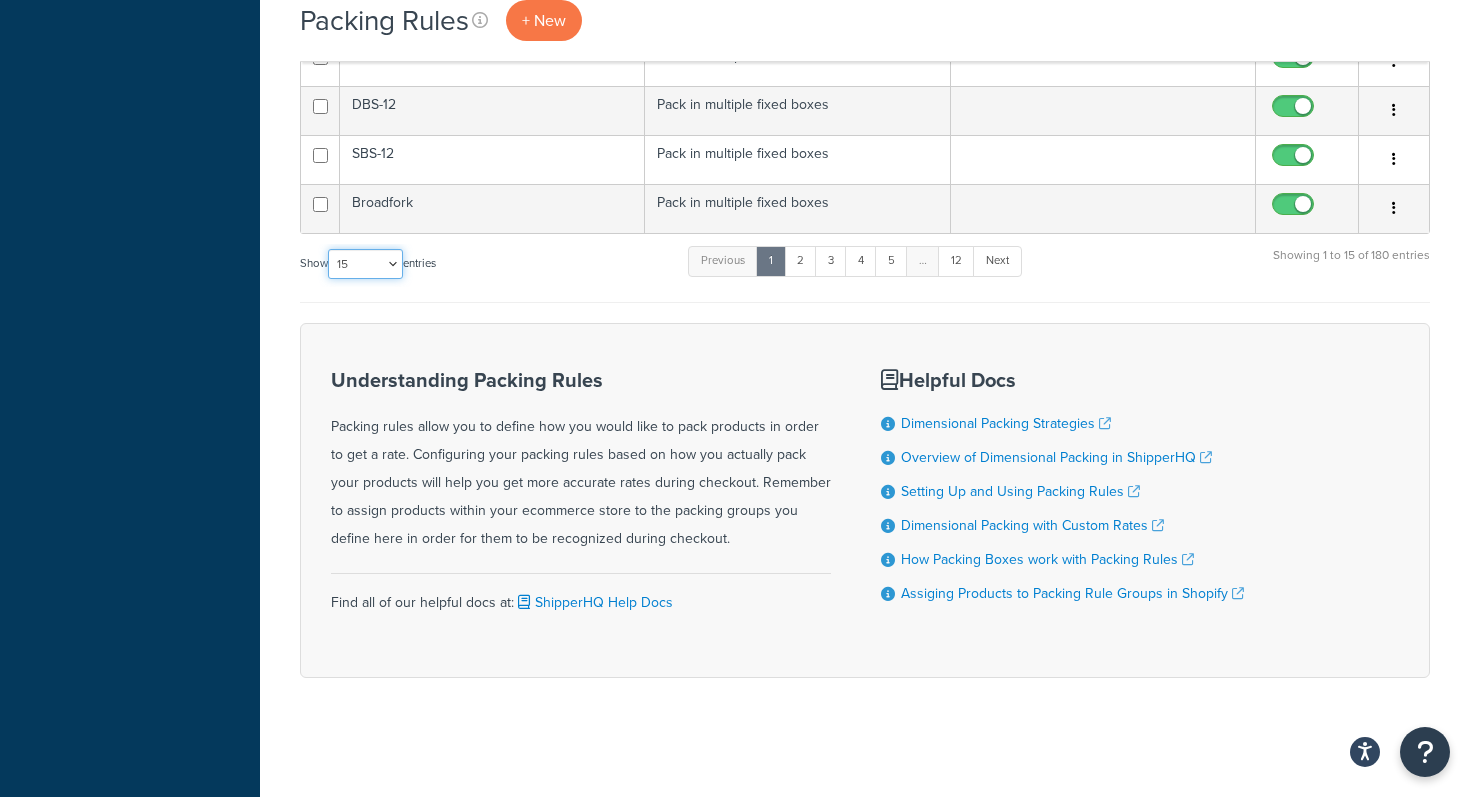select on "100" 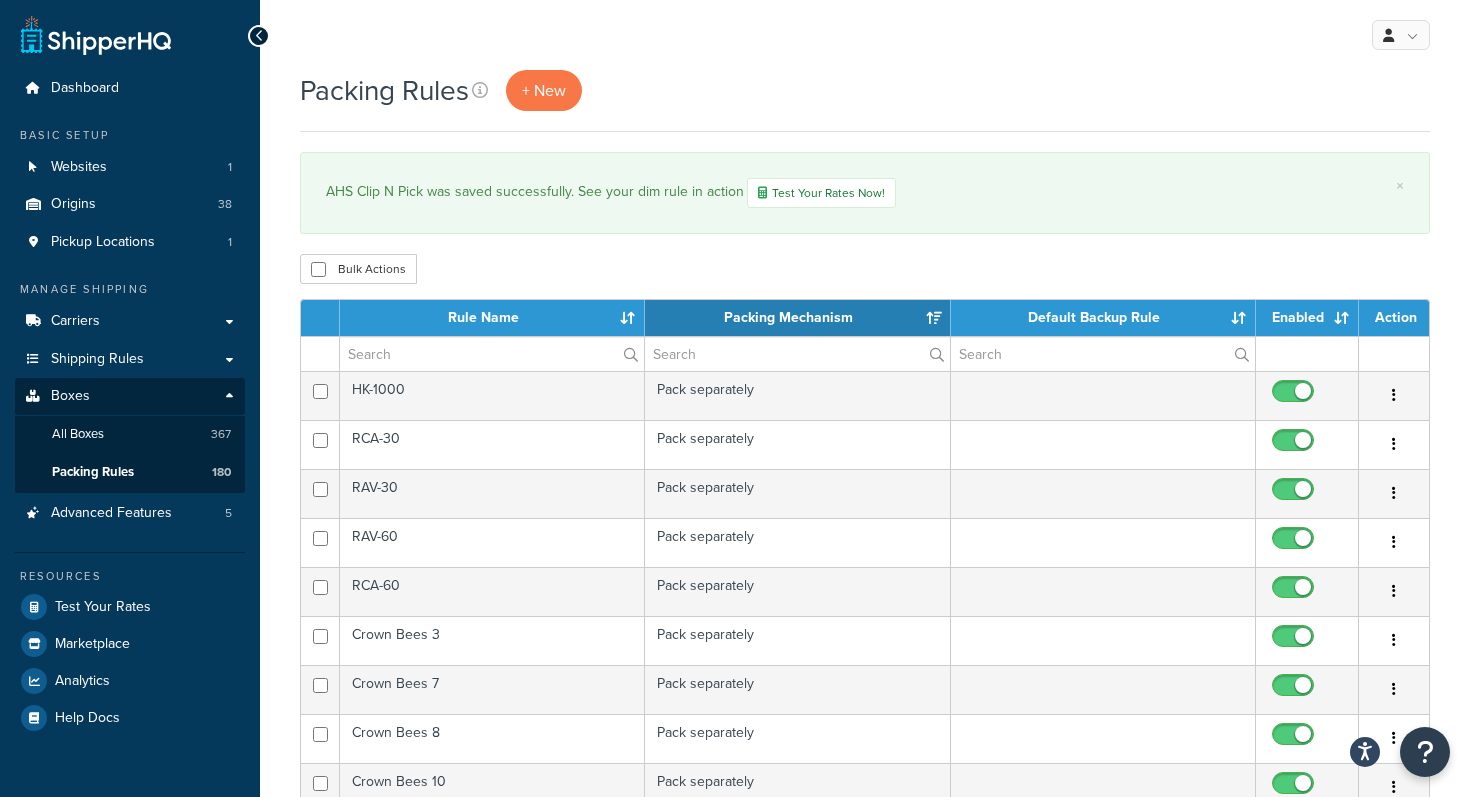 scroll, scrollTop: 1511, scrollLeft: 0, axis: vertical 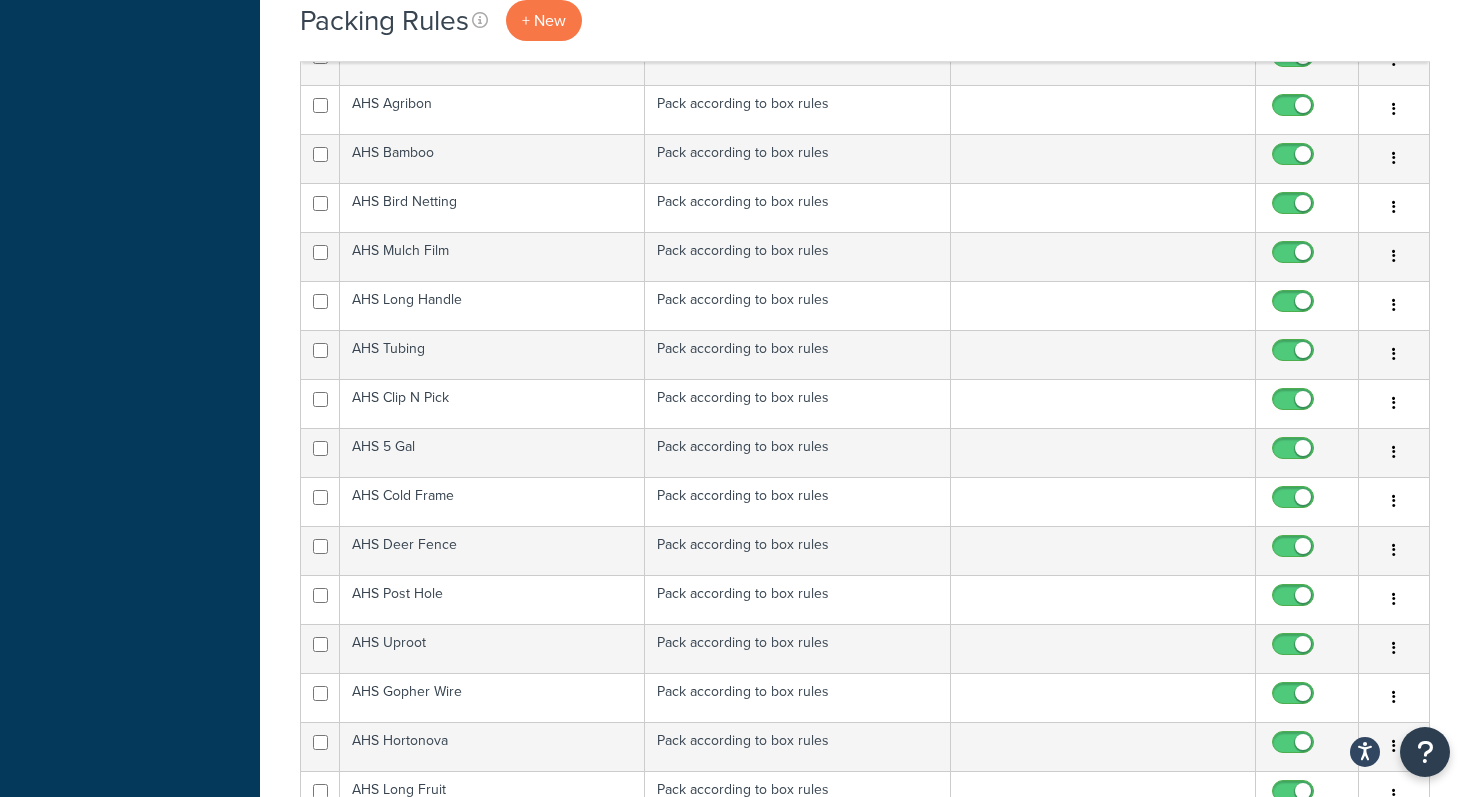click on "Packing Rules
+ New
×
AHS Clip N Pick was saved successfully. See your dim rule in action   Test Your Rates Now!
Bulk Actions
Duplicate
Delete
Contact Us
Send Us A Message
Contact Information
*" at bounding box center [865, 1417] 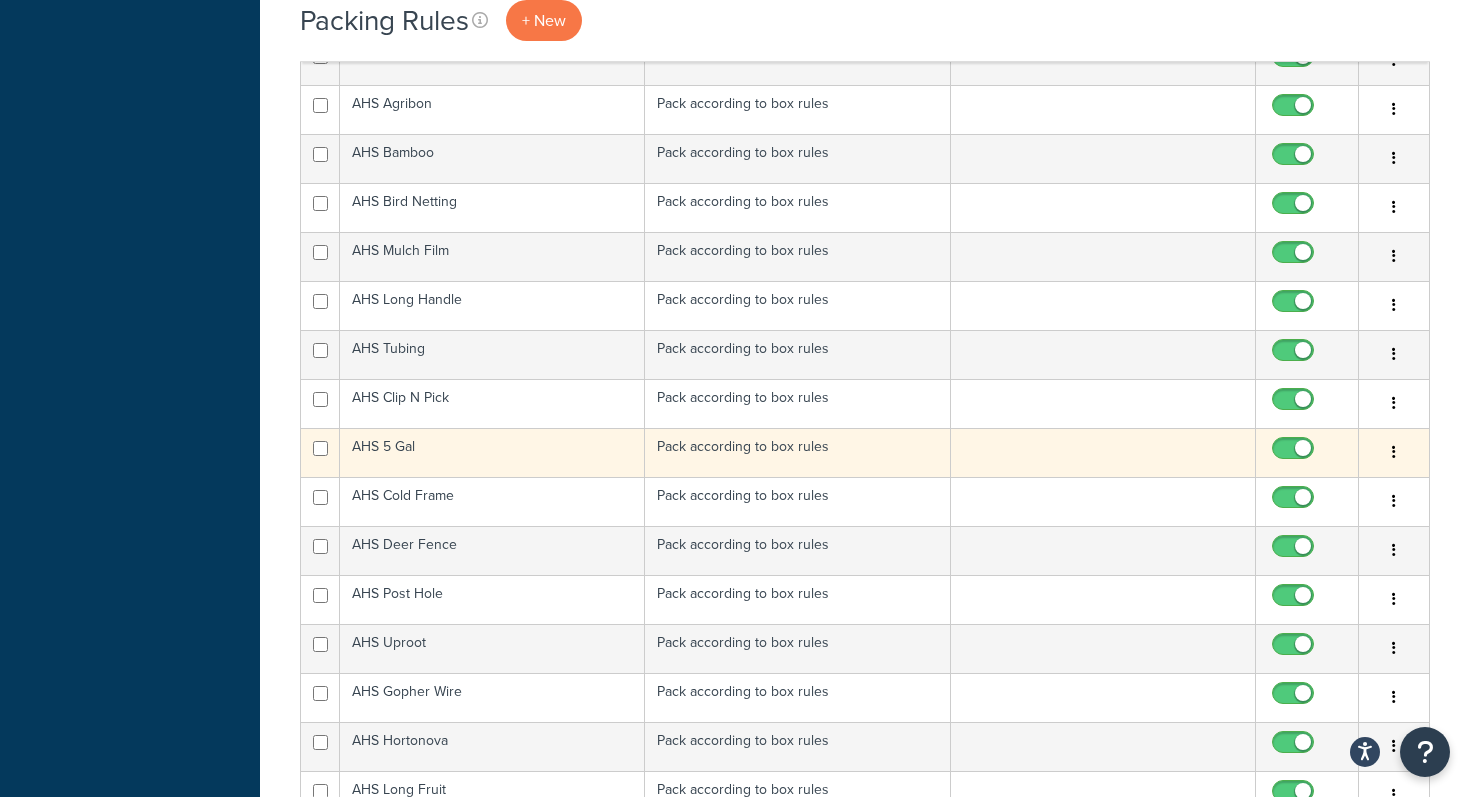 click on "AHS 5 Gal" at bounding box center (492, 452) 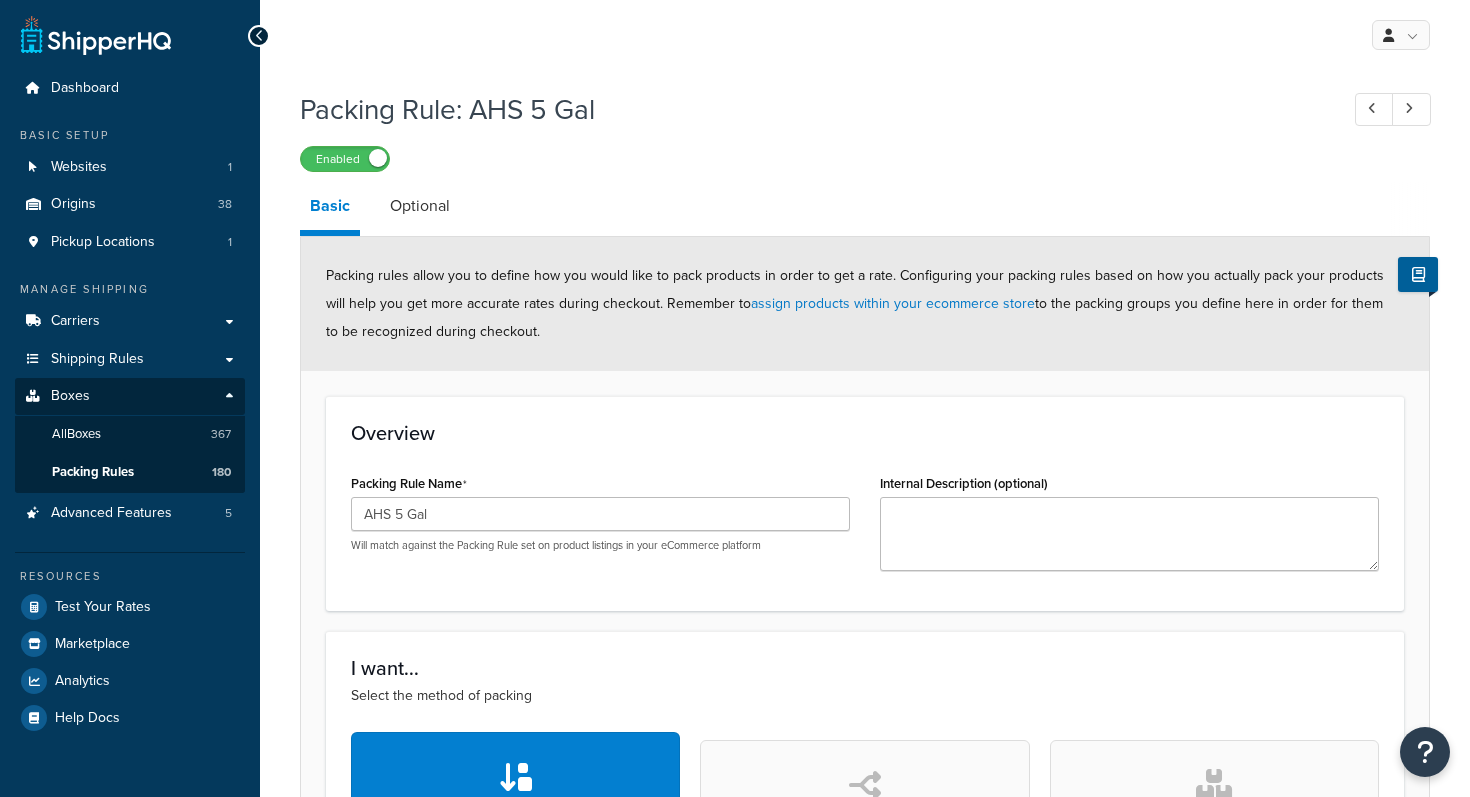 scroll, scrollTop: 0, scrollLeft: 0, axis: both 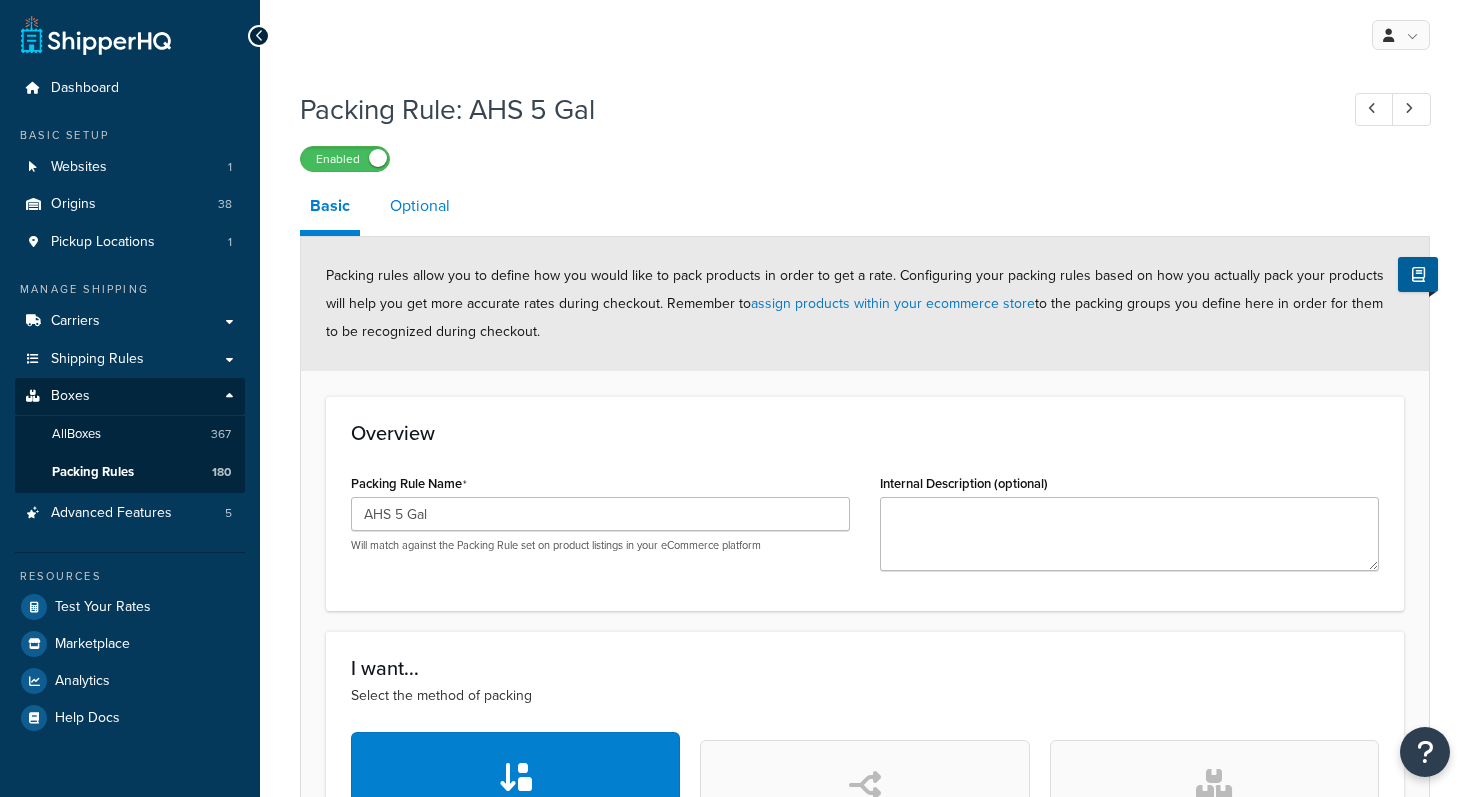 click on "Optional" at bounding box center (420, 206) 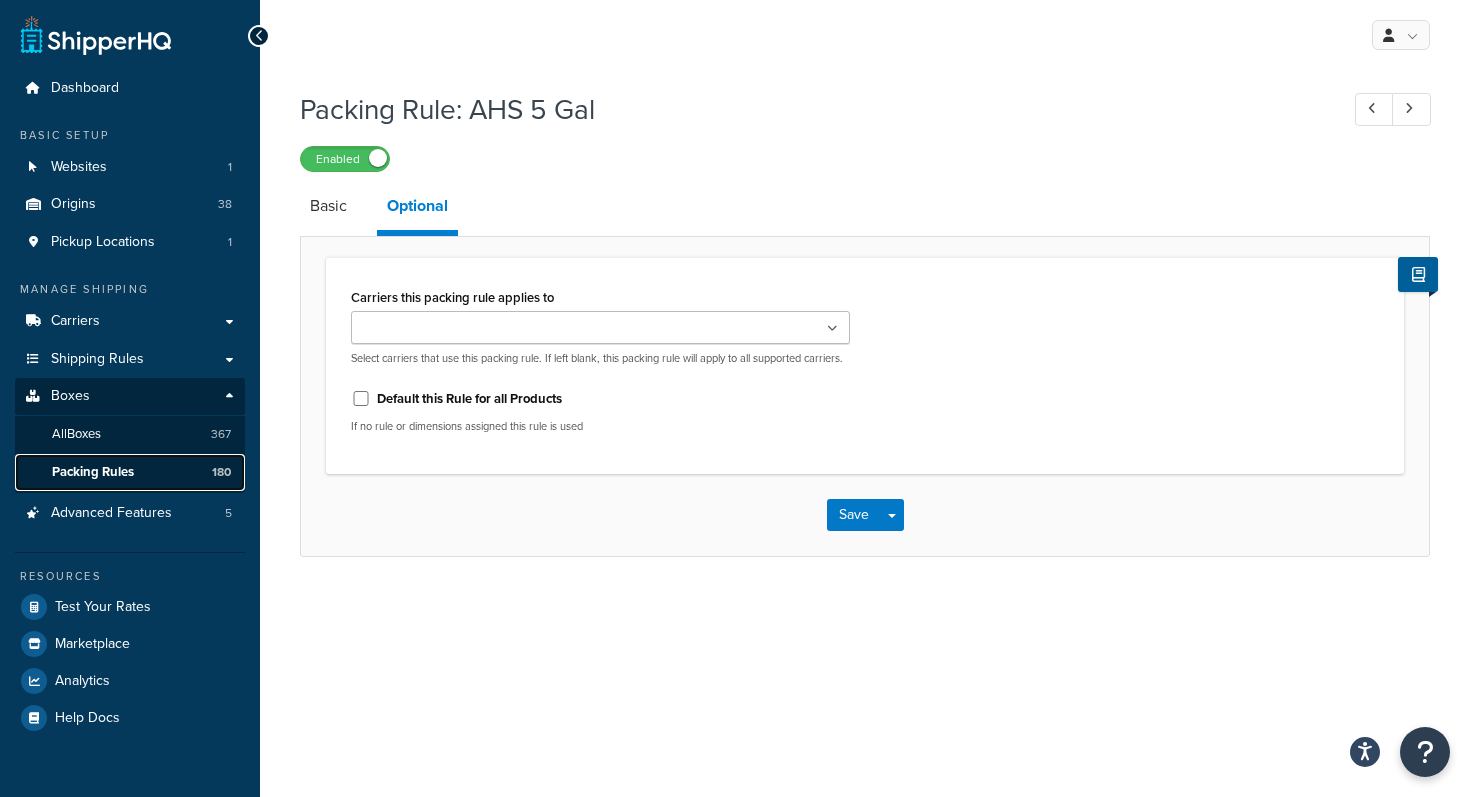 click on "Packing Rules" at bounding box center [93, 472] 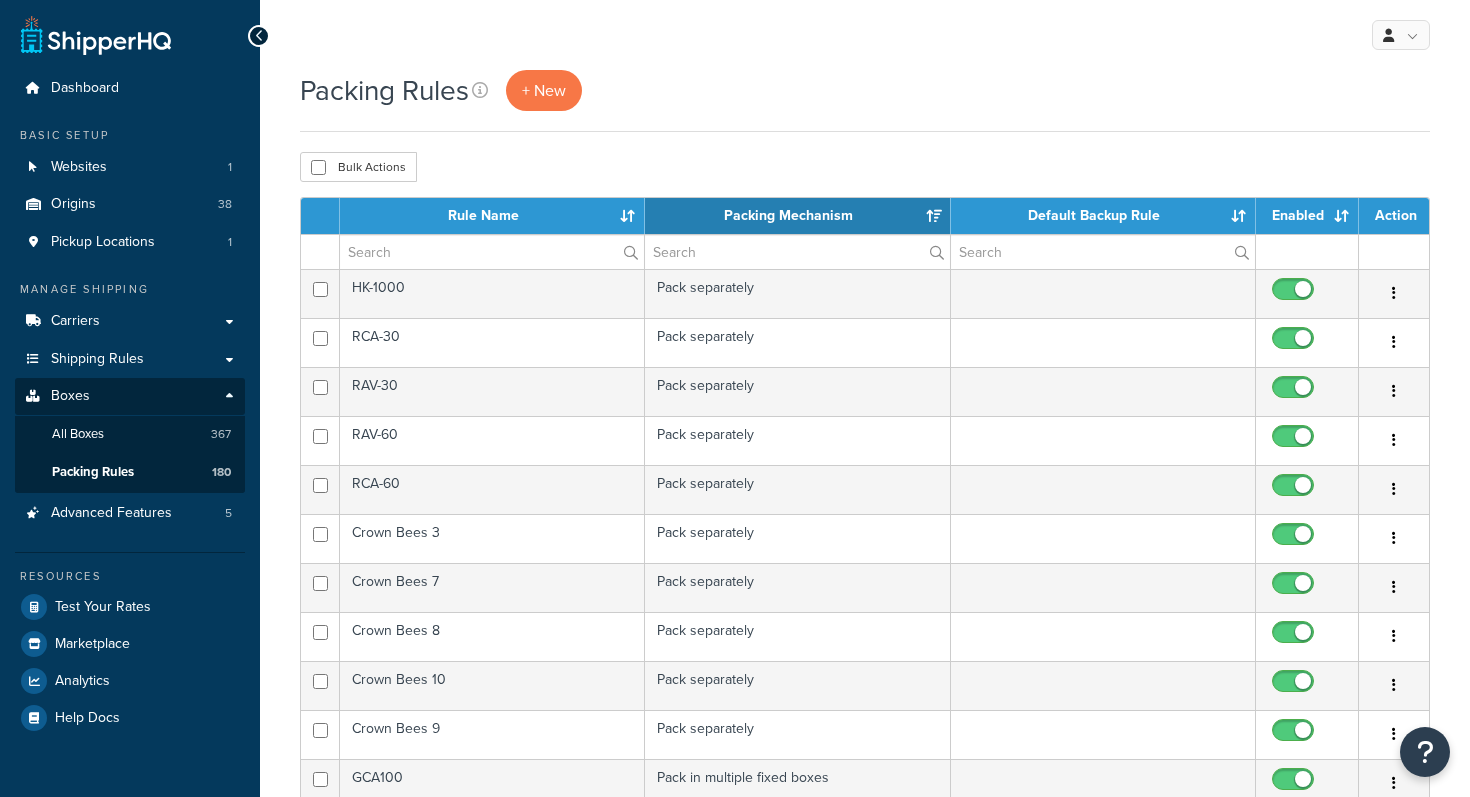 scroll, scrollTop: 0, scrollLeft: 0, axis: both 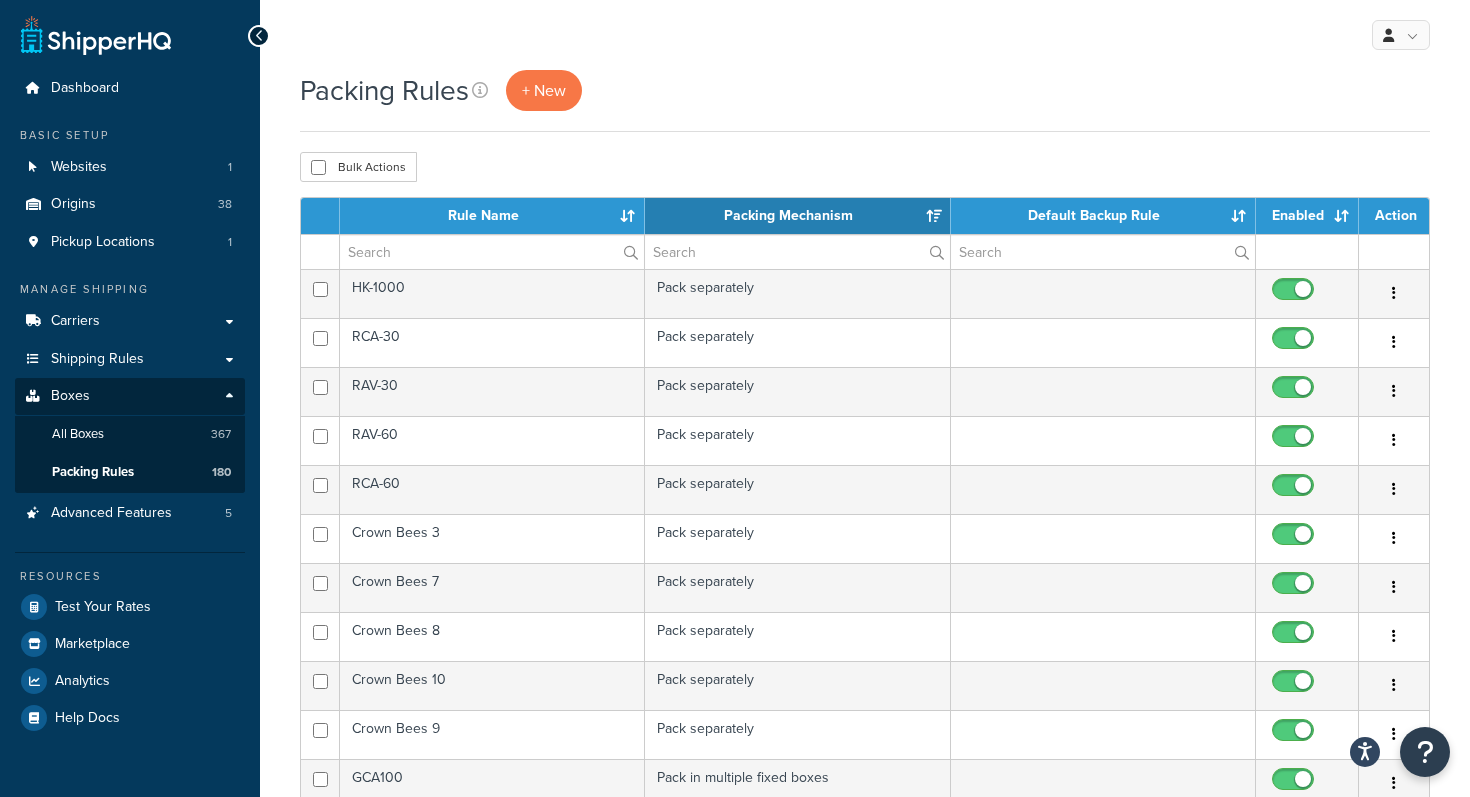 click on "Packing Rules
+ New
Bulk Actions
Duplicate
Delete
Contact Us
Send Us A Message
Contact Information
Name  *
Email  *
Company name  *
Phone  *
Subject" at bounding box center (865, 794) 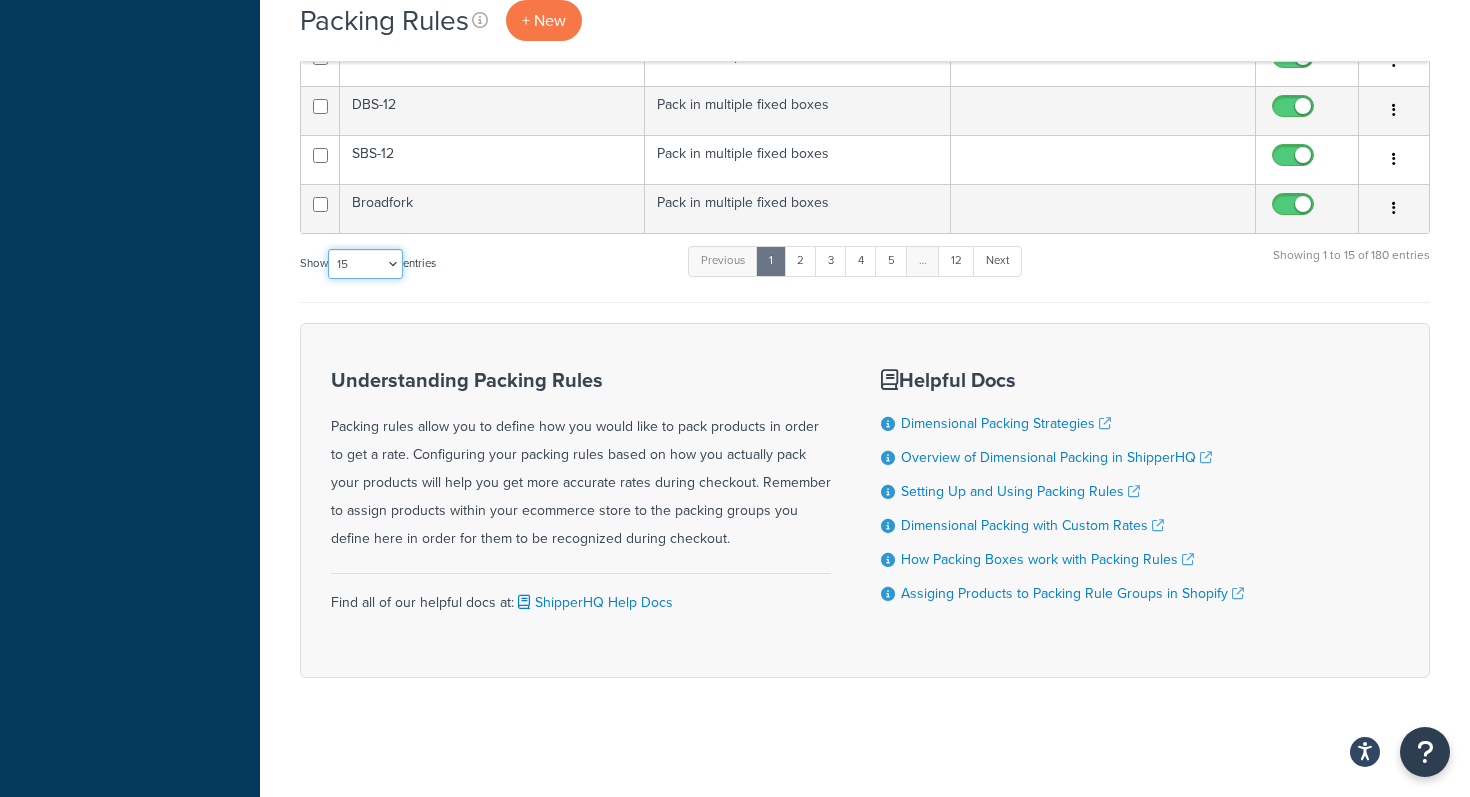 click on "10 15 25 50 100" at bounding box center [365, 264] 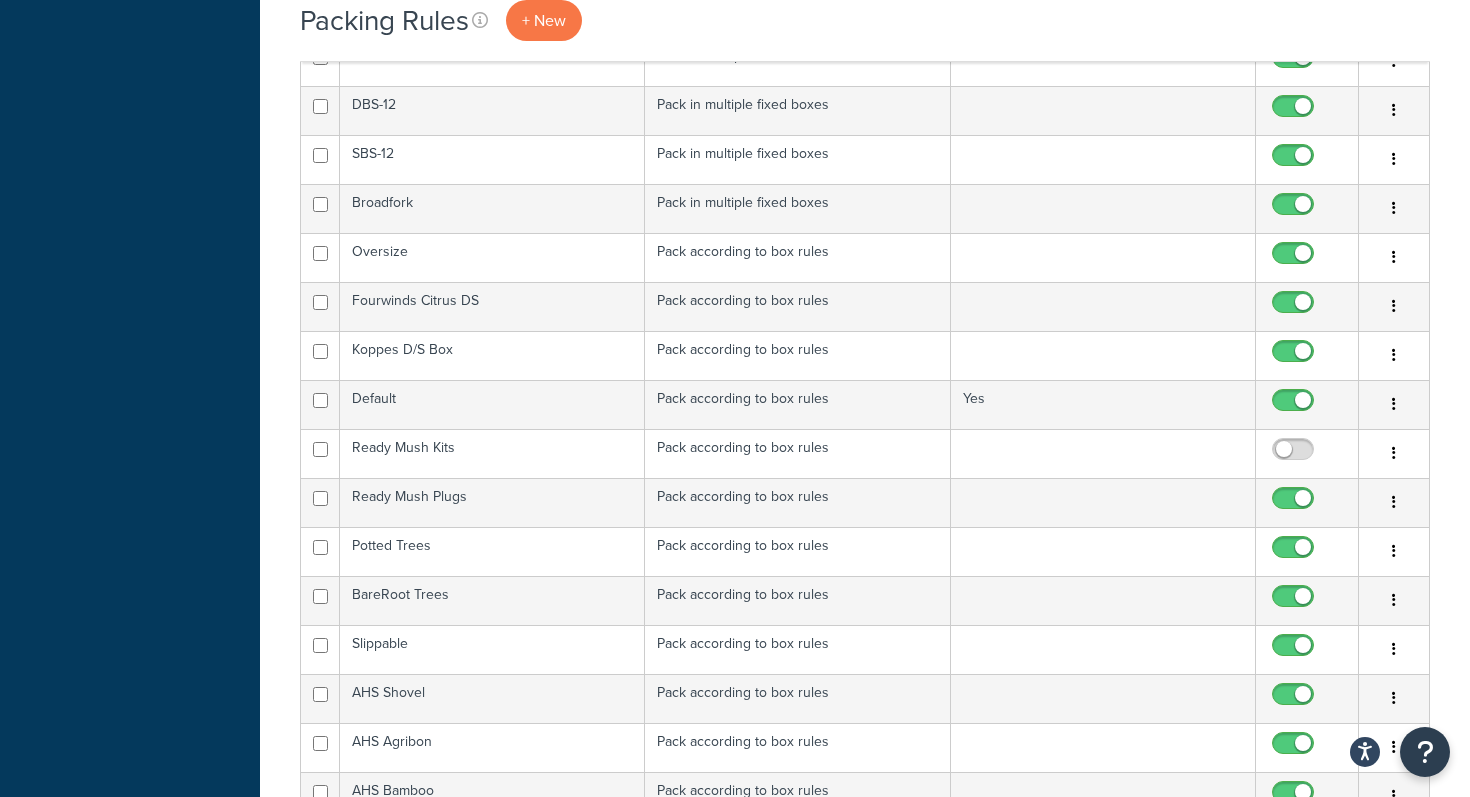 scroll, scrollTop: 1458, scrollLeft: 0, axis: vertical 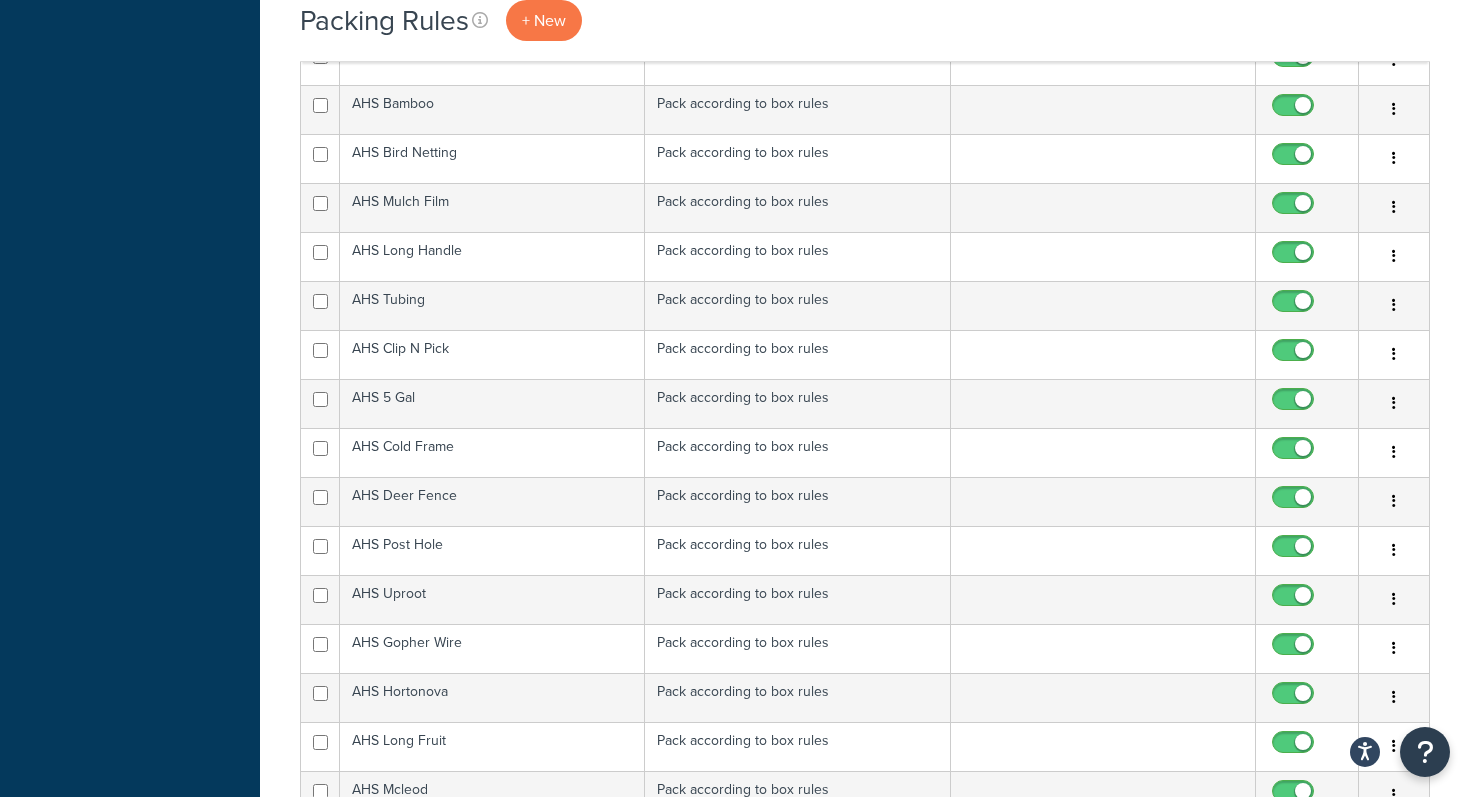 click on "Packing Rules
+ New
Bulk Actions
Duplicate
Delete
Contact Us
Send Us A Message
Contact Information
Name  *
Email  *
Company name  *
Phone  *
Subject" at bounding box center (865, 1419) 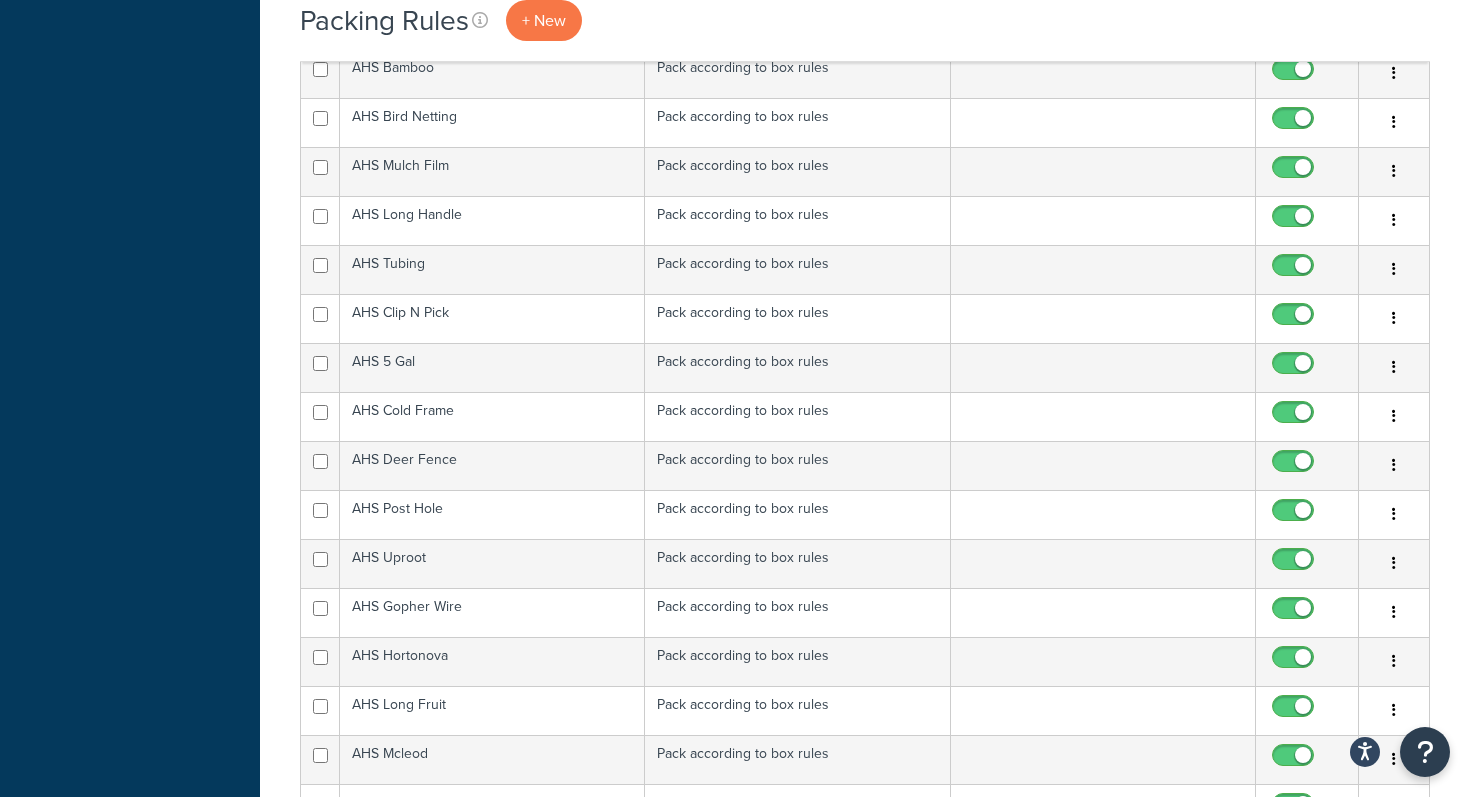 scroll, scrollTop: 1498, scrollLeft: 0, axis: vertical 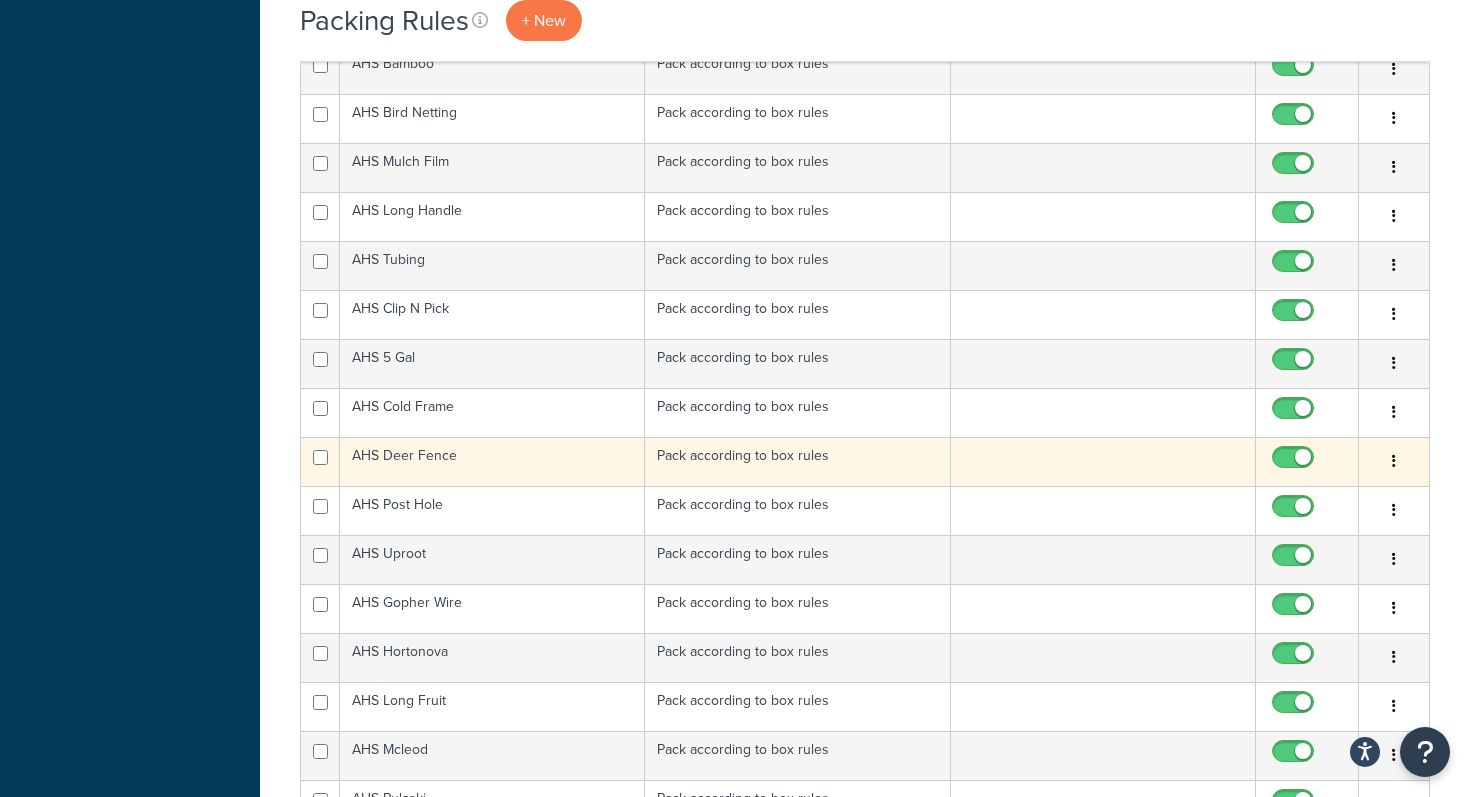 click on "AHS Deer Fence" at bounding box center [492, 461] 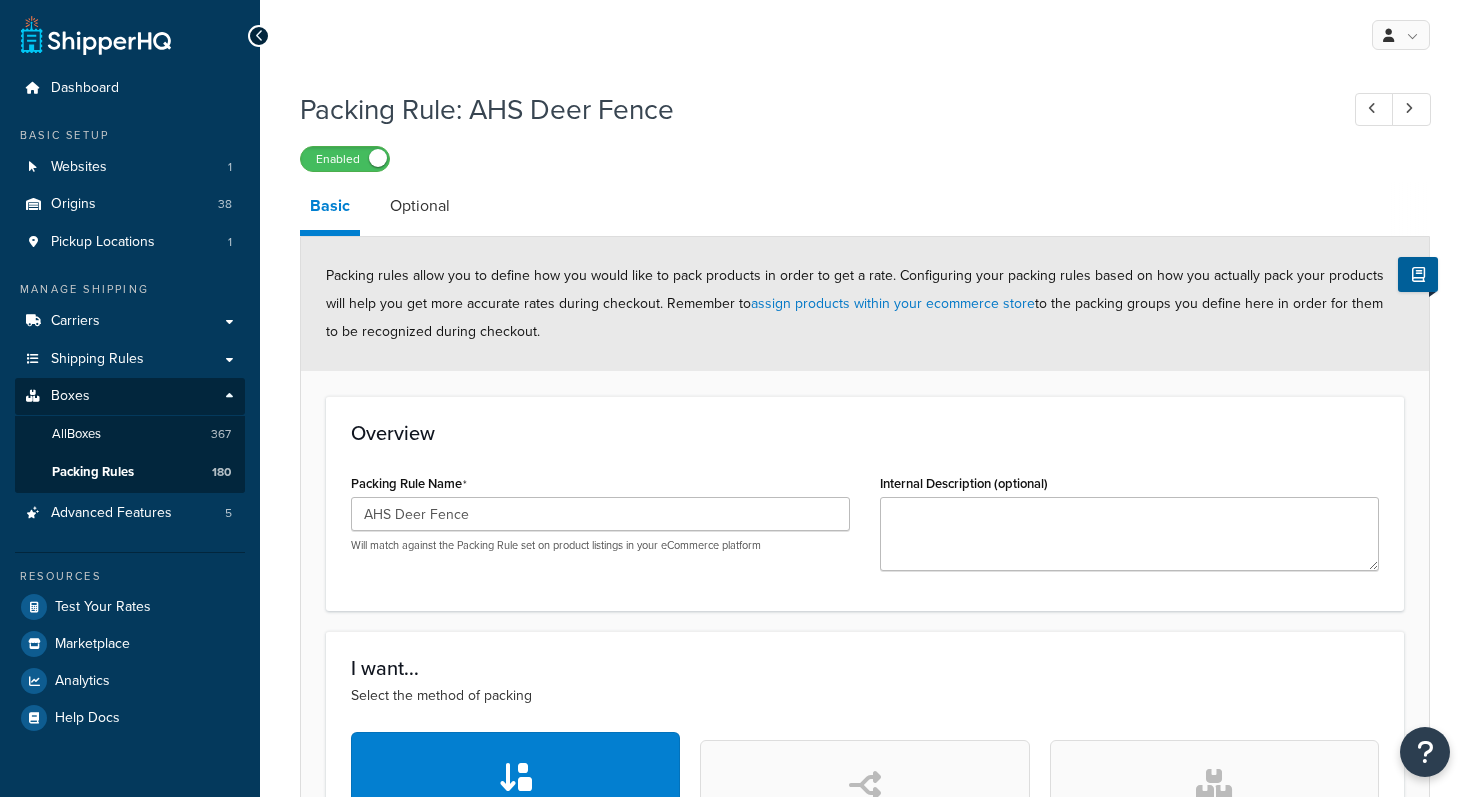 scroll, scrollTop: 0, scrollLeft: 0, axis: both 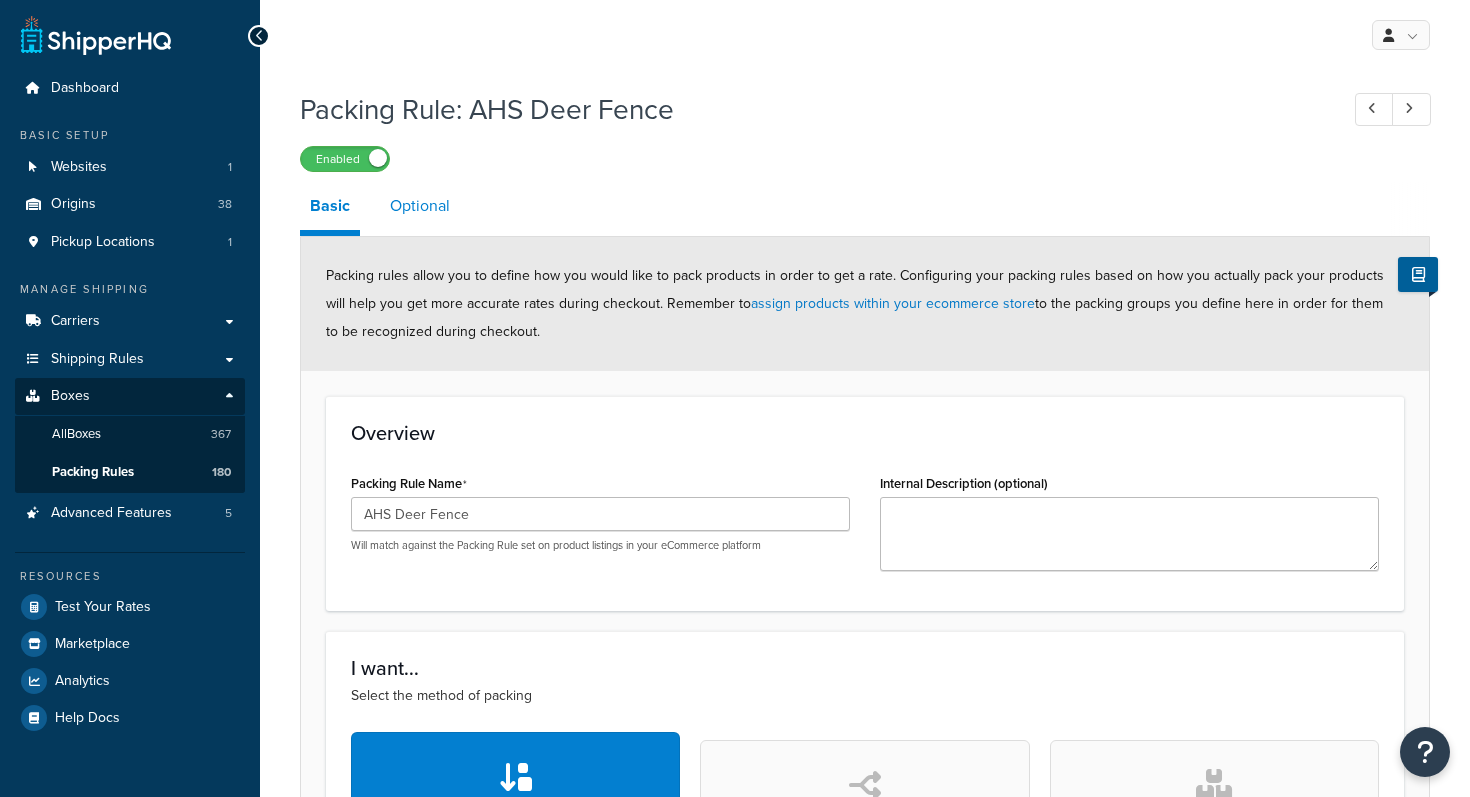 click on "Optional" at bounding box center [420, 206] 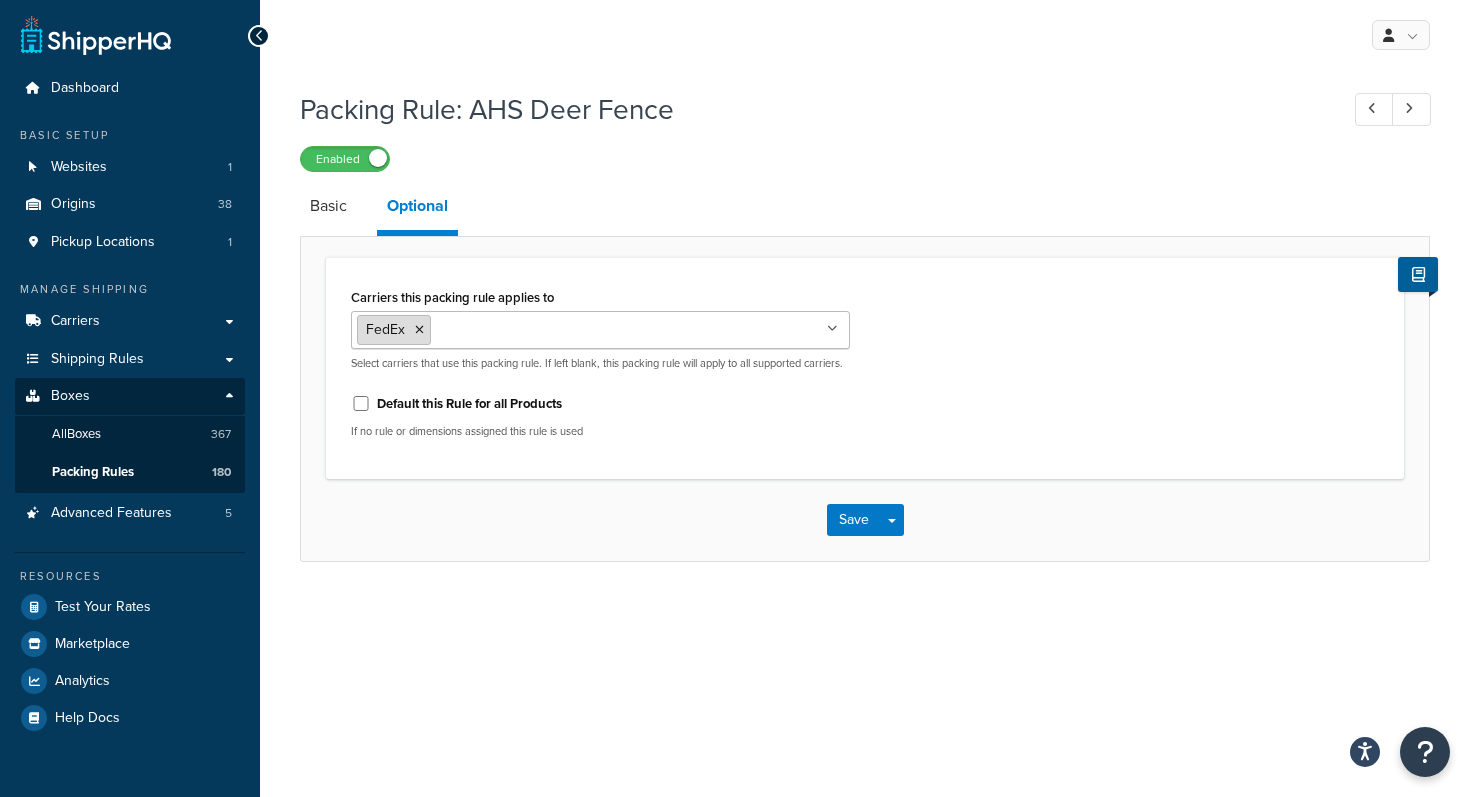 click on "FedEx" at bounding box center [394, 330] 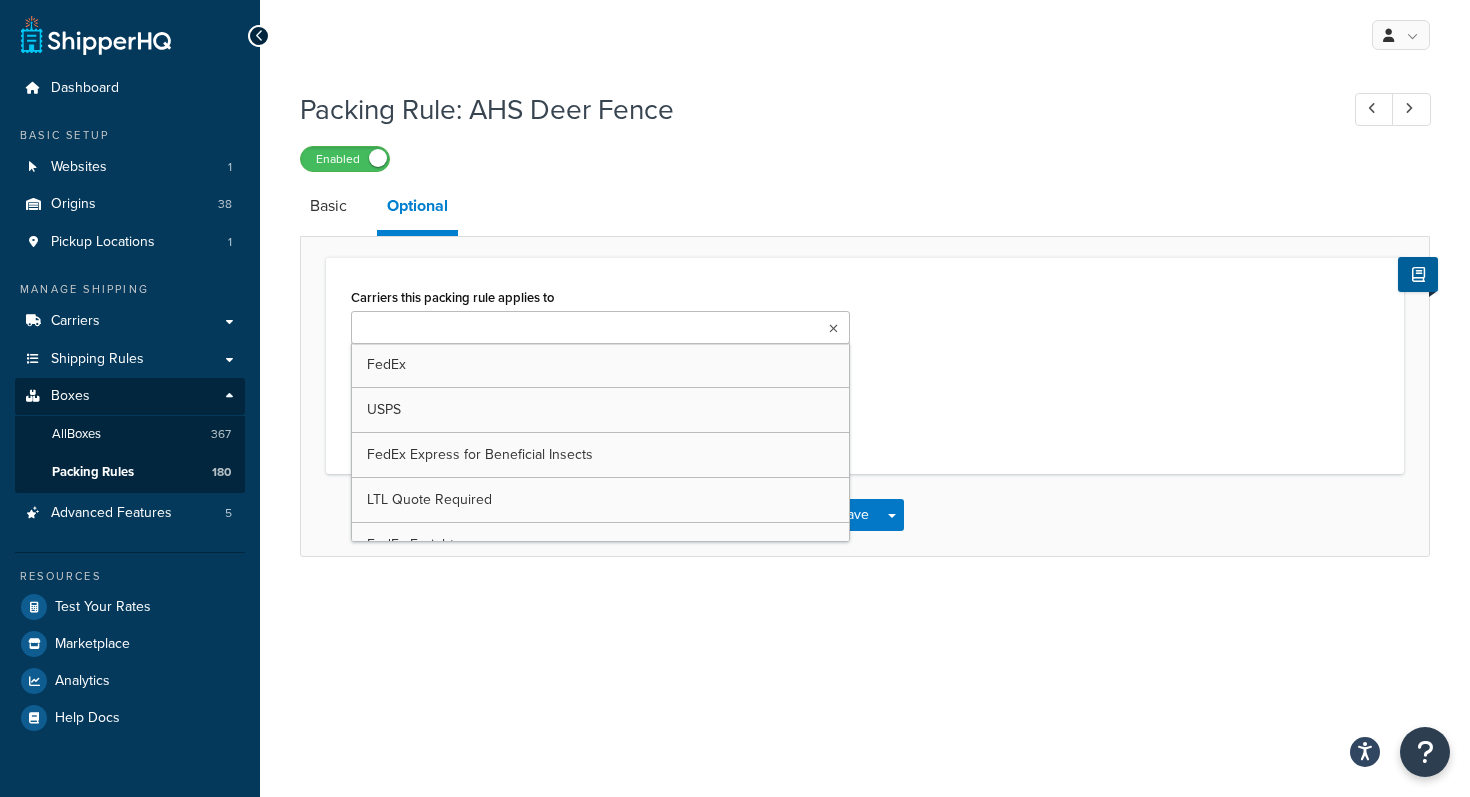 click on "Carriers this packing rule applies to   FedEx USPS FedEx Express for Beneficial Insects LTL Quote Required FedEx Freight FedEx® 2 Day In-Store Pickup LTL Freight Shipping UPS 853380 UPS F22G32 Select carriers that use this packing rule. If left blank, this packing rule will apply to all supported carriers.   Default this Rule for all Products If no rule or dimensions assigned this rule is used" at bounding box center [865, 365] 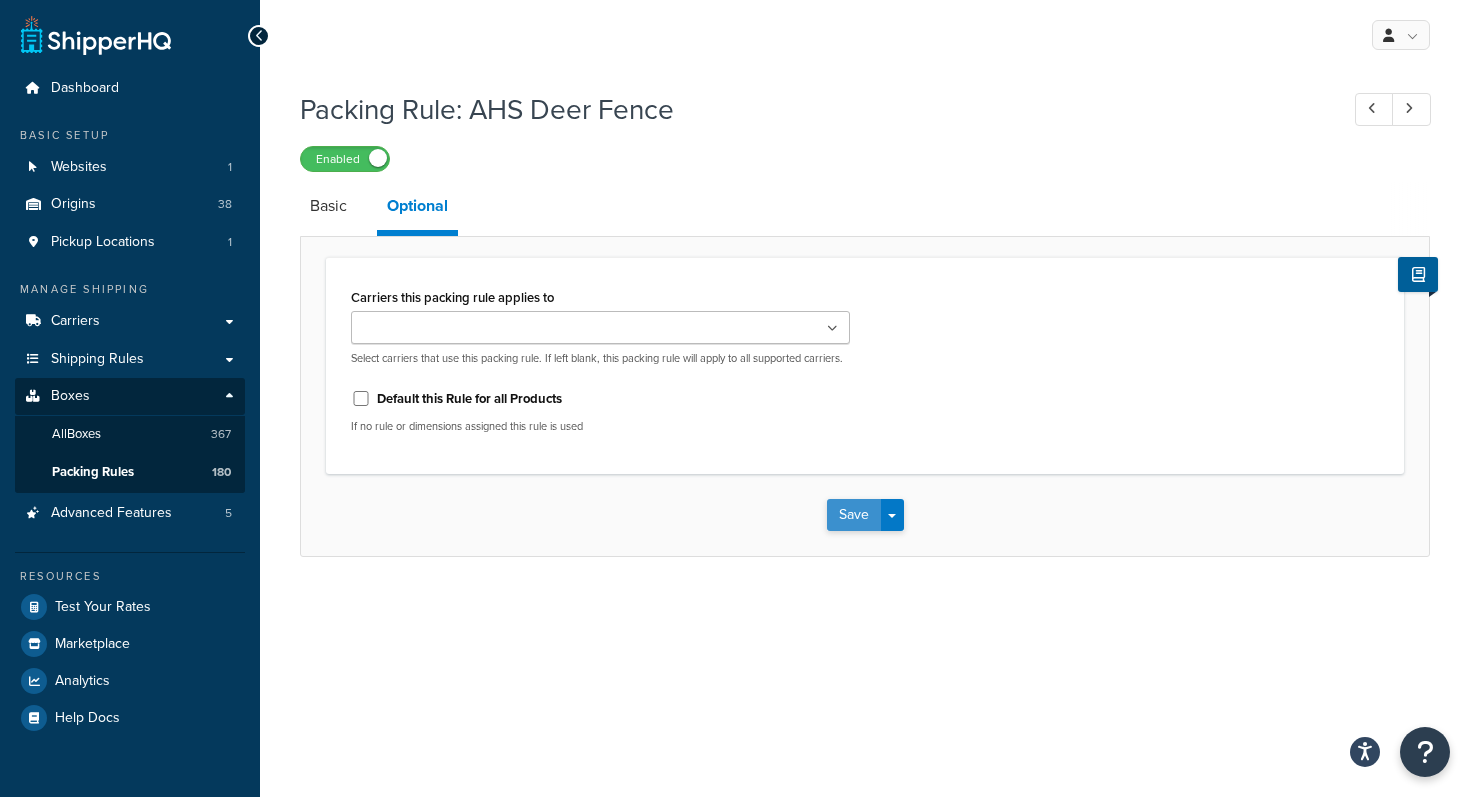 click on "Save" at bounding box center [854, 515] 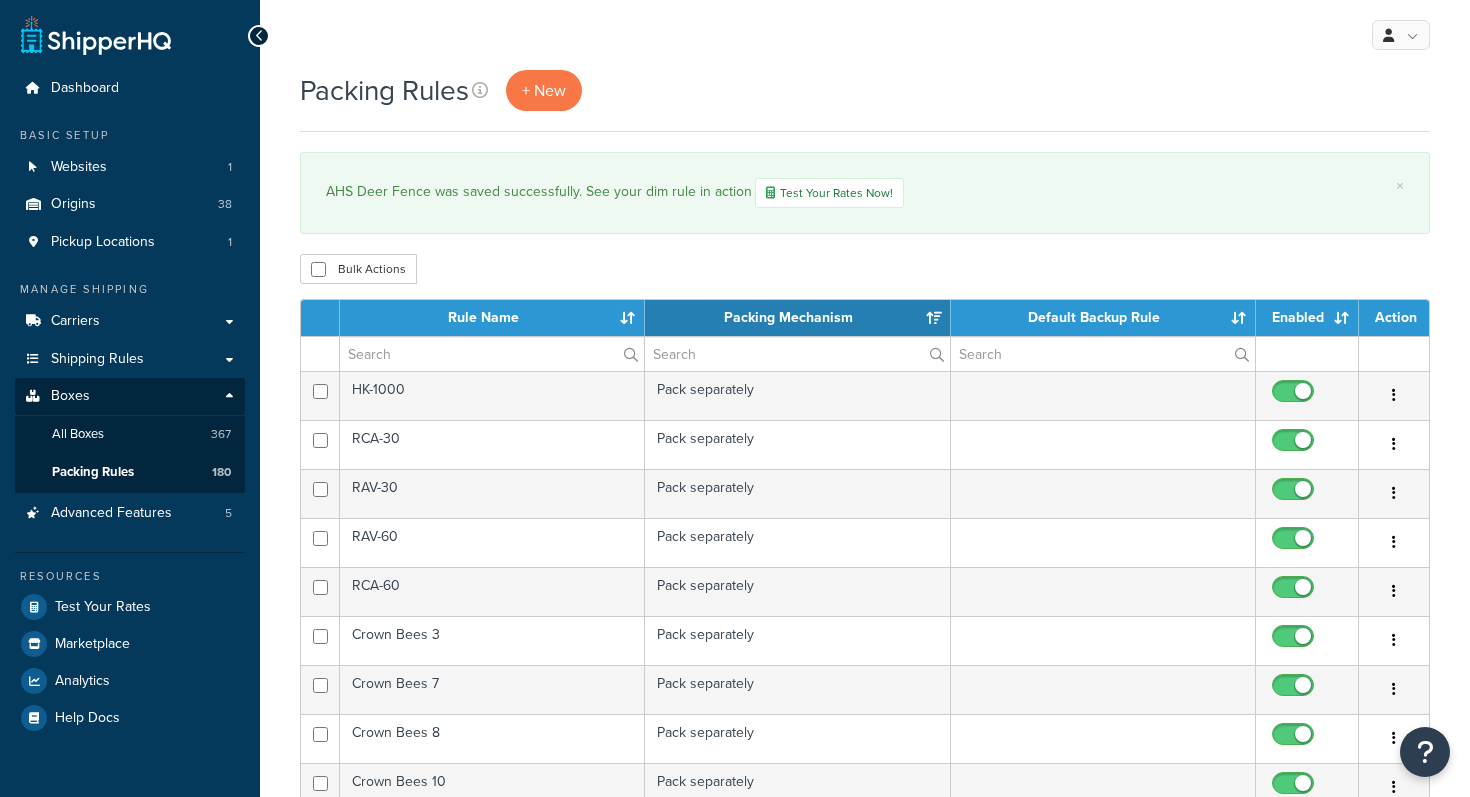 scroll, scrollTop: 0, scrollLeft: 0, axis: both 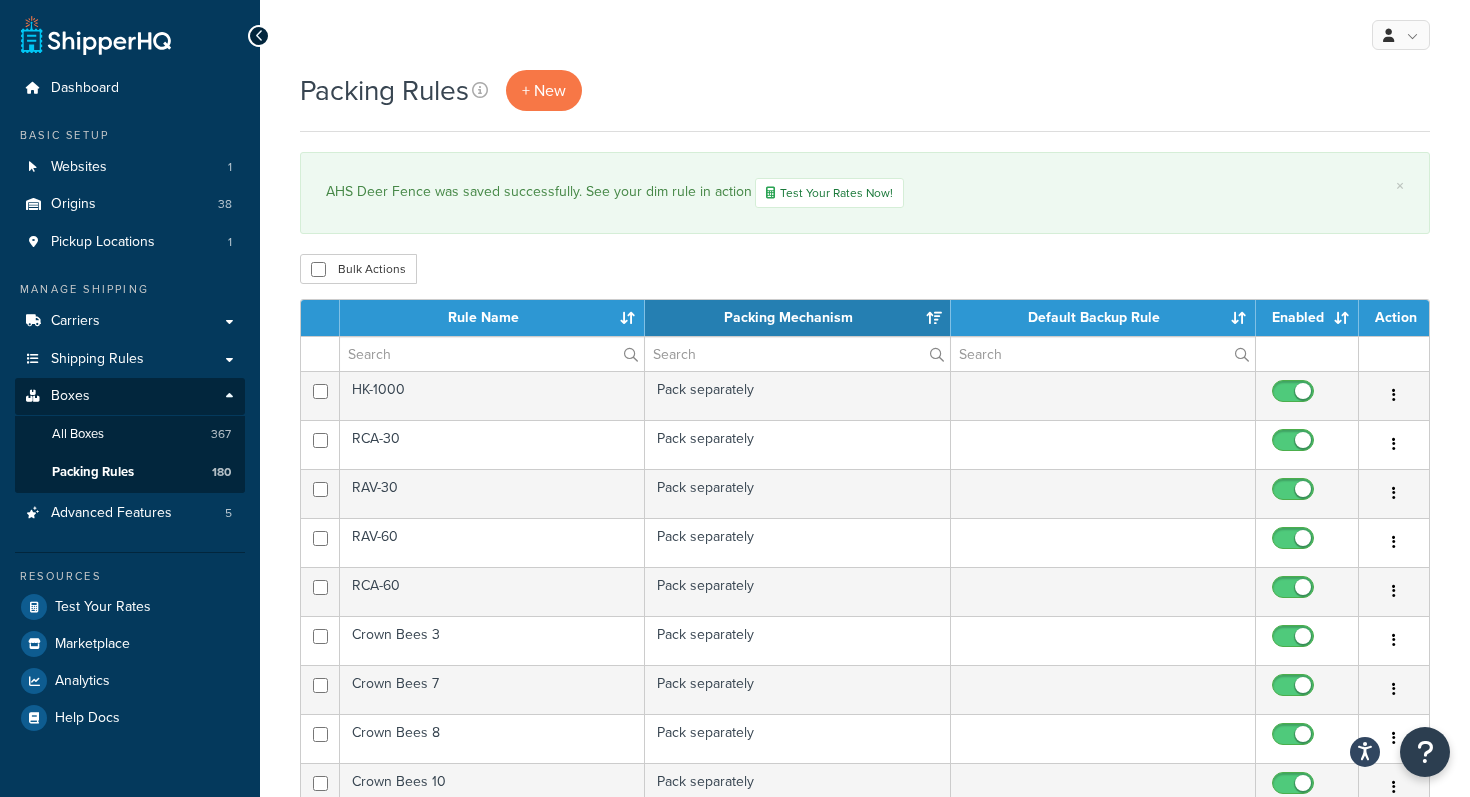click on "Packing Rules
+ New
×
AHS Deer Fence was saved successfully. See your dim rule in action   Test Your Rates Now!
Bulk Actions
Duplicate
Delete
Contact Us
Send Us A Message
Contact Information
*" at bounding box center (865, 845) 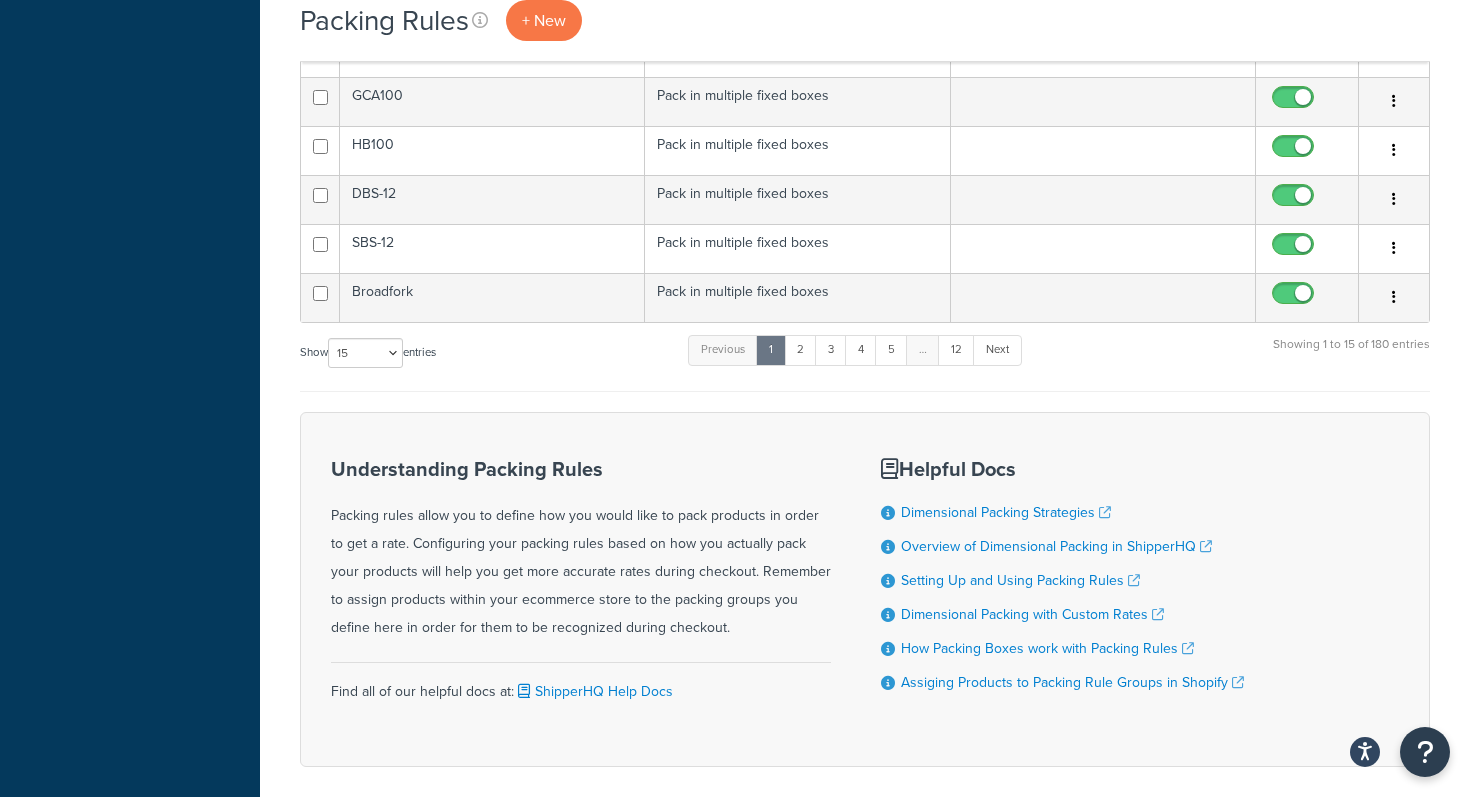 scroll, scrollTop: 873, scrollLeft: 0, axis: vertical 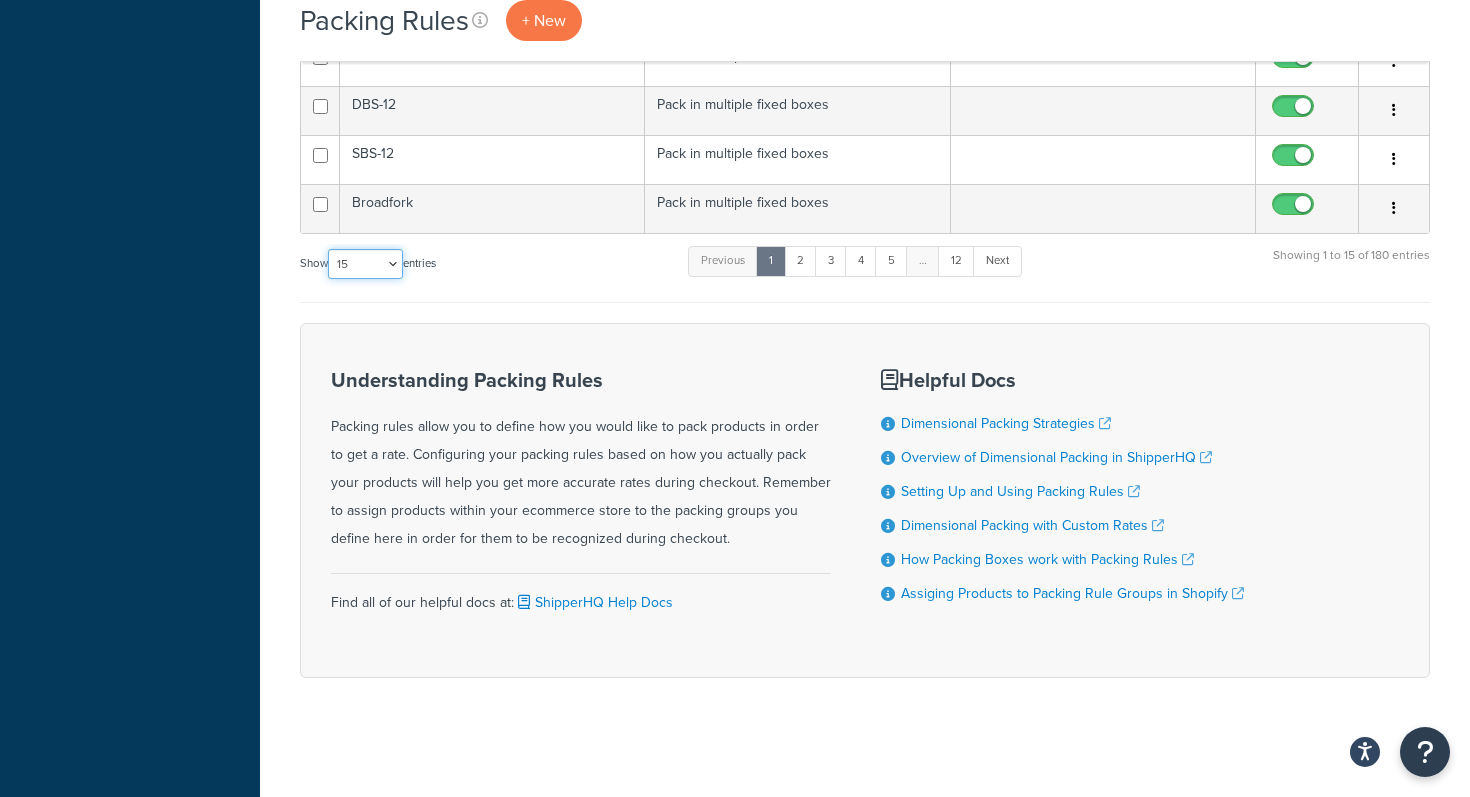 click on "10 15 25 50 100" at bounding box center [365, 264] 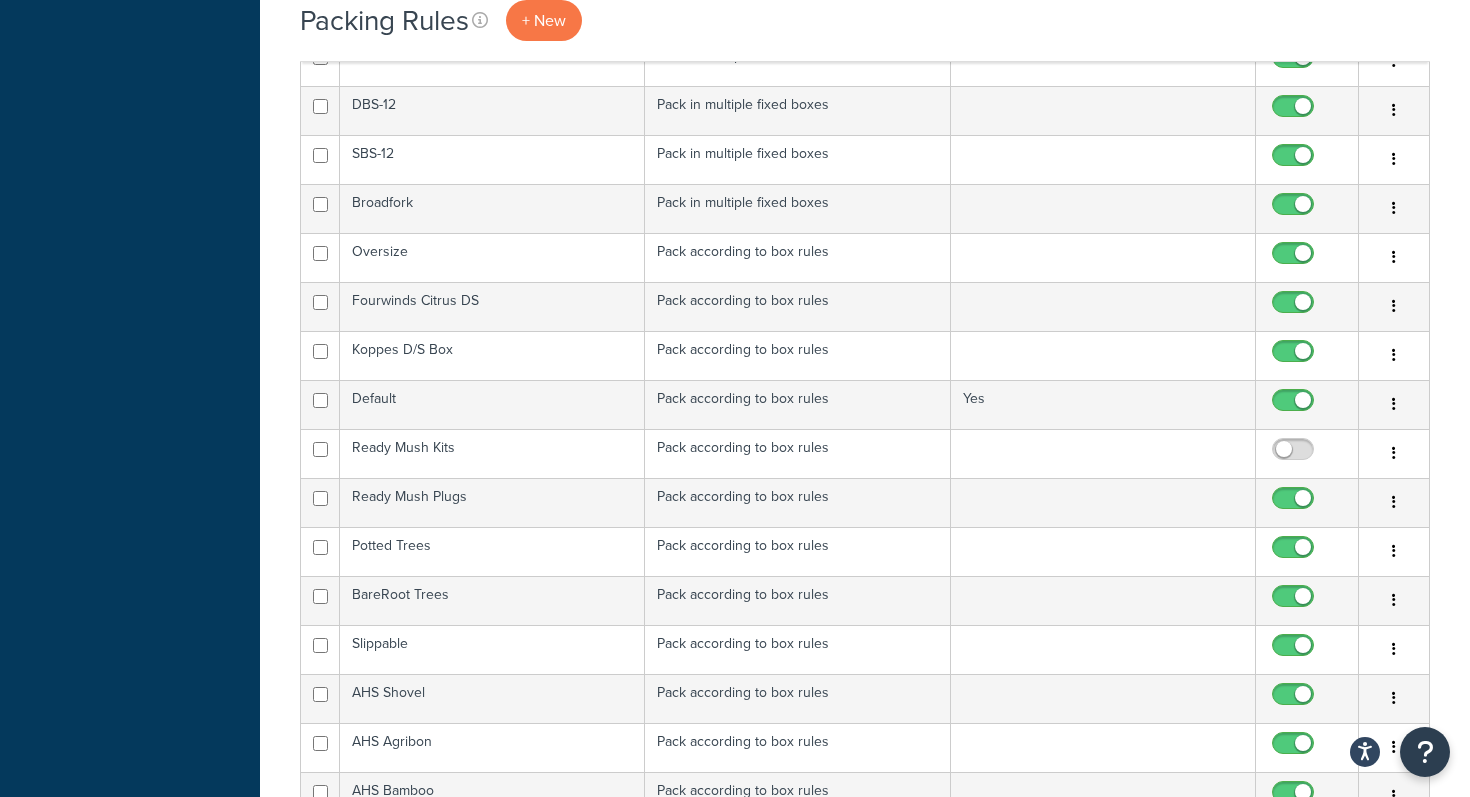 click on "Packing Rules
+ New
×
AHS Deer Fence was saved successfully. See your dim rule in action   Test Your Rates Now!
Bulk Actions
Duplicate
Delete
Contact Us
Send Us A Message
Contact Information
*" at bounding box center [865, 2055] 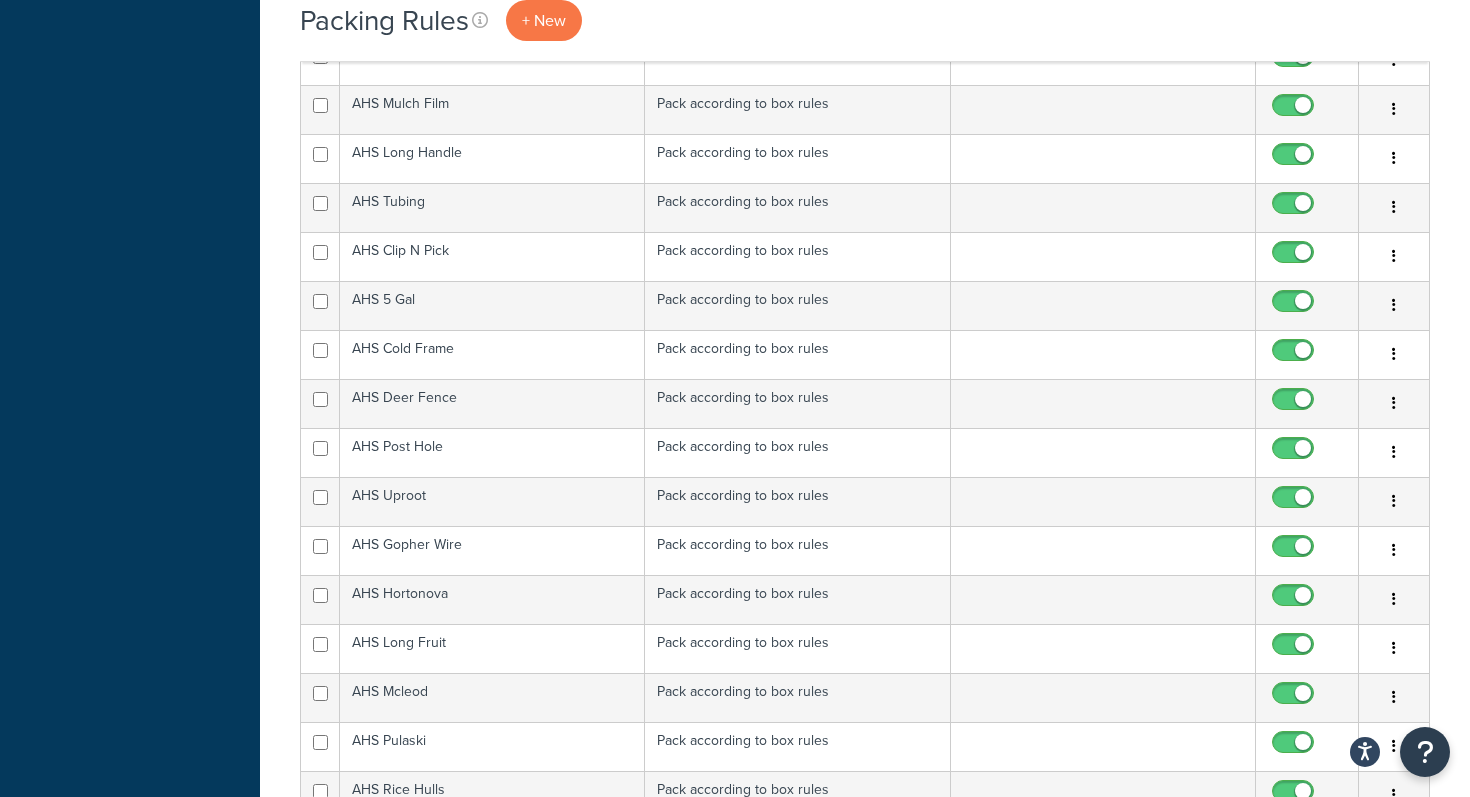 click on "Packing Rules
+ New
×
AHS Deer Fence was saved successfully. See your dim rule in action   Test Your Rates Now!
Bulk Actions
Duplicate
Delete
Contact Us
Send Us A Message
Contact Information
*" at bounding box center [865, 1270] 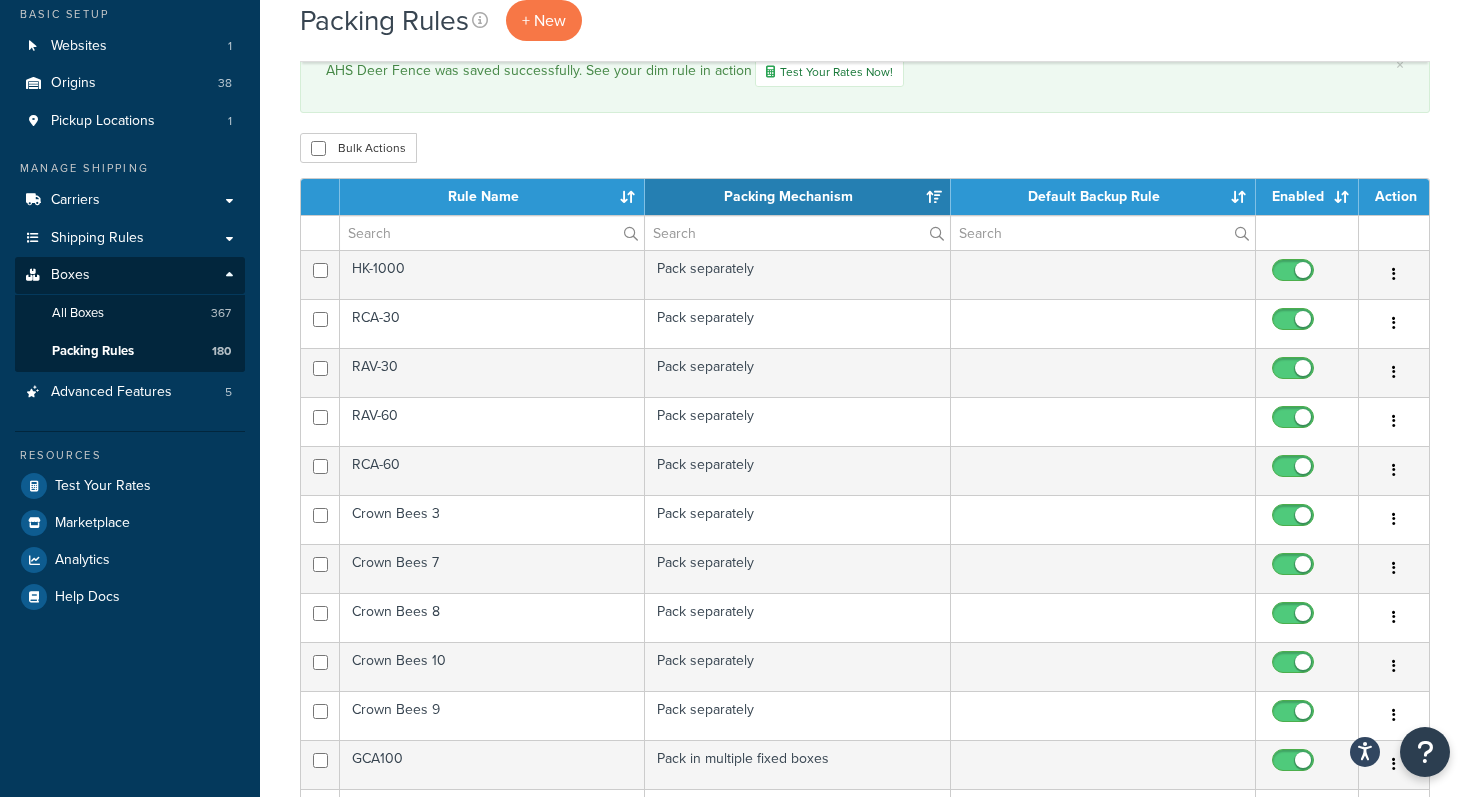 scroll, scrollTop: 0, scrollLeft: 0, axis: both 